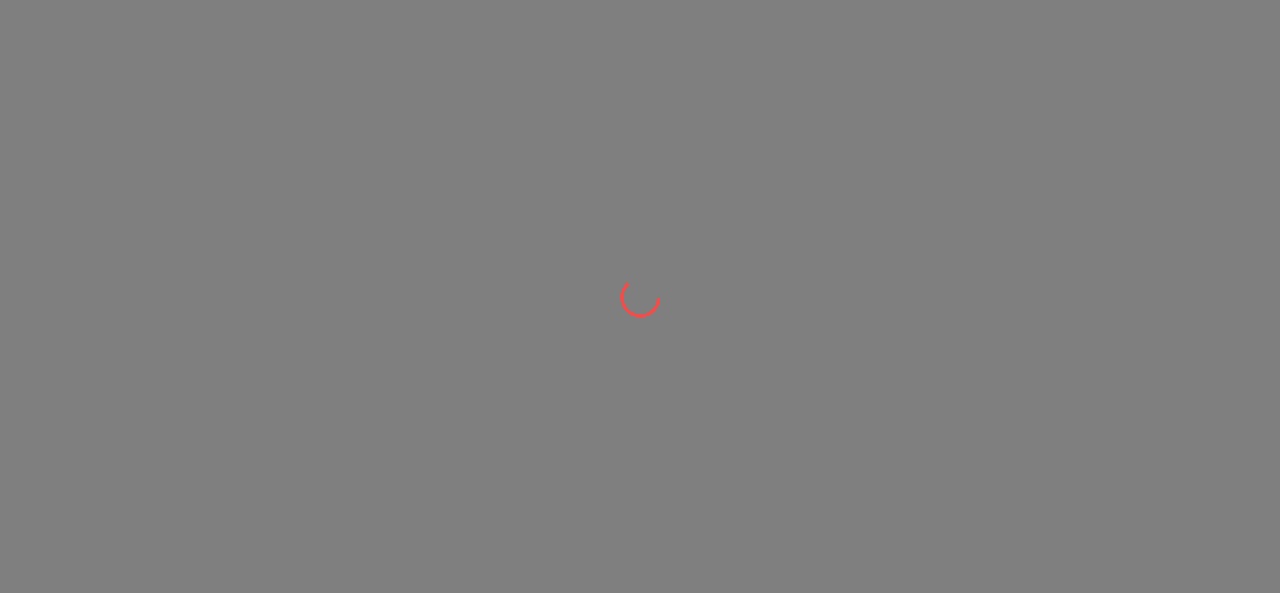 scroll, scrollTop: 0, scrollLeft: 0, axis: both 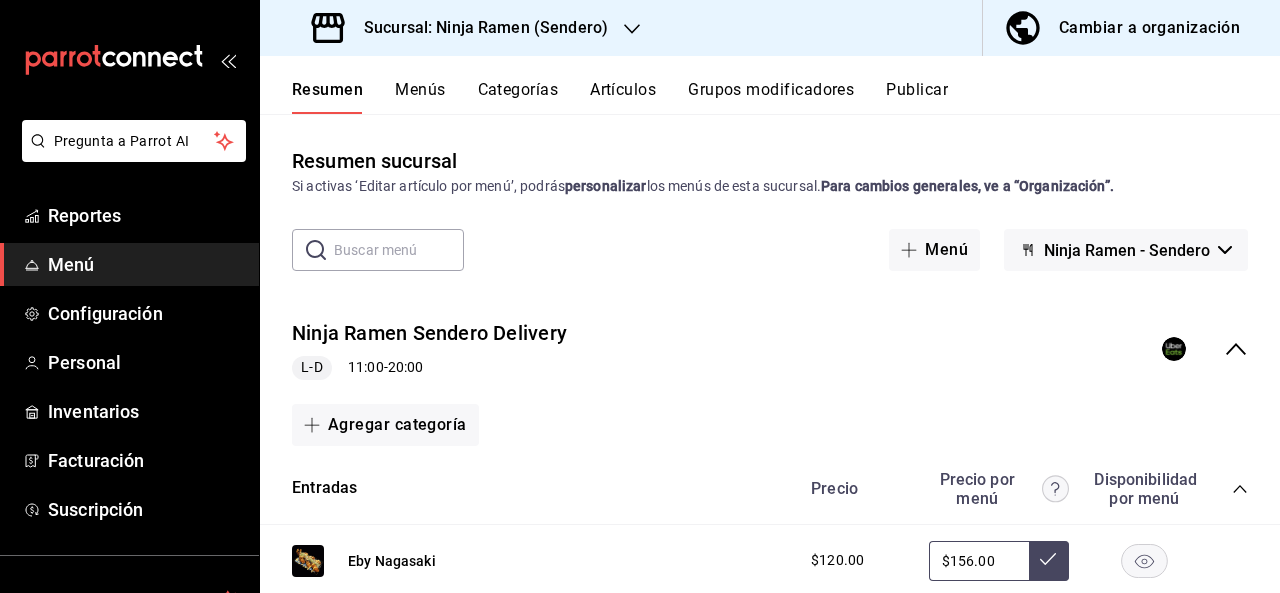 click on "Sucursal: Ninja Ramen (Sendero)" at bounding box center (462, 28) 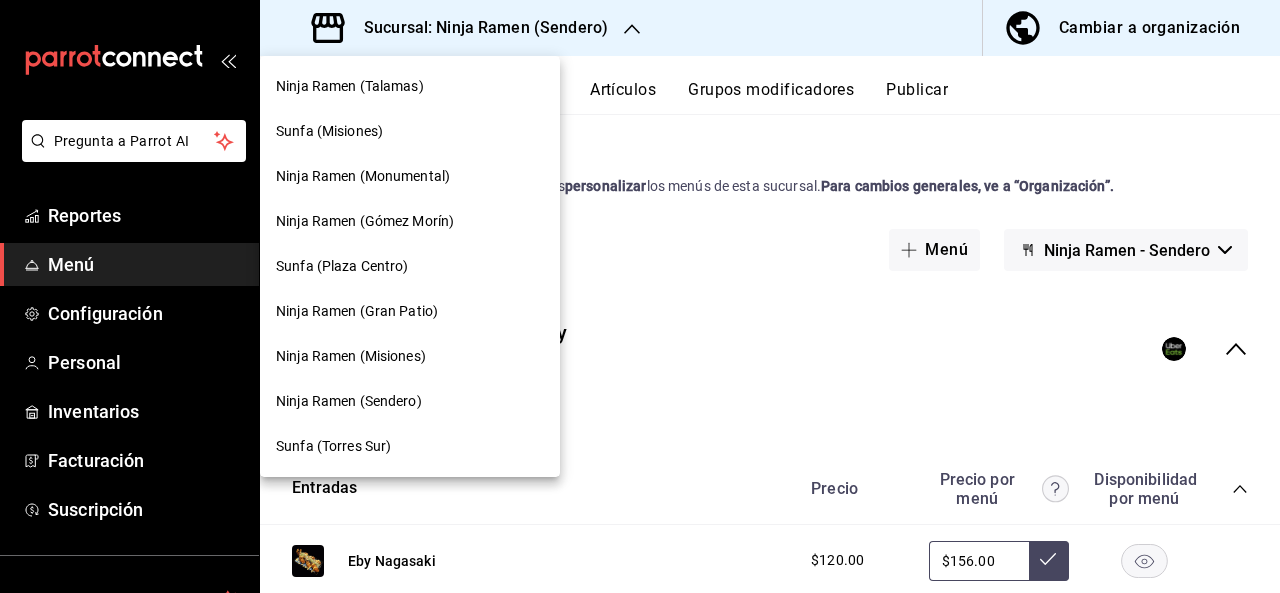 click at bounding box center [640, 296] 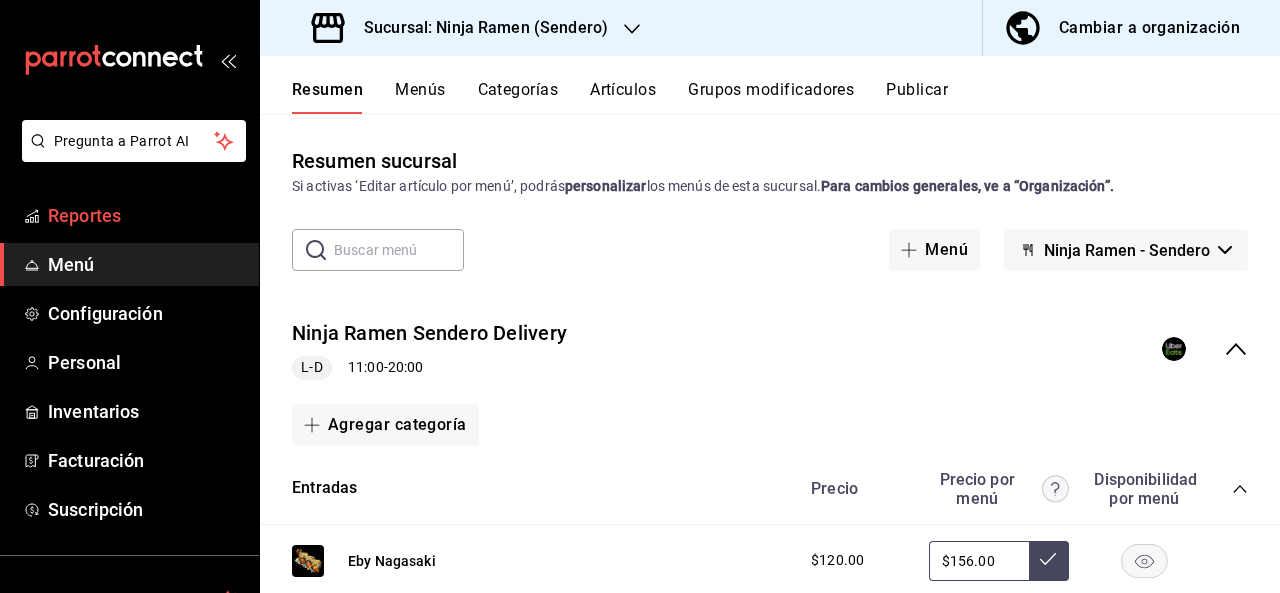 click on "Reportes" at bounding box center (145, 215) 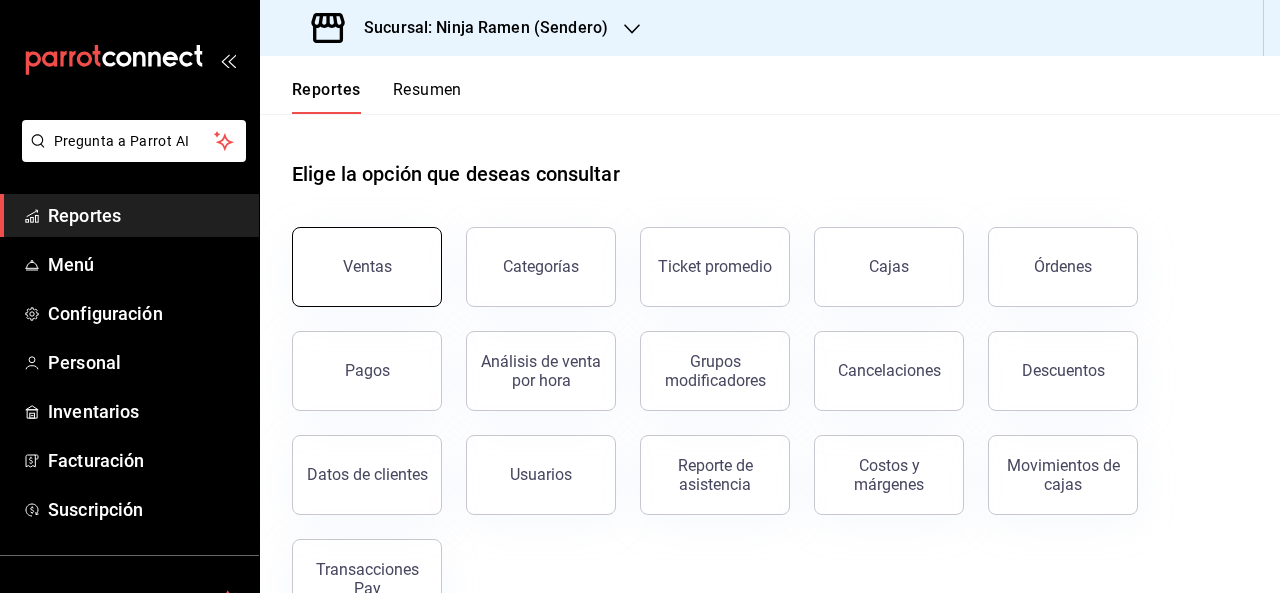 click on "Ventas" at bounding box center (367, 267) 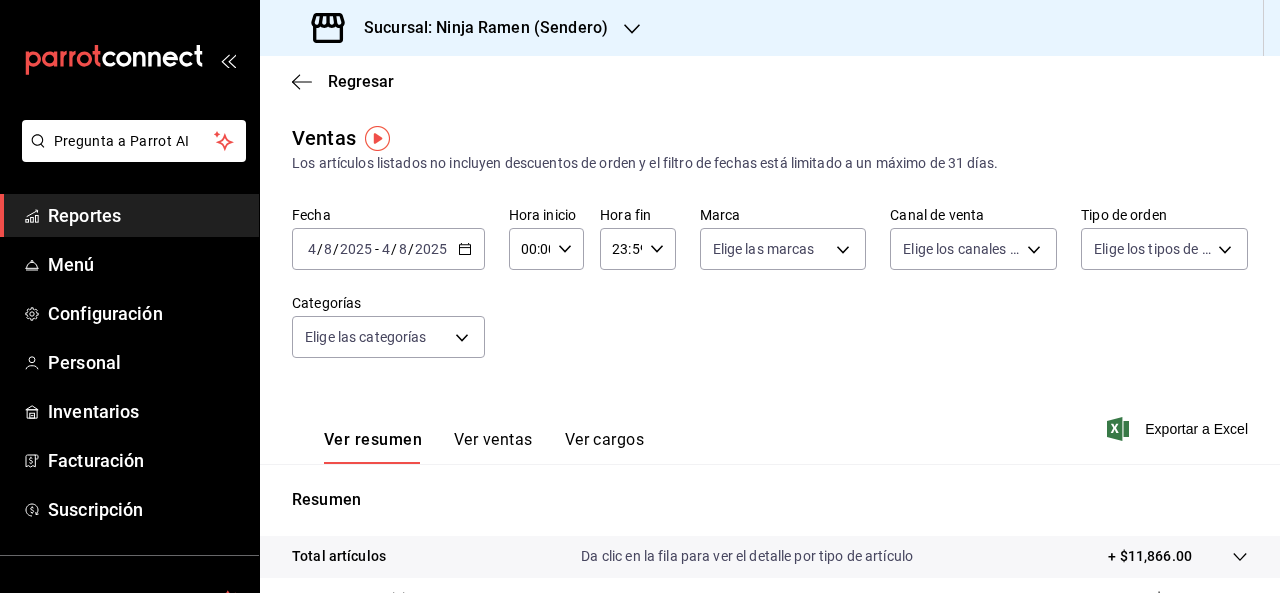 click 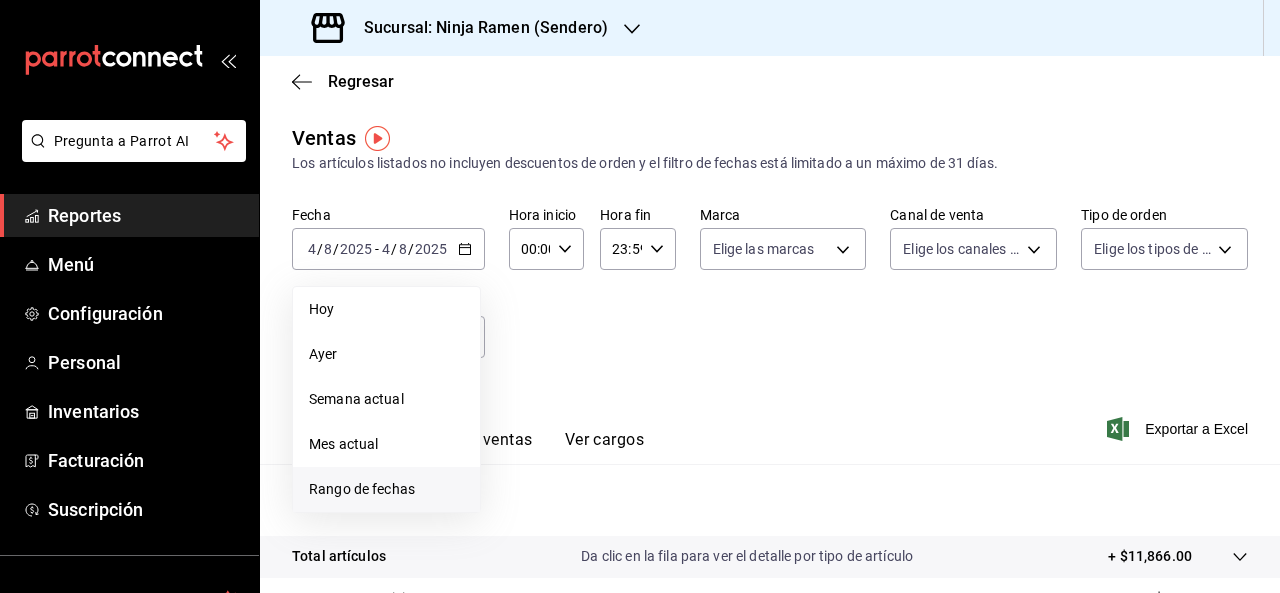 click on "Rango de fechas" at bounding box center [386, 489] 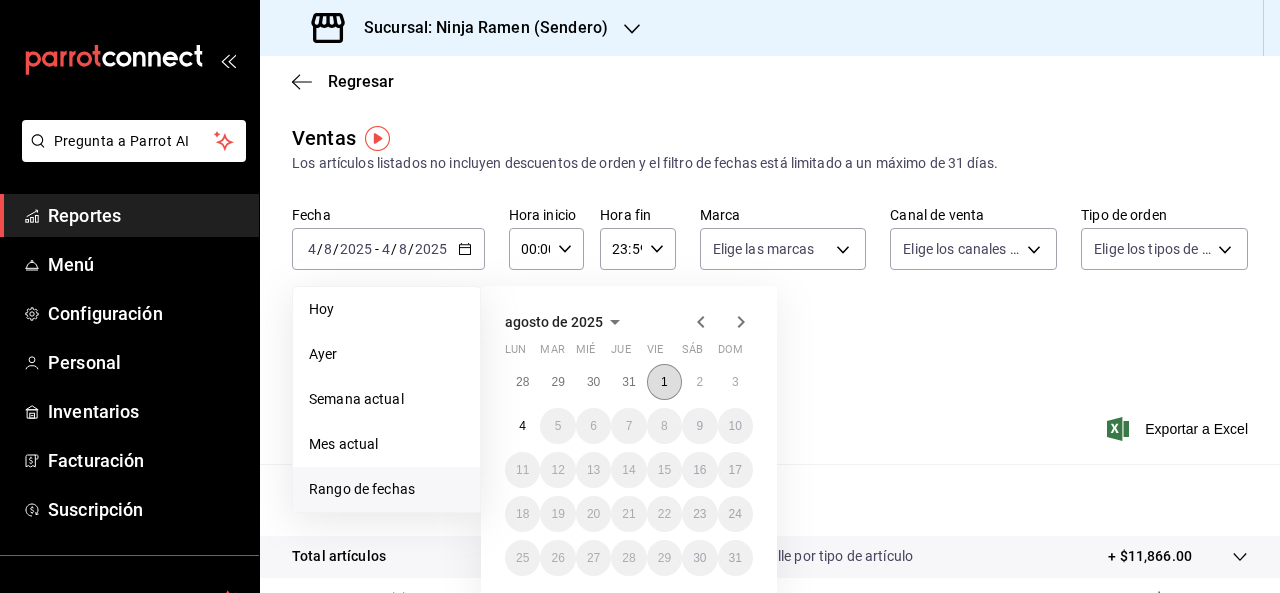 click on "1" at bounding box center [664, 382] 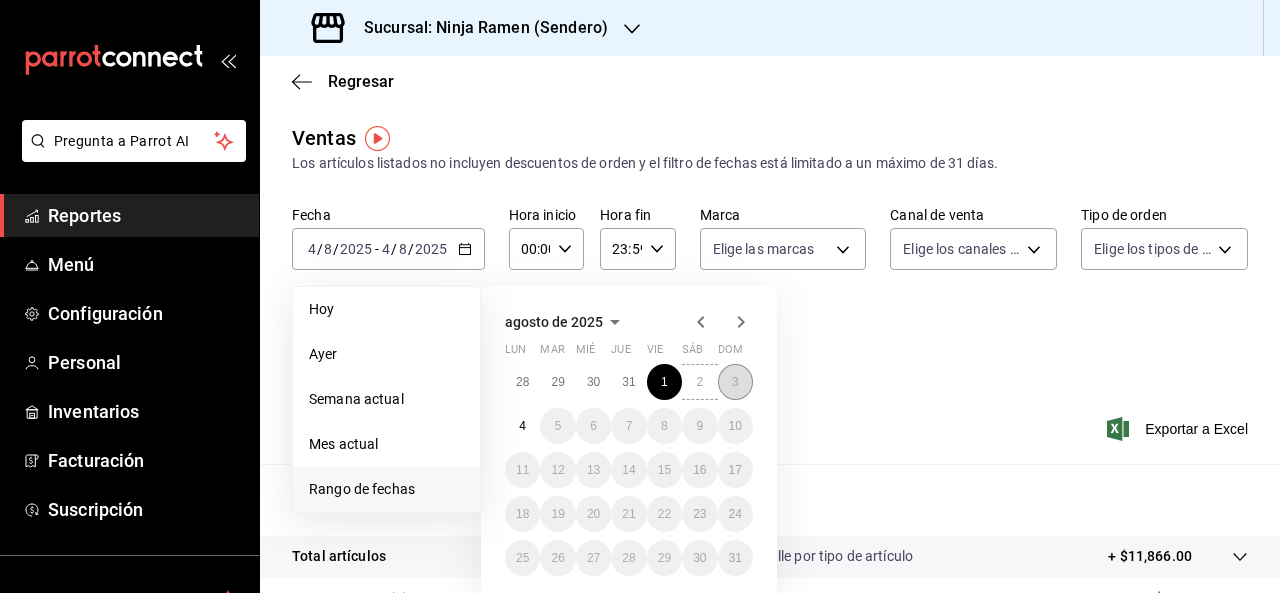 click on "3" at bounding box center [735, 382] 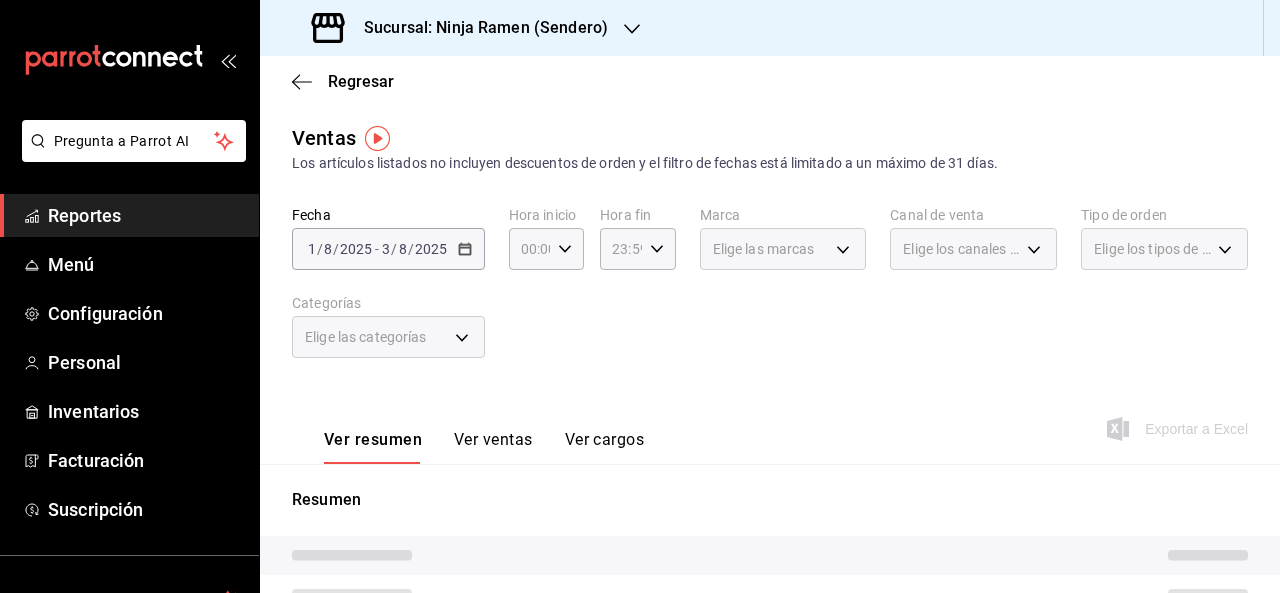 click on "Sucursal: Ninja Ramen (Sendero)" at bounding box center [478, 28] 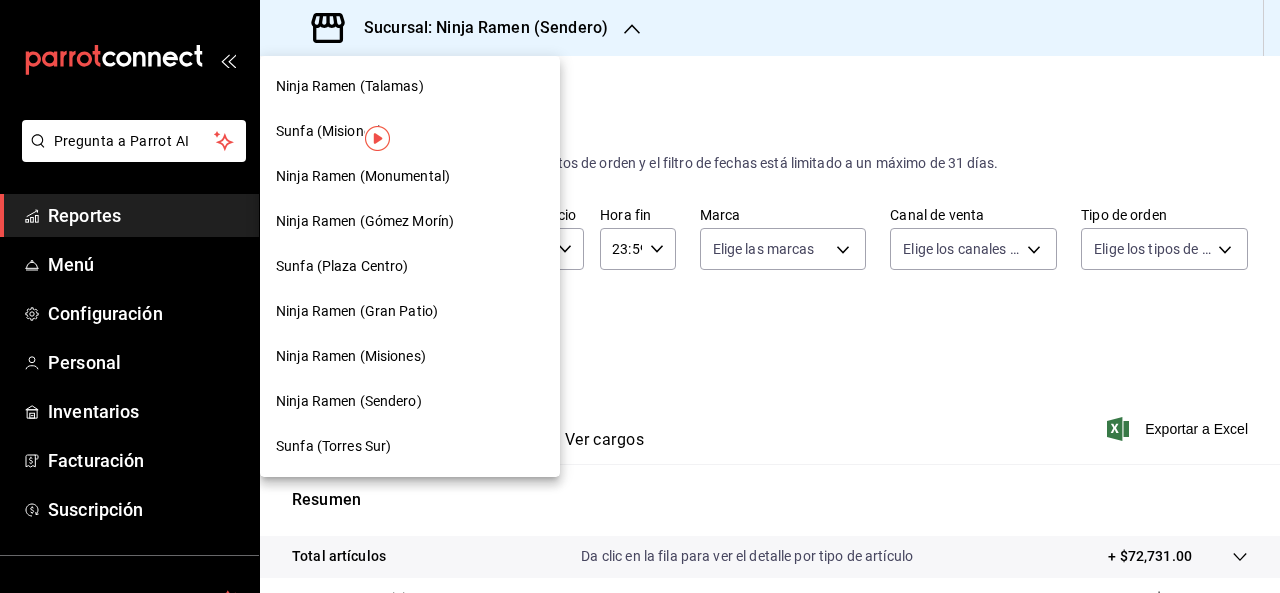 click on "Ninja Ramen (Talamas)" at bounding box center [410, 86] 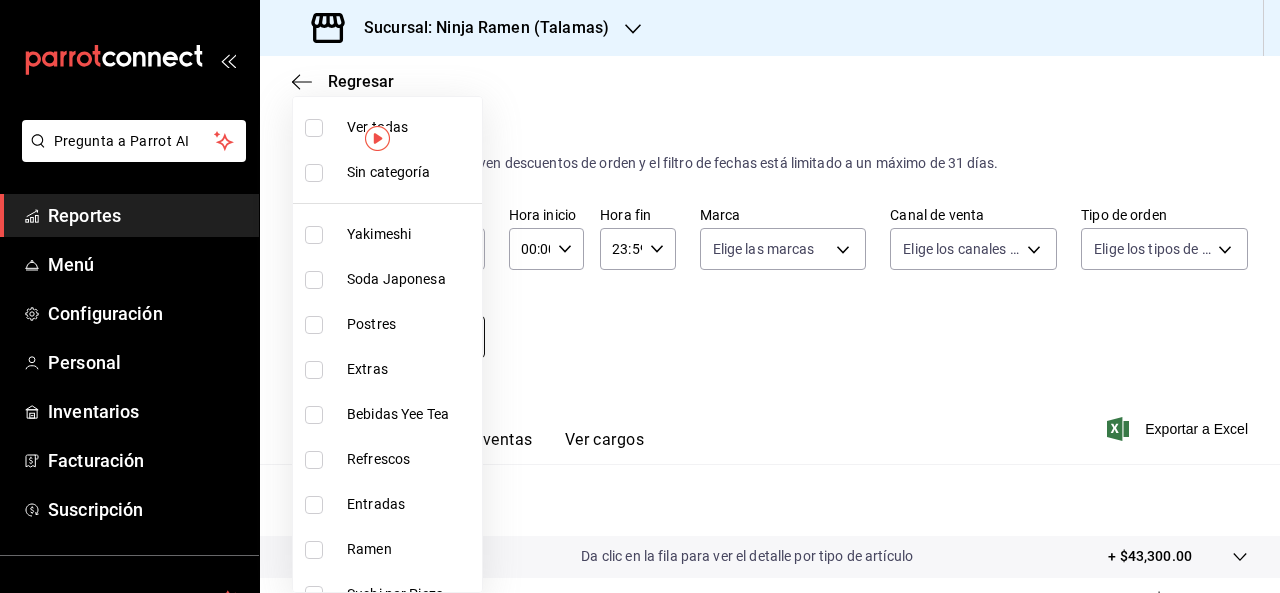 click on "Pregunta a Parrot AI Reportes   Menú   Configuración   Personal   Inventarios   Facturación   Suscripción   Ayuda Recomienda Parrot   [PERSON]   Sugerir nueva función   Sucursal: Ninja Ramen ([CITY]) Regresar Ventas Los artículos listados no incluyen descuentos de orden y el filtro de fechas está limitado a un máximo de 31 días. Fecha [DATE]   / [DATE] - [DATE]   / [DATE] Hora inicio 00:00 Hora inicio Hora fin 23:59 Hora fin Marca Elige las marcas Canal de venta Elige los canales de venta Tipo de orden Elige los tipos de orden Categorías Elige las categorías Ver resumen Ver ventas Ver cargos Exportar a Excel Resumen Total artículos Da clic en la fila para ver el detalle por tipo de artículo + $43,300.00 Cargos por servicio + $0.00 Venta bruta = $43,300.00 Descuentos totales - $1,314.00 Certificados de regalo - $0.00 Venta total = $41,986.00 Impuestos - $5,791.17 Venta neta = $36,194.83 GANA 1 MES GRATIS EN TU SUSCRIPCIÓN AQUÍ Ver video tutorial Ir a video Reportes   Menú" at bounding box center [640, 296] 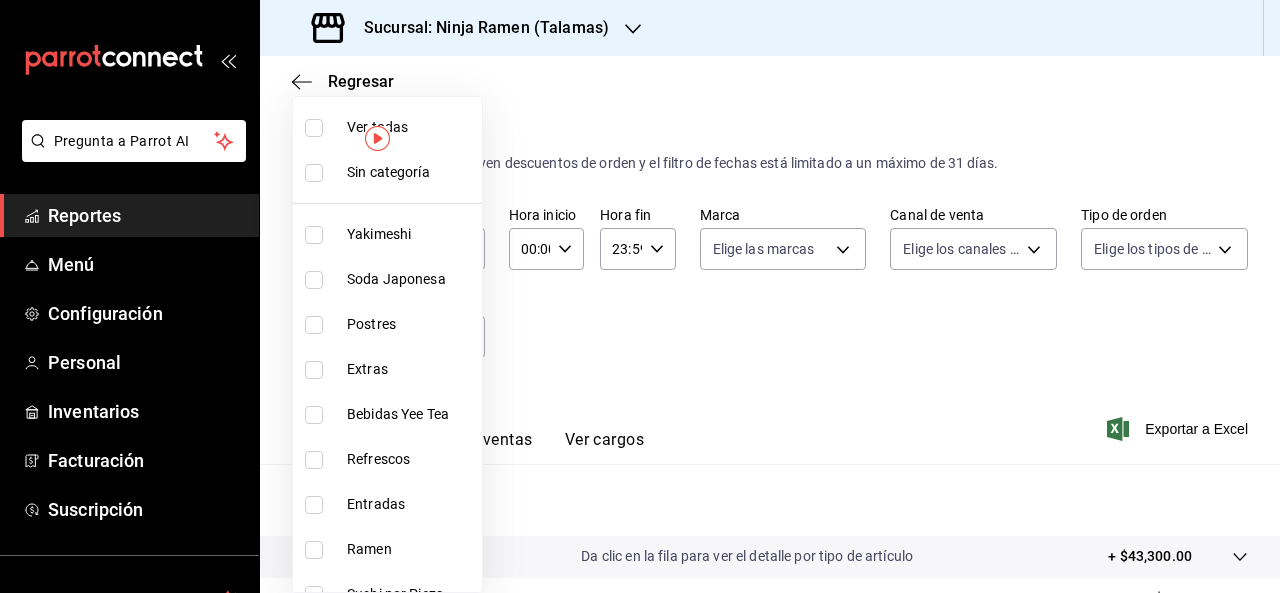 click on "Yakimeshi" at bounding box center [410, 234] 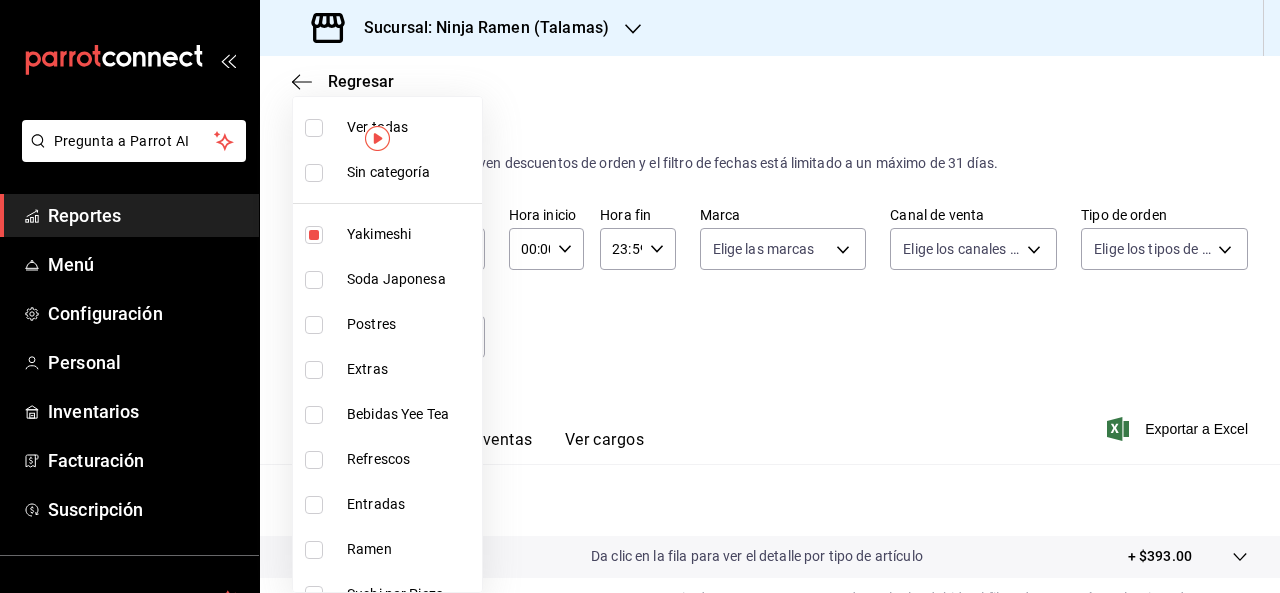 click on "Postres" at bounding box center [410, 324] 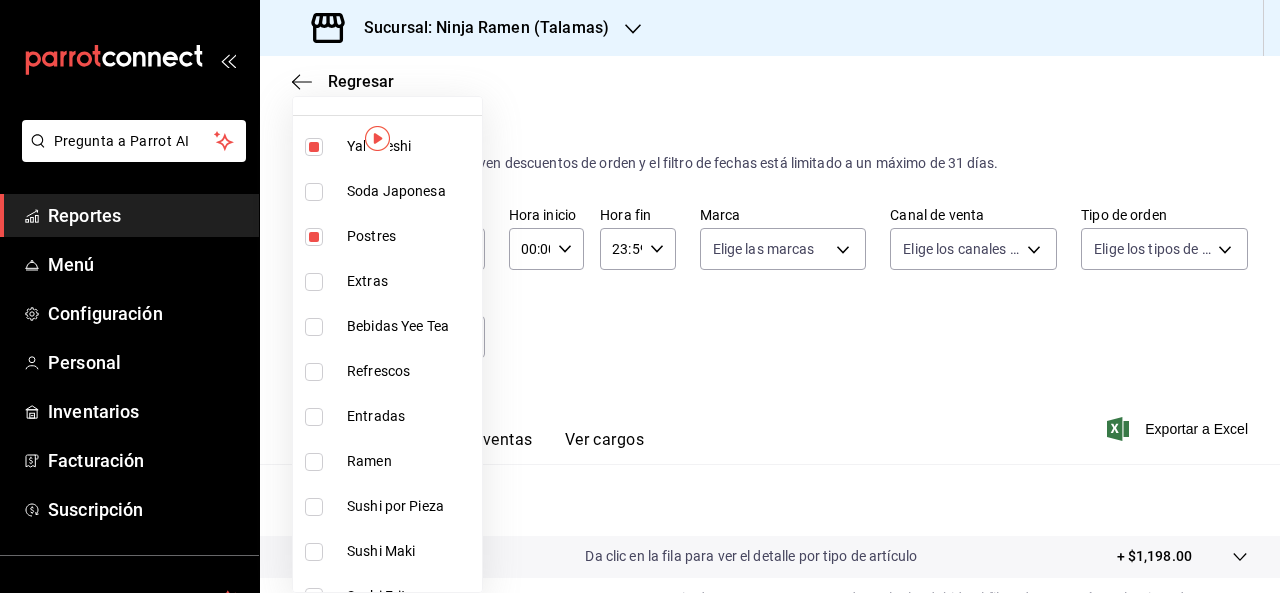 scroll, scrollTop: 89, scrollLeft: 0, axis: vertical 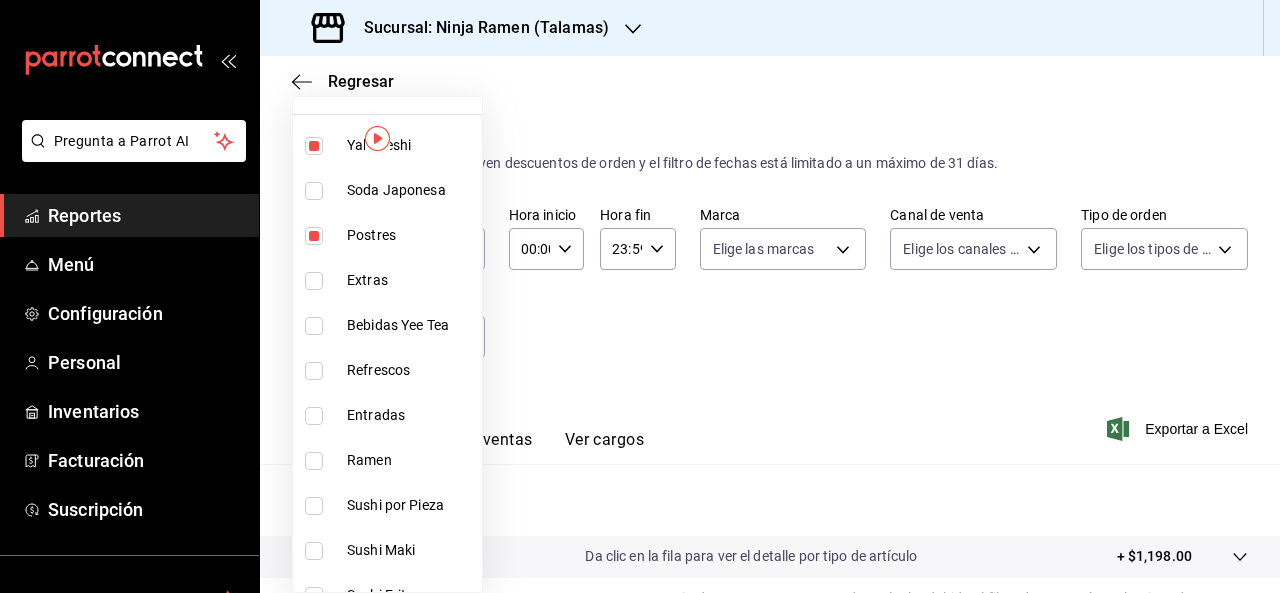 click on "Postres" at bounding box center (410, 235) 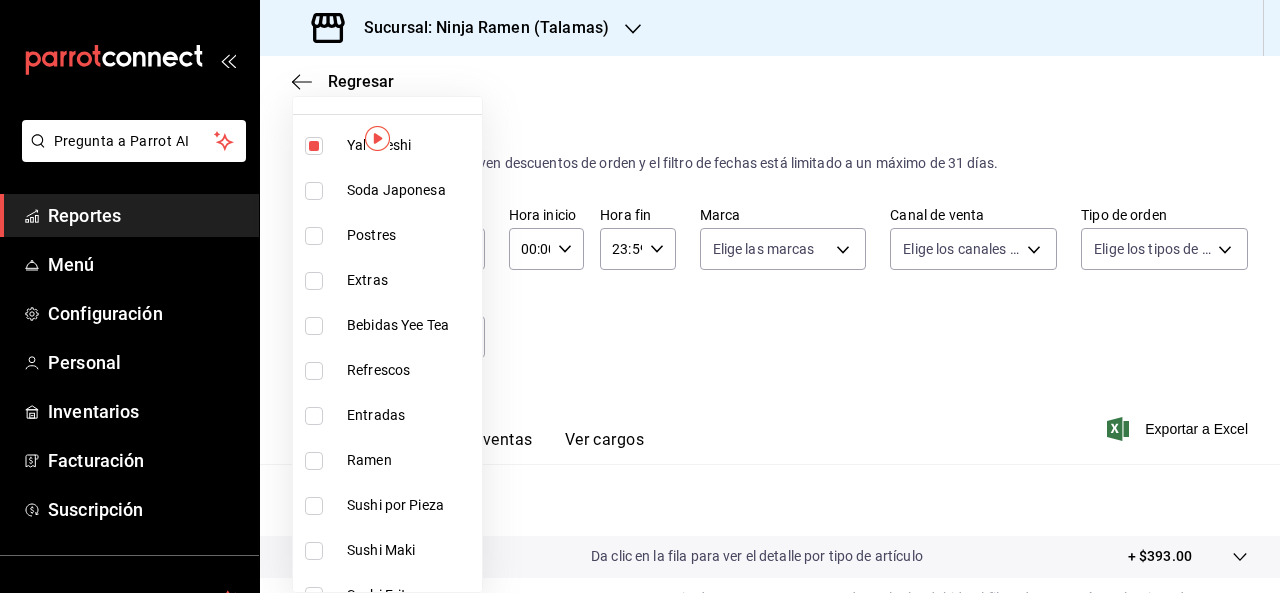 click on "Entradas" at bounding box center (387, 415) 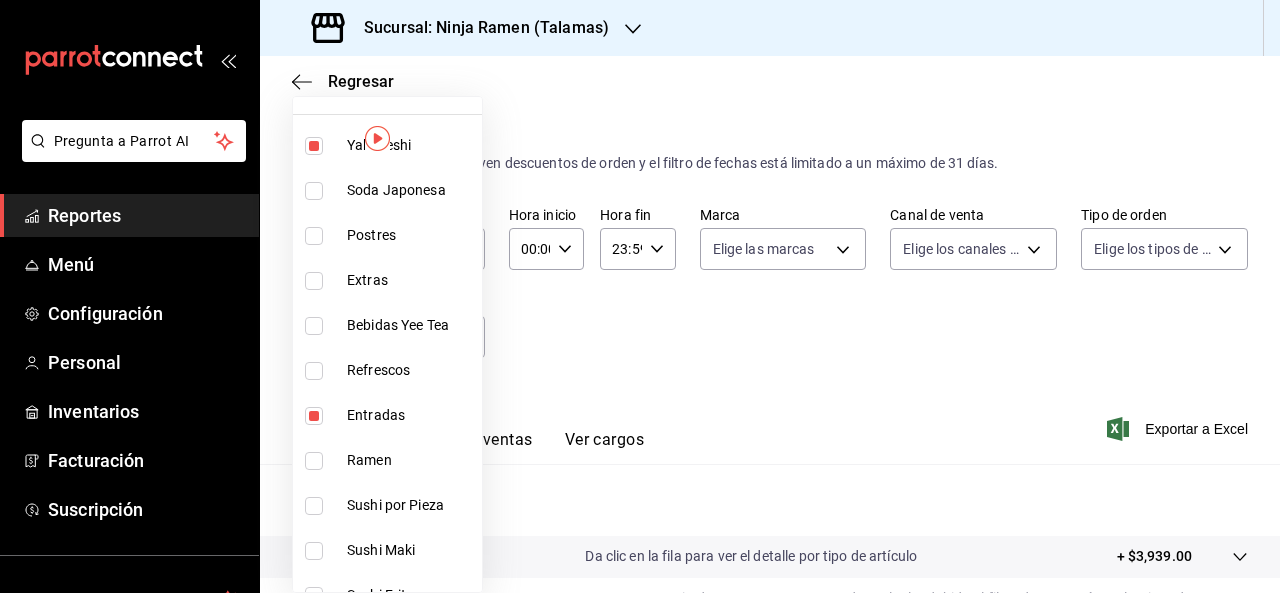 click on "Ramen" at bounding box center (410, 460) 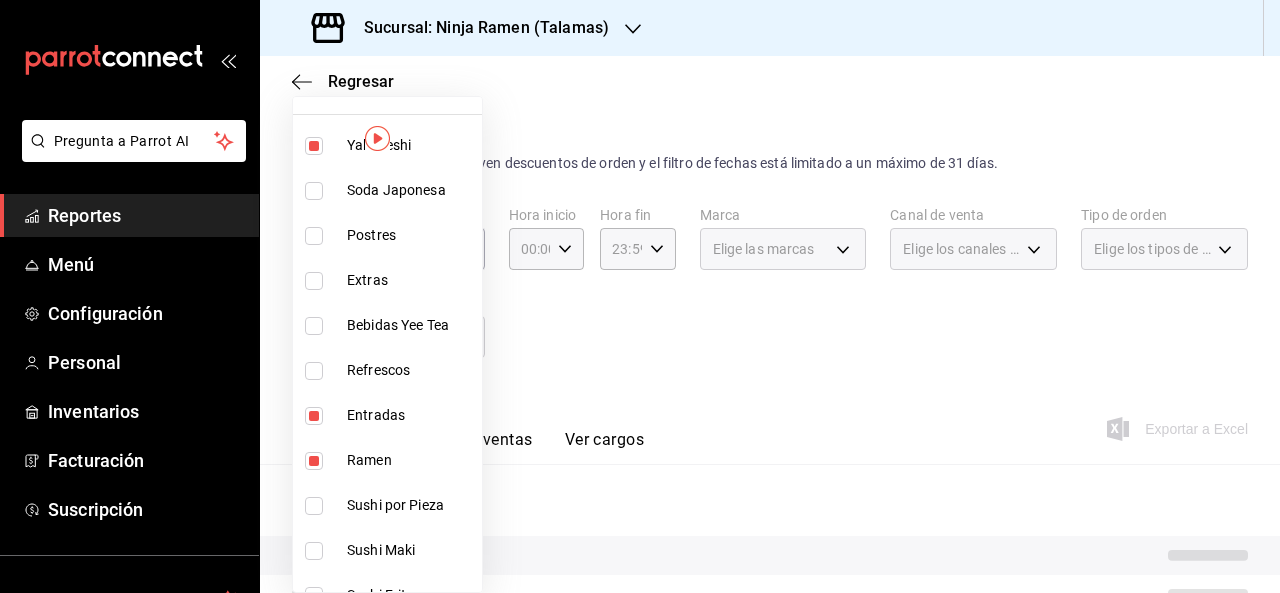 scroll, scrollTop: 158, scrollLeft: 0, axis: vertical 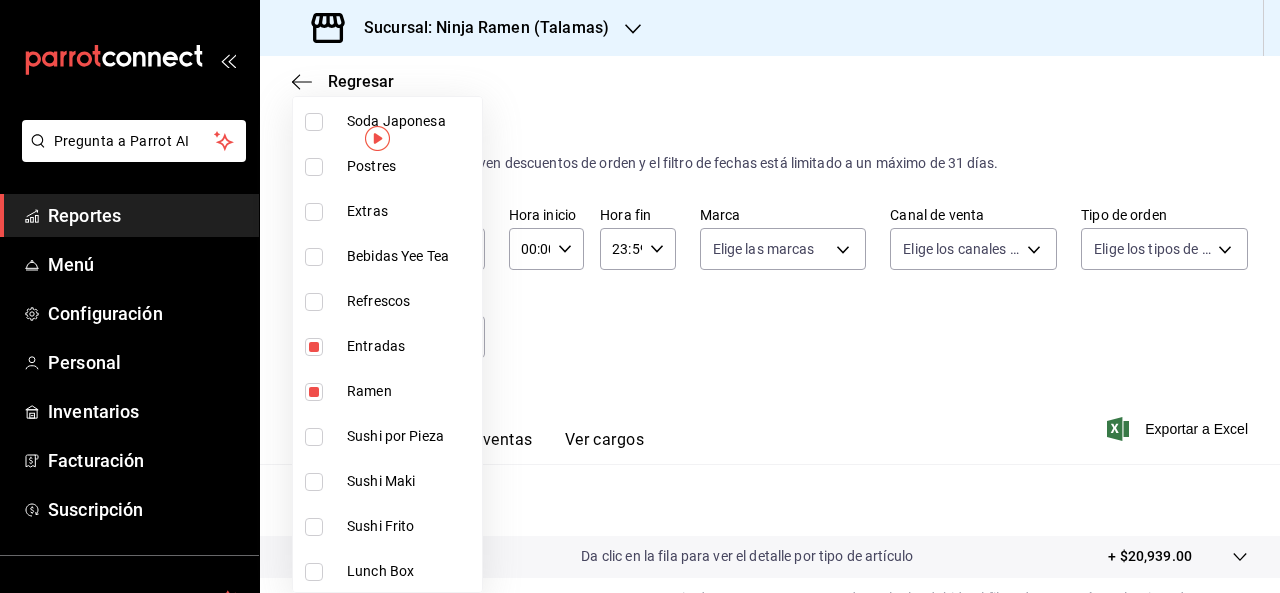 click on "Sushi Maki" at bounding box center [387, 481] 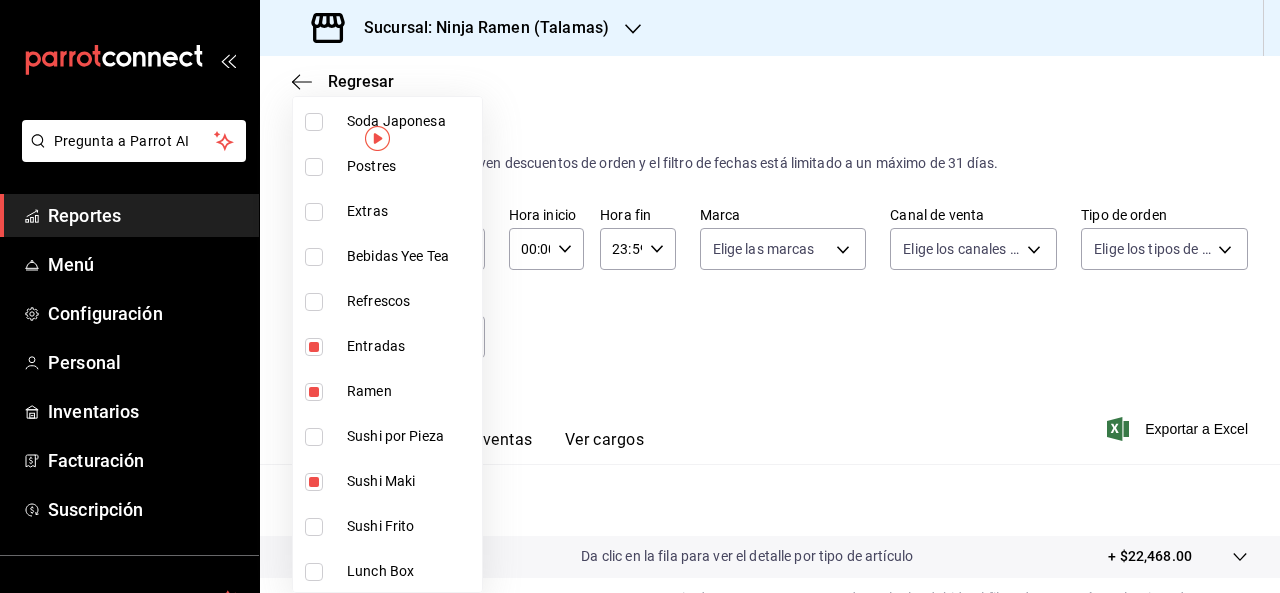 click on "Sushi Frito" at bounding box center (387, 526) 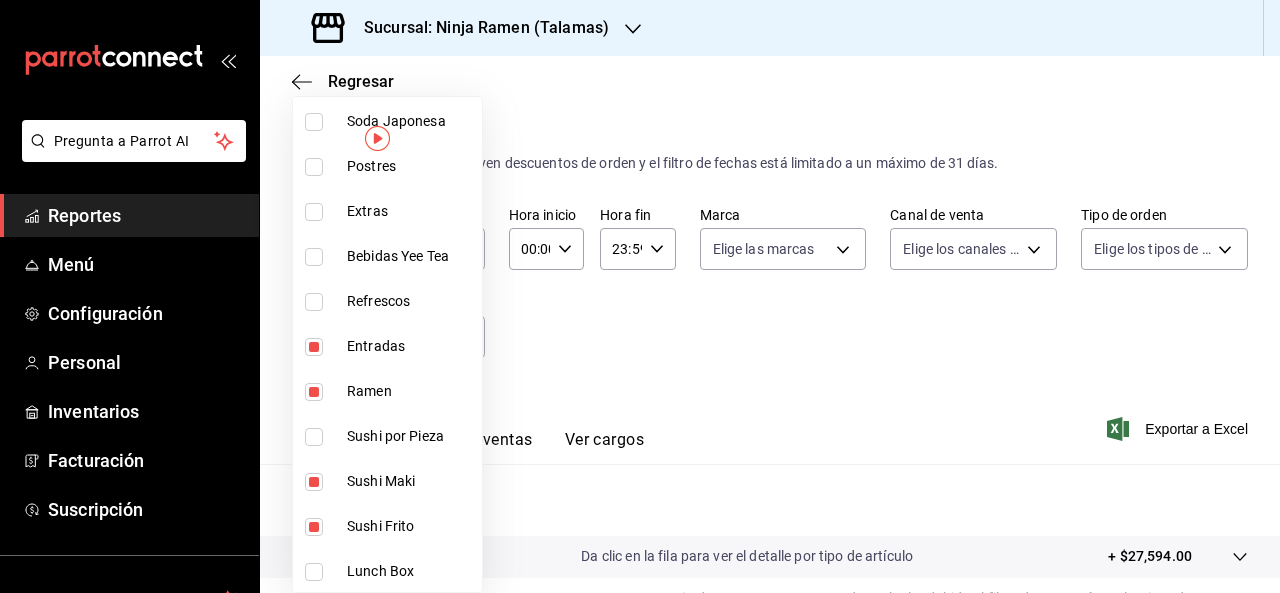 click on "Lunch Box" at bounding box center [387, 571] 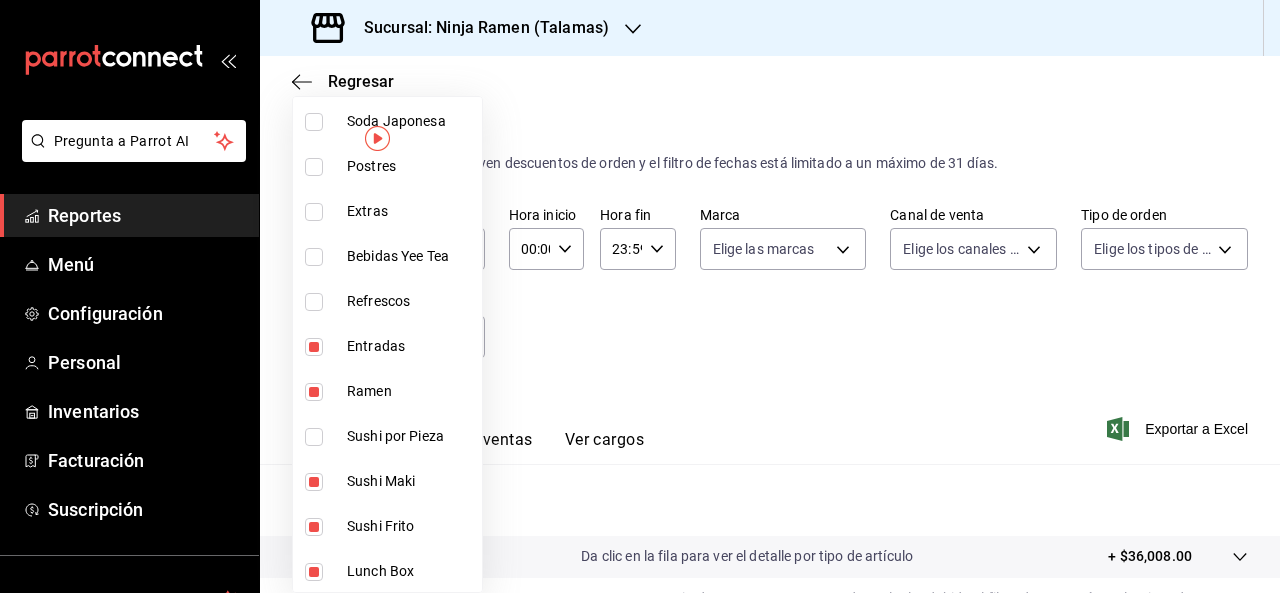 click at bounding box center [640, 296] 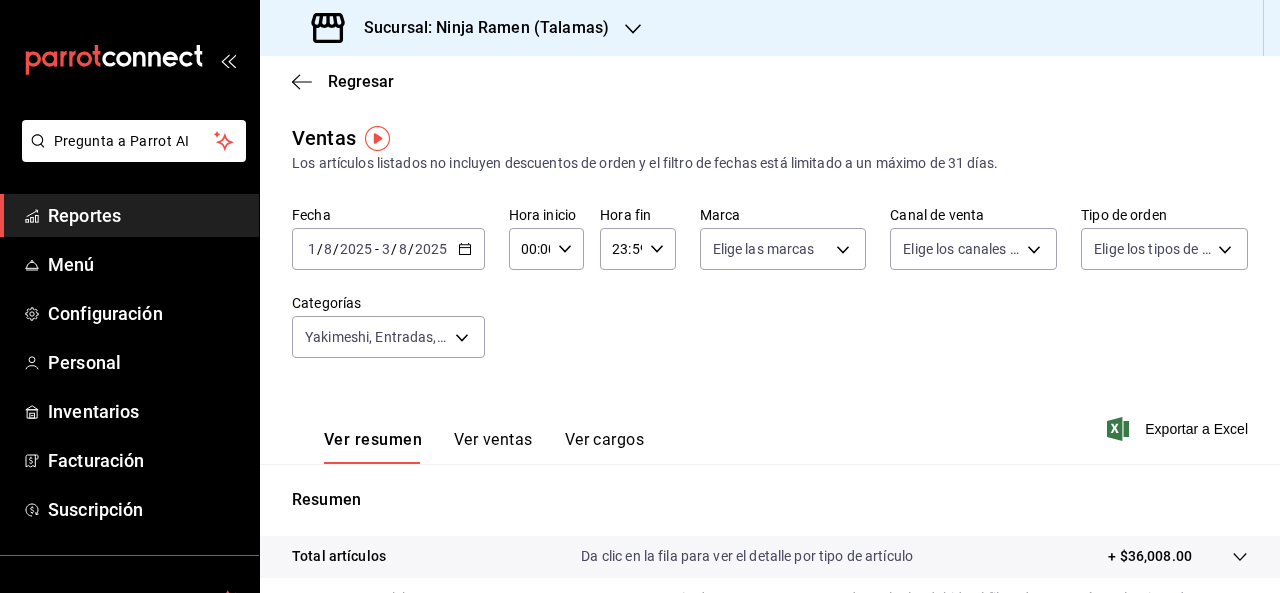 click on "Ver ventas" at bounding box center [493, 447] 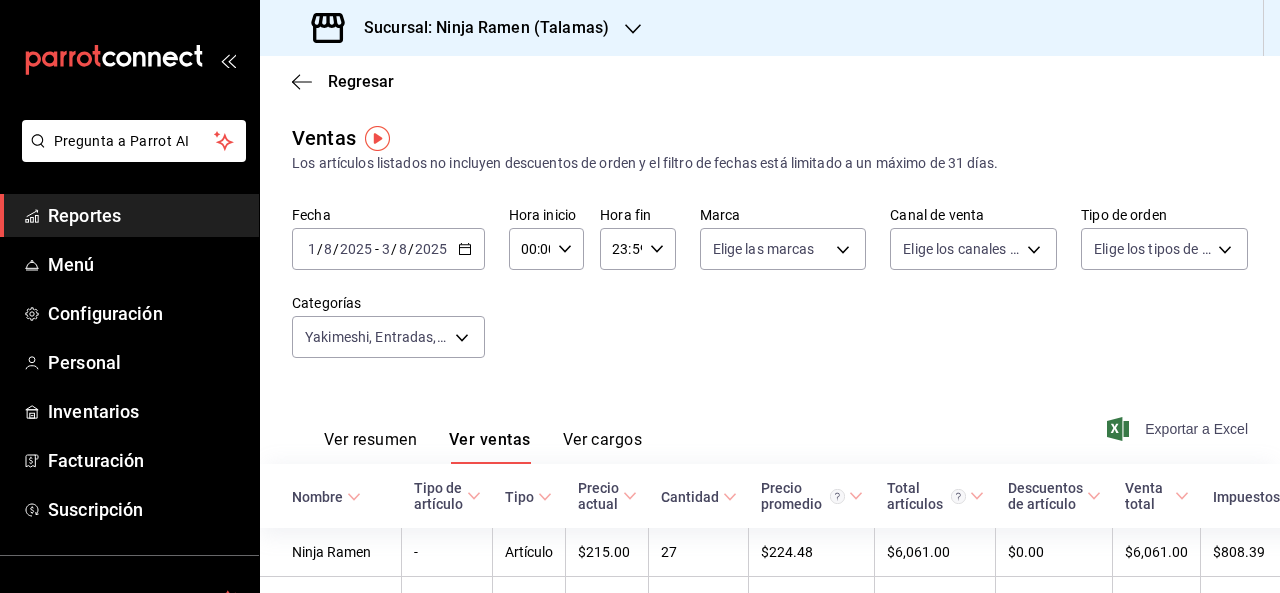 click on "Exportar a Excel" at bounding box center (1179, 429) 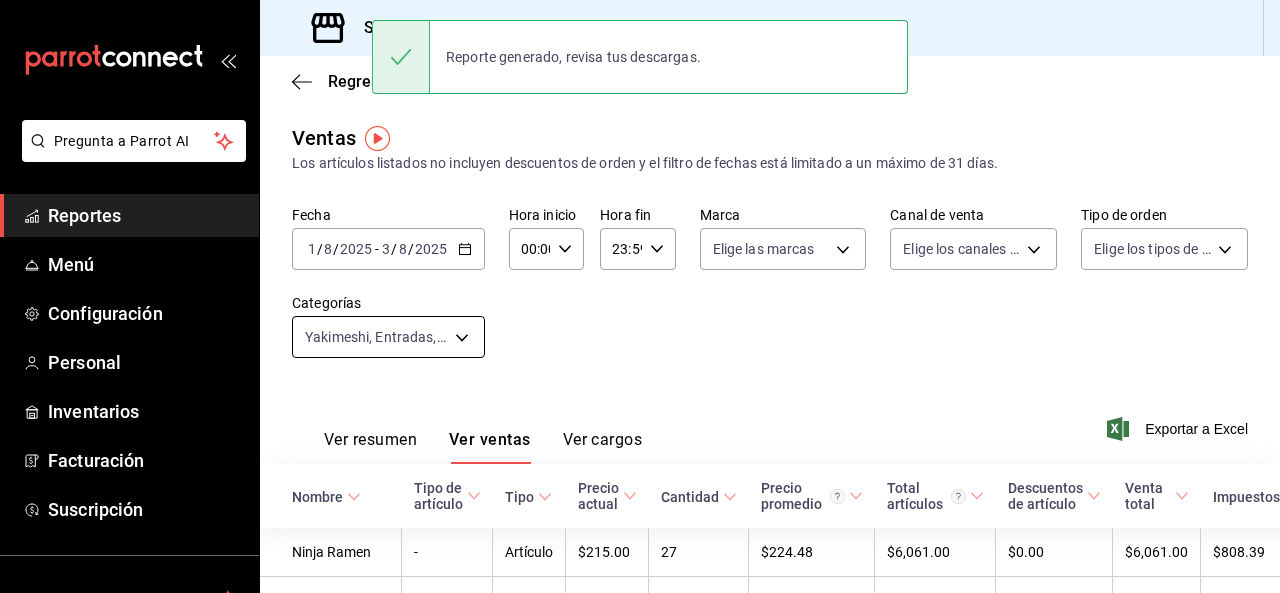 click on "Pregunta a Parrot AI Reportes   Menú   Configuración   Personal   Inventarios   Facturación   Suscripción   Ayuda Recomienda Parrot   [FIRST] [LAST]   Sugerir nueva función   Sucursal: Ninja Ramen ([CITY]) Regresar Ventas Los artículos listados no incluyen descuentos de orden y el filtro de fechas está limitado a un máximo de 31 días. Fecha 2025-08-01 1 / 8 / 2025 - 2025-08-03 3 / 8 / 2025 Hora inicio 00:00 Hora inicio Hora fin 23:59 Hora fin Marca Elige las marcas Canal de venta Elige los canales de venta Tipo de orden Elige los tipos de orden Categorías Yakimeshi, Entradas, Ramen, Sushi Maki, Sushi Frito, Lunch Box [ID],[ID],[ID],[ID],[ID],[ID] Ver resumen Ver ventas Ver cargos Exportar a Excel Nombre Tipo de artículo Tipo Precio actual Cantidad Precio promedio   Total artículos   Descuentos de artículo" at bounding box center [640, 296] 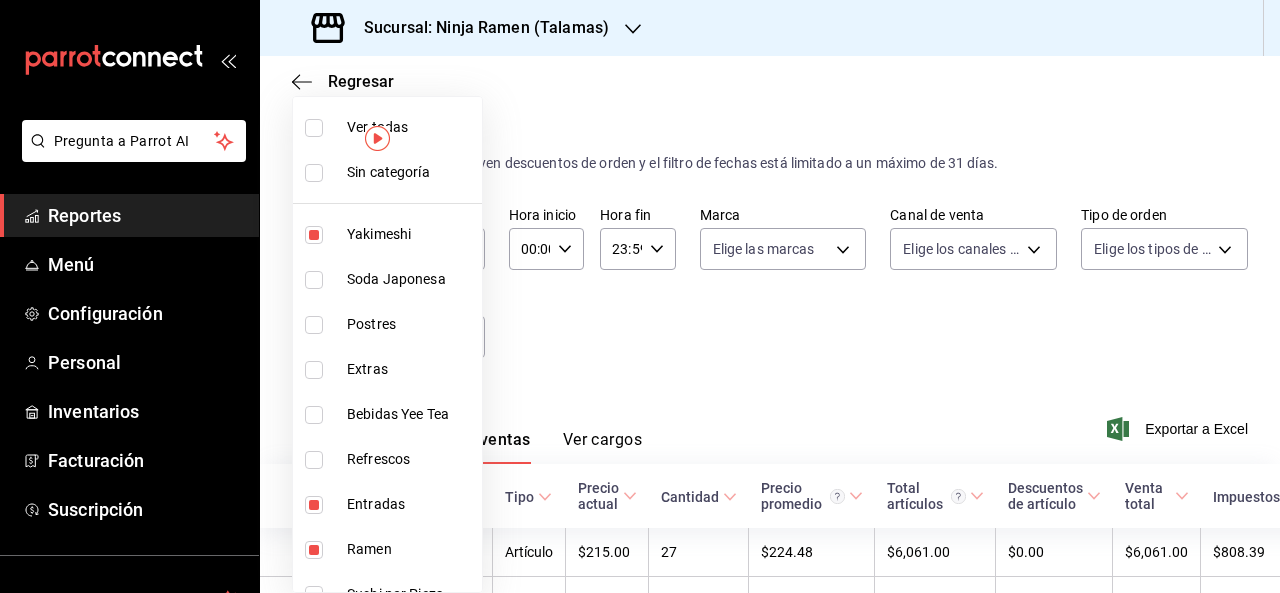click on "Extras" at bounding box center [387, 369] 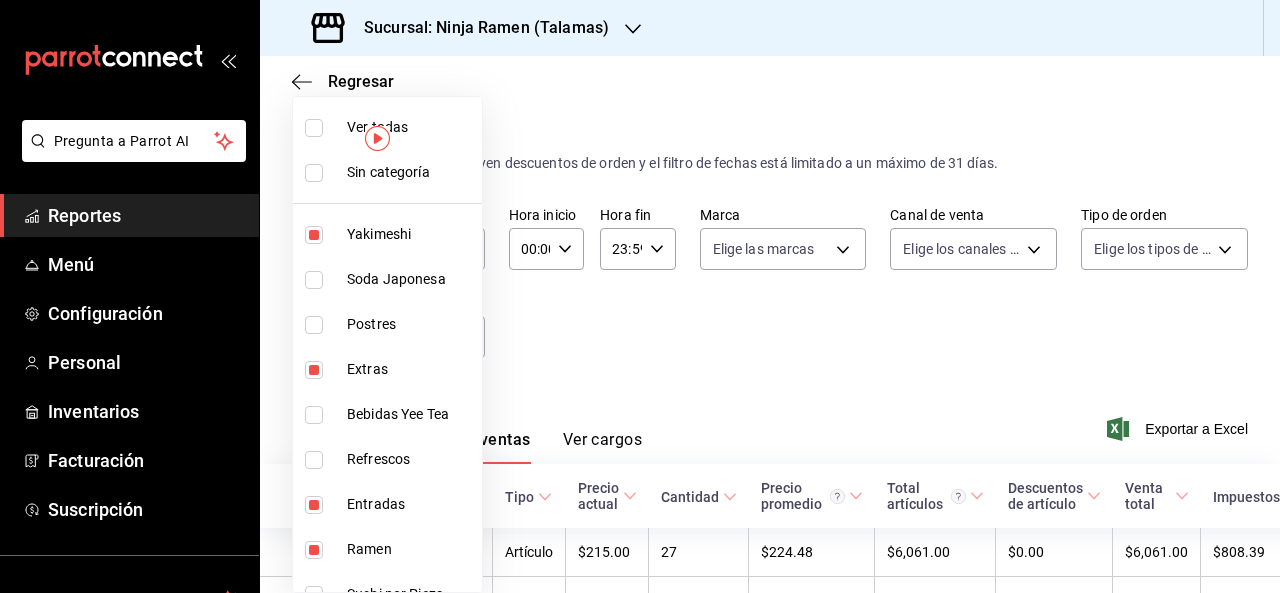 click at bounding box center [640, 296] 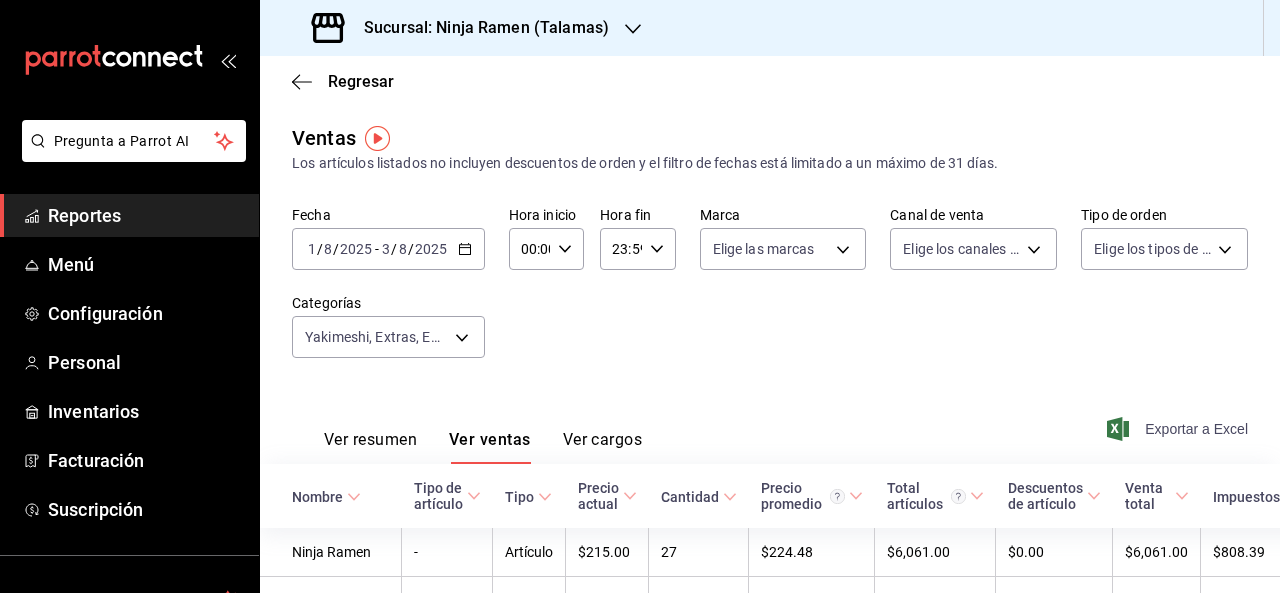 click on "Exportar a Excel" at bounding box center [1179, 429] 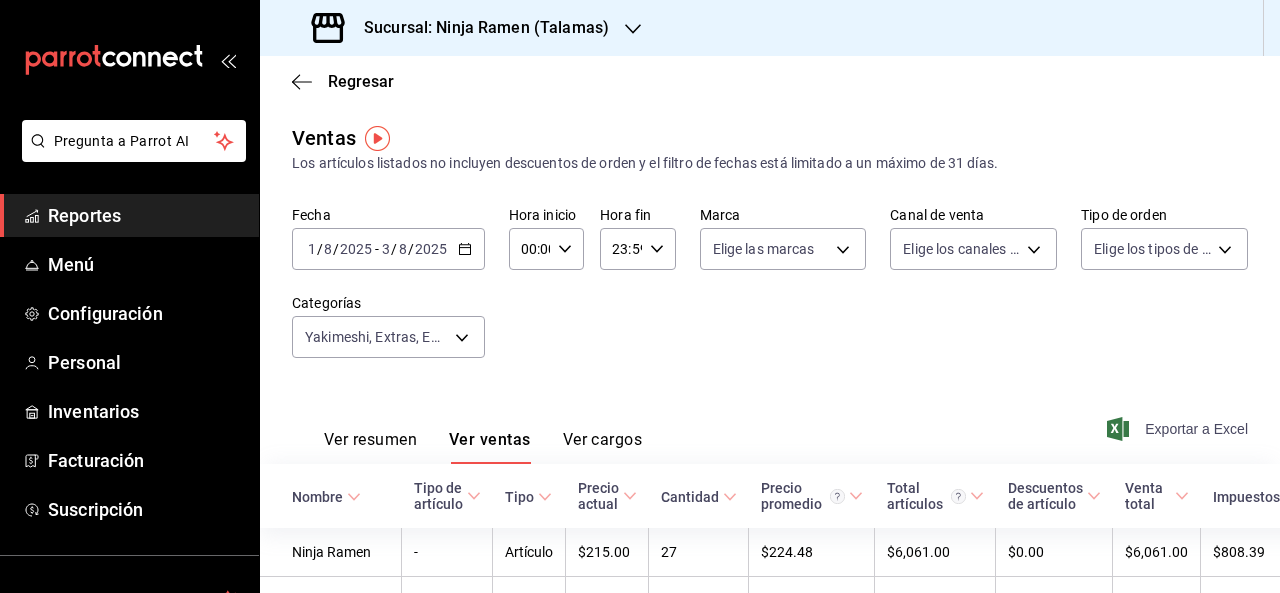 click on "Exportar a Excel" at bounding box center (1179, 429) 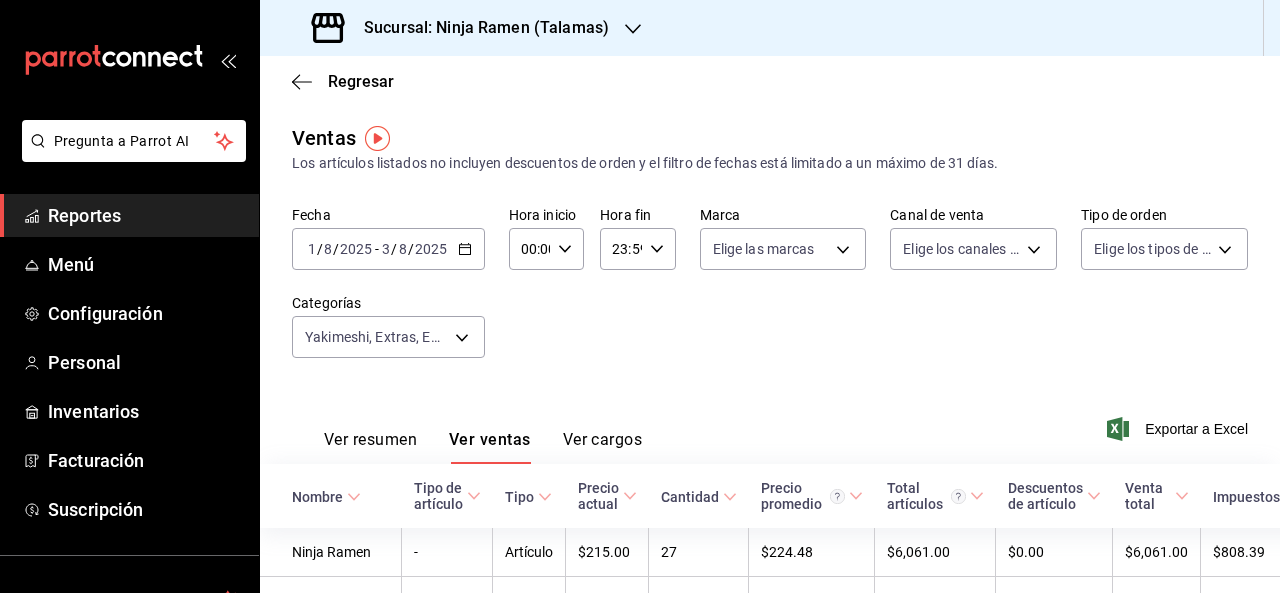 click on "Reportes" at bounding box center (145, 215) 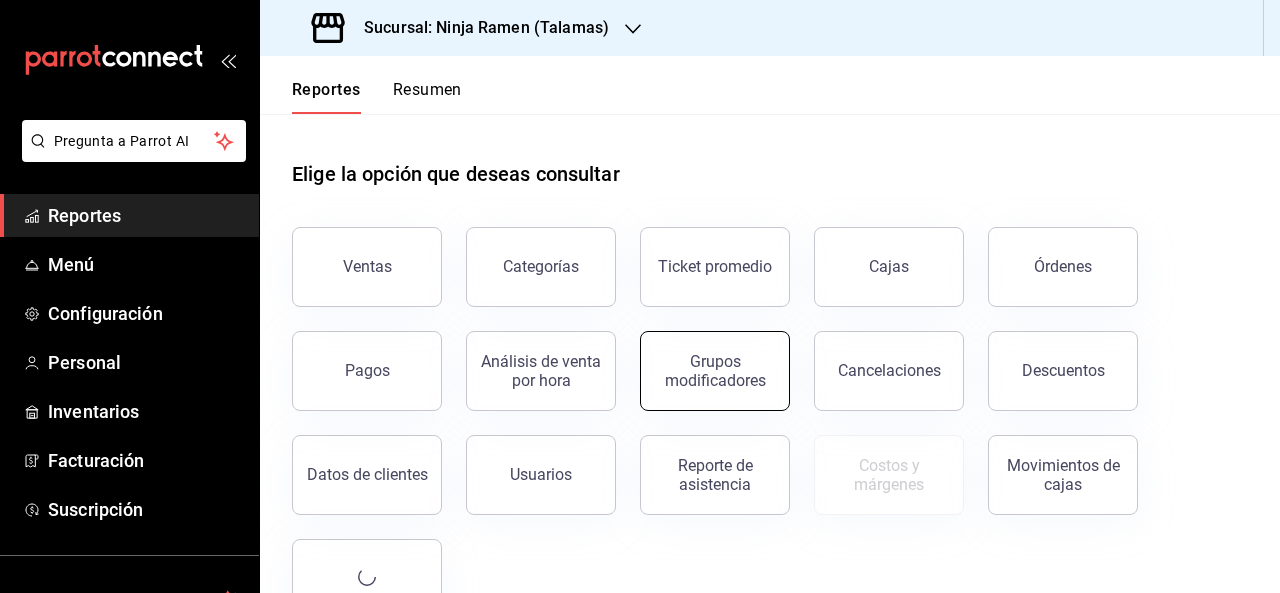 click on "Grupos modificadores" at bounding box center (715, 371) 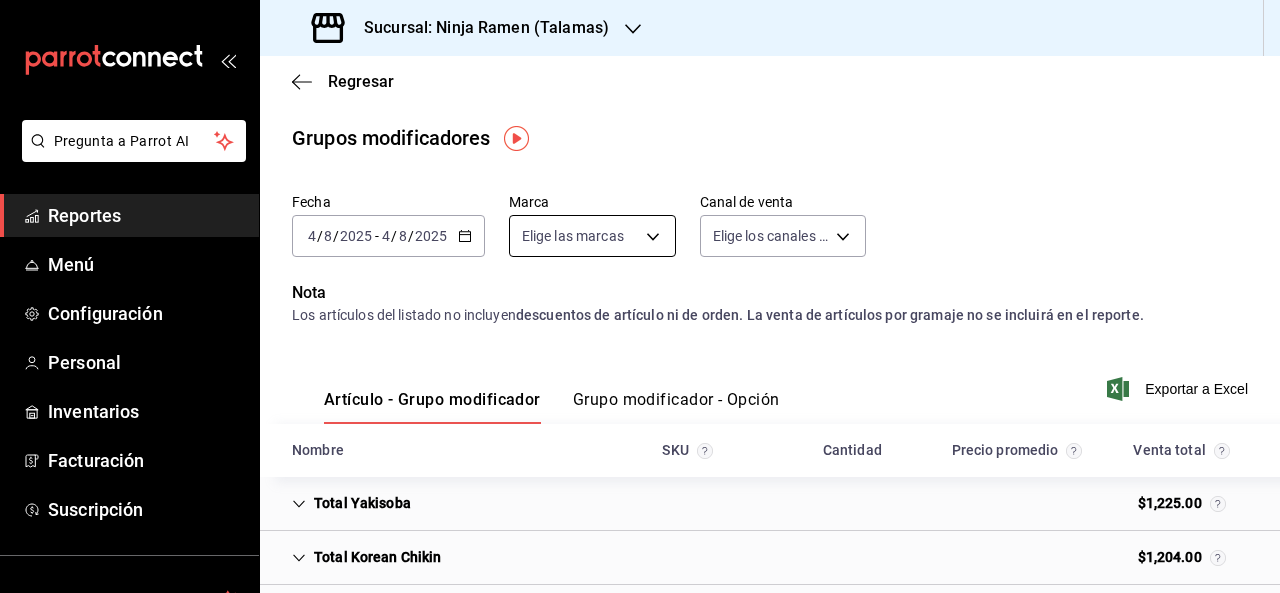 click on "Pregunta a Parrot AI Reportes   Menú   Configuración   Personal   Inventarios   Facturación   Suscripción   Ayuda Recomienda Parrot   [PERSON]   Sugerir nueva función   Sucursal: Ninja Ramen ([CITY]) Regresar Grupos modificadores Fecha [DATE] [DATE] - [DATE] Marca Elige las marcas Canal de venta Elige los canales de venta Nota Los artículos del listado no incluyen  descuentos de artículo ni de orden. La venta de artículos por gramaje no se incluirá en el reporte. Artículo - Grupo modificador Grupo modificador - Opción Exportar a Excel Nombre SKU   Cantidad Precio promedio   Venta total   Total Yakisoba $1,225.00   Total Korean Chikin $1,204.00   Total TonkotsuShoyu $627.00   Total Gyozas $460.00   Total Ninja Ramen $430.00   Total Bibimbap $402.00   Total Matcha Latte $340.00   Total Ninja Flamin $280.00   Total Nevado $260.00   Total Mango Lichi Calpis $255.00   GANA 1 MES GRATIS EN TU SUSCRIPCIÓN AQUÍ Ver video tutorial Ir a video Pregunta a Parrot AI Reportes" at bounding box center [640, 296] 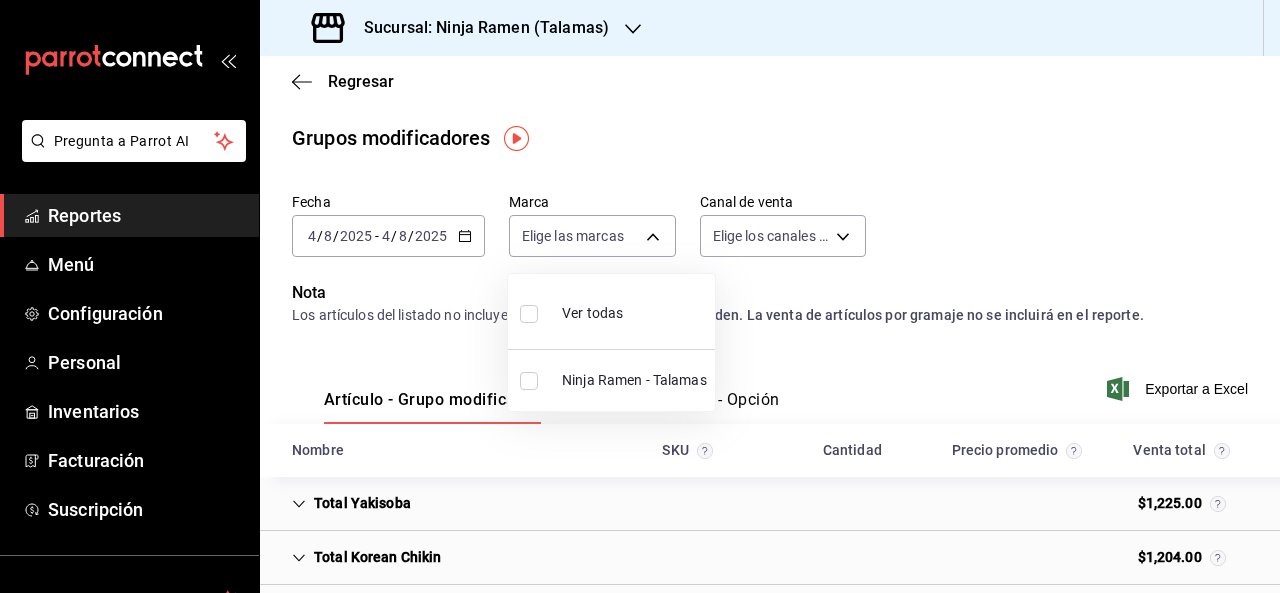 click at bounding box center (640, 296) 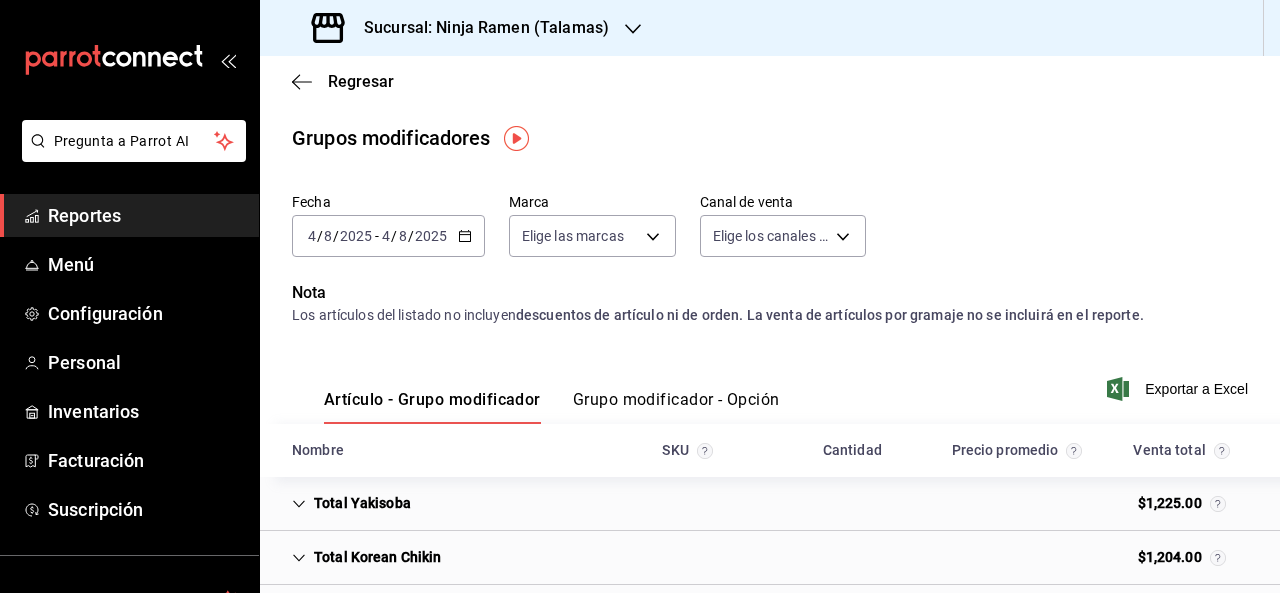 click on "Artículo - Grupo modificador Grupo modificador - Opción" at bounding box center [536, 395] 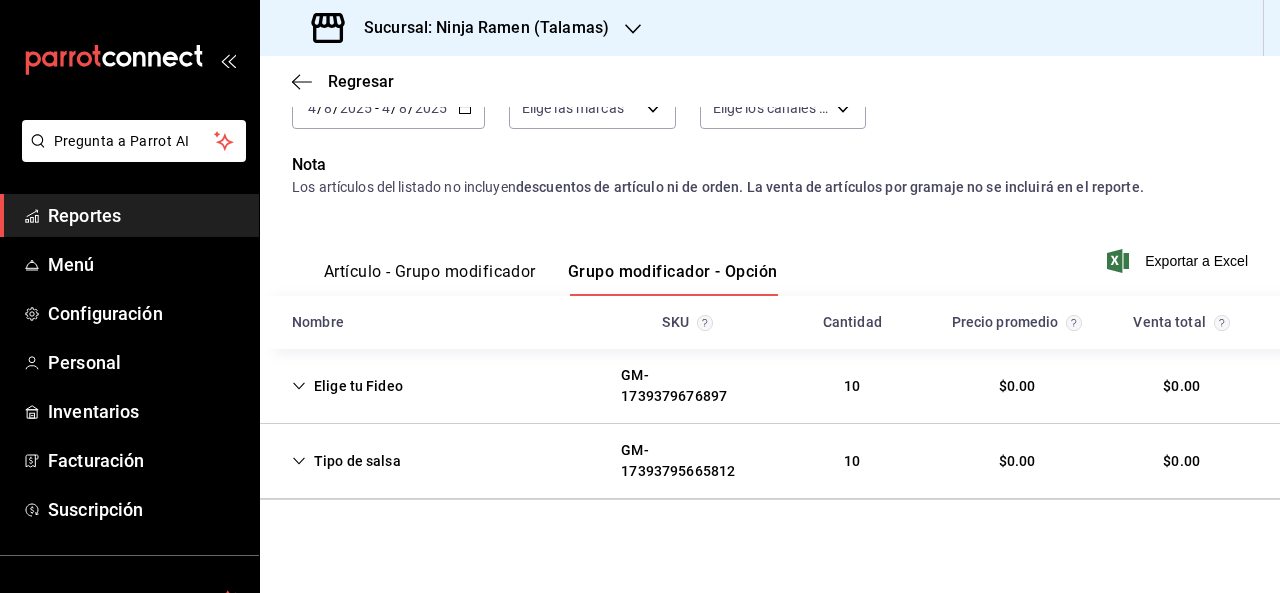 scroll, scrollTop: 130, scrollLeft: 0, axis: vertical 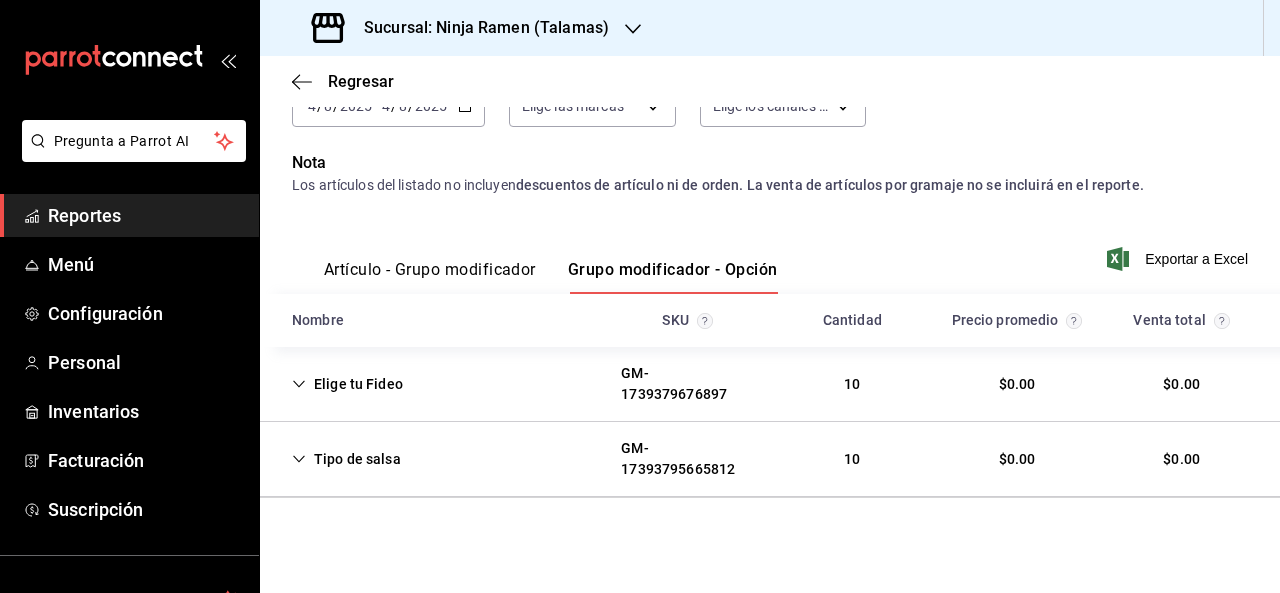click on "2025-08-04 4 / 8 / 2025 - 2025-08-04 4 / 8 / 2025" at bounding box center (388, 106) 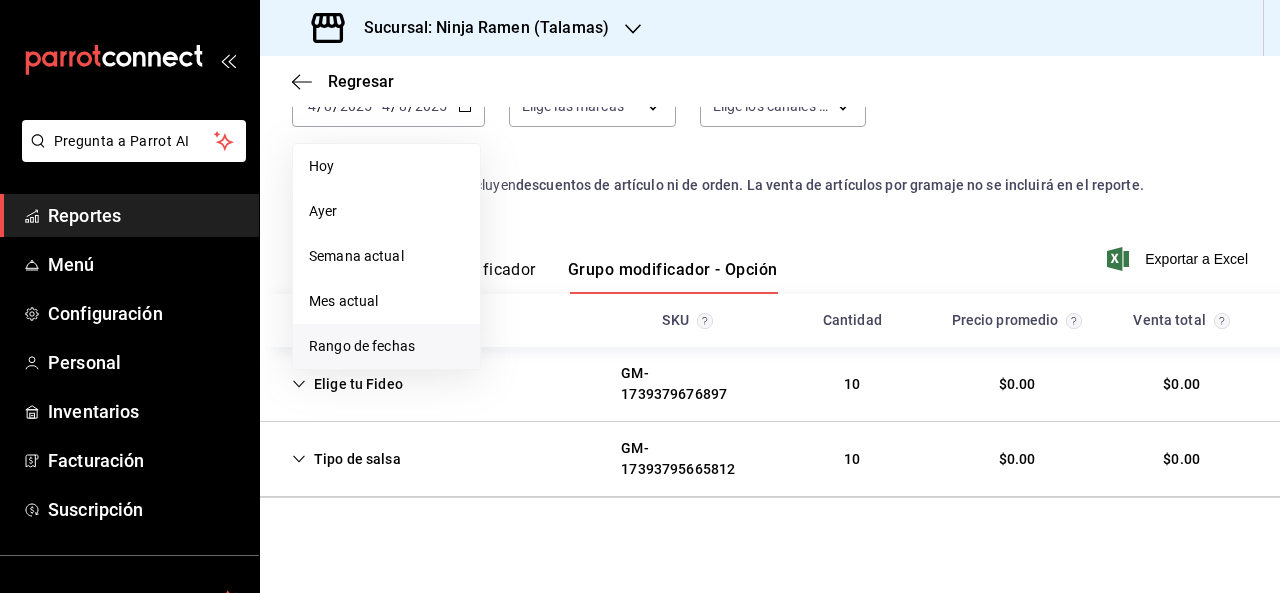click on "Rango de fechas" at bounding box center (386, 346) 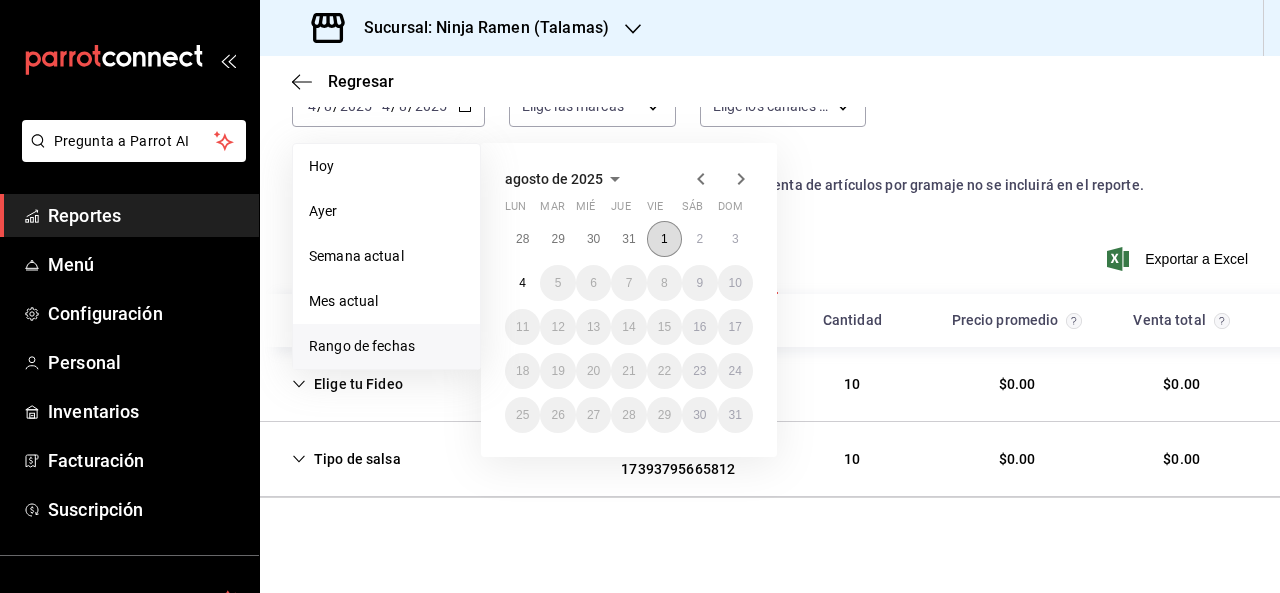 click on "1" at bounding box center (664, 239) 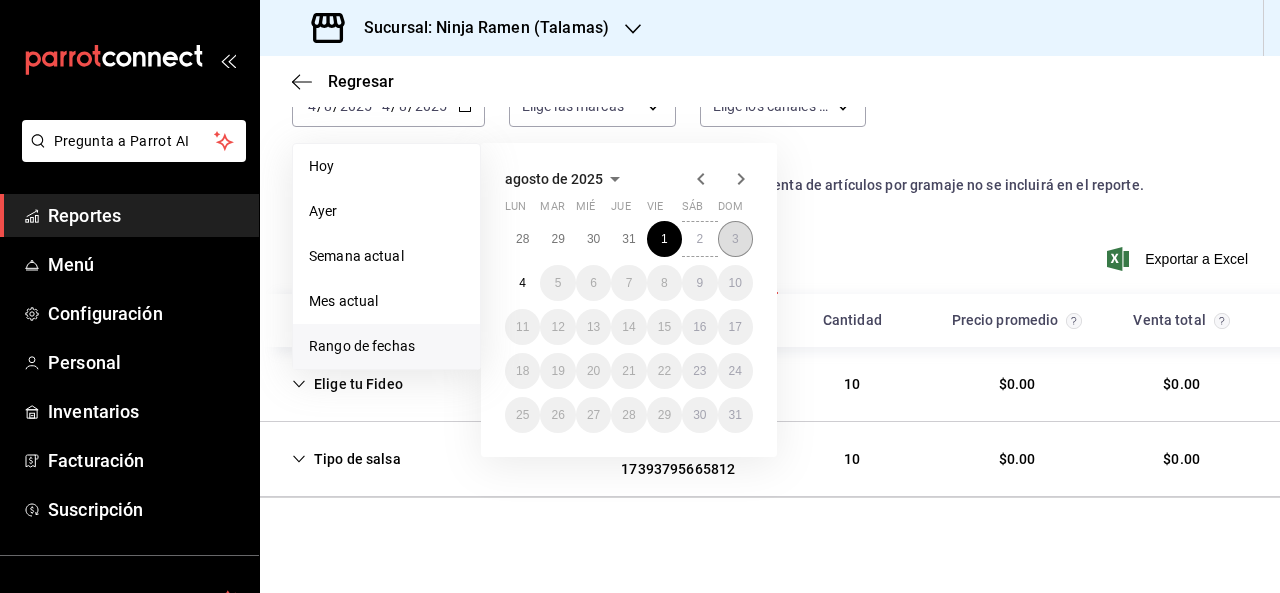 click on "3" at bounding box center [735, 239] 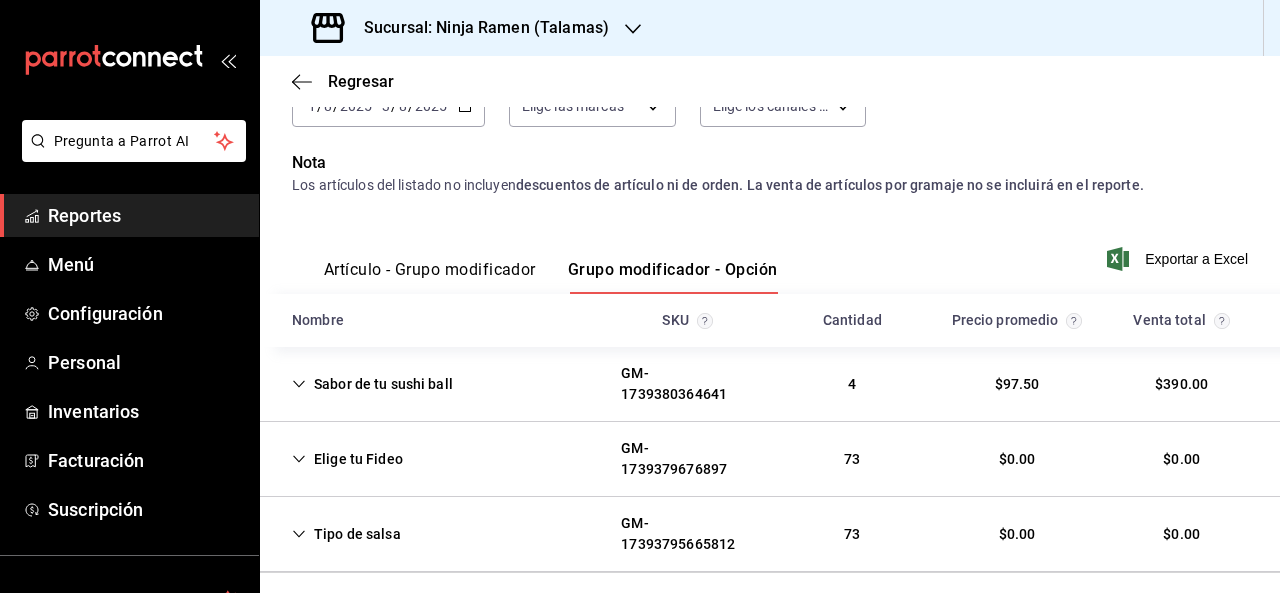 scroll, scrollTop: 204, scrollLeft: 0, axis: vertical 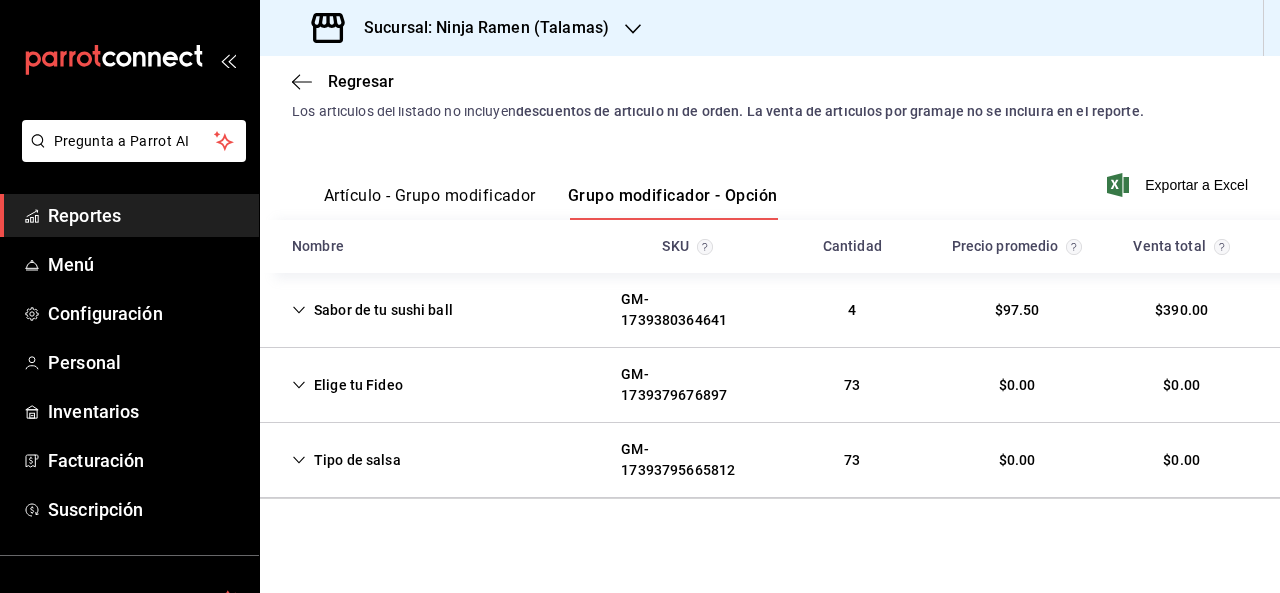 click on "Sabor de tu sushi ball" at bounding box center [372, 310] 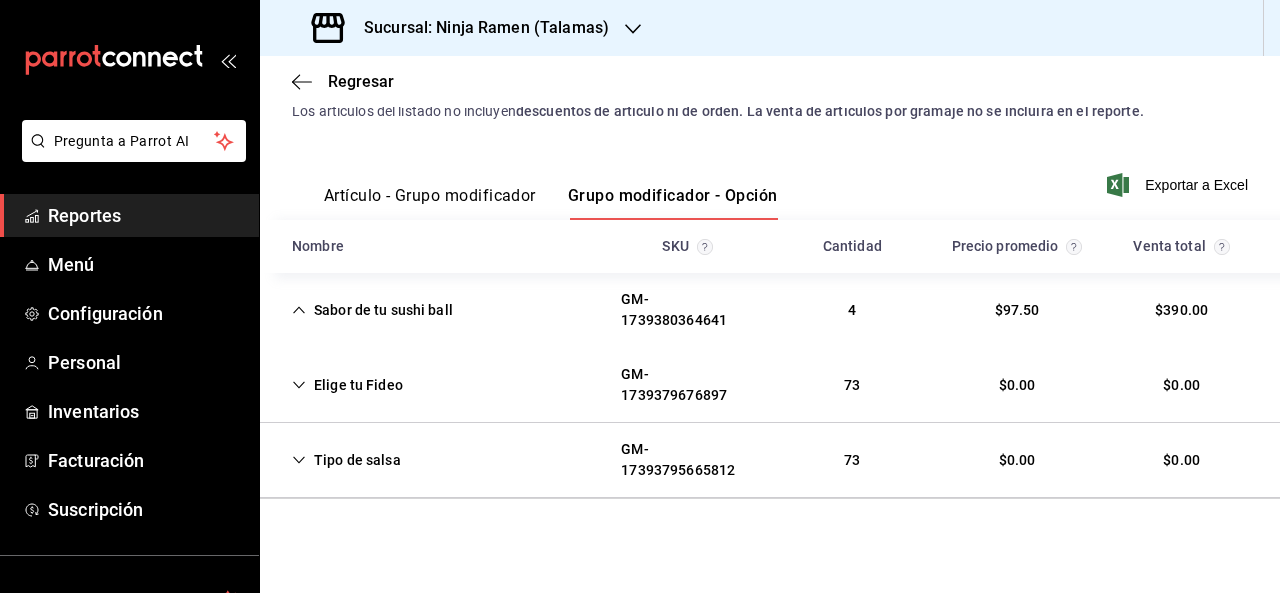 scroll, scrollTop: 204, scrollLeft: 0, axis: vertical 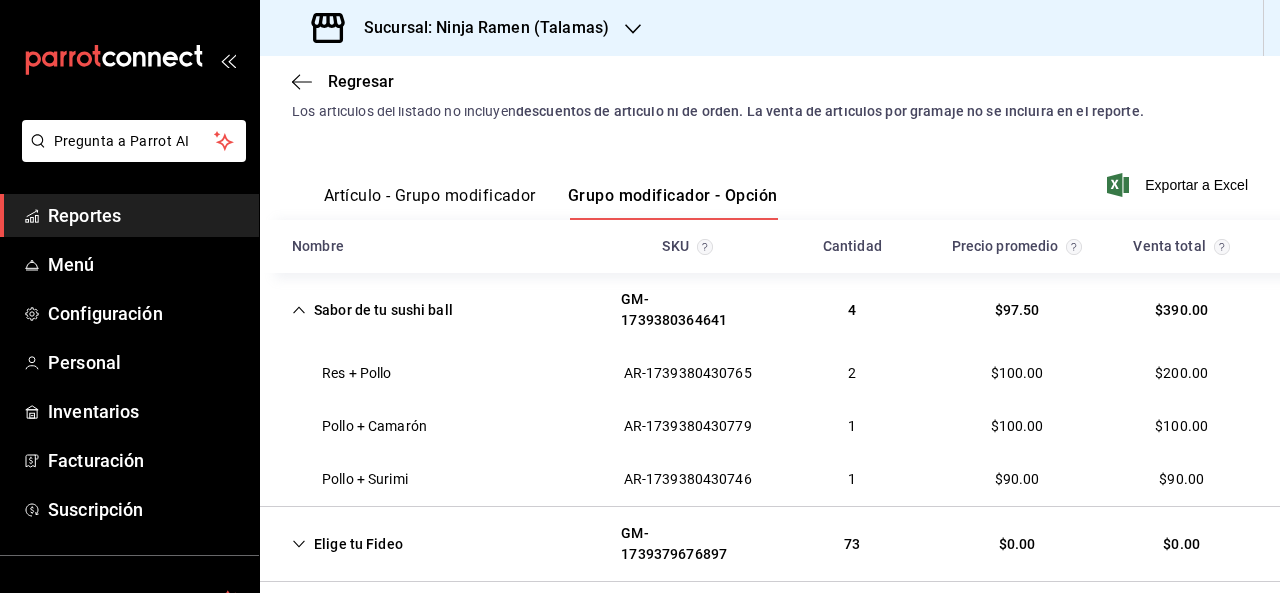click on "Sucursal: Ninja Ramen (Talamas)" at bounding box center [462, 28] 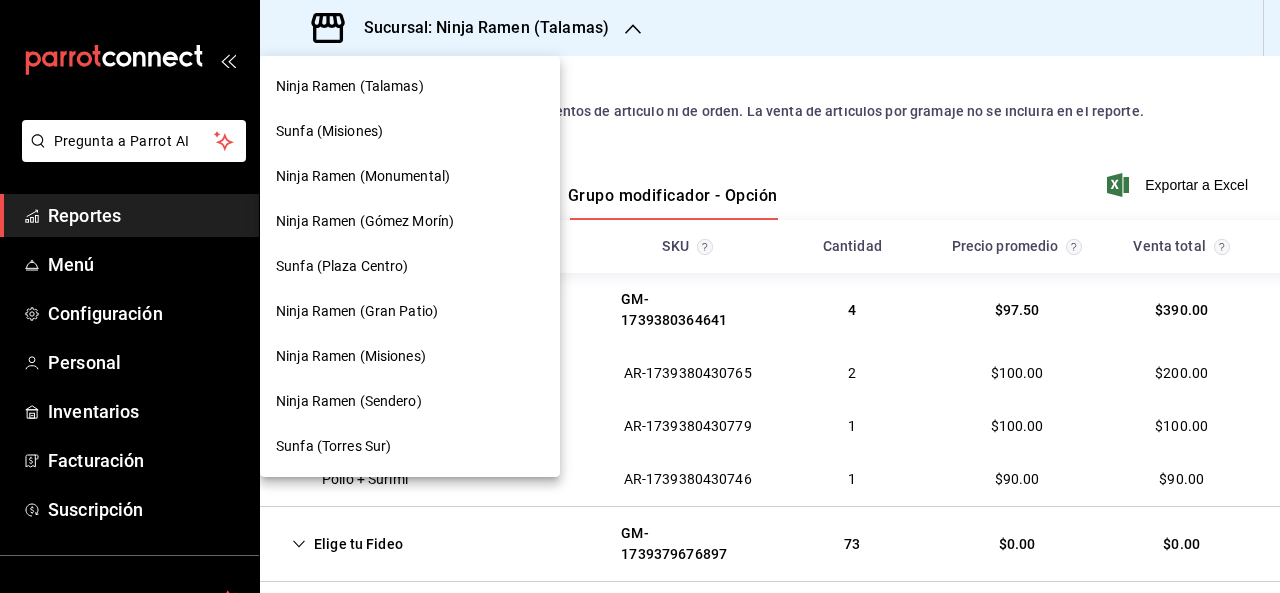 click on "Ninja Ramen (Monumental)" at bounding box center (410, 176) 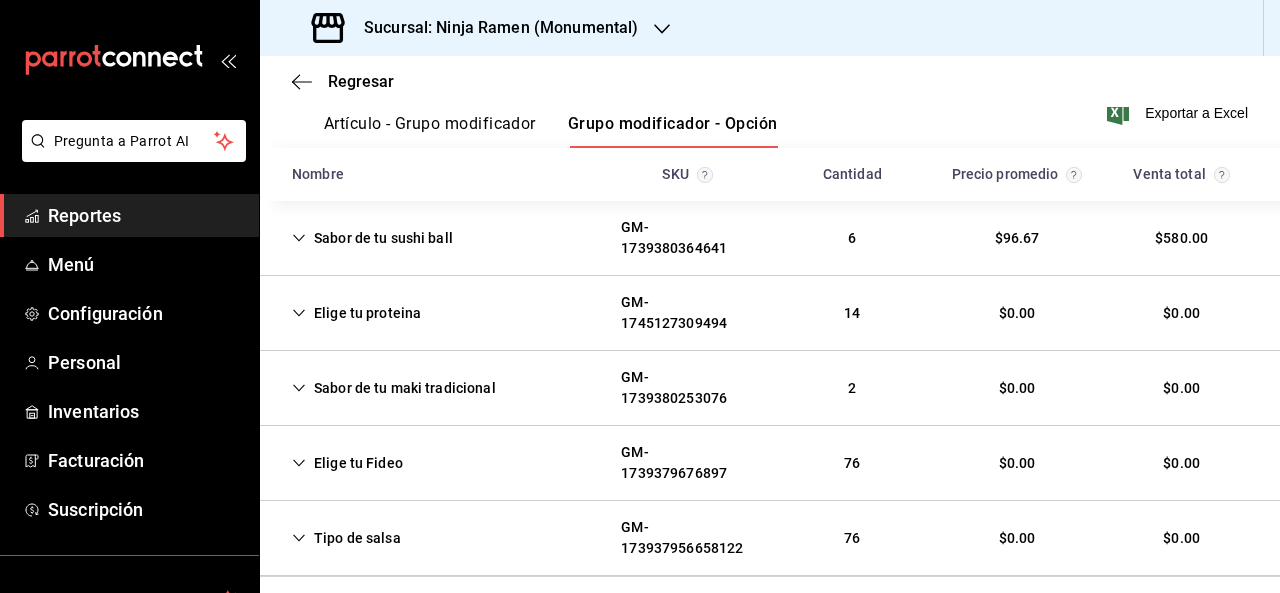 scroll, scrollTop: 274, scrollLeft: 0, axis: vertical 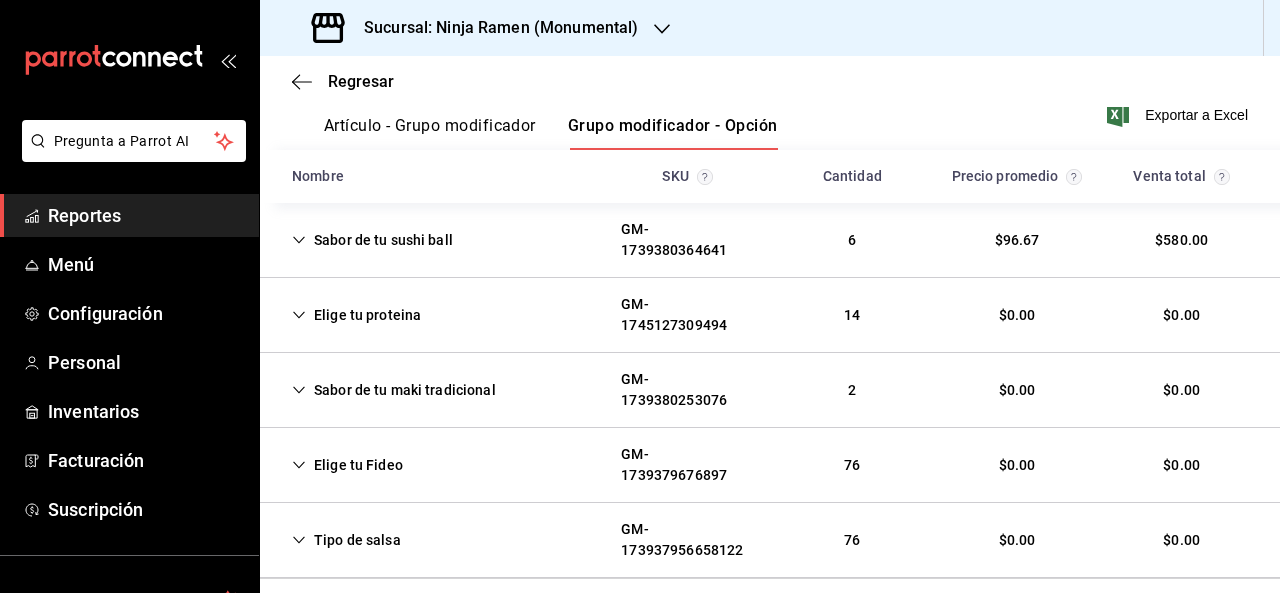 click on "Sabor de tu sushi ball" at bounding box center (372, 240) 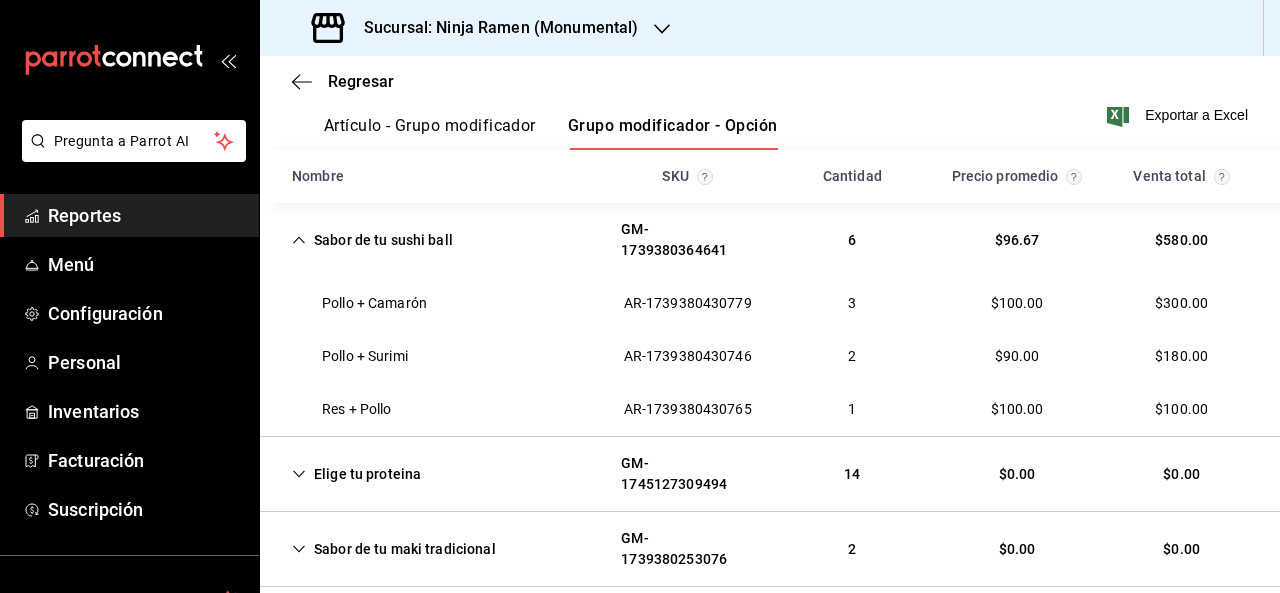 click on "Elige tu proteina GM-[ID] 14 $0.00 $0.00" at bounding box center (770, 474) 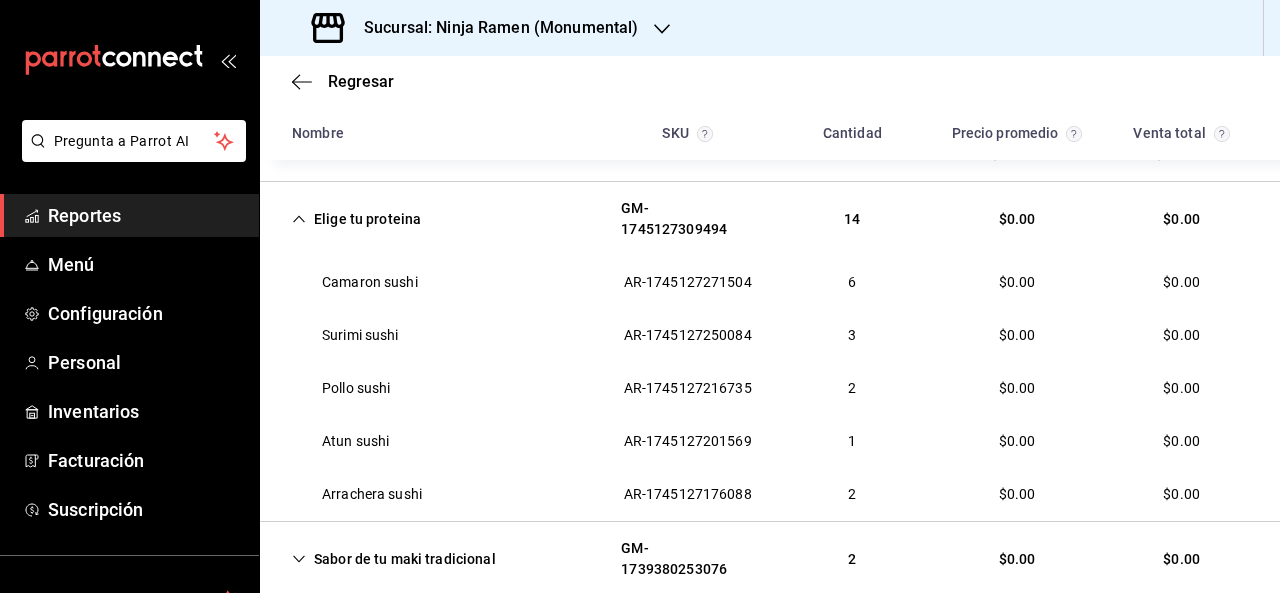 scroll, scrollTop: 534, scrollLeft: 0, axis: vertical 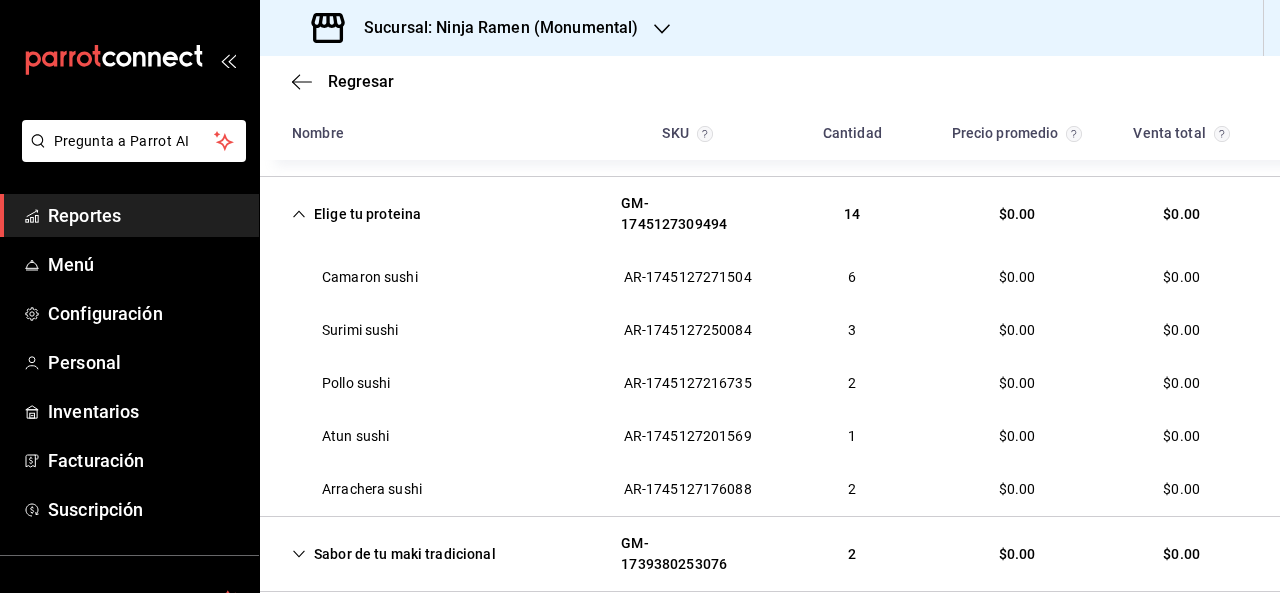 click on "Sabor de tu maki tradicional" at bounding box center (394, 554) 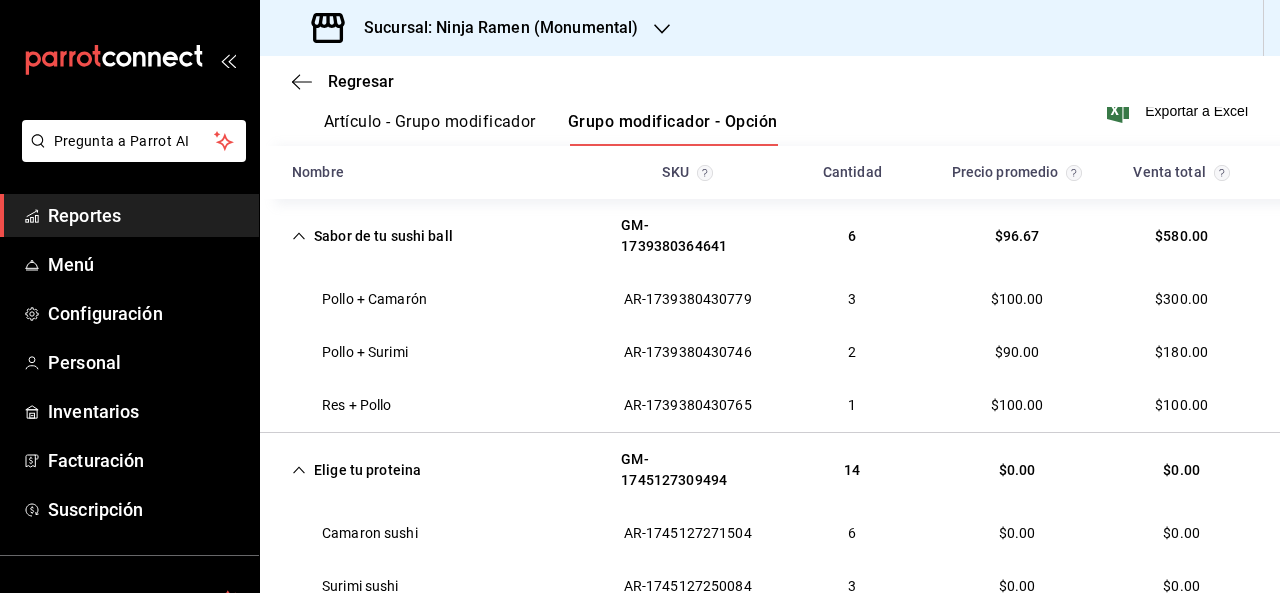 scroll, scrollTop: 270, scrollLeft: 0, axis: vertical 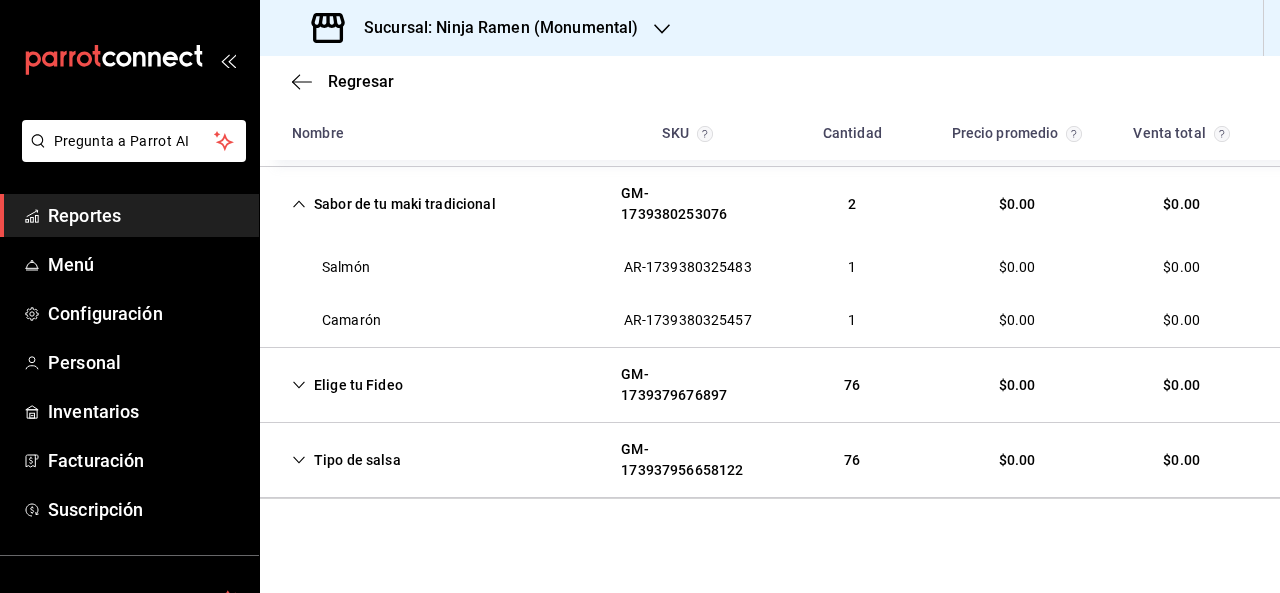 click on "Regresar" at bounding box center [770, 81] 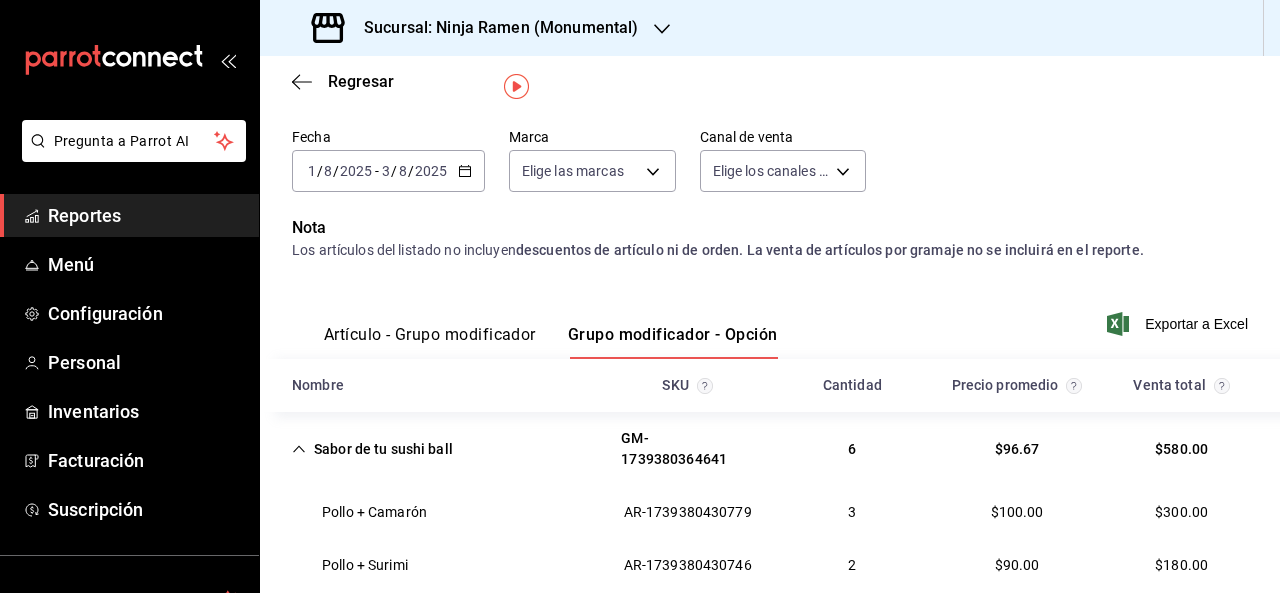 scroll, scrollTop: 52, scrollLeft: 0, axis: vertical 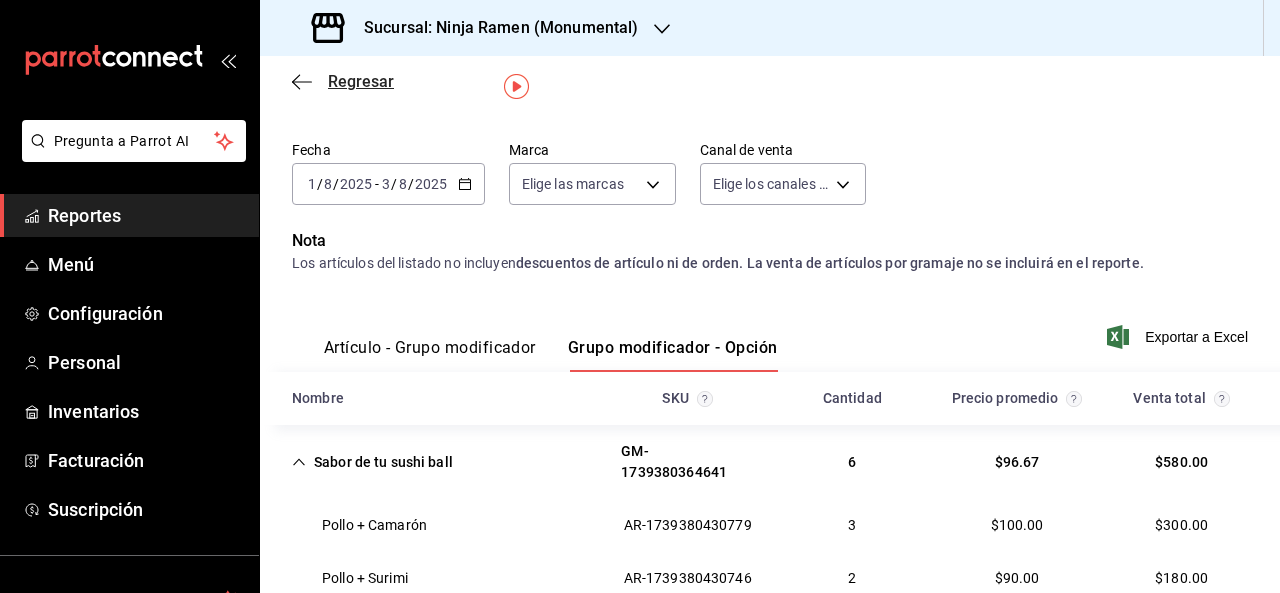 click on "Regresar" at bounding box center (361, 81) 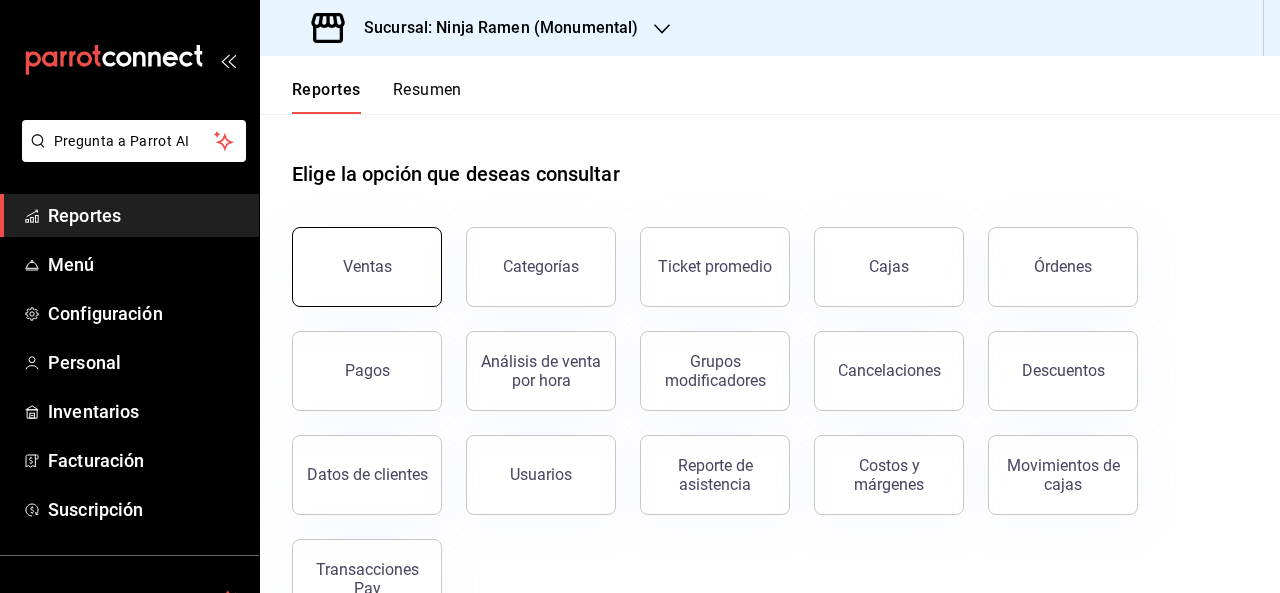 click on "Ventas" at bounding box center [367, 266] 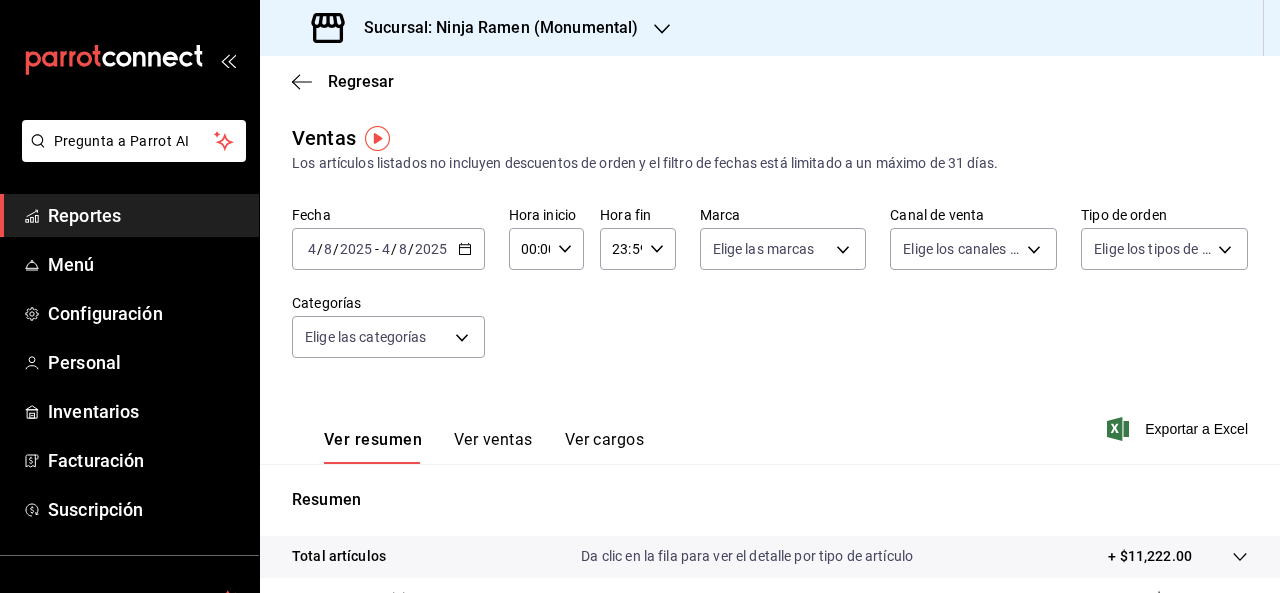 click 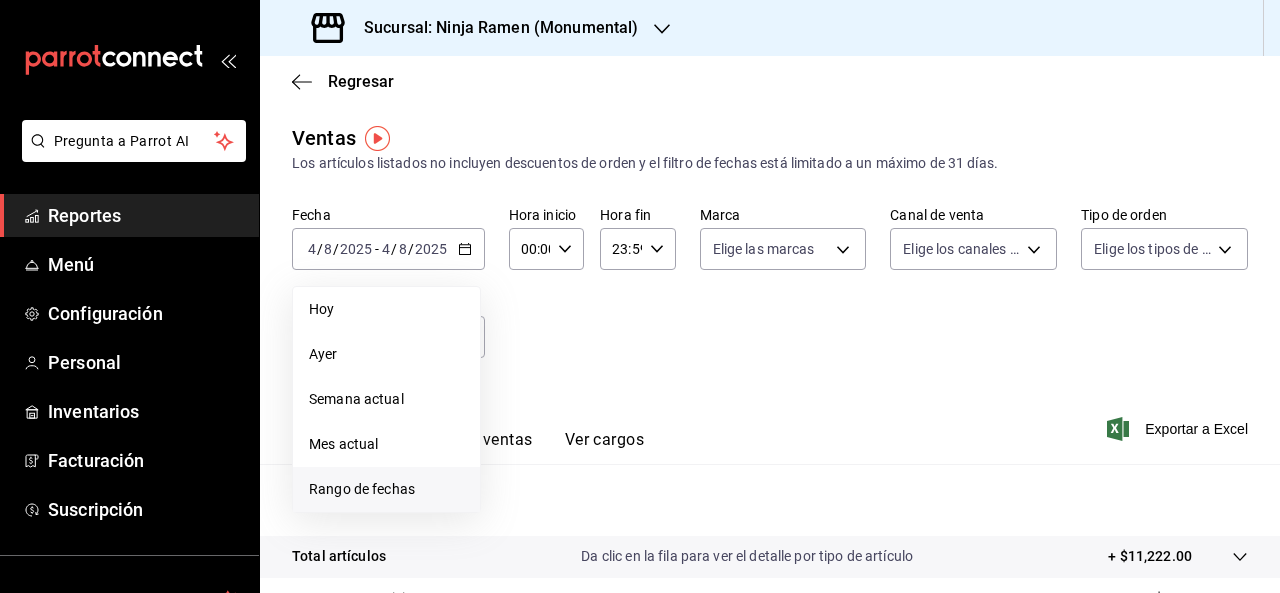 click on "Rango de fechas" at bounding box center (386, 489) 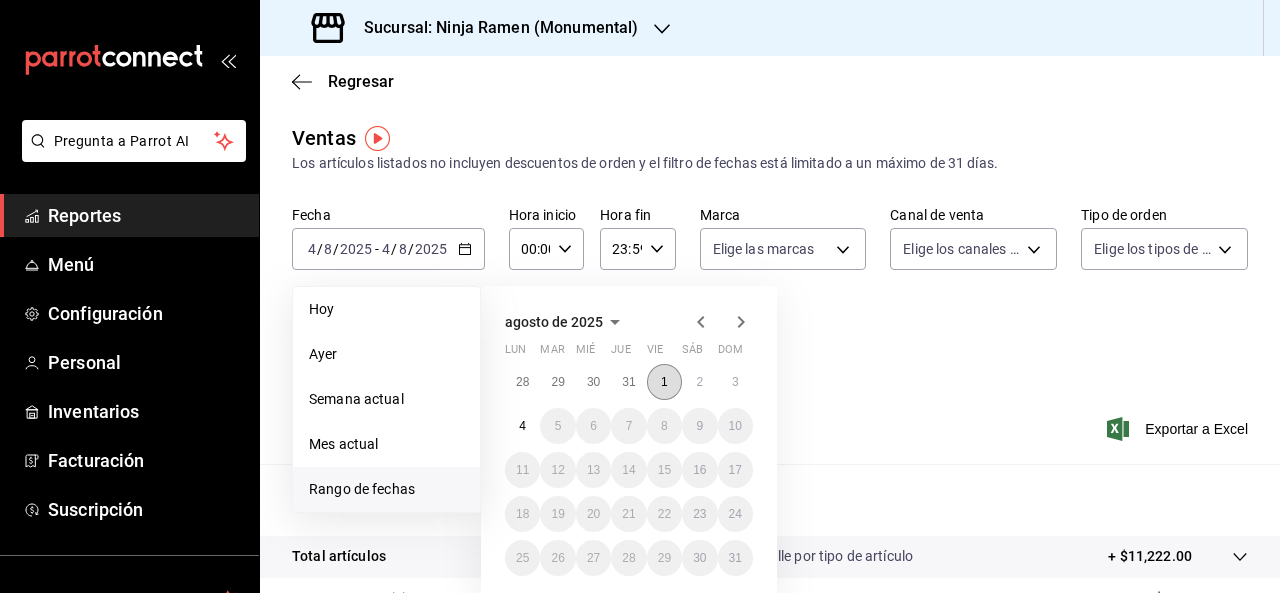 click on "1" at bounding box center [664, 382] 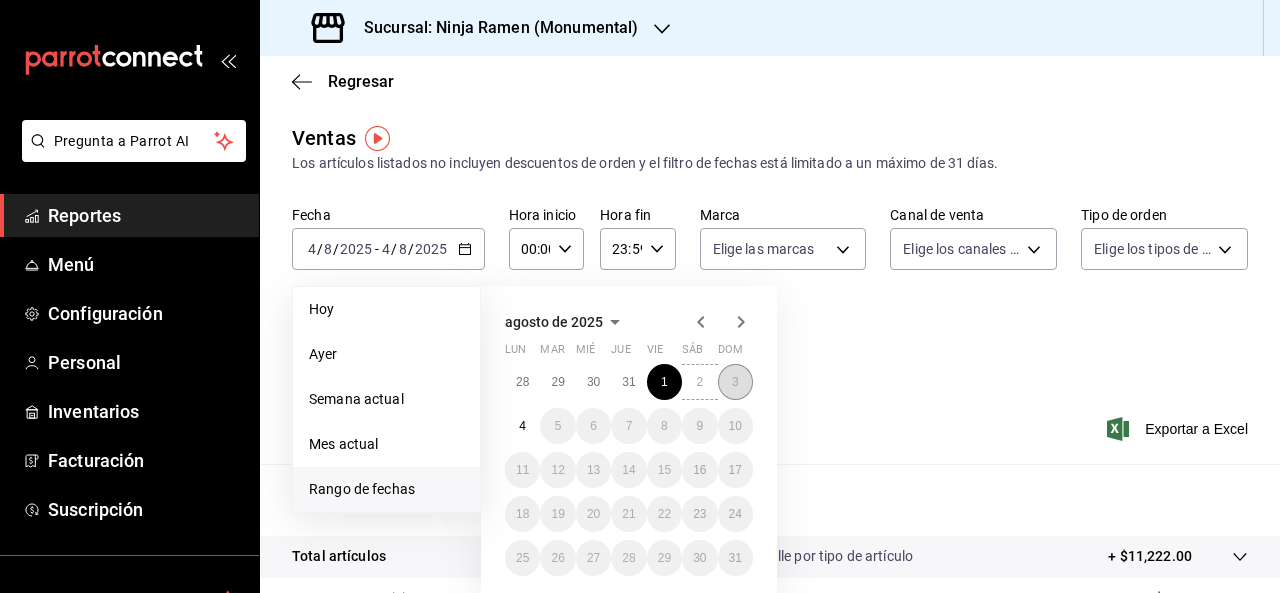 click on "3" at bounding box center (735, 382) 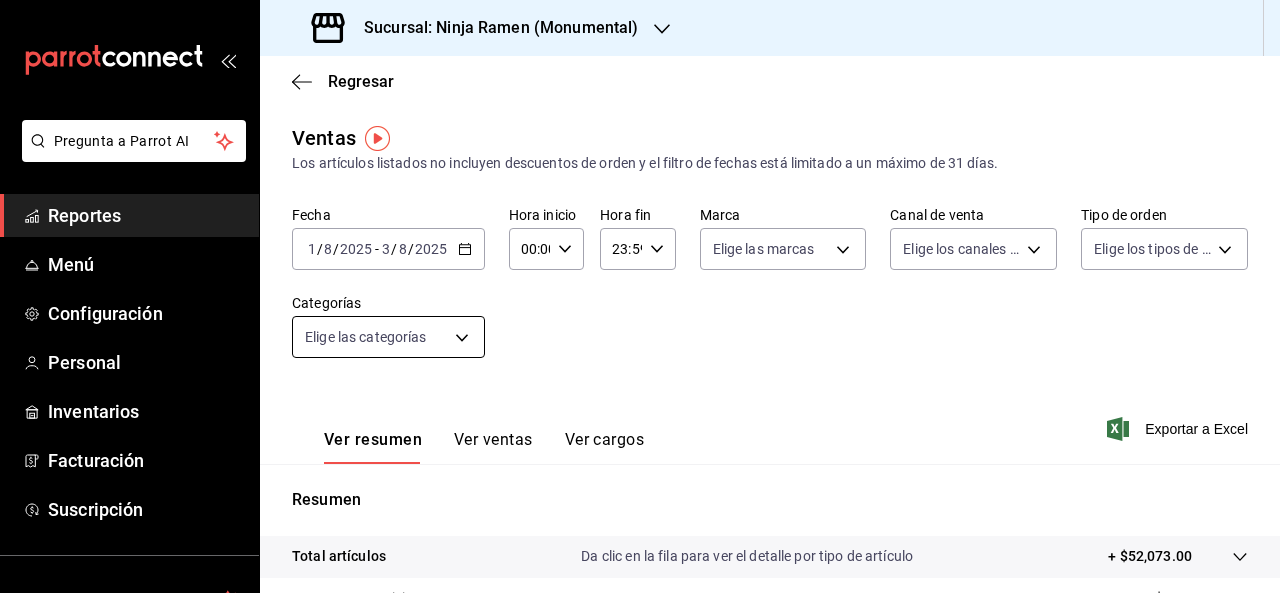 click on "Pregunta a Parrot AI Reportes   Menú   Configuración   Personal   Inventarios   Facturación   Suscripción   Ayuda Recomienda Parrot   [PERSON]   Sugerir nueva función   Sucursal: Ninja Ramen ([CITY]) Regresar Ventas Los artículos listados no incluyen descuentos de orden y el filtro de fechas está limitado a un máximo de 31 días. Fecha [DATE] [DATE] - [DATE] Hora inicio 00:00 Hora inicio Hora fin 23:59 Hora fin Marca Elige las marcas Canal de venta Elige los canales de venta Tipo de orden Elige los tipos de orden Categorías Elige las categorías Ver resumen Ver ventas Ver cargos Exportar a Excel Resumen Total artículos Da clic en la fila para ver el detalle por tipo de artículo + $52,073.00 Cargos por servicio + $0.00 Venta bruta = $52,073.00 Descuentos totales - $214.50 Certificados de regalo - $0.00 Venta total = $51,858.50 Impuestos - $7,152.90 Venta neta = $44,705.60 GANA 1 MES GRATIS EN TU SUSCRIPCIÓN AQUÍ Ver video tutorial Ir a video Ver video tutorial" at bounding box center [640, 296] 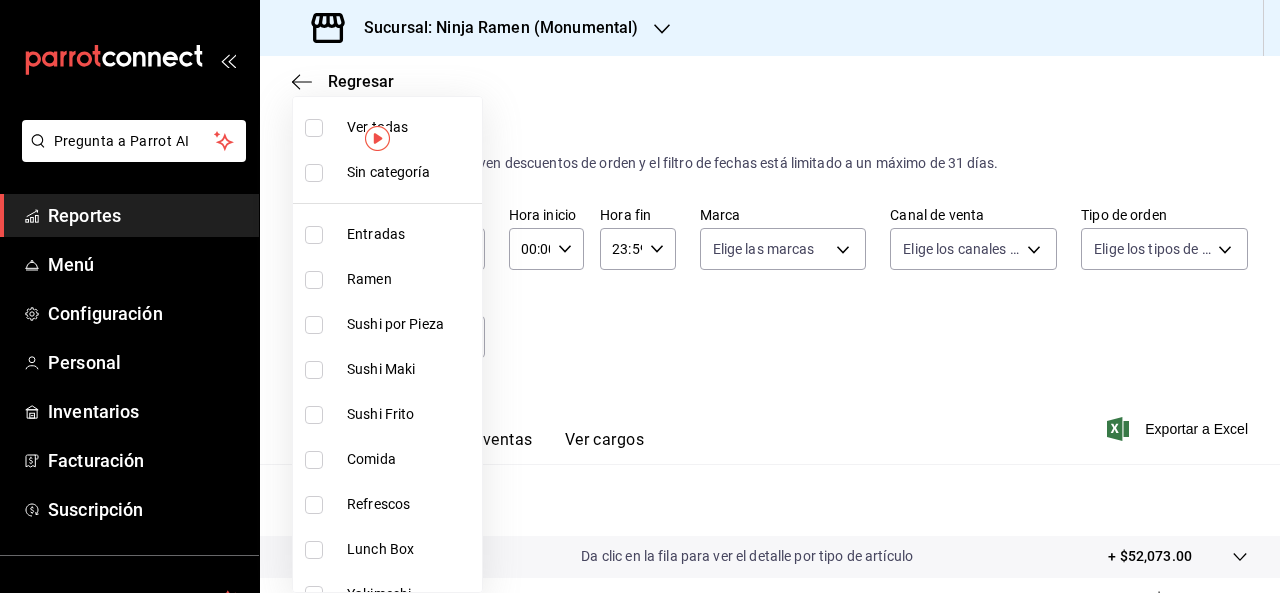 click on "Entradas" at bounding box center (387, 234) 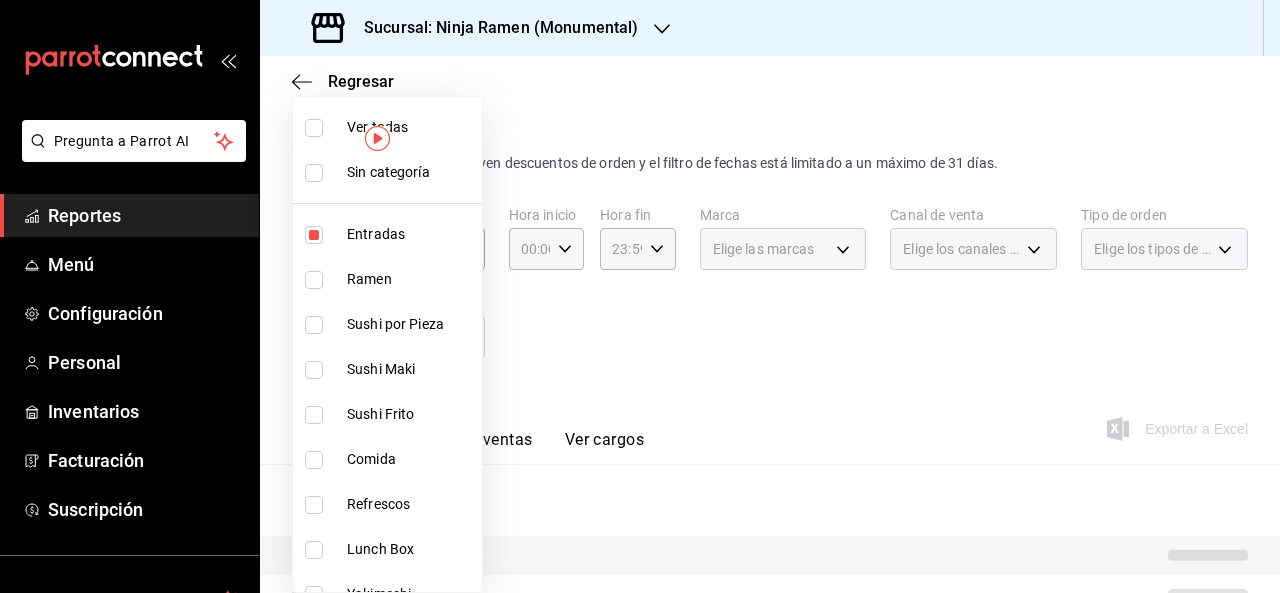 click on "Ramen" at bounding box center [410, 279] 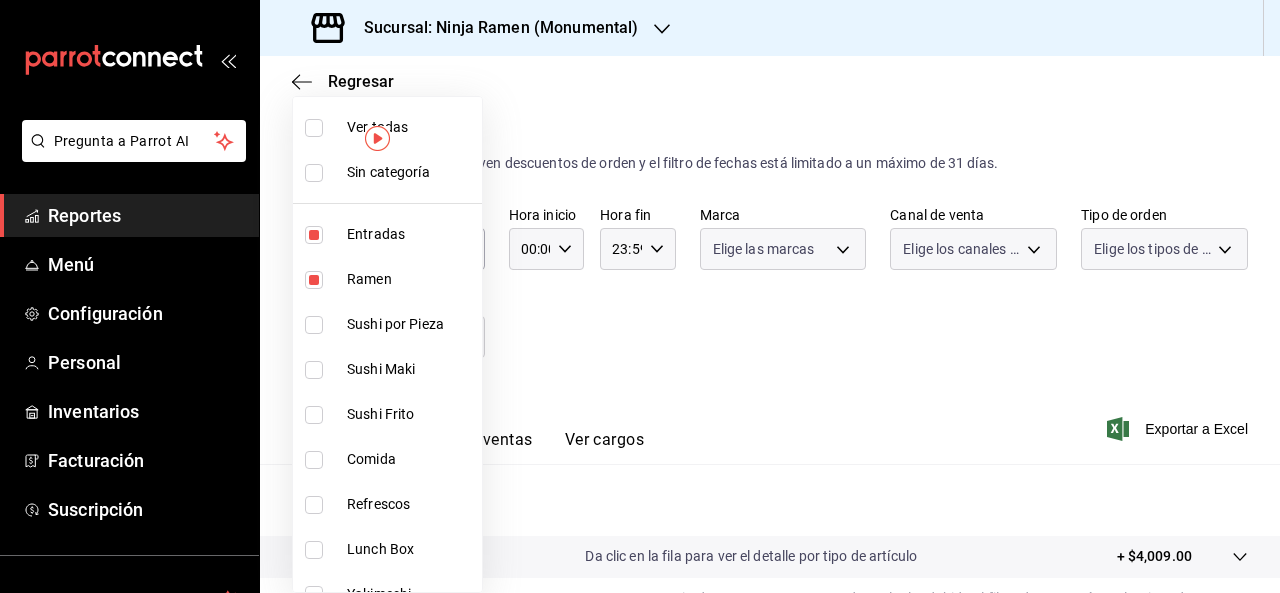 type on "36dc590a-87e6-46de-85a6-f6ec2e0dcf52,a50957be-f90f-40fe-be65-9e8d48c3e6df" 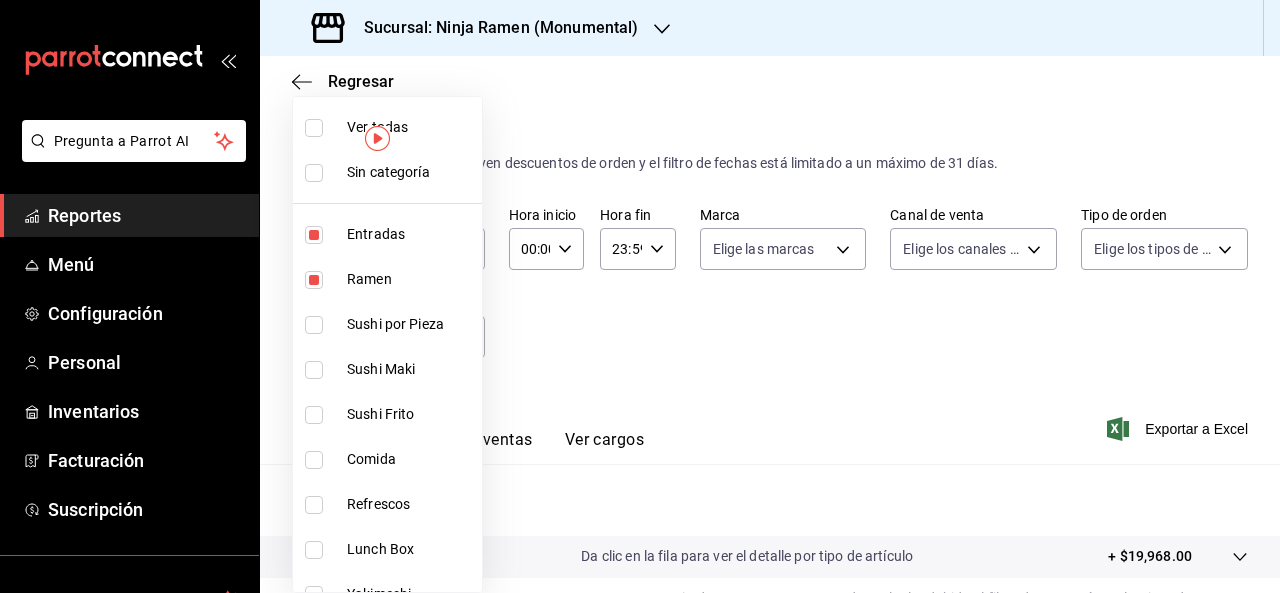 click on "Sushi Maki" at bounding box center [410, 369] 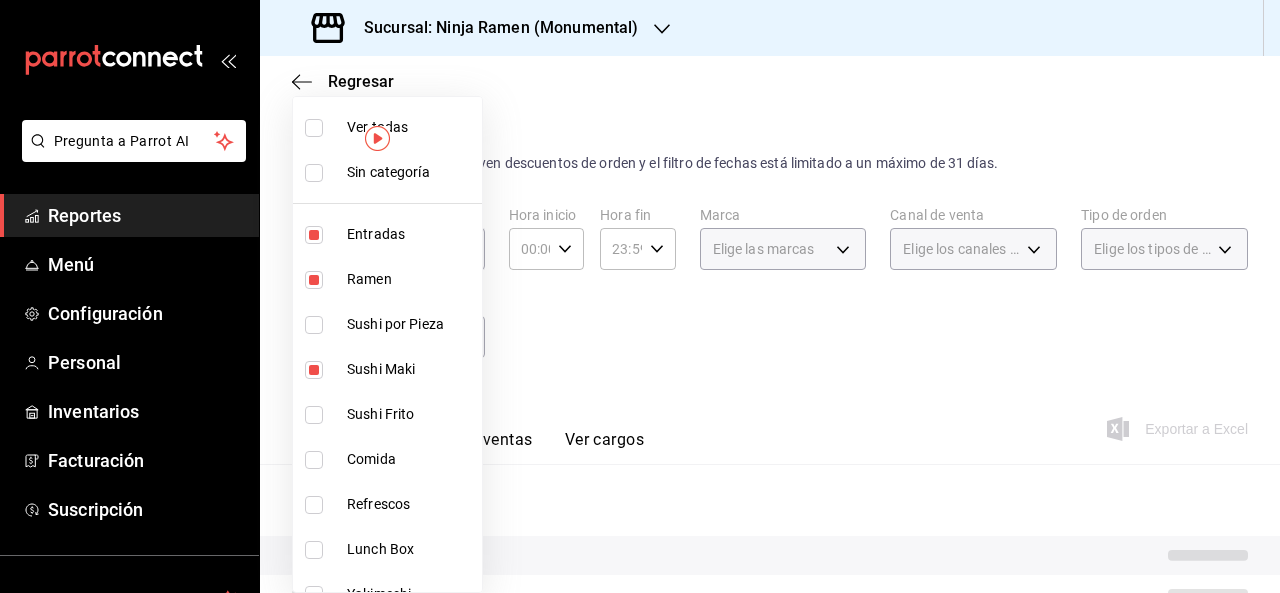 click on "Sushi Frito" at bounding box center (387, 414) 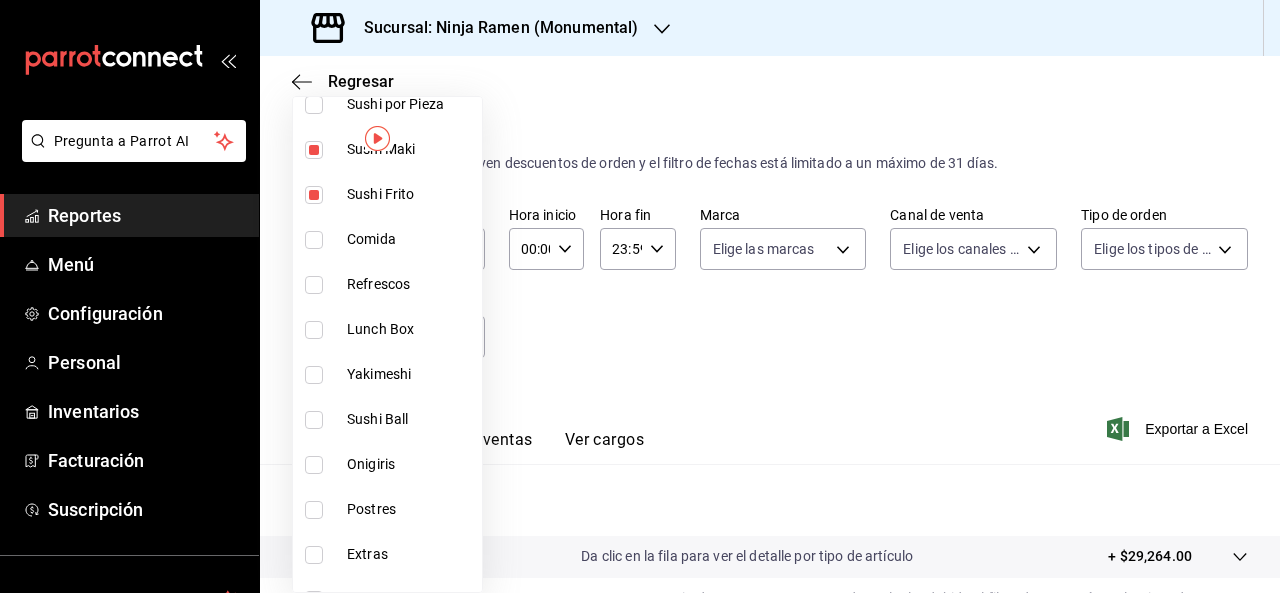 scroll, scrollTop: 294, scrollLeft: 0, axis: vertical 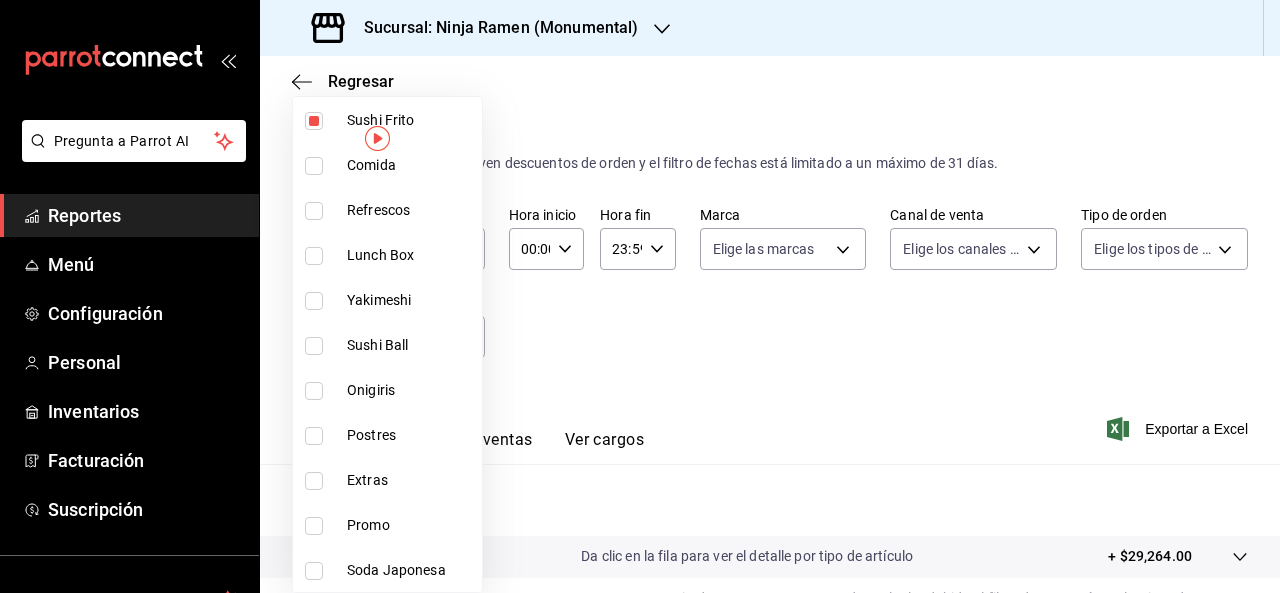 click on "Promo" at bounding box center (410, 525) 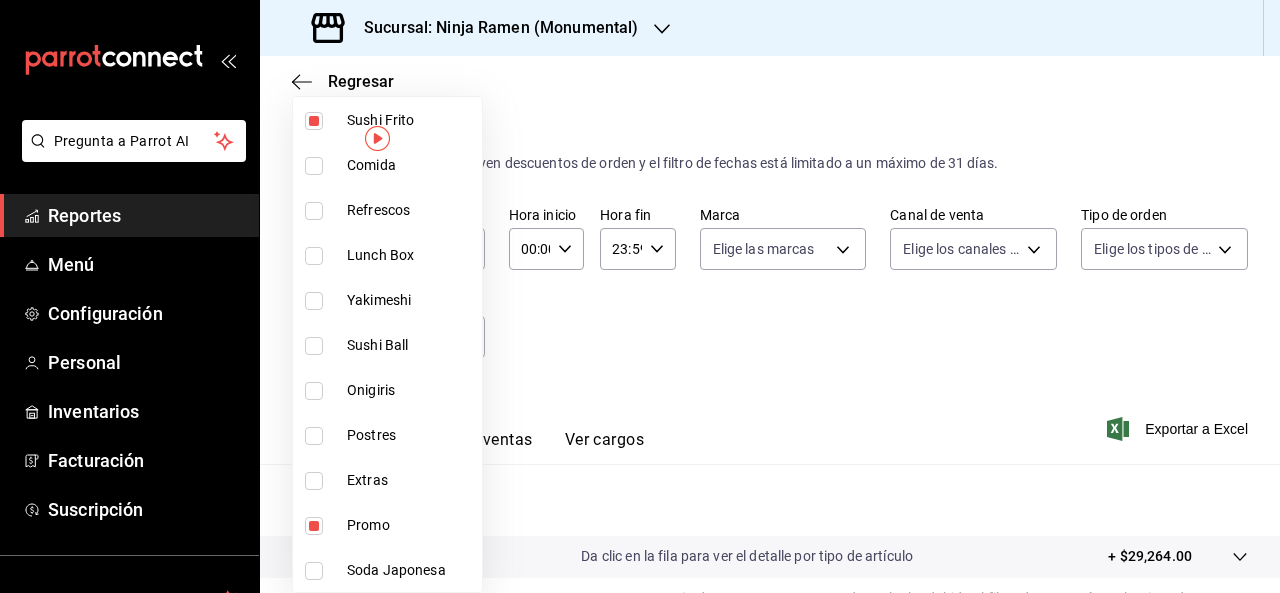 click on "Promo" at bounding box center [410, 525] 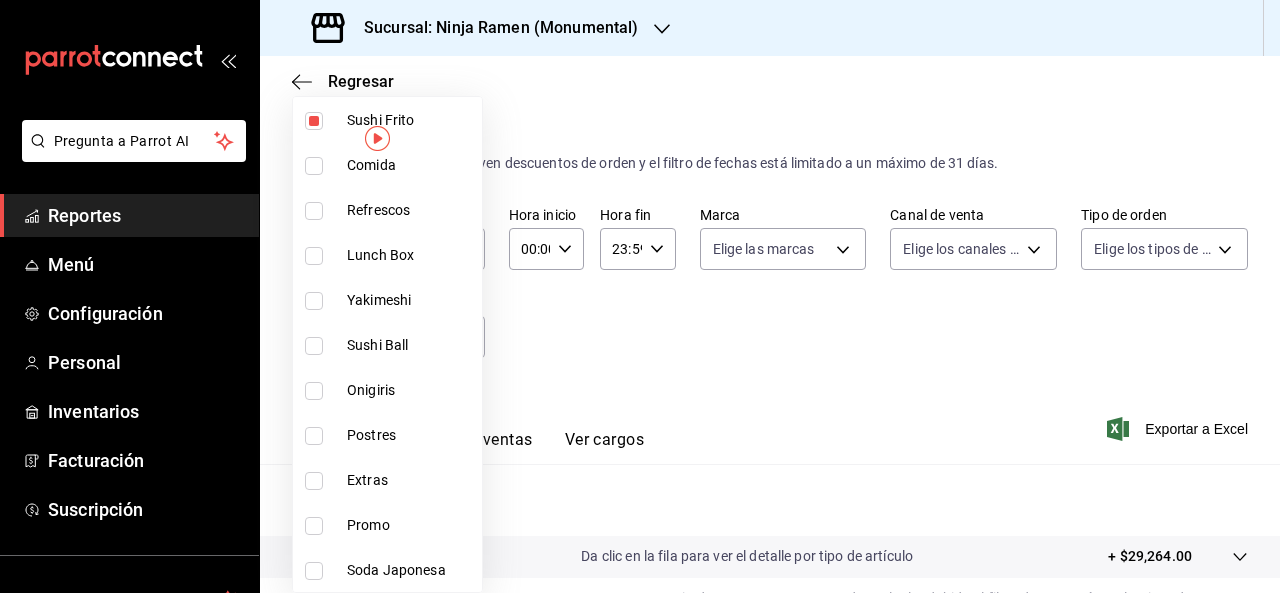 click on "Onigiris" at bounding box center [410, 390] 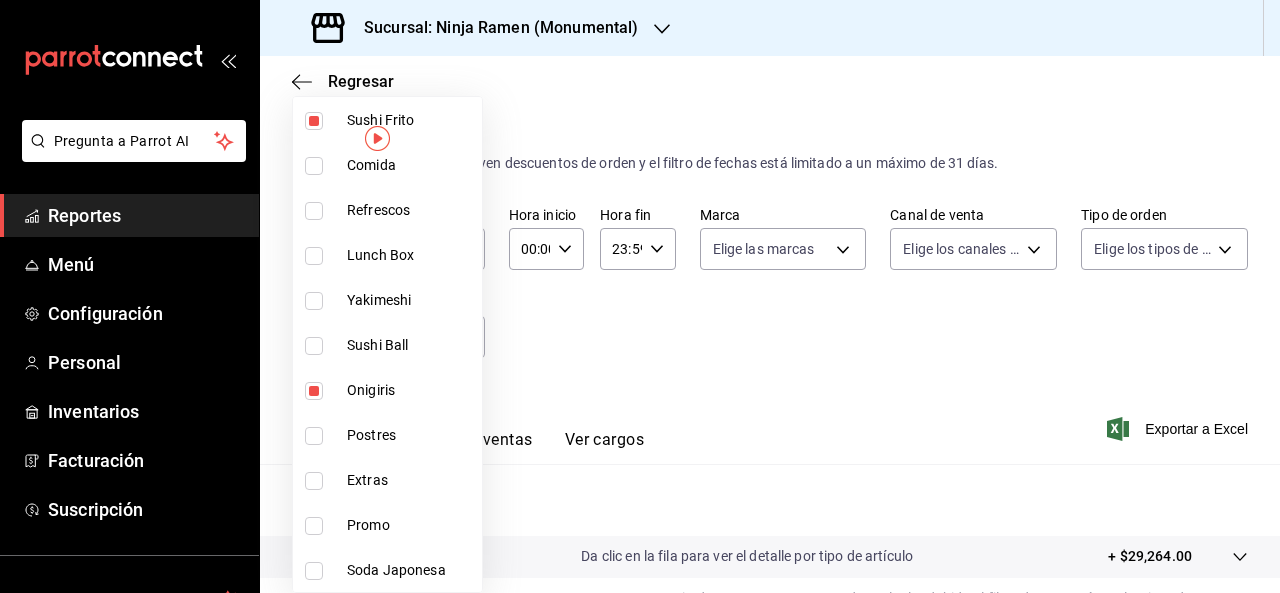 type on "36dc590a-87e6-46de-85a6-f6ec2e0dcf52,a50957be-f90f-40fe-be65-9e8d48c3e6df,f0d65013-00da-483e-94c3-0a1858516a5b,8518ba2d-bc64-4b26-92cb-2176cb9cdf87,6440d700-5b6e-4de4-a573-530d58fd078a" 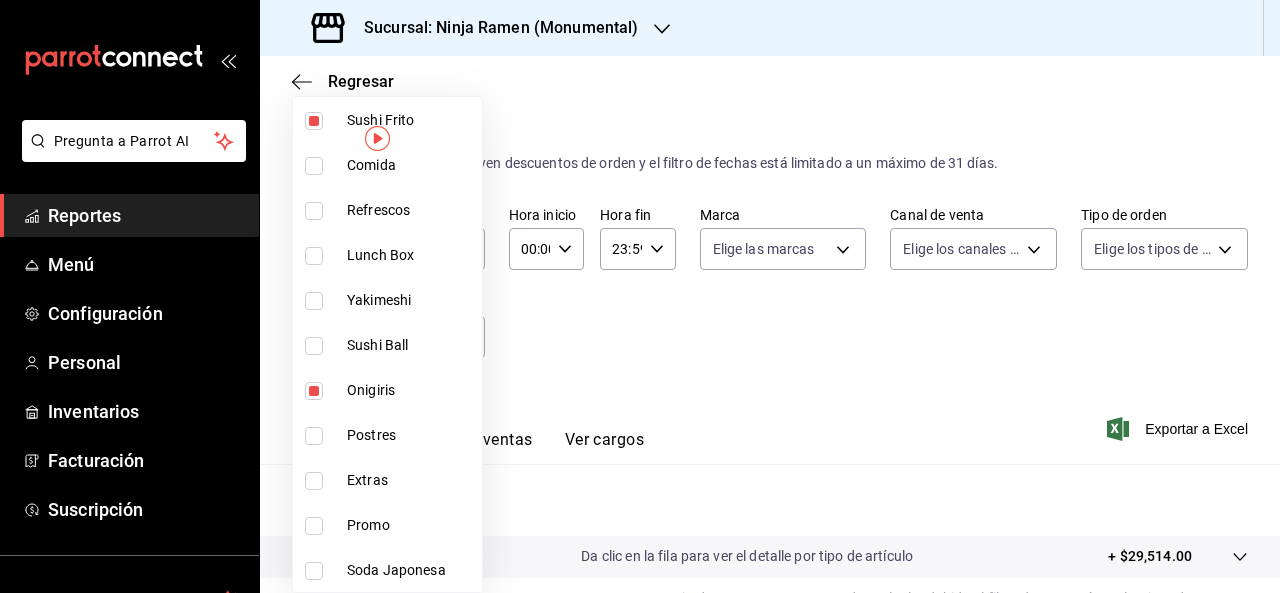 click on "Sushi Ball" at bounding box center (410, 345) 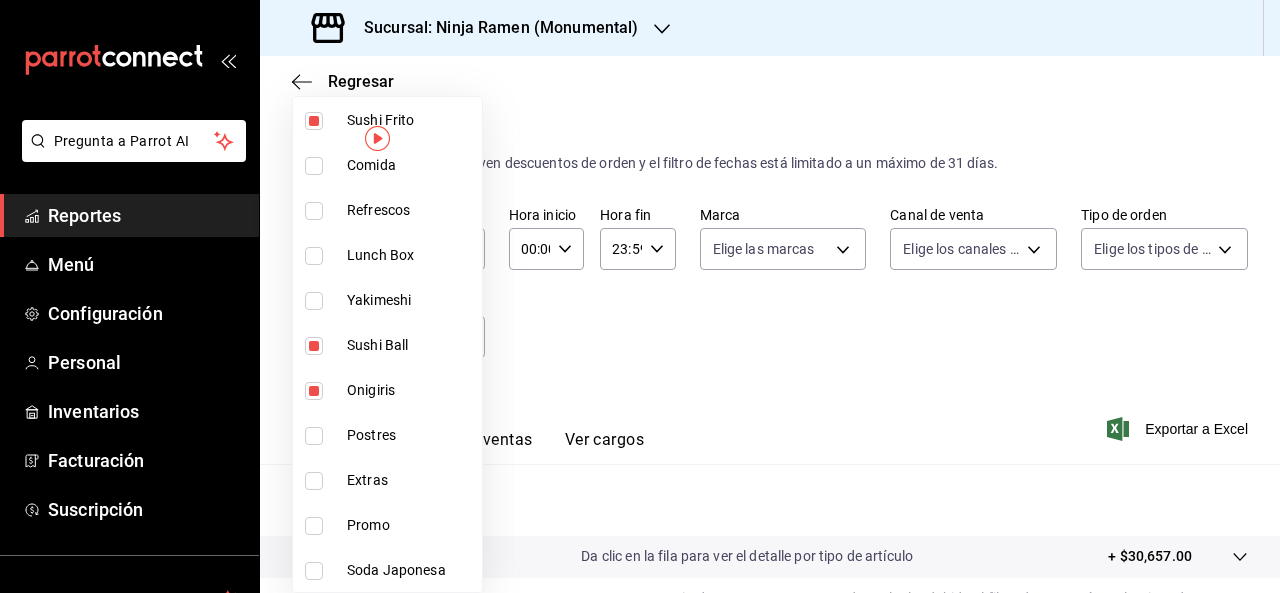 click on "Yakimeshi" at bounding box center (410, 300) 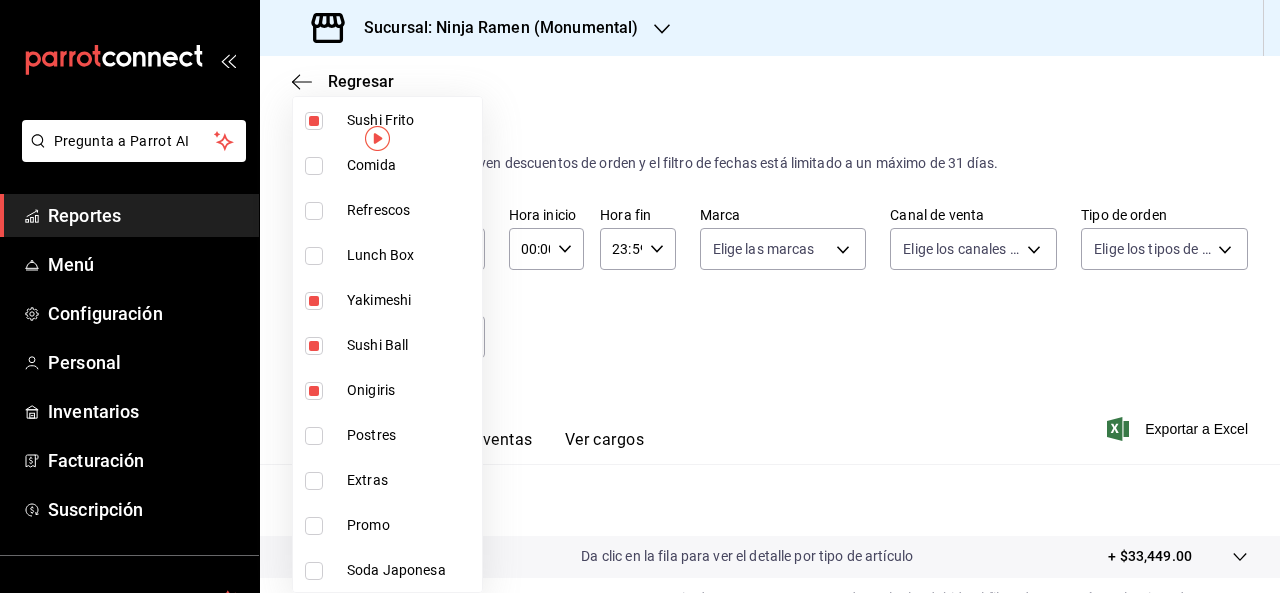 click on "Lunch Box" at bounding box center (410, 255) 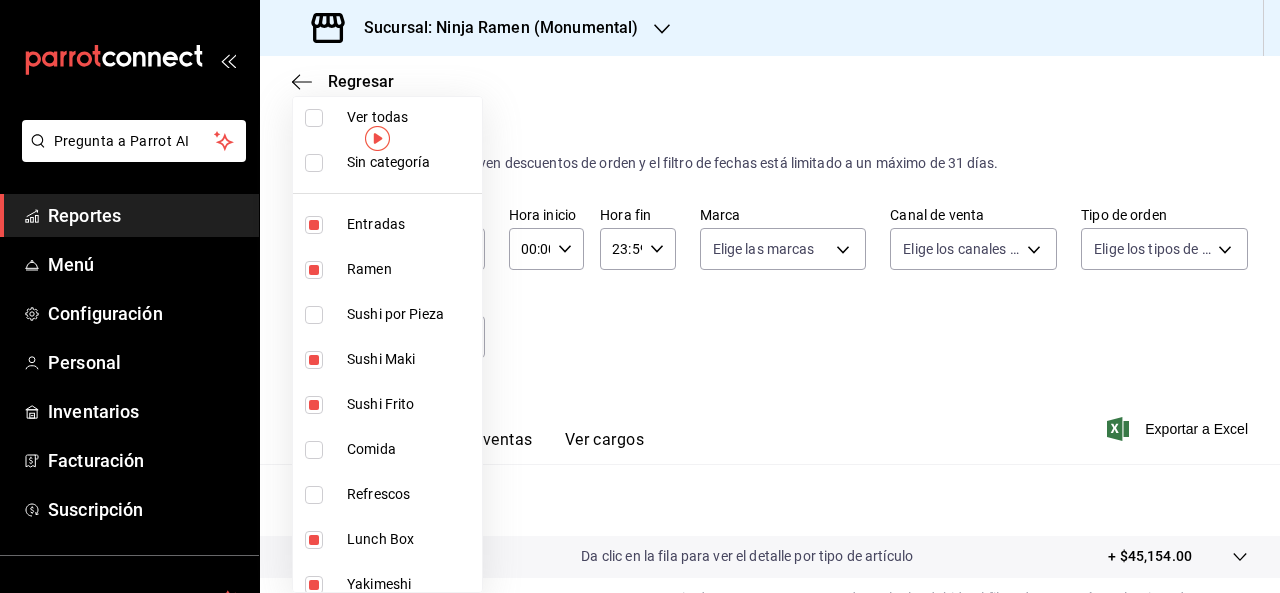scroll, scrollTop: 0, scrollLeft: 0, axis: both 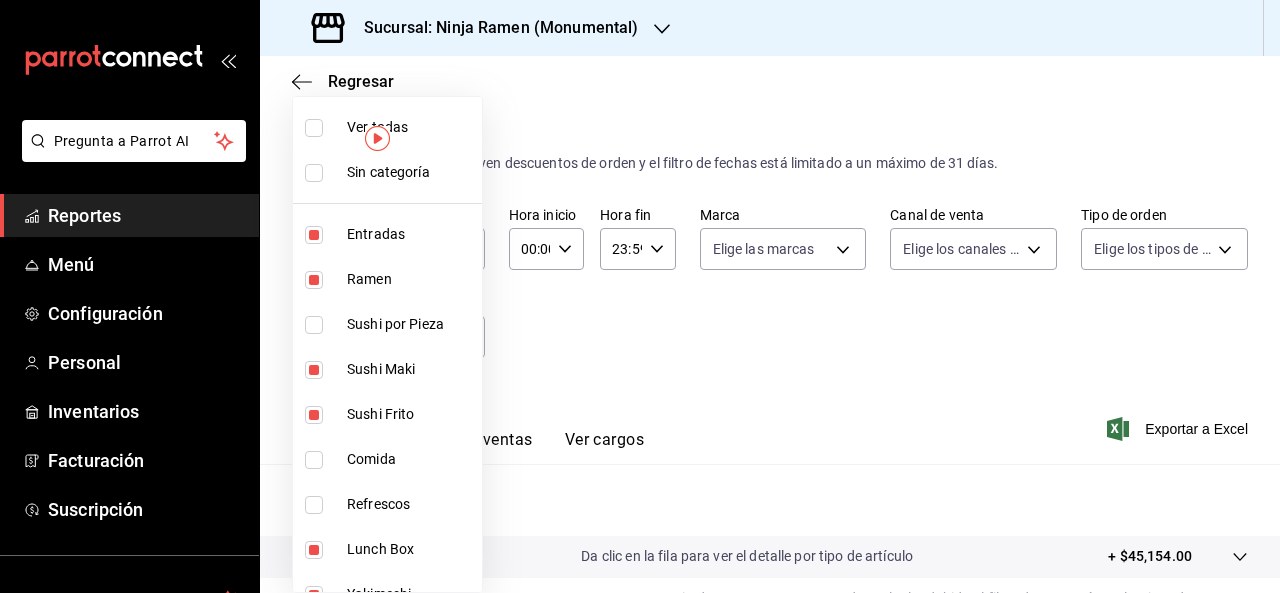 click at bounding box center [640, 296] 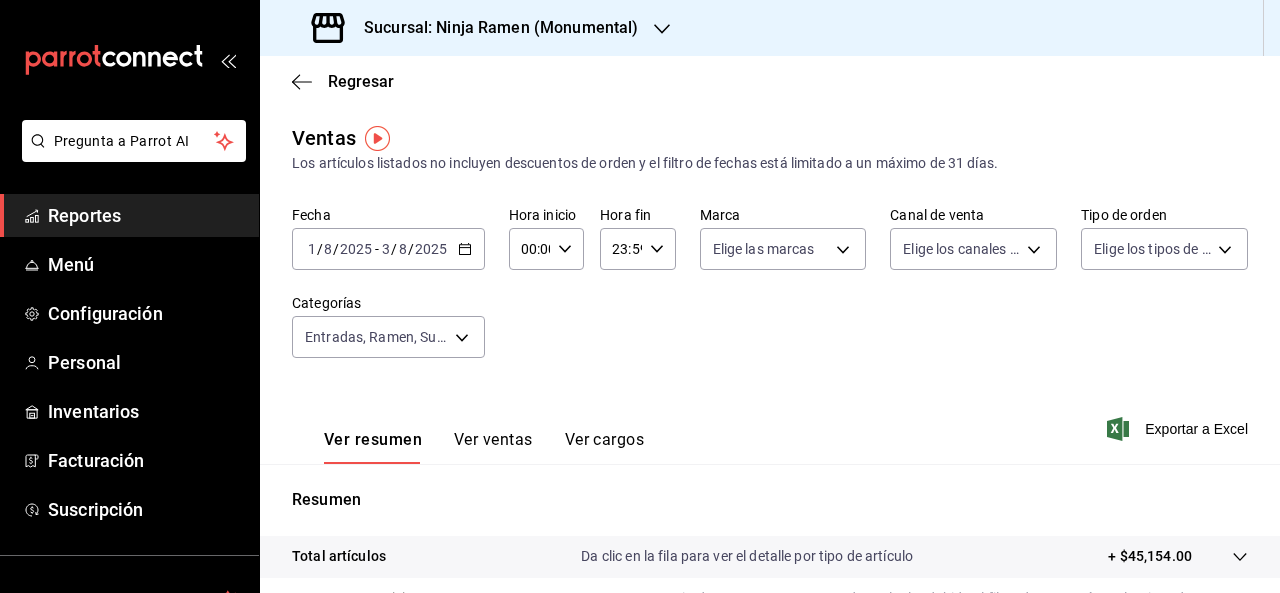 click on "Ver ventas" at bounding box center (493, 447) 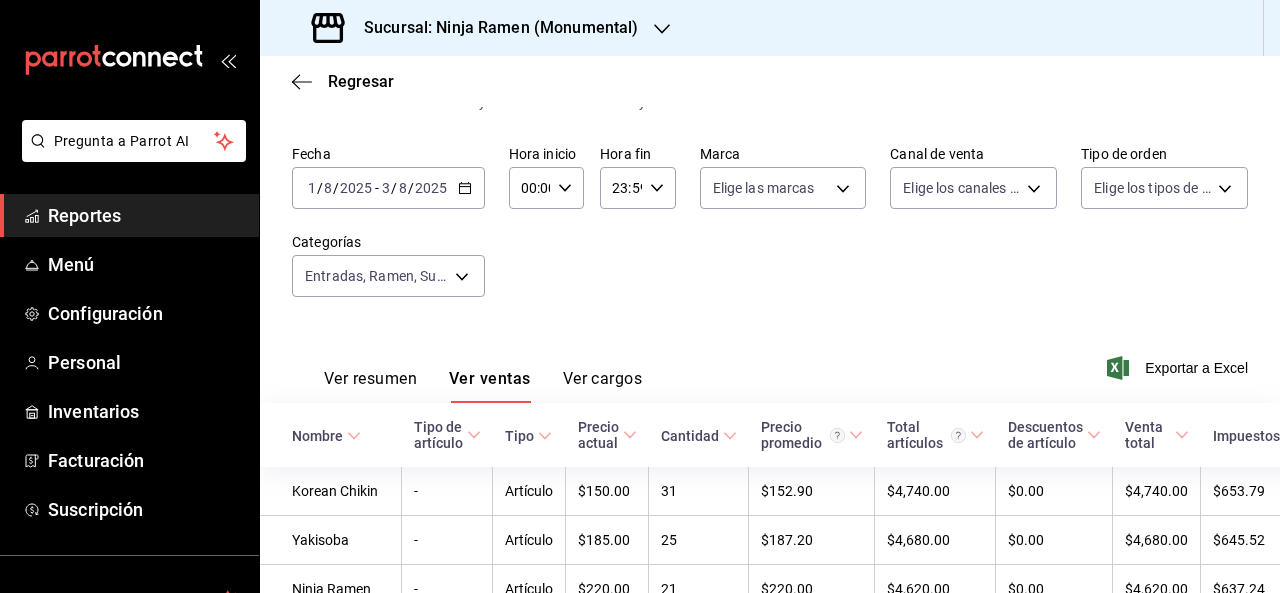 scroll, scrollTop: 0, scrollLeft: 0, axis: both 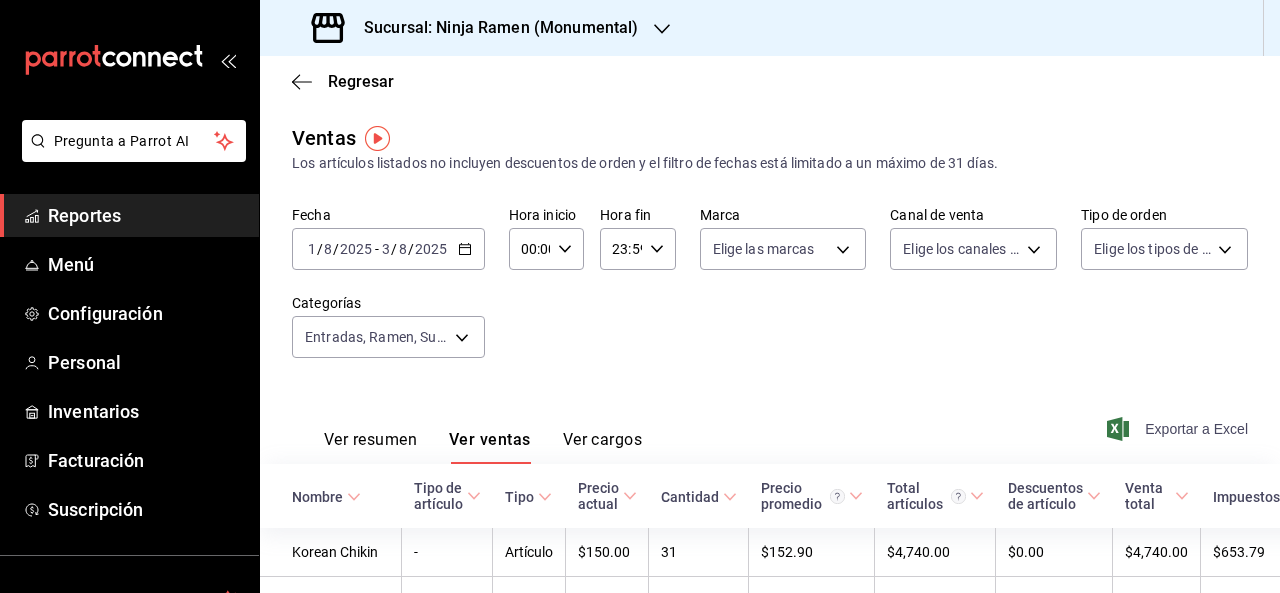 click on "Exportar a Excel" at bounding box center [1179, 429] 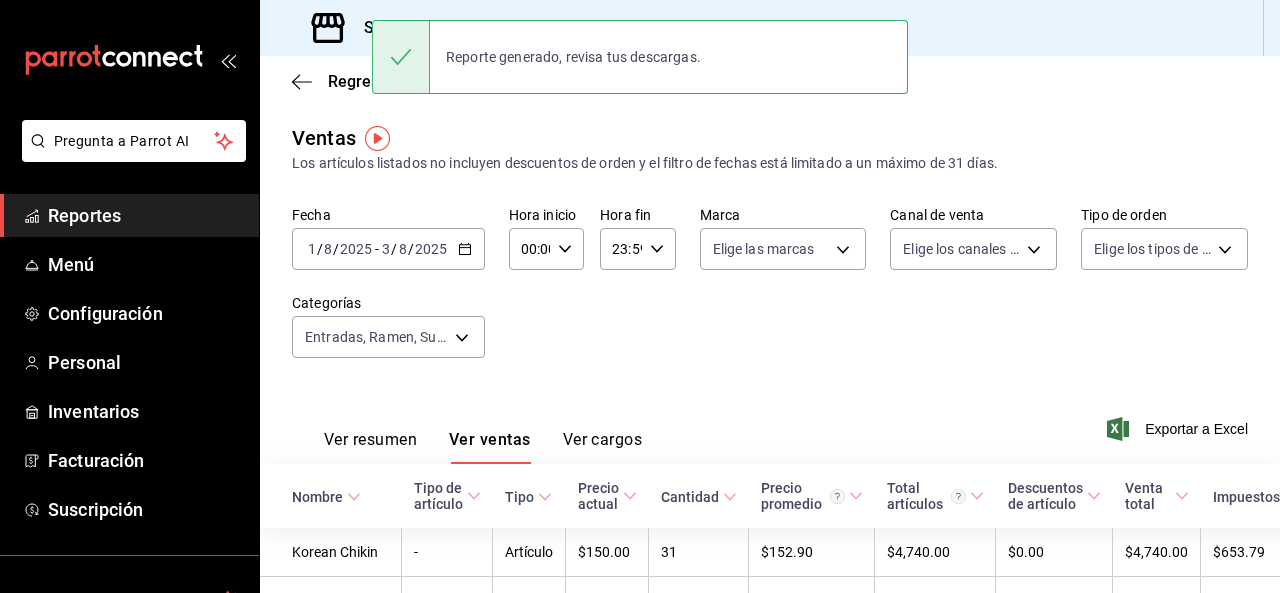 click on "Fecha [DATE]   / [DATE] - [DATE]   / [DATE] Hora inicio 00:00 Hora inicio Hora fin 23:59 Hora fin Marca Elige las marcas Canal de venta Elige los canales de venta Tipo de orden Elige los tipos de orden Categorías Entradas, Ramen, Sushi Maki, Sushi Frito, Lunch Box, Yakimeshi, Sushi Ball, Onigiris [UUID],[UUID],[UUID],[UUID],[UUID],[UUID],[UUID],[UUID],[UUID]" at bounding box center (770, 294) 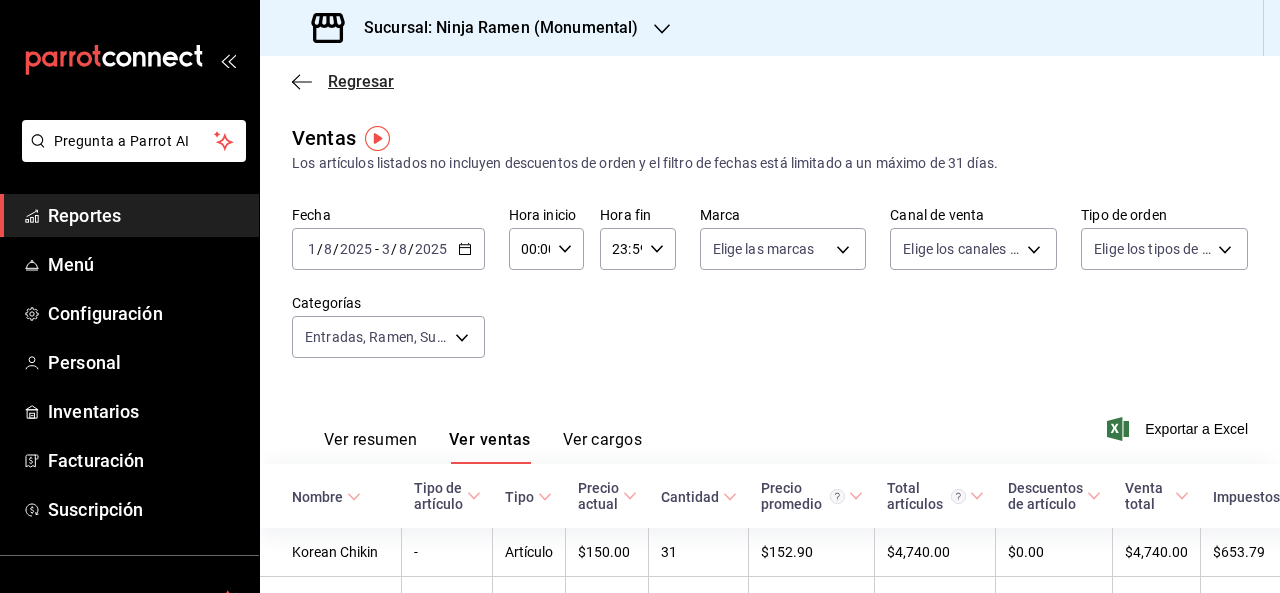 click on "Regresar" at bounding box center (361, 81) 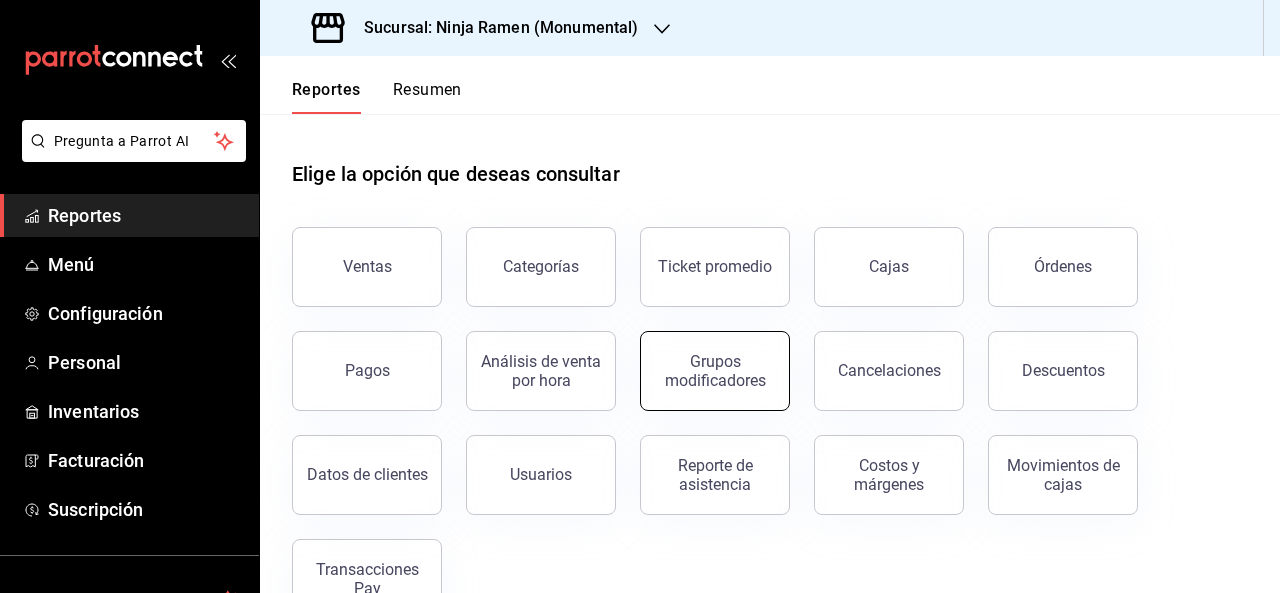 click on "Grupos modificadores" at bounding box center (715, 371) 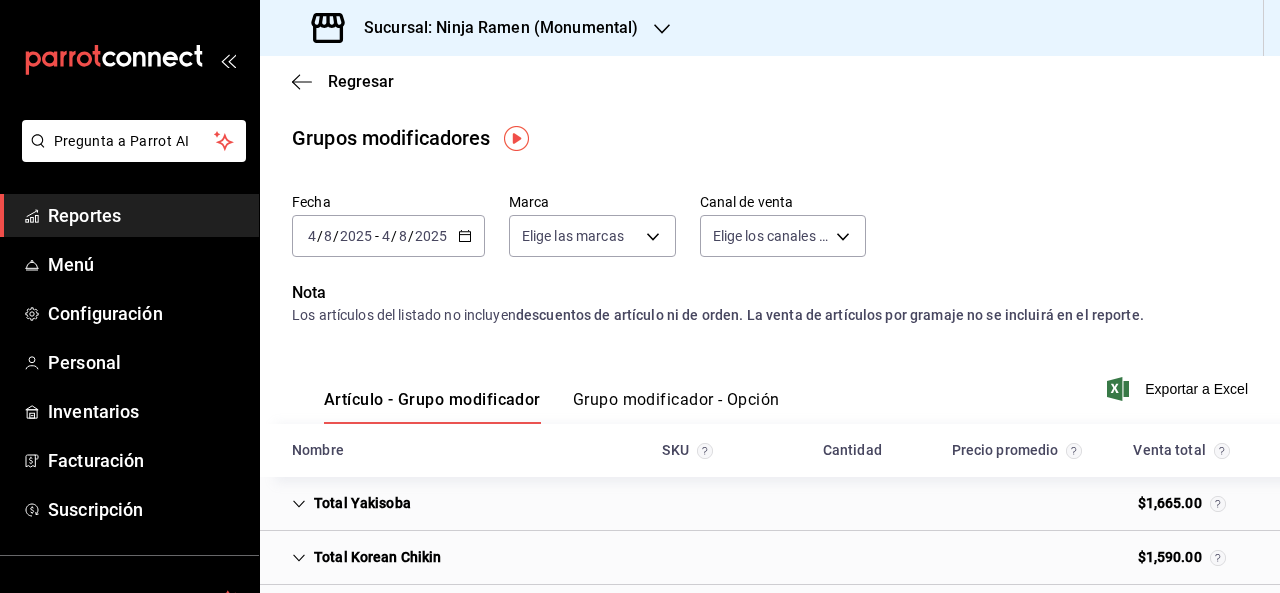 click on "2025-08-04 4 / 8 / 2025 - 2025-08-04 4 / 8 / 2025" at bounding box center [388, 236] 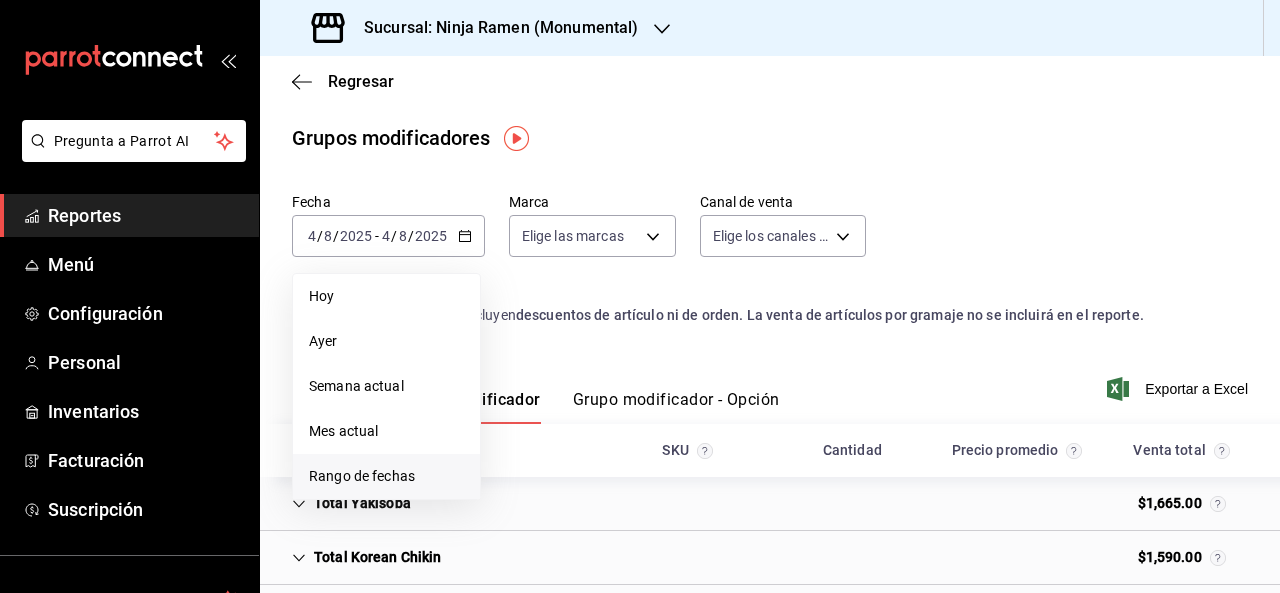 click on "Rango de fechas" at bounding box center (386, 476) 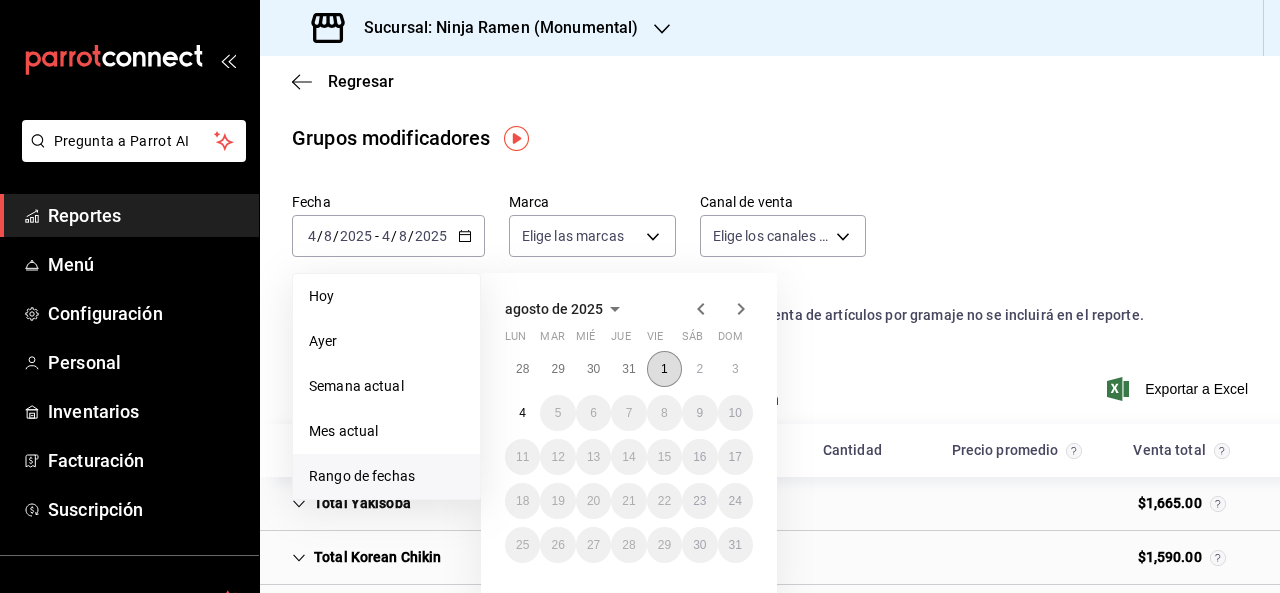 click on "1" at bounding box center [664, 369] 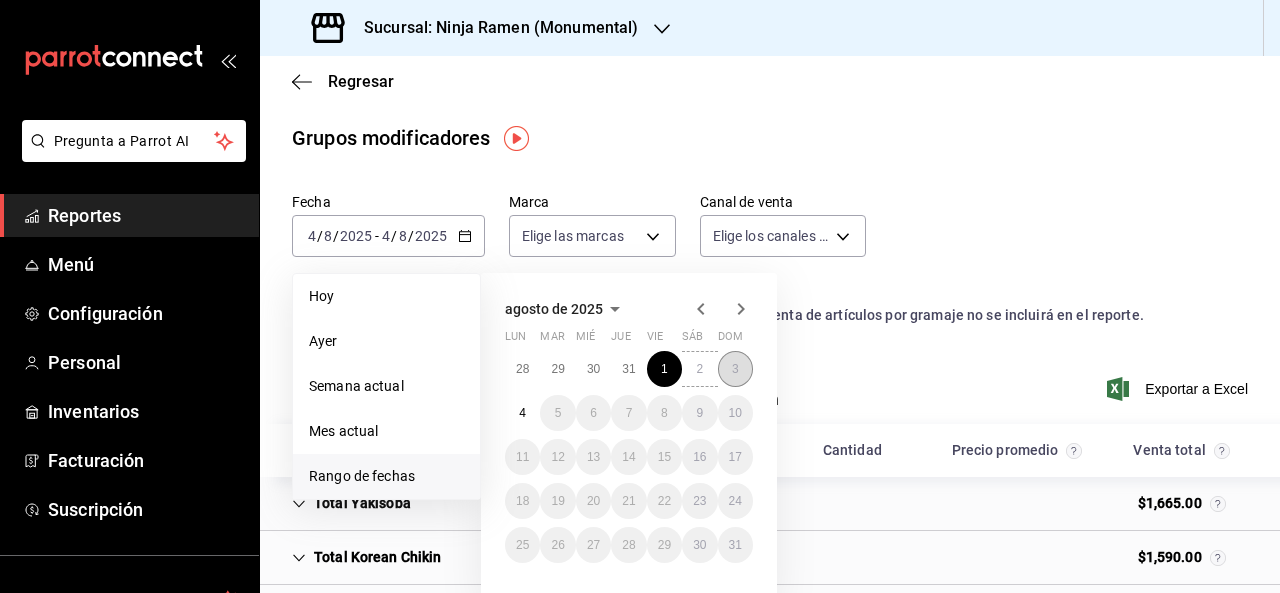 click on "3" at bounding box center [735, 369] 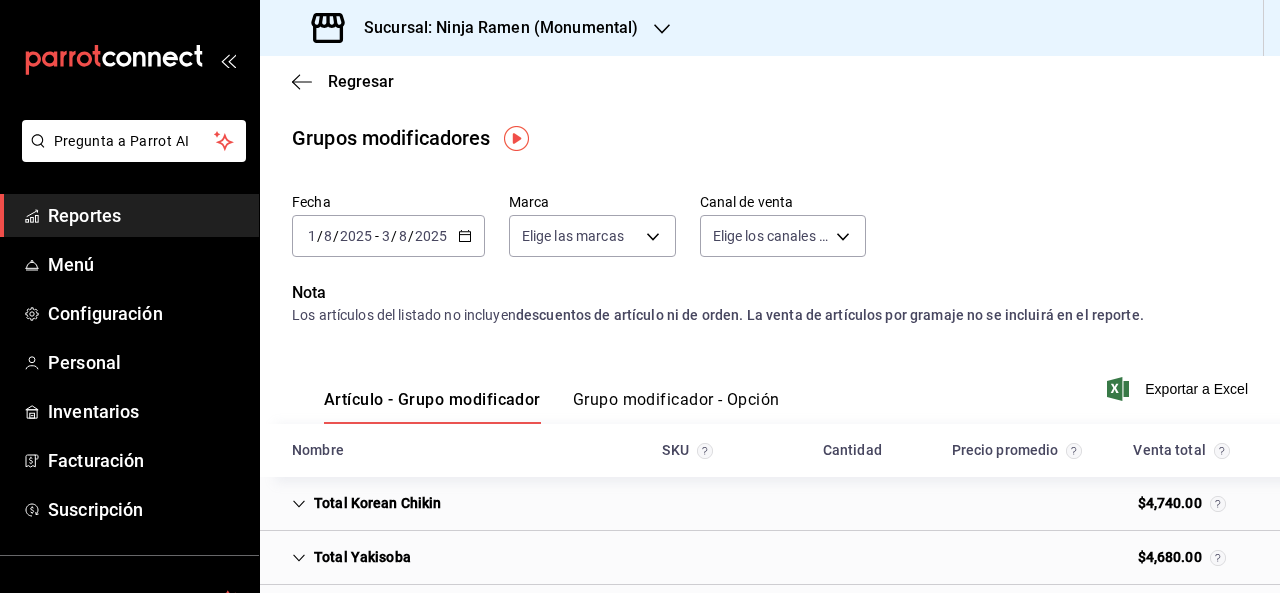click on "Grupo modificador - Opción" at bounding box center (676, 407) 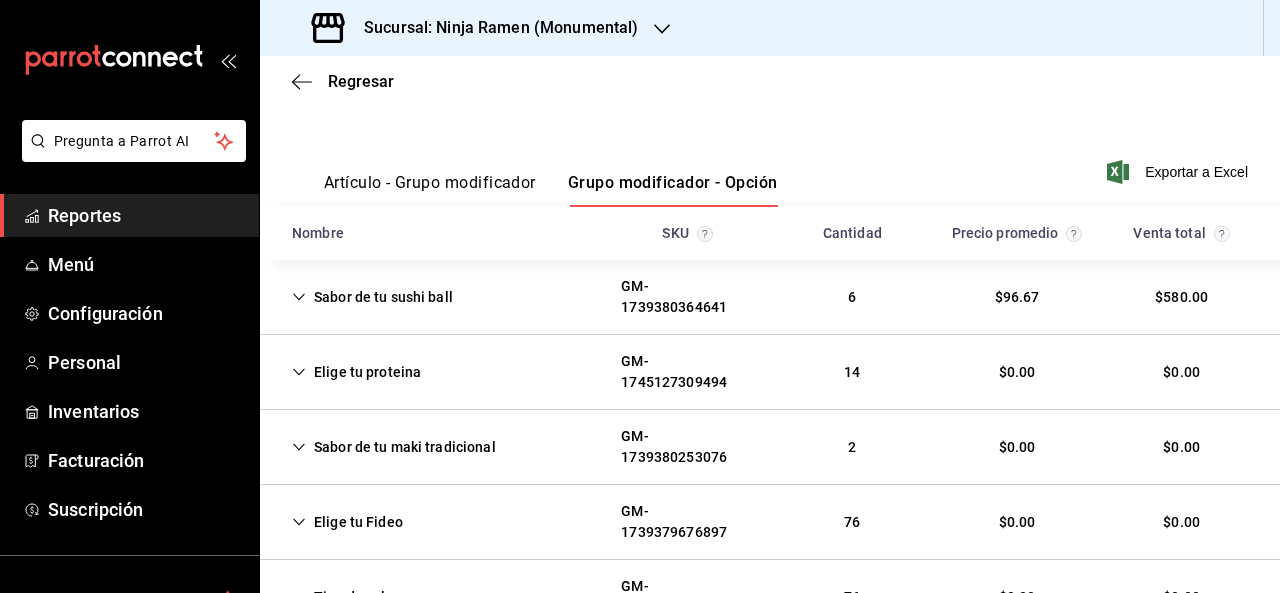 scroll, scrollTop: 354, scrollLeft: 0, axis: vertical 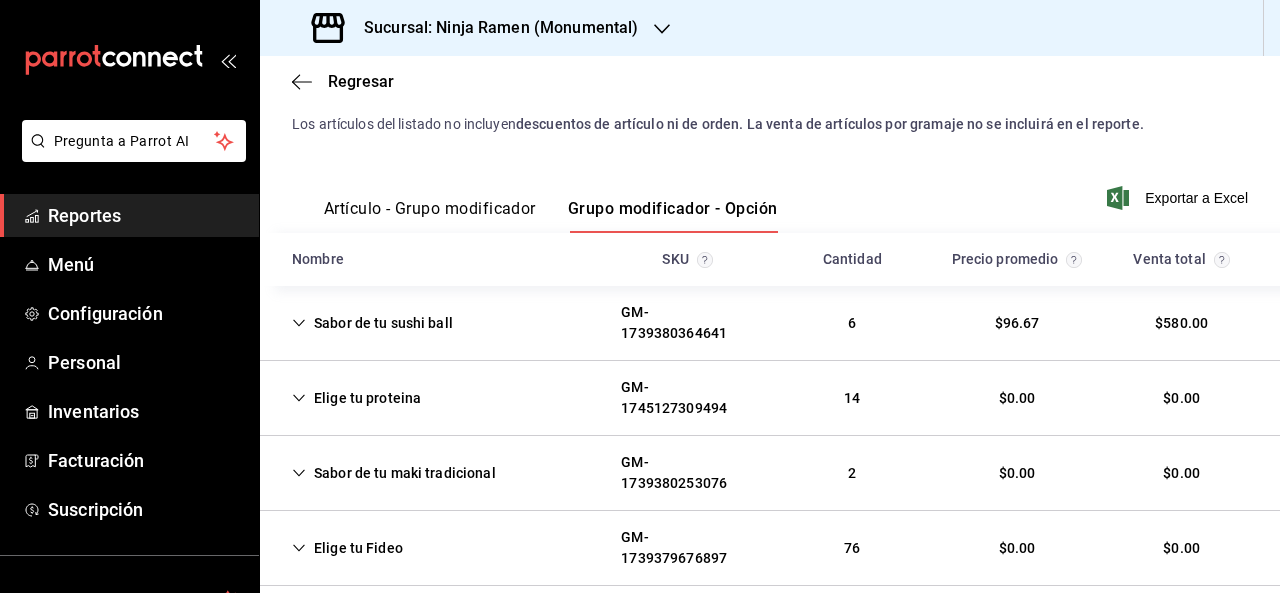 click on "Sabor de tu sushi ball" at bounding box center (372, 323) 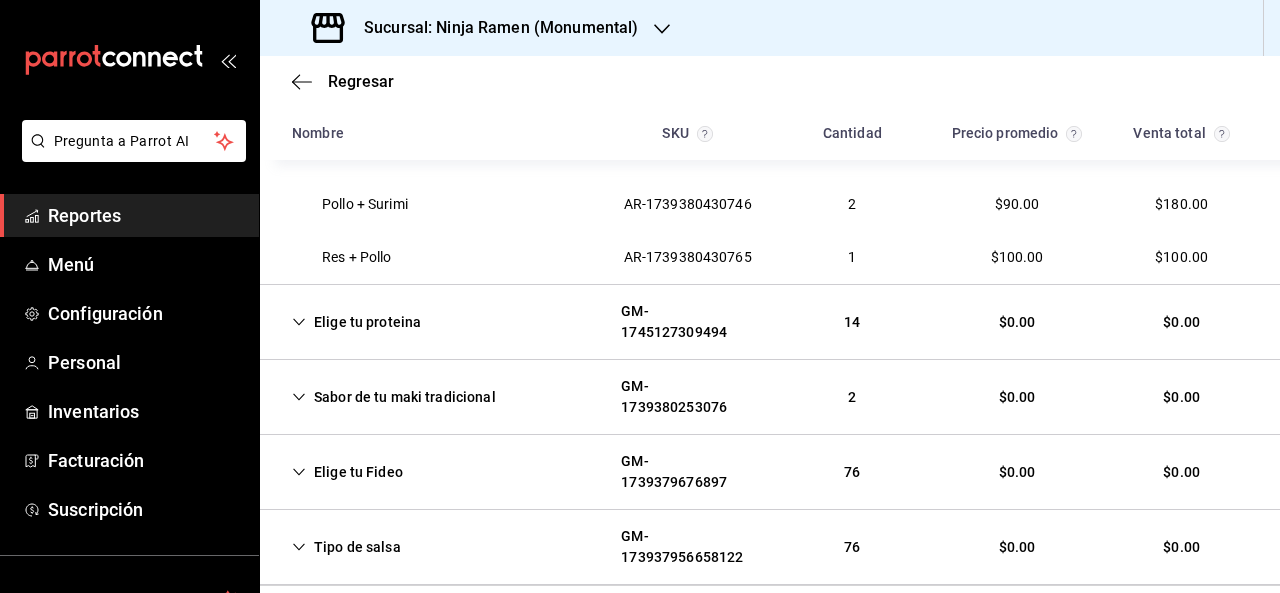 scroll, scrollTop: 428, scrollLeft: 0, axis: vertical 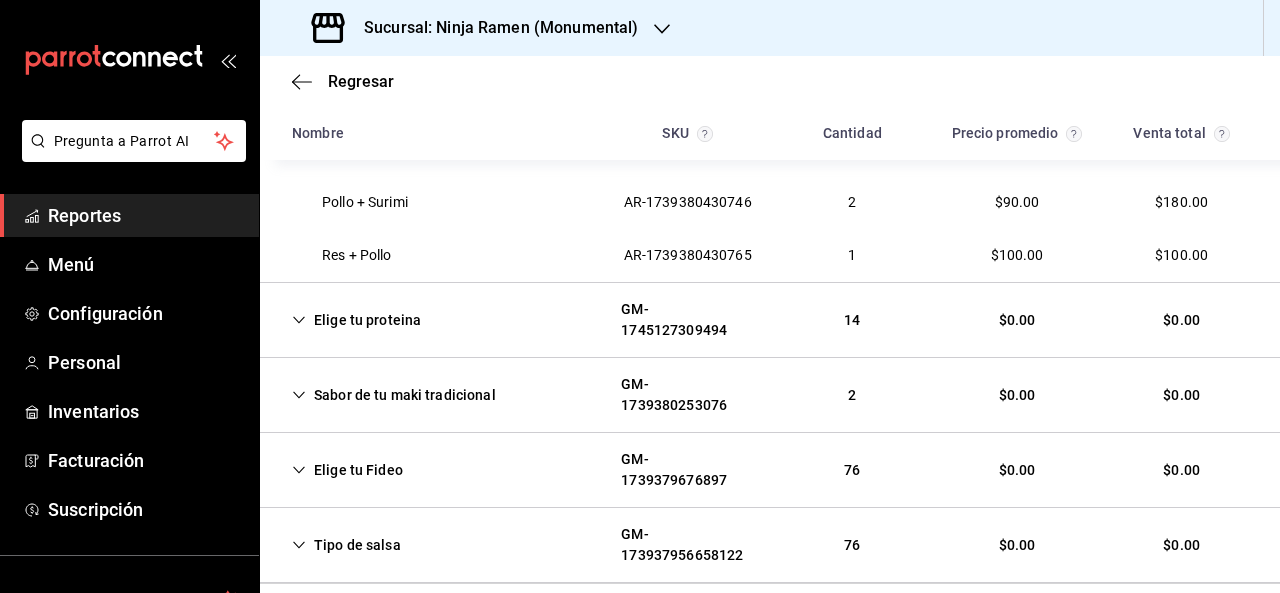 click on "Elige tu proteina" at bounding box center (356, 320) 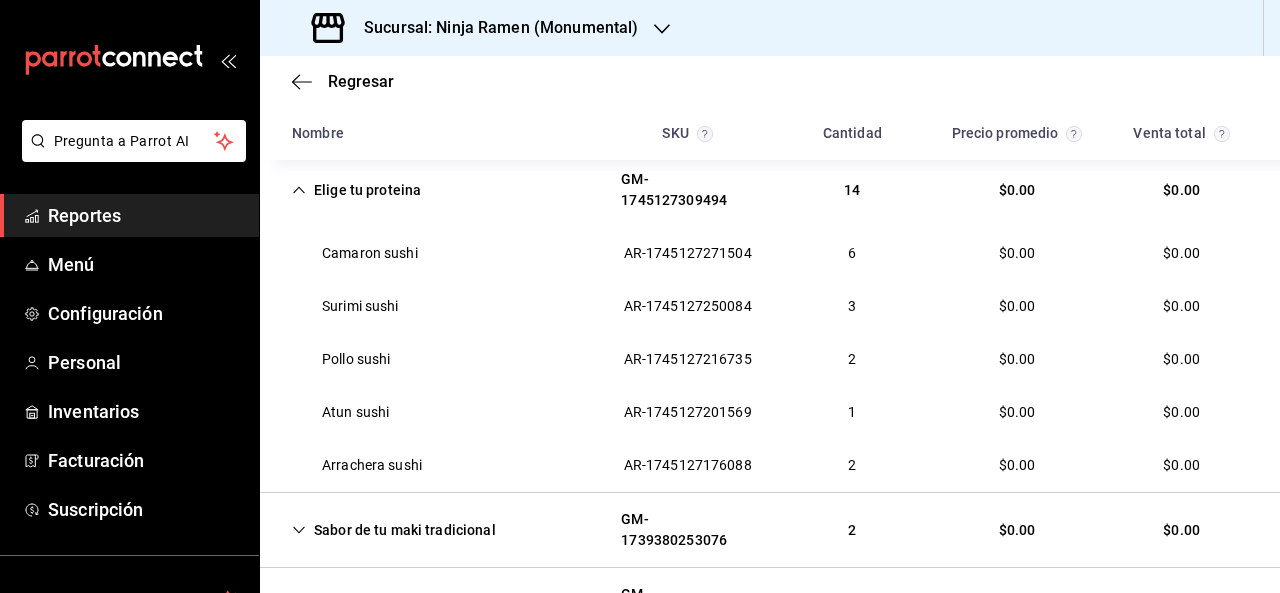 scroll, scrollTop: 560, scrollLeft: 0, axis: vertical 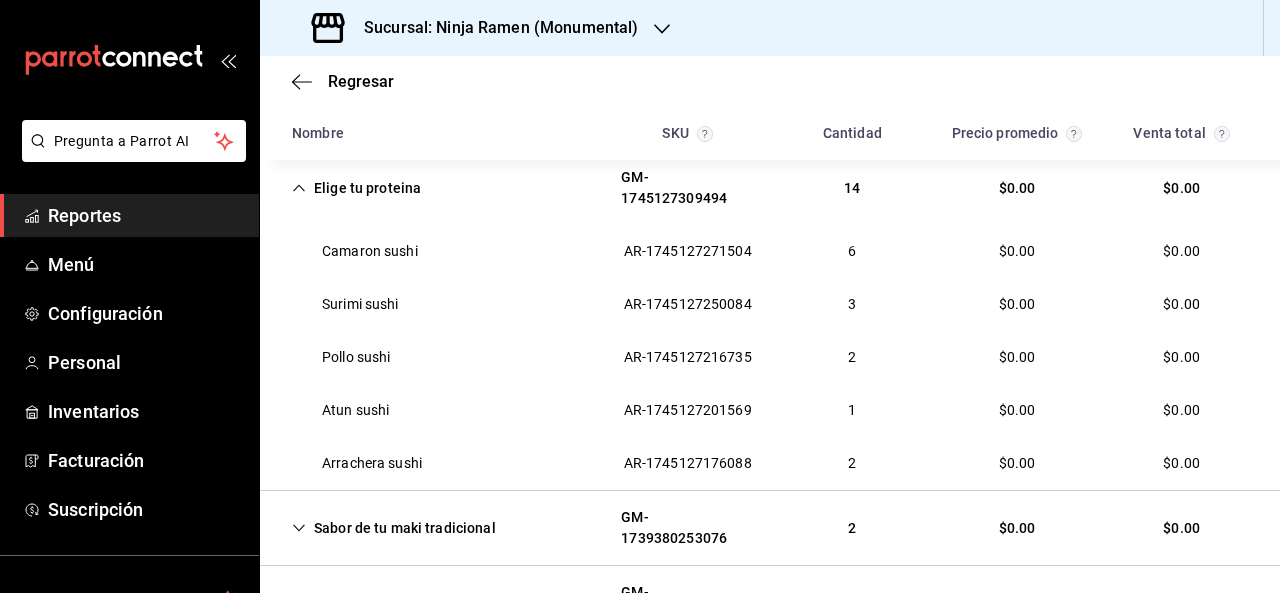 click on "Sabor de tu maki tradicional" at bounding box center (394, 528) 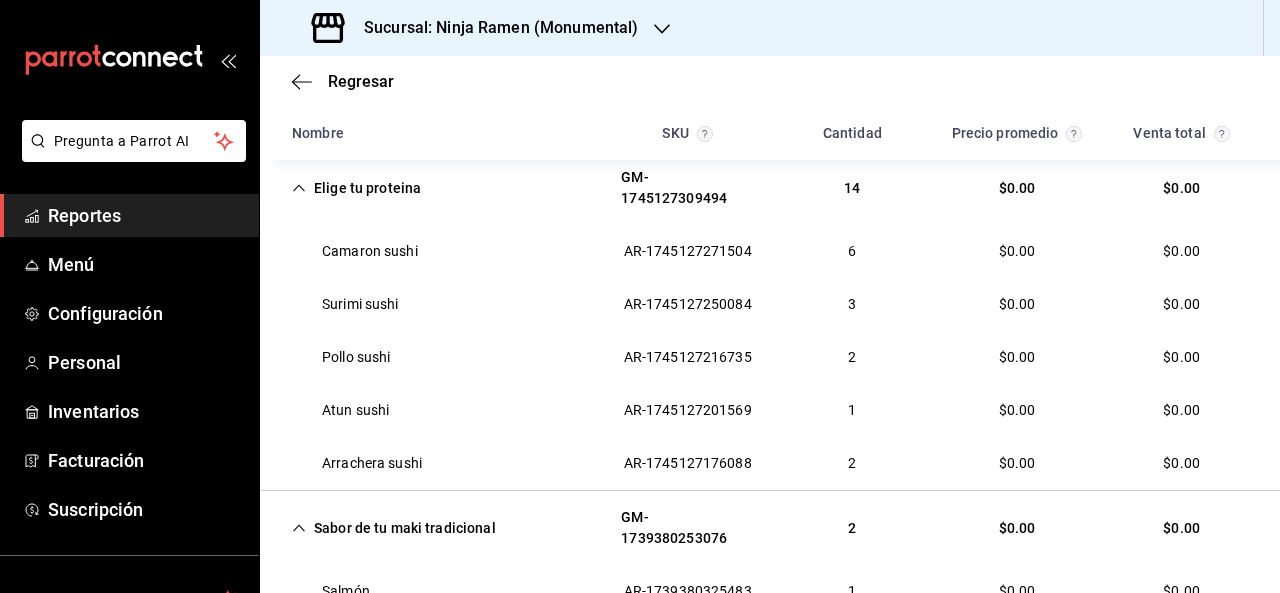 scroll, scrollTop: 884, scrollLeft: 0, axis: vertical 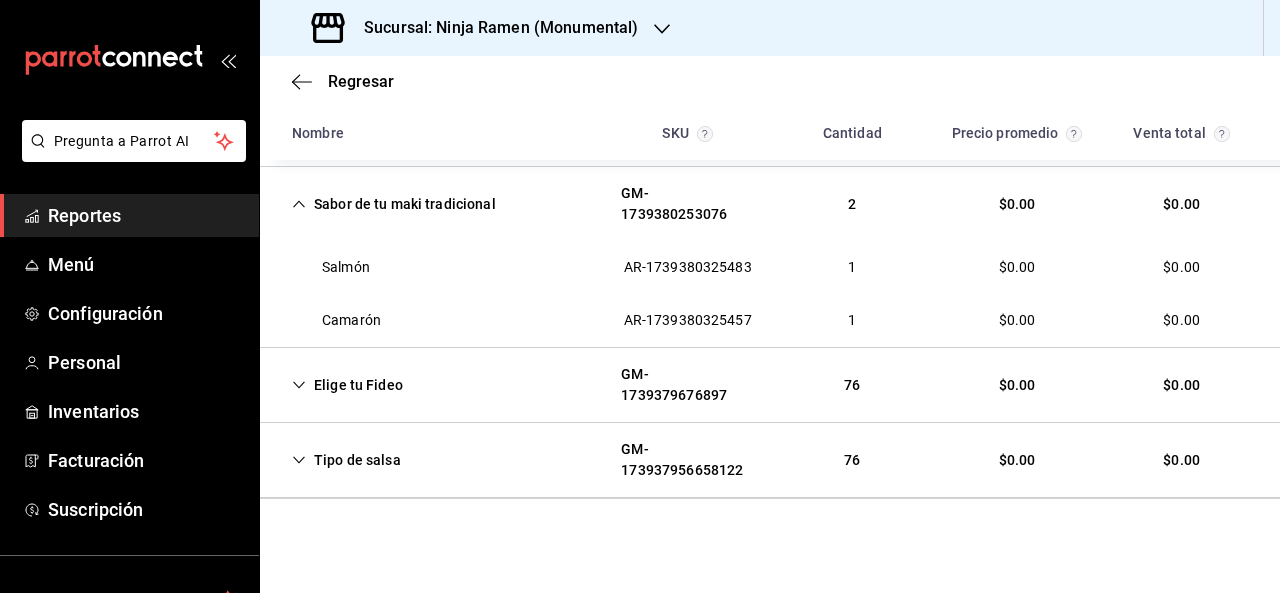 click on "Sucursal: Ninja Ramen (Monumental)" at bounding box center (493, 28) 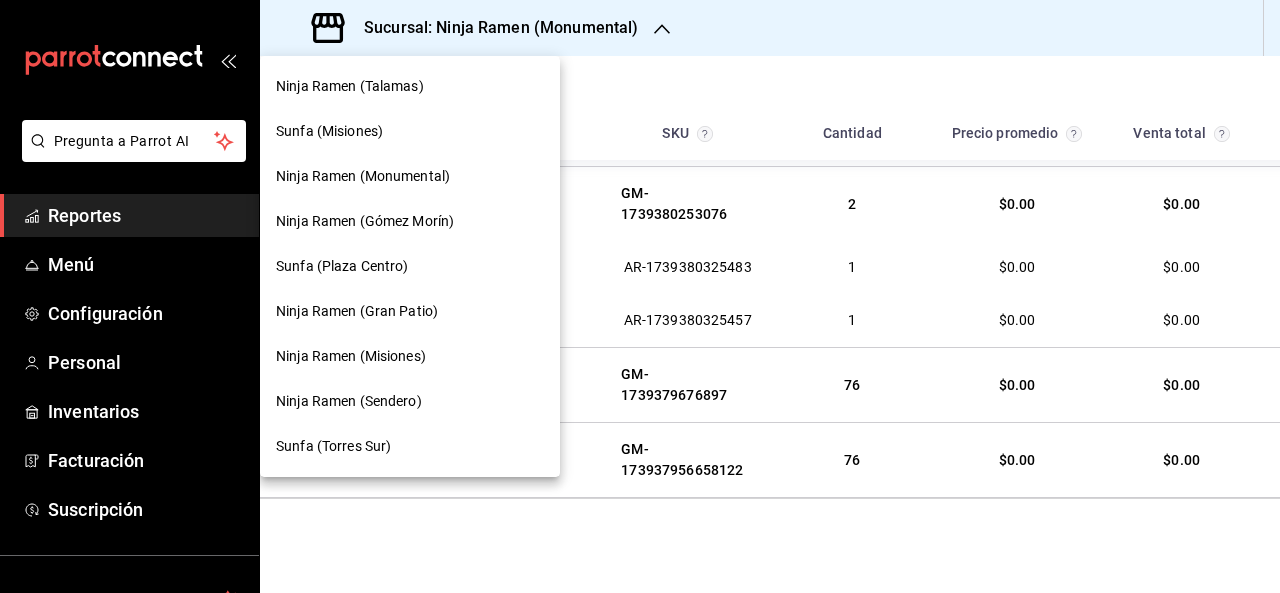 click on "Ninja Ramen (Gran Patio)" at bounding box center [357, 311] 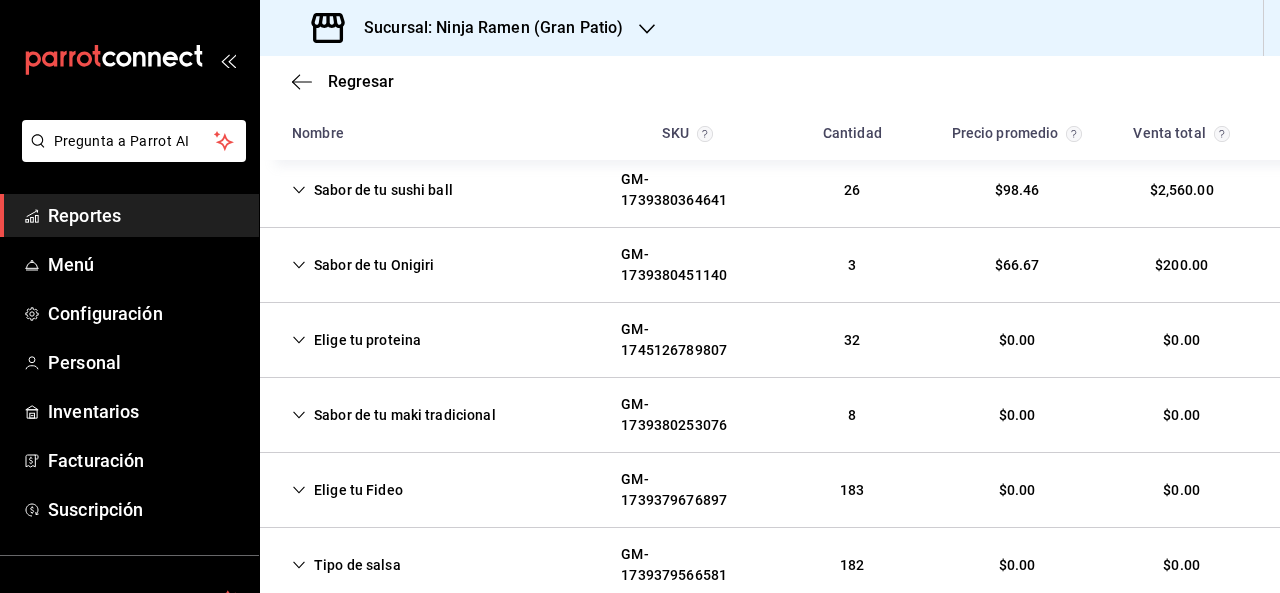 scroll, scrollTop: 327, scrollLeft: 0, axis: vertical 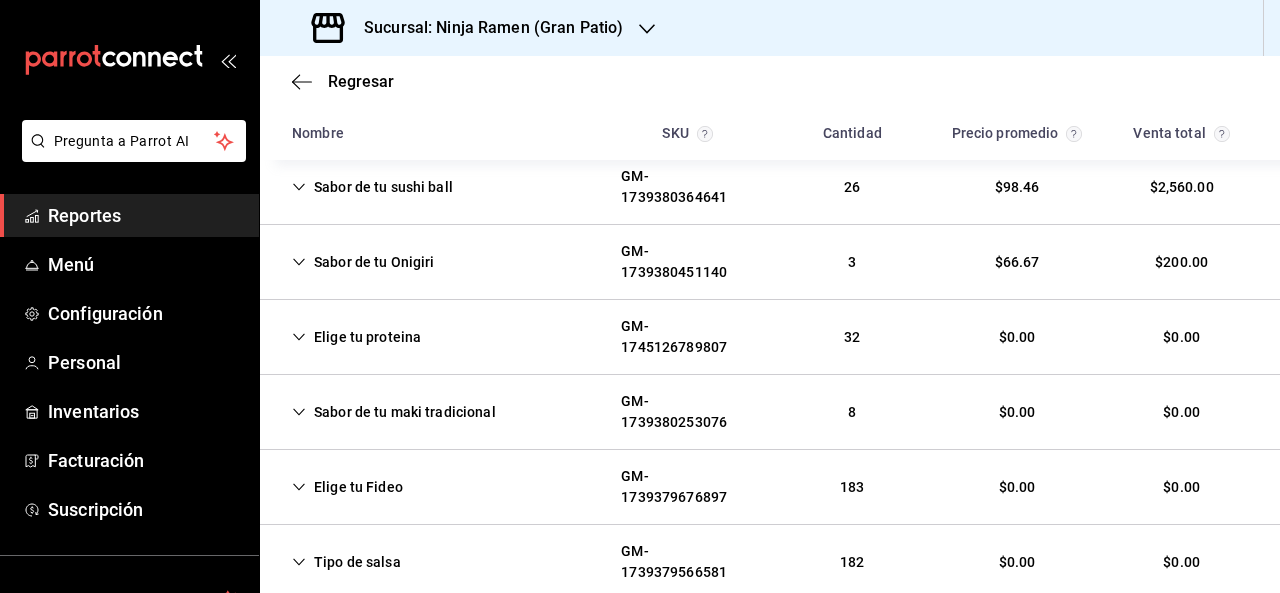 click on "Sabor de tu sushi ball" at bounding box center (372, 187) 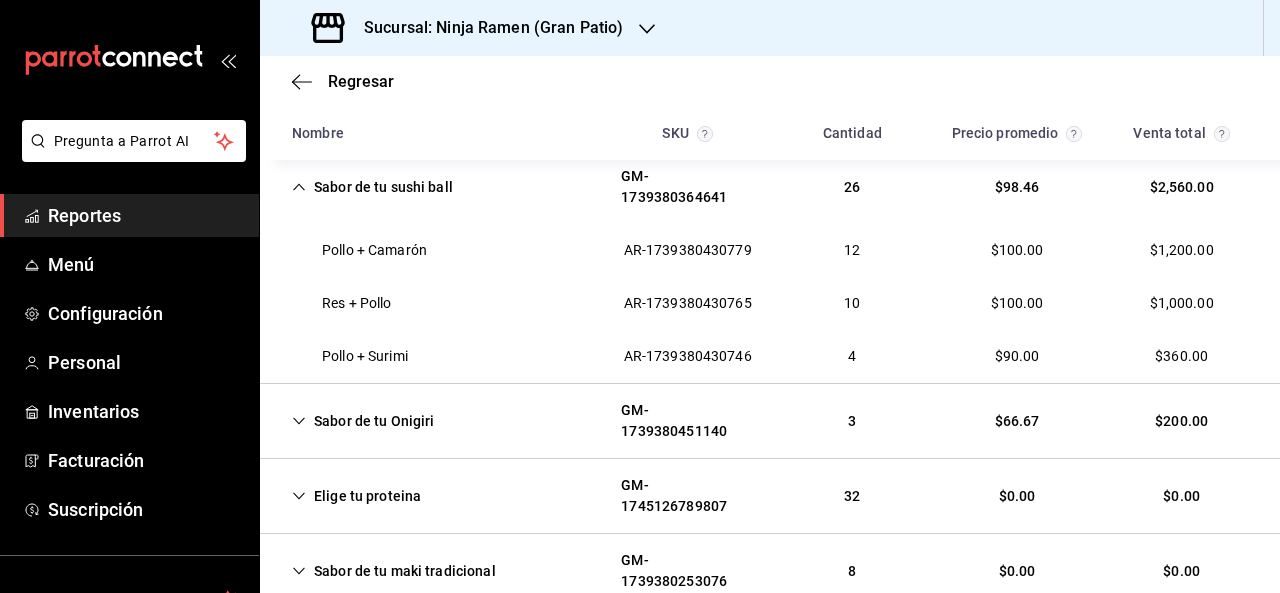 click on "Elige tu proteina GM-[ID] 32 $0.00 $0.00" at bounding box center [770, 496] 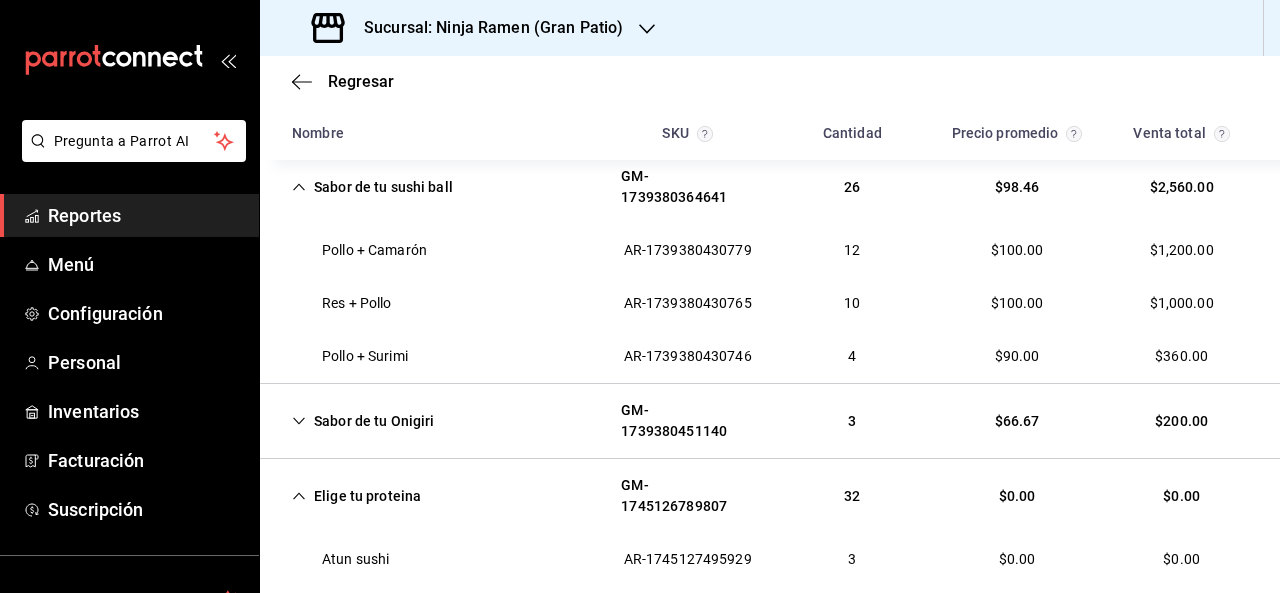 click on "Sabor de tu Onigiri" at bounding box center (363, 421) 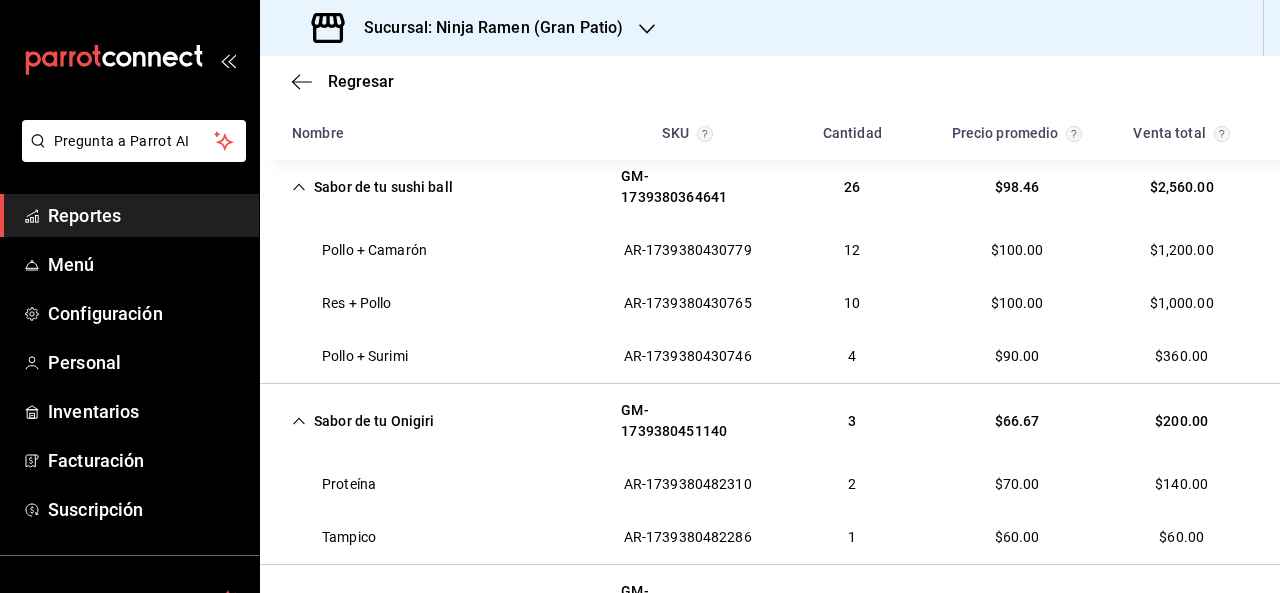 click on "Sabor de tu Onigiri" at bounding box center [363, 421] 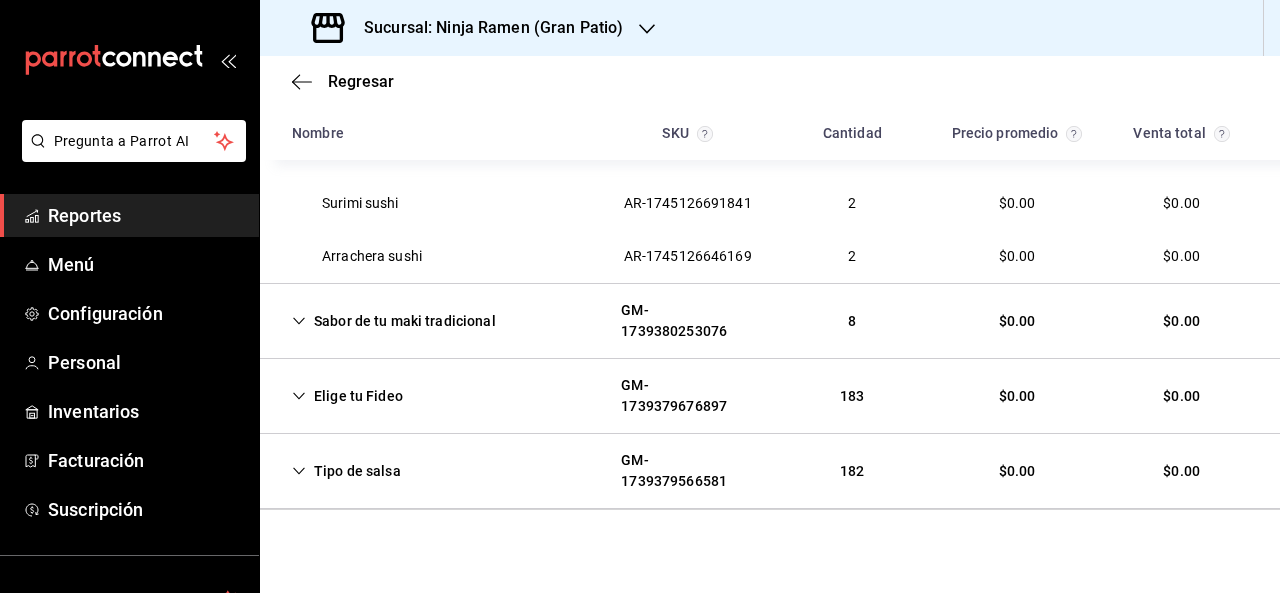 scroll, scrollTop: 852, scrollLeft: 0, axis: vertical 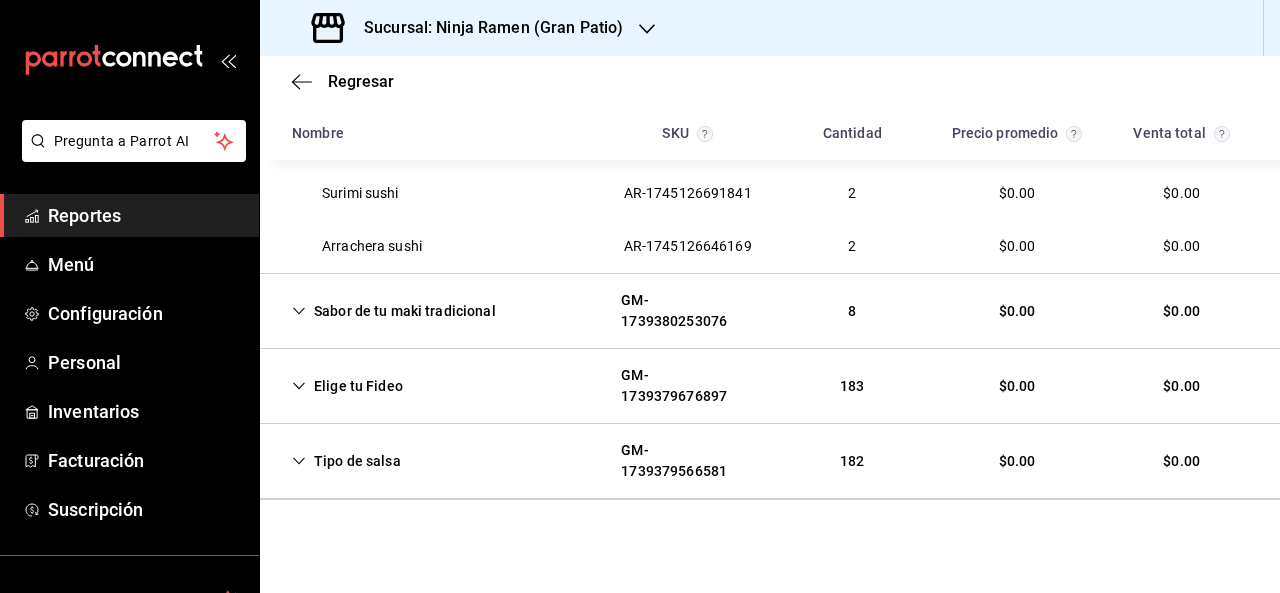 click on "Sabor de tu maki tradicional" at bounding box center [394, 311] 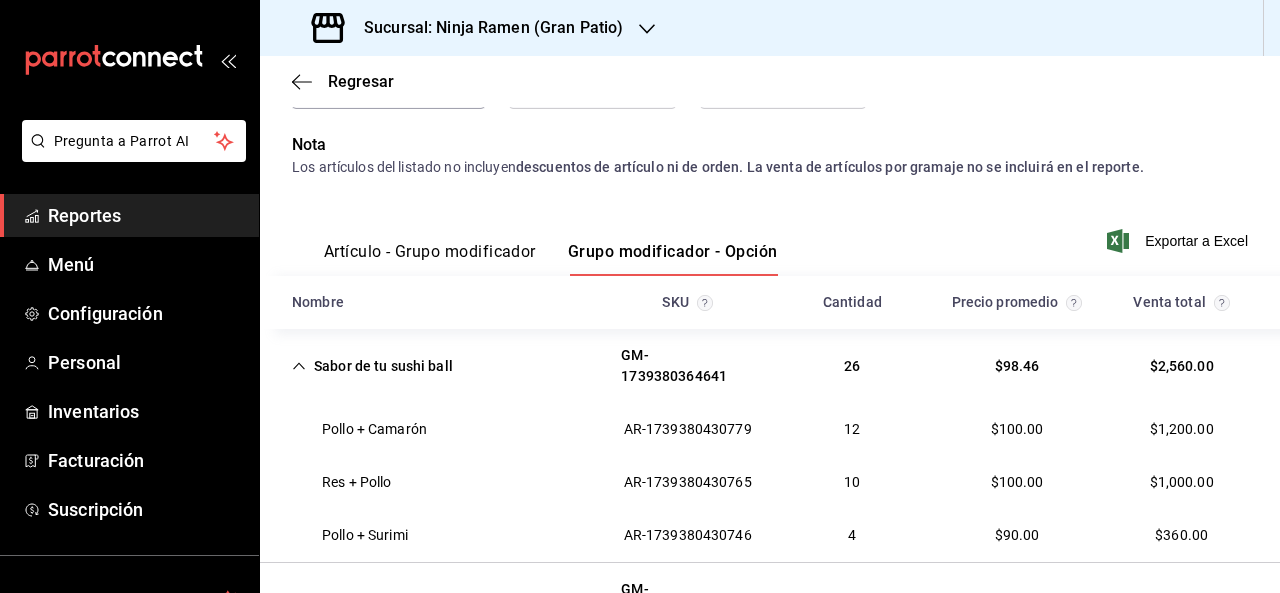 scroll, scrollTop: 112, scrollLeft: 0, axis: vertical 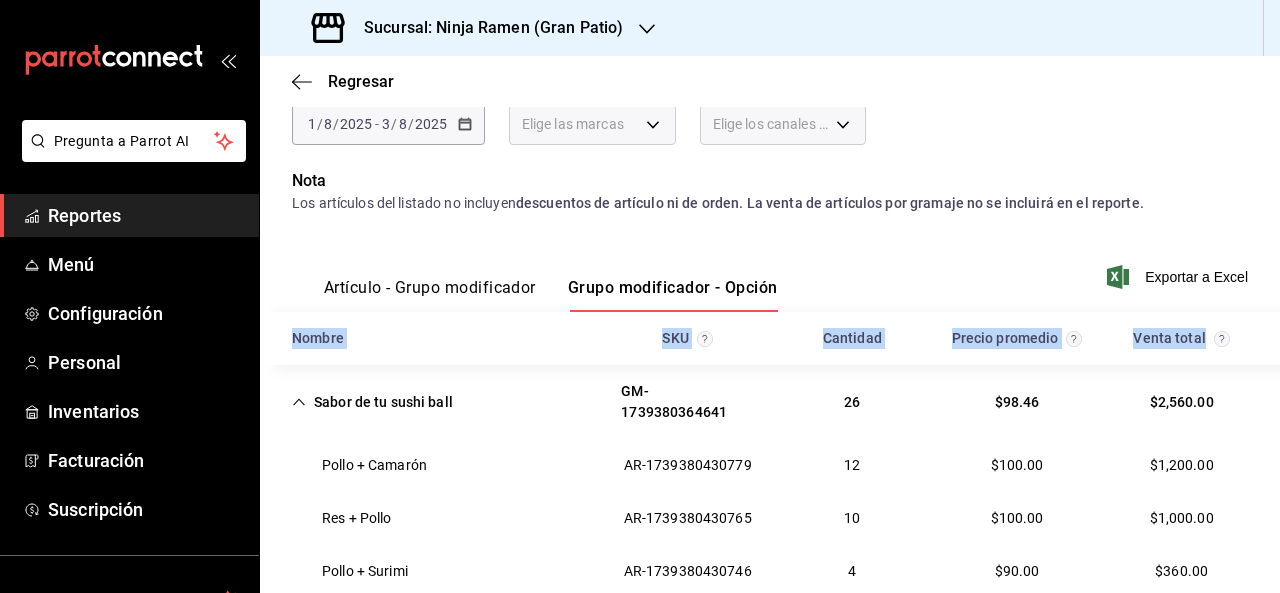 drag, startPoint x: 1185, startPoint y: 263, endPoint x: 1197, endPoint y: 351, distance: 88.814415 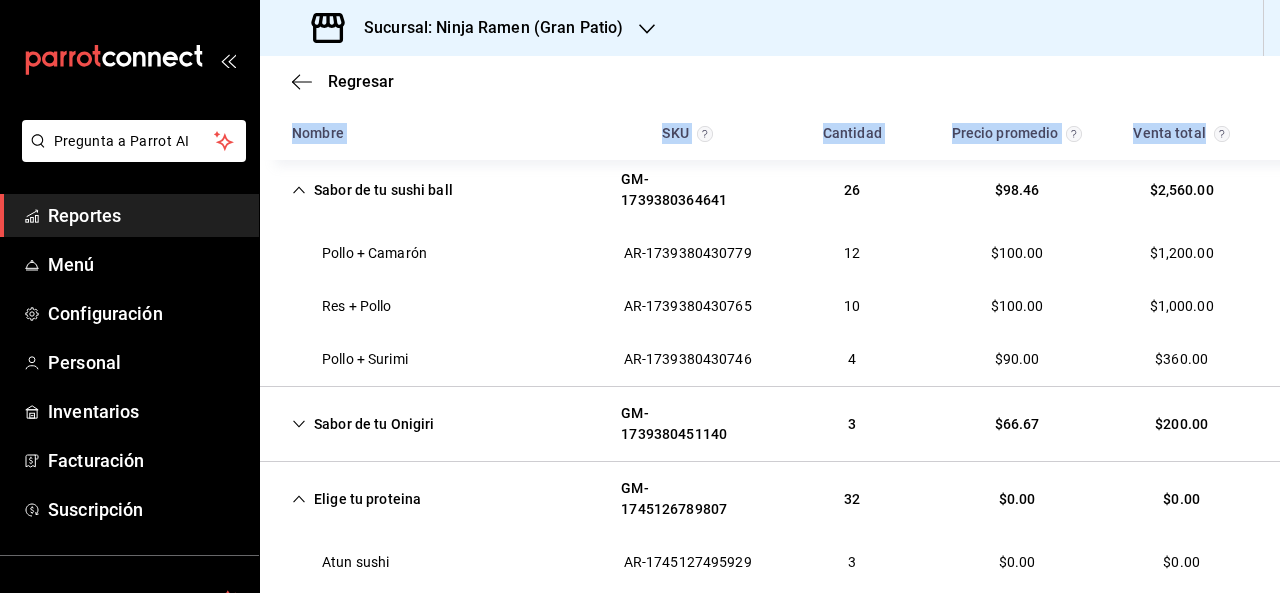 scroll, scrollTop: 318, scrollLeft: 0, axis: vertical 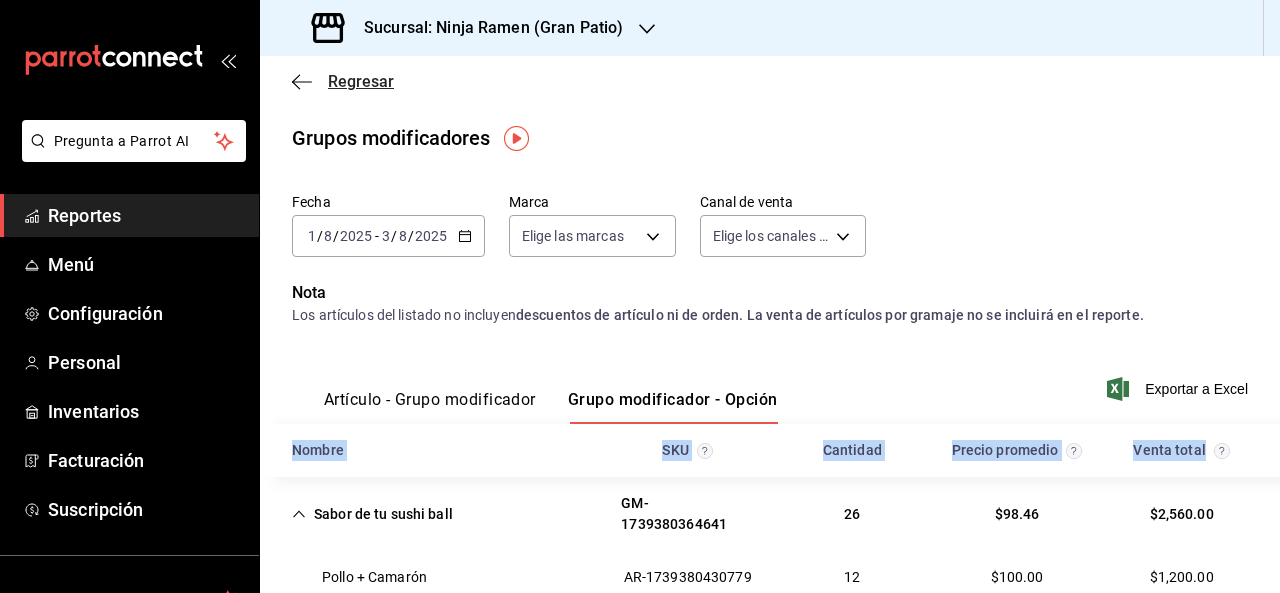 click on "Regresar" at bounding box center (361, 81) 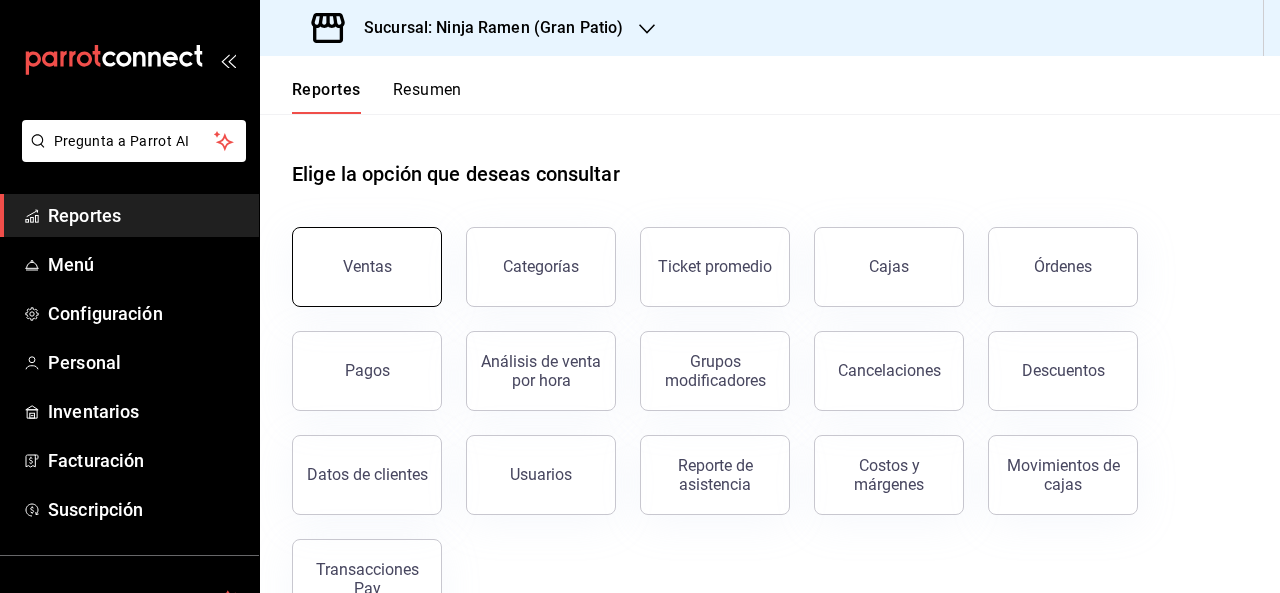 click on "Ventas" at bounding box center [367, 267] 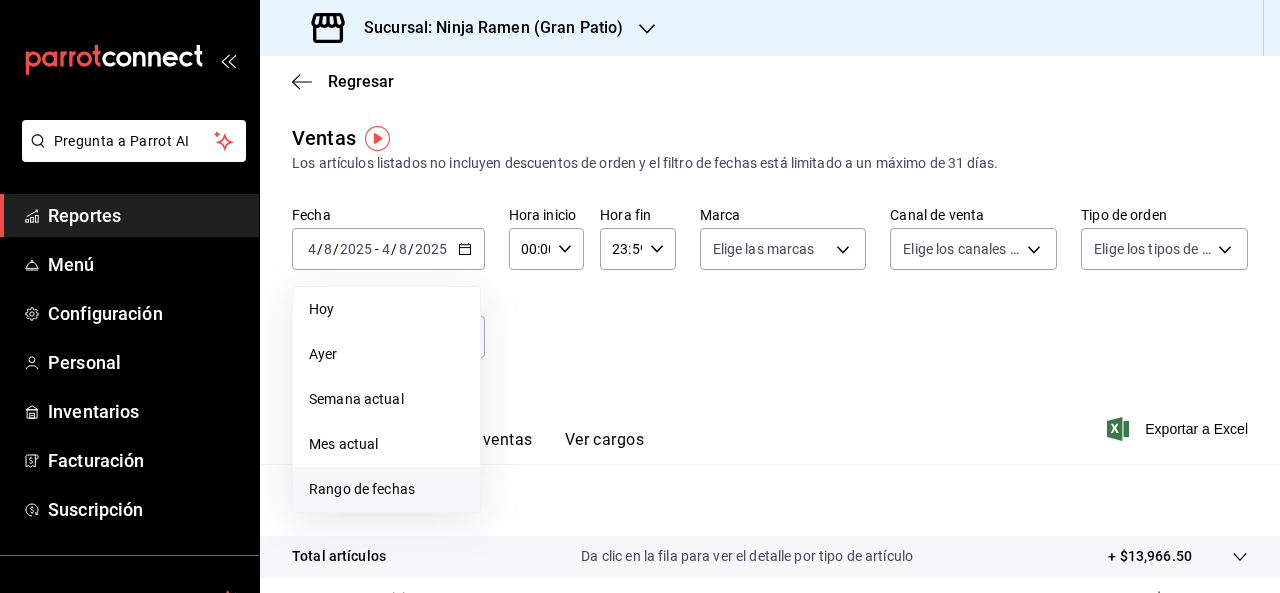 click on "Rango de fechas" at bounding box center [386, 489] 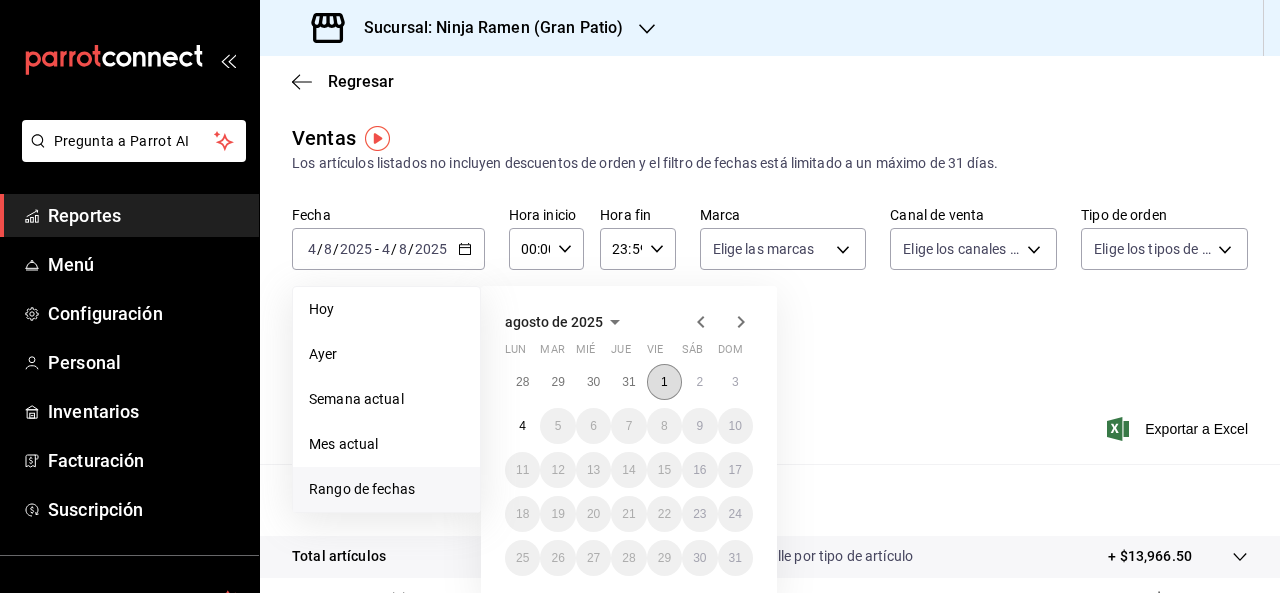 click on "1" at bounding box center (664, 382) 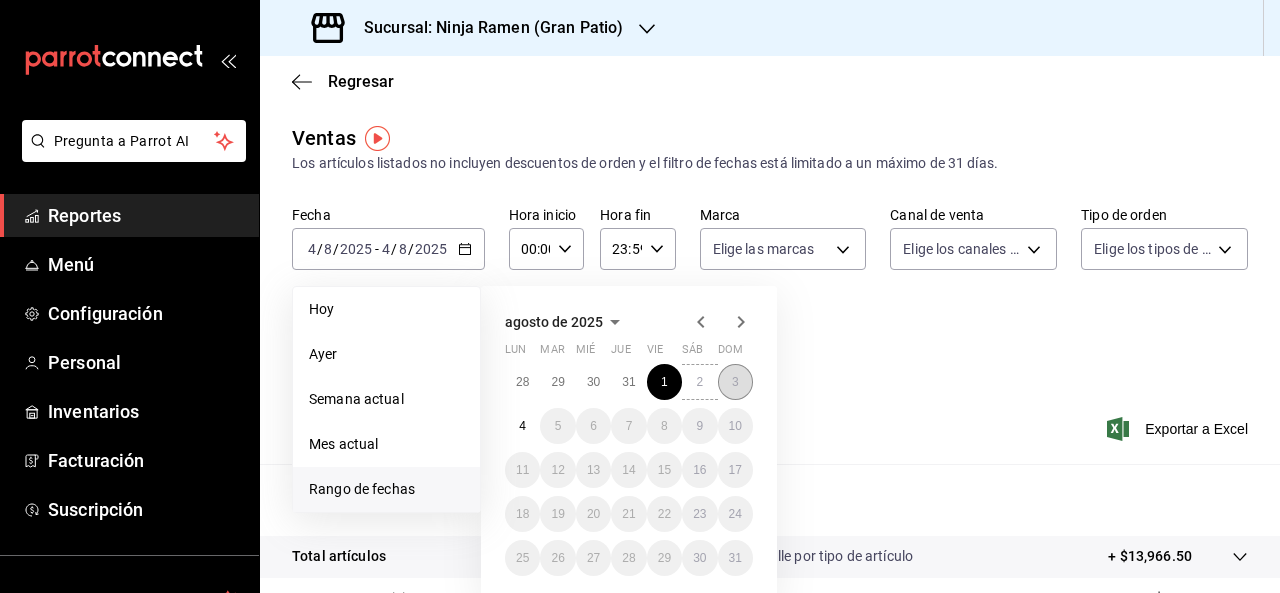 click on "3" at bounding box center [735, 382] 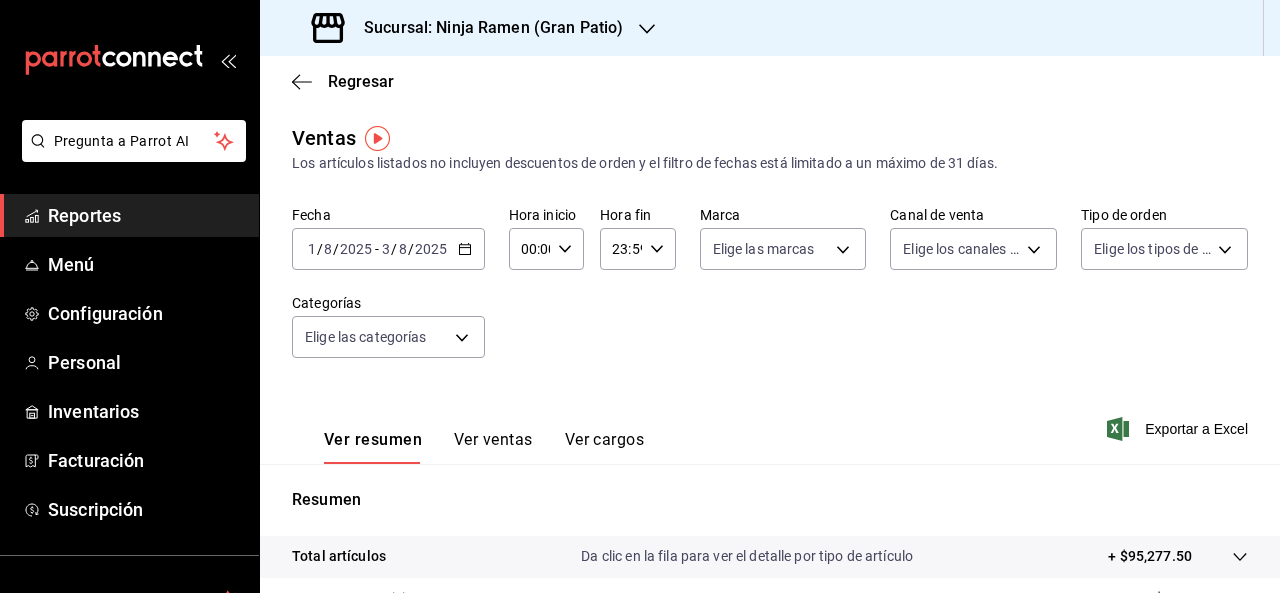click on "Fecha 2025-08-01 1 / 8 / 2025 - 2025-08-03 3 / 8 / 2025 Hora inicio 00:00 Hora inicio Hora fin 23:59 Hora fin Marca Elige las marcas Canal de venta Elige los canales de venta Tipo de orden Elige los tipos de orden Categorías Elige las categorías" at bounding box center (770, 294) 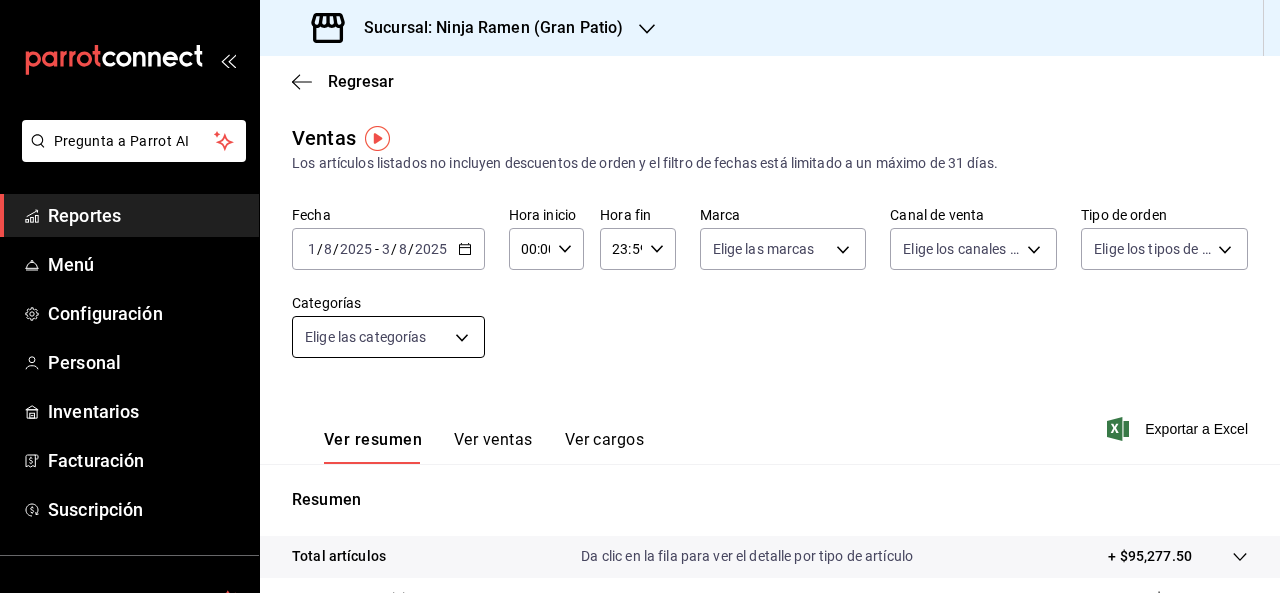 click on "Pregunta a Parrot AI Reportes   Menú   Configuración   Personal   Inventarios   Facturación   Suscripción   Ayuda Recomienda Parrot   [PERSON]   Sugerir nueva función   Sucursal: Ninja Ramen ([CITY]) Regresar Ventas Los artículos listados no incluyen descuentos de orden y el filtro de fechas está limitado a un máximo de 31 días. Fecha [DATE]   / [DATE] - [DATE]   / [DATE] Hora inicio 00:00 Hora inicio Hora fin 23:59 Hora fin Marca Elige las marcas Canal de venta Elige los canales de venta Tipo de orden Elige los tipos de orden Categorías Elige las categorías Ver resumen Ver ventas Ver cargos Exportar a Excel Resumen Total artículos Da clic en la fila para ver el detalle por tipo de artículo + $95,277.50 Cargos por servicio + $0.00 Venta bruta = $95,277.50 Descuentos totales - $1,548.17 Certificados de regalo - $0.00 Venta total = $93,729.33 Impuestos - $12,928.18 Venta neta = $80,801.15 GANA 1 MES GRATIS EN TU SUSCRIPCIÓN AQUÍ Ver video tutorial Ir a video Reportes" at bounding box center (640, 296) 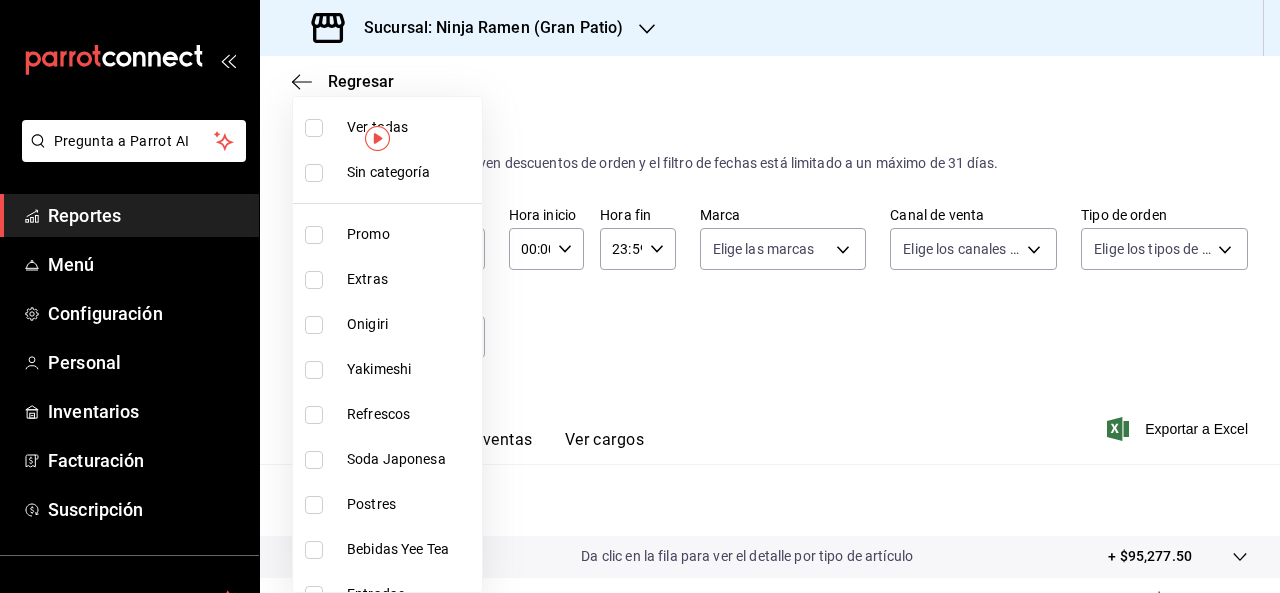 click on "Extras" at bounding box center (387, 279) 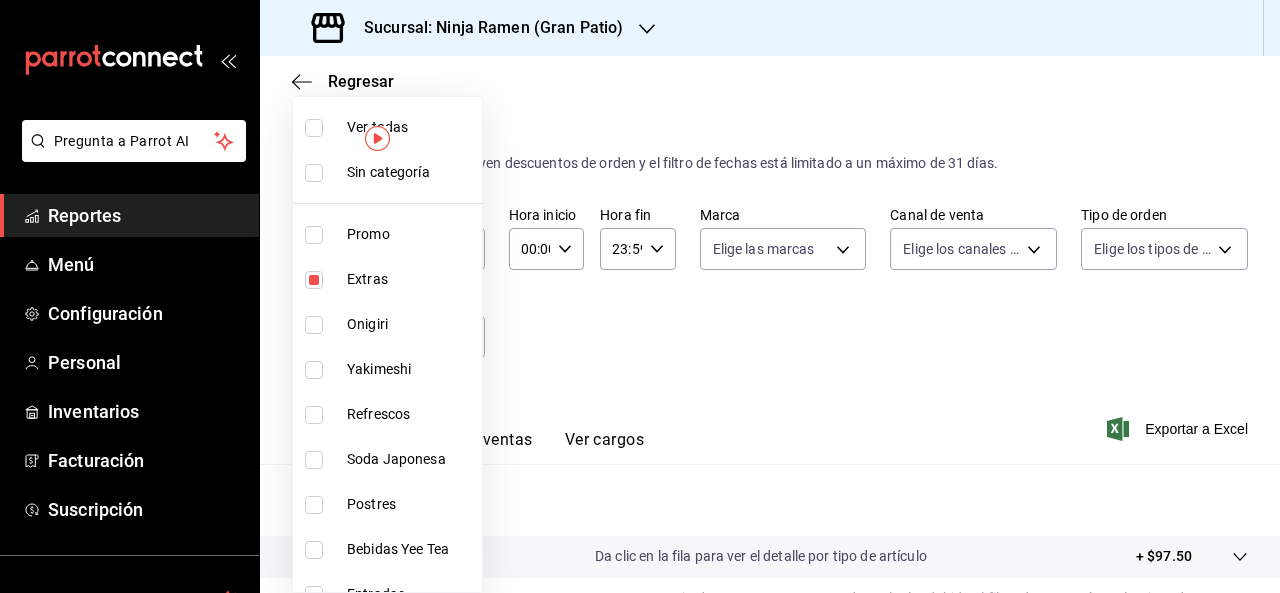click on "Onigiri" at bounding box center [410, 324] 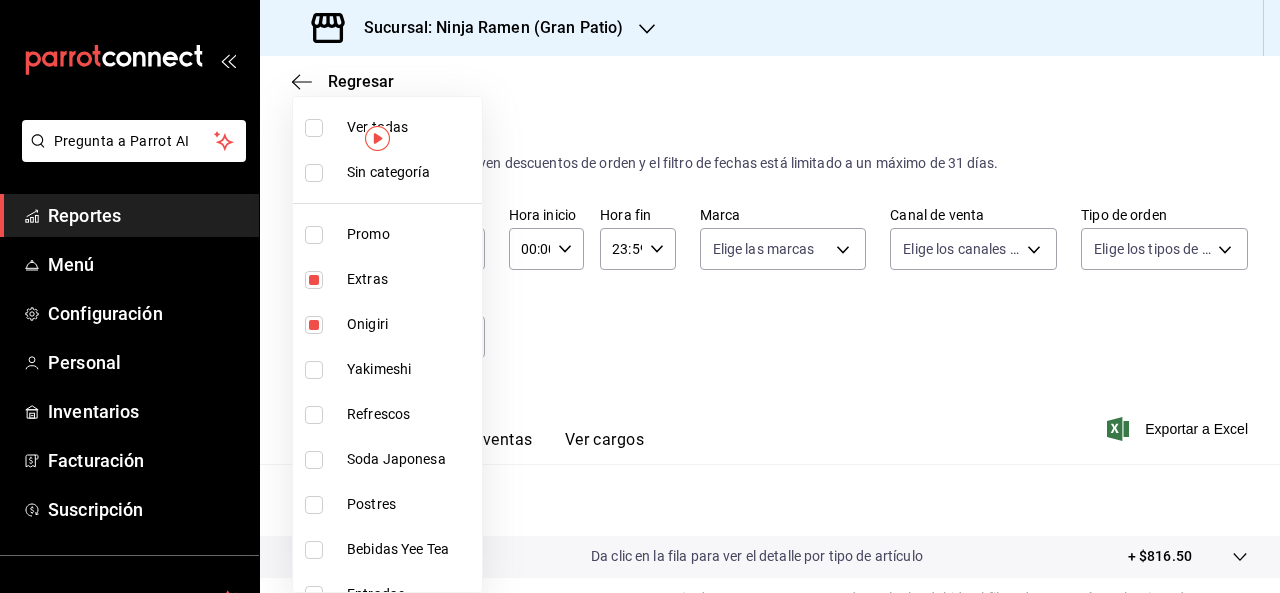 click on "Yakimeshi" at bounding box center [410, 369] 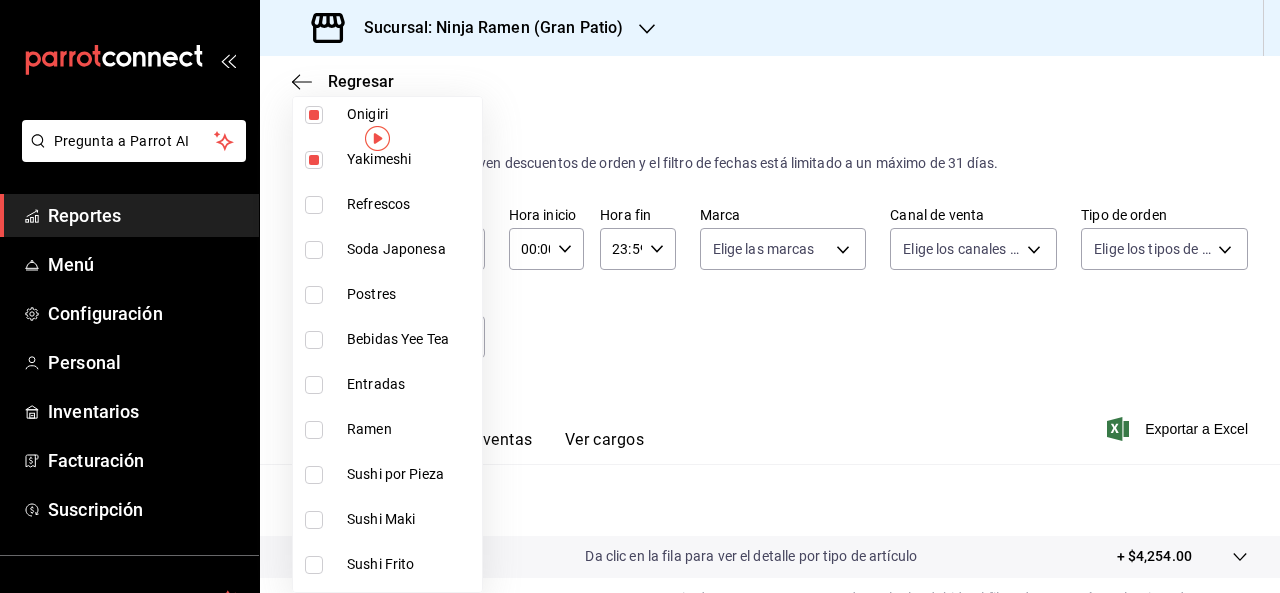 scroll, scrollTop: 248, scrollLeft: 0, axis: vertical 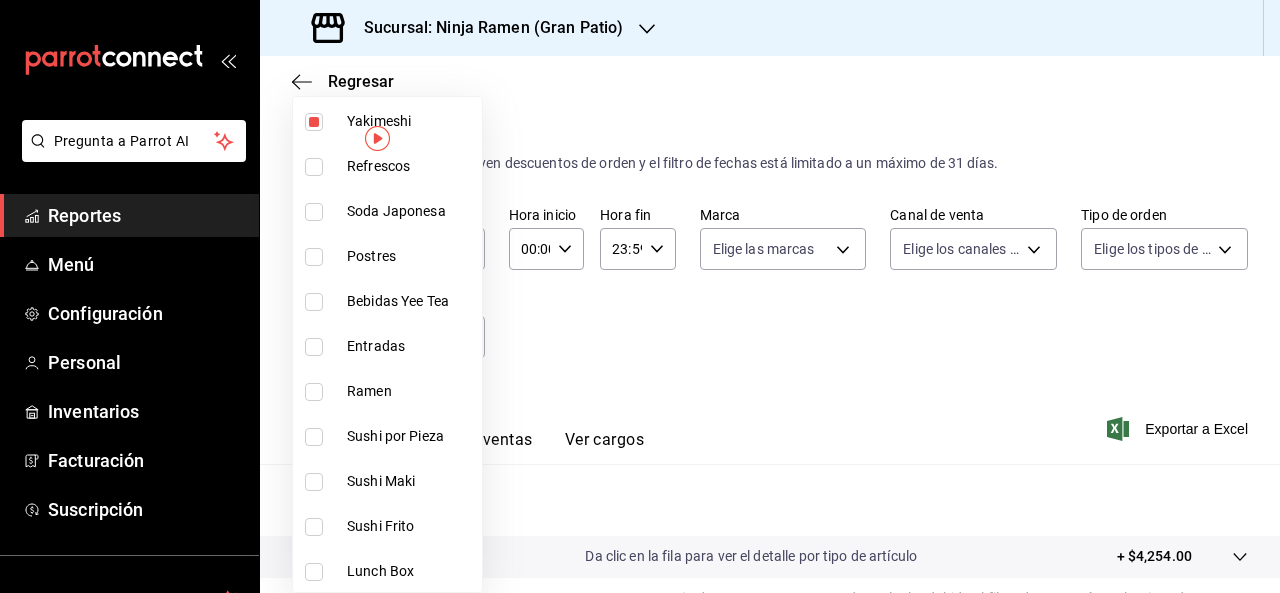 click on "Ramen" at bounding box center (410, 391) 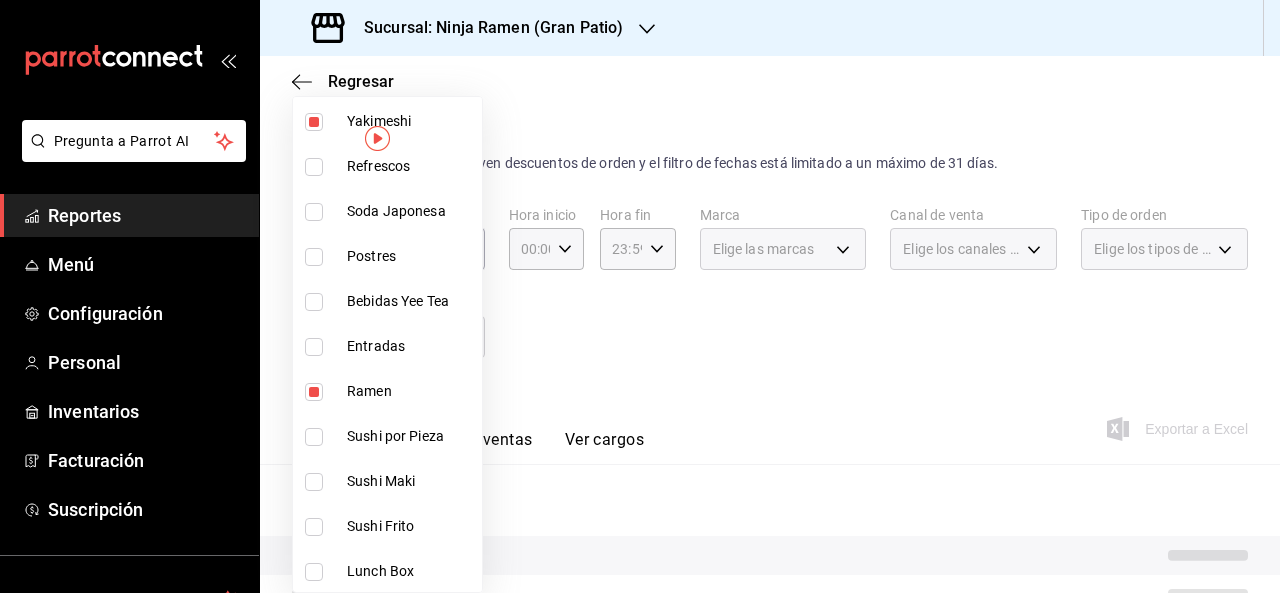 click on "Sushi Frito" at bounding box center (410, 526) 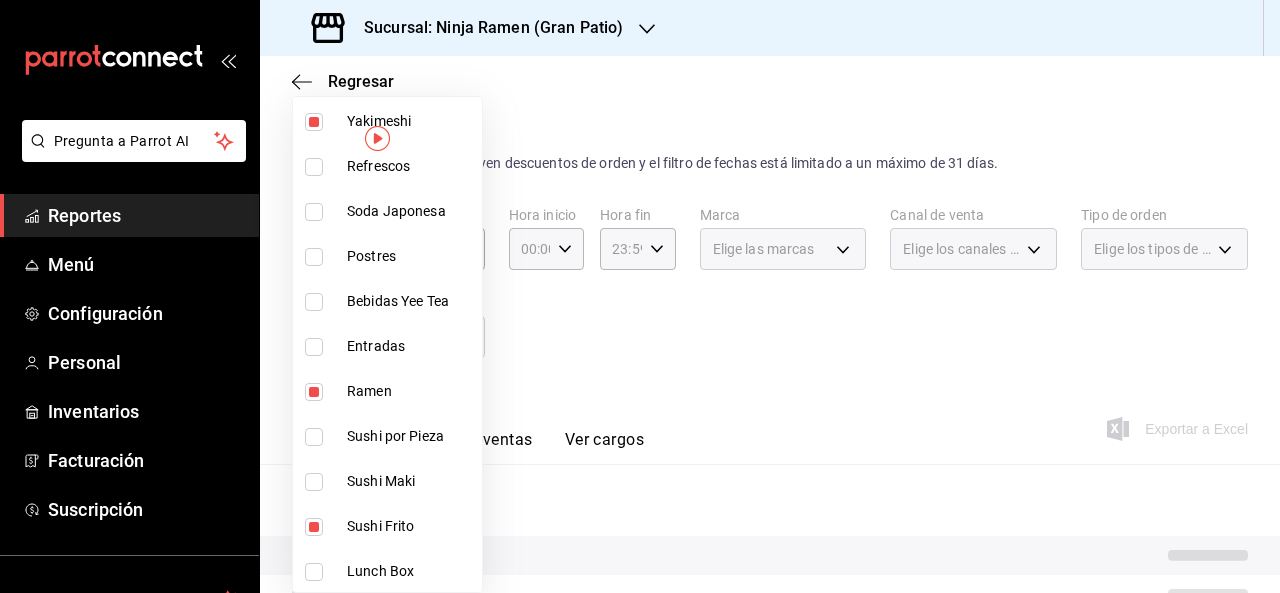 click on "Lunch Box" at bounding box center [410, 571] 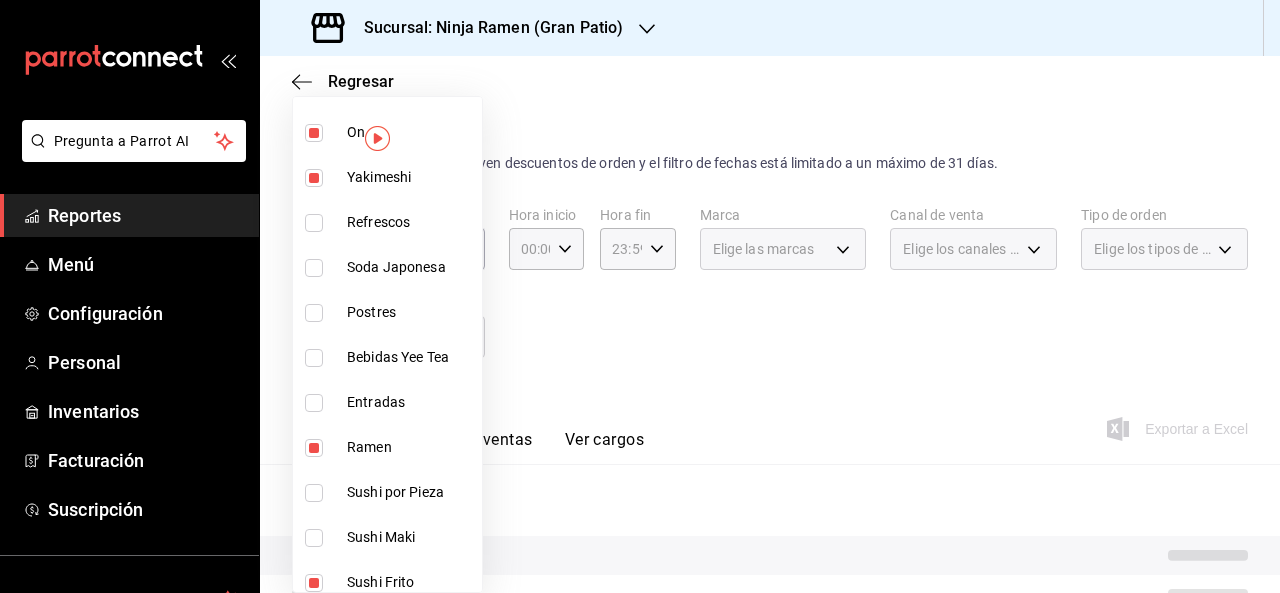 scroll, scrollTop: 188, scrollLeft: 0, axis: vertical 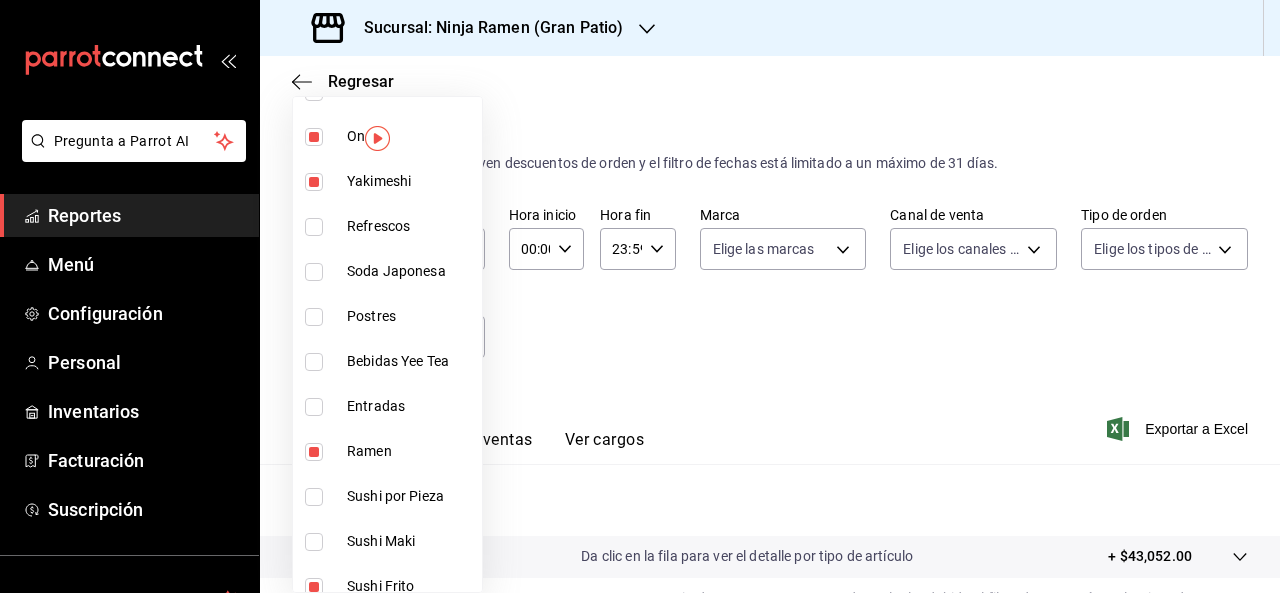 click on "Entradas" at bounding box center (387, 406) 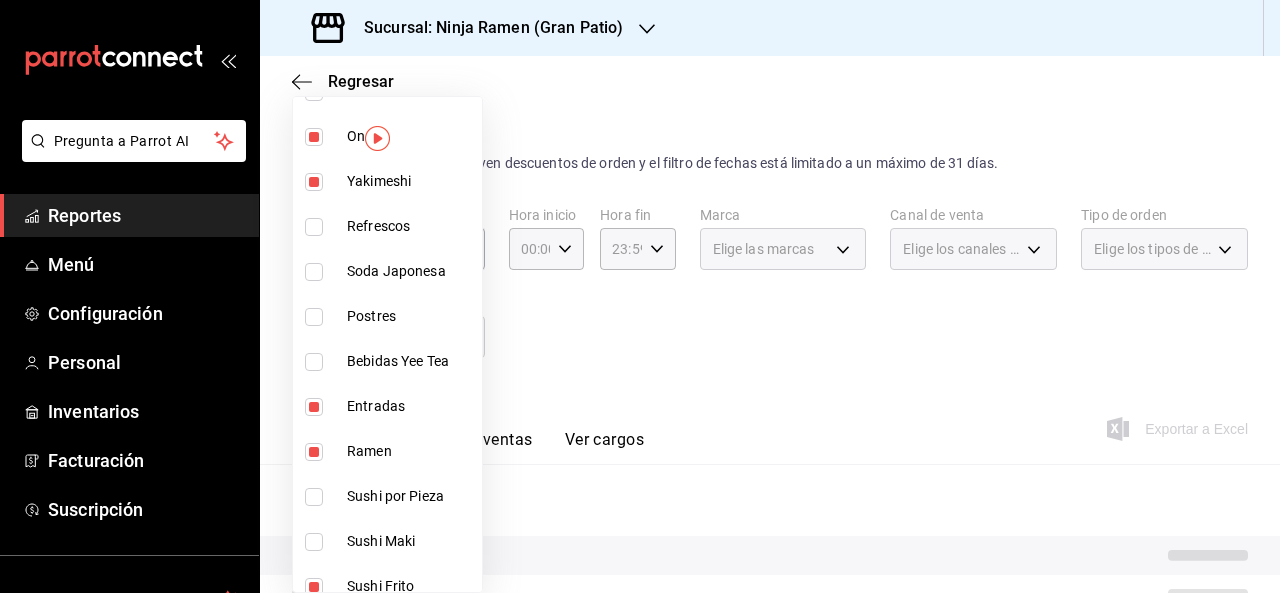click at bounding box center [640, 296] 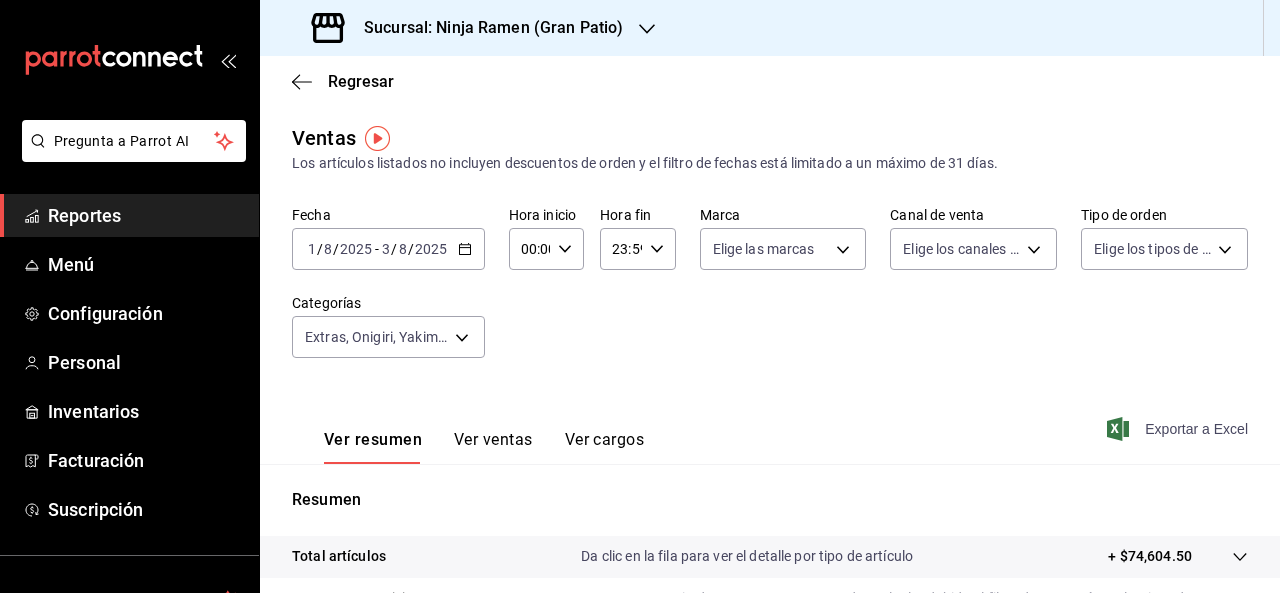 click on "Exportar a Excel" at bounding box center [1179, 429] 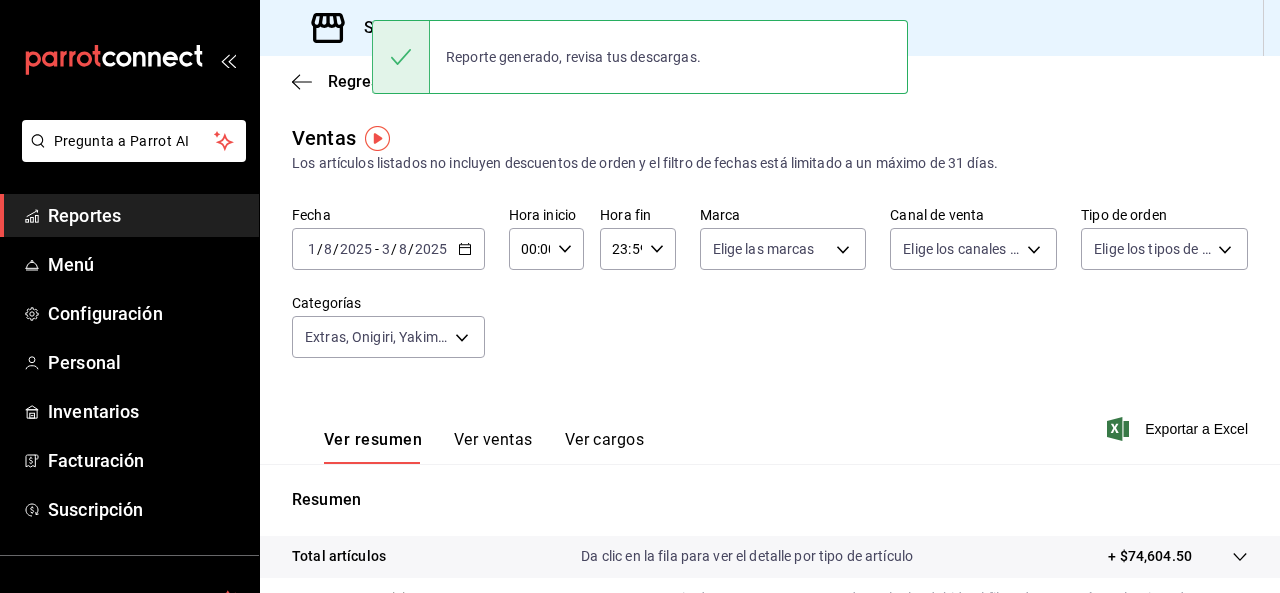click on "Ventas Los artículos listados no incluyen descuentos de orden y el filtro de fechas está limitado a un máximo de 31 días." at bounding box center (770, 148) 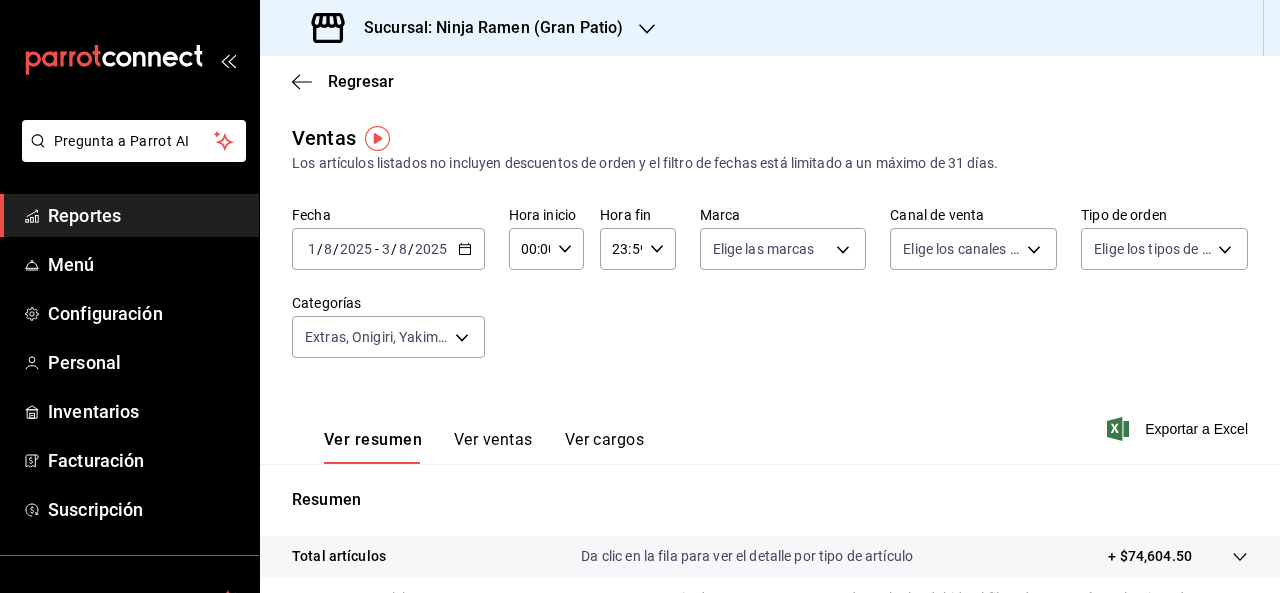 click on "Fecha 2025-08-01 1 / 8 / 2025 - 2025-08-03 3 / 8 / 2025 Hora inicio 00:00 Hora inicio Hora fin 23:59 Hora fin Marca Elige las marcas Canal de venta Elige los canales de venta Tipo de orden Elige los tipos de orden Categorías Extras, Onigiri, Yakimeshi, Entradas, Ramen, Sushi Frito, Lunch Box 68e91df4-d804-4c28-8fc5-4cac907e0d0c,33b469d1-da5d-4279-aa25-681416c4e15a,0fb1c8d5-41dc-4334-8145-26a806ffef42,75ff0b46-2f0f-4702-a72f-ff5bac53f0d1,36322eb8-7aed-45b1-950a-ef7ab5d481b4,3dc8a0b1-7fa0-4ae5-984c-eaca84caf20f,66887e4b-3674-4afe-9772-8a3c06b45239" at bounding box center [770, 294] 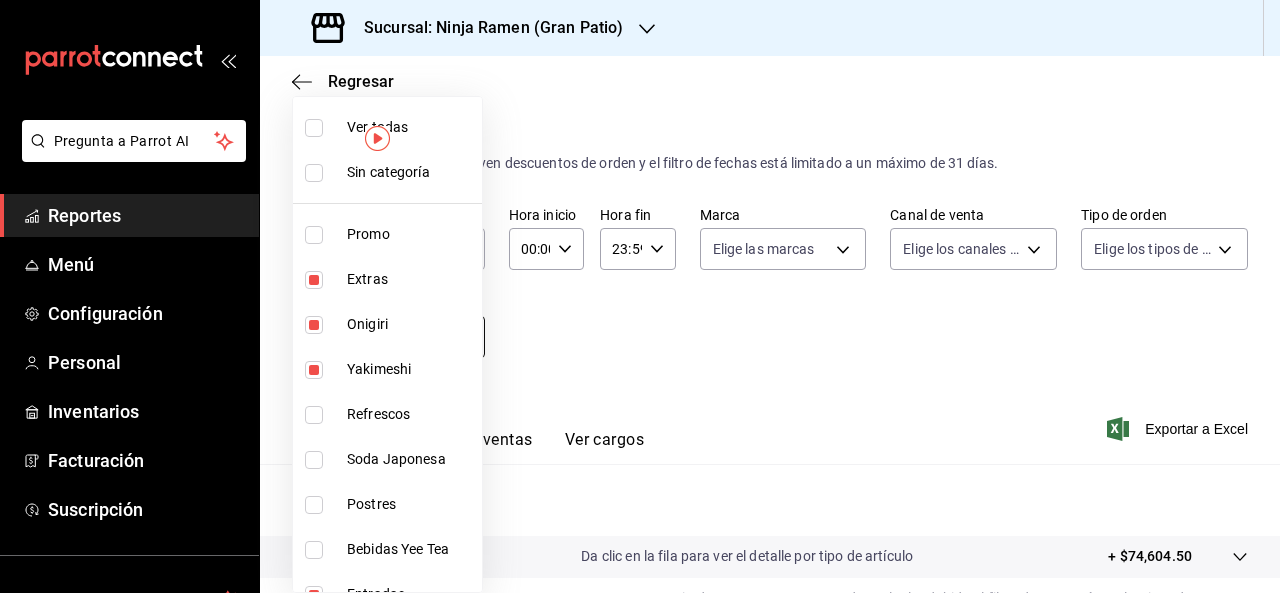 click on "Pregunta a Parrot AI Reportes   Menú   Configuración   Personal   Inventarios   Facturación   Suscripción   Ayuda Recomienda Parrot   [PERSON]   Sugerir nueva función   Sucursal: Ninja Ramen ([CITY]) Regresar Ventas Los artículos listados no incluyen descuentos de orden y el filtro de fechas está limitado a un máximo de 31 días. Fecha [DATE] [DATE] - [DATE] Hora inicio 00:00 Hora inicio Hora fin 23:59 Hora fin Marca Elige las marcas Canal de venta Elige los canales de venta Tipo de orden Elige los tipos de orden Categorías Extras, Onigiri, Yakimeshi, Entradas, Ramen, Sushi Frito, Lunch Box [UUIDS] Ver resumen Ver ventas Ver cargos Exportar a Excel Resumen Total artículos + $74,604.50 Cargos por servicio Venta bruta" at bounding box center (640, 296) 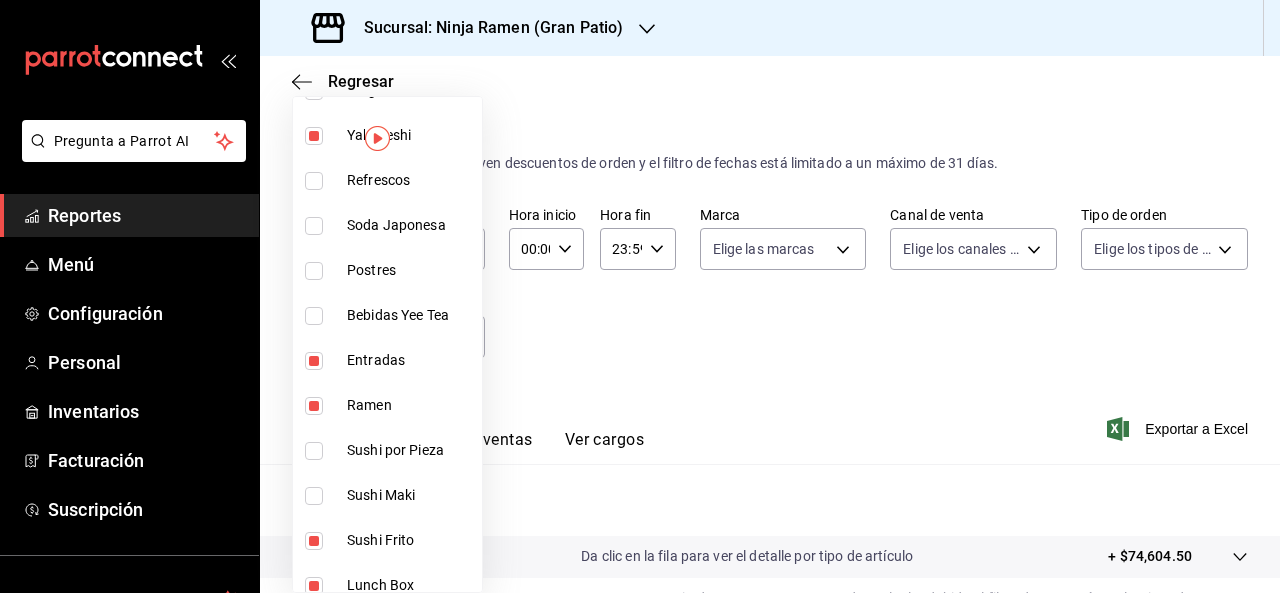 scroll, scrollTop: 248, scrollLeft: 0, axis: vertical 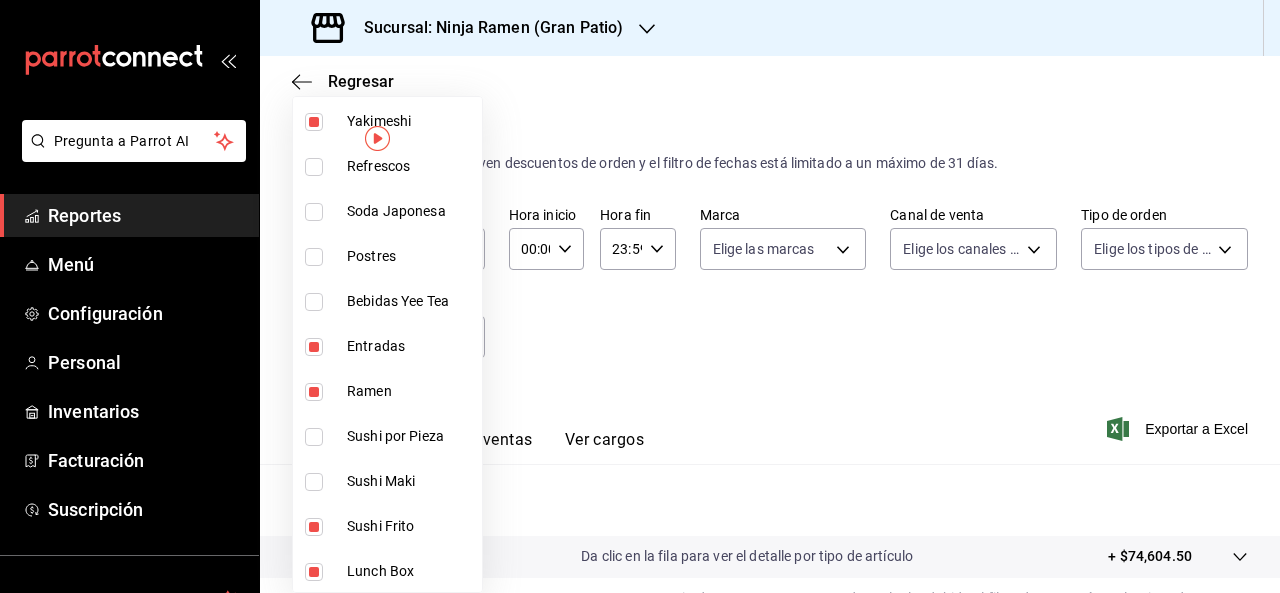 click on "Sushi Maki" at bounding box center (387, 481) 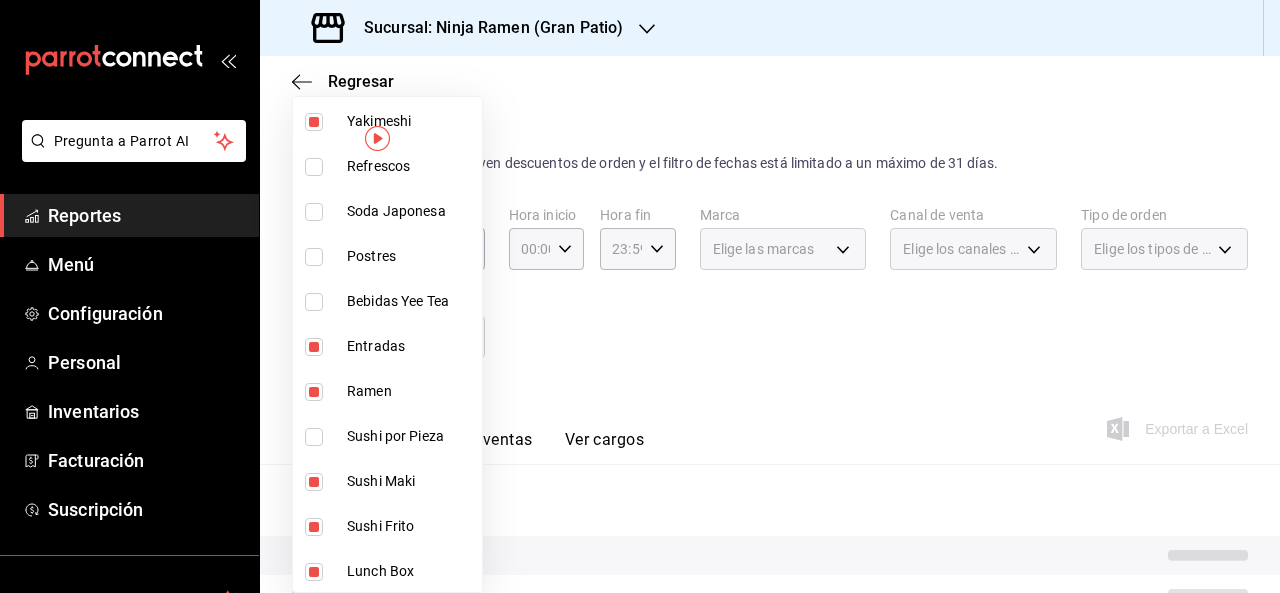 click at bounding box center (640, 296) 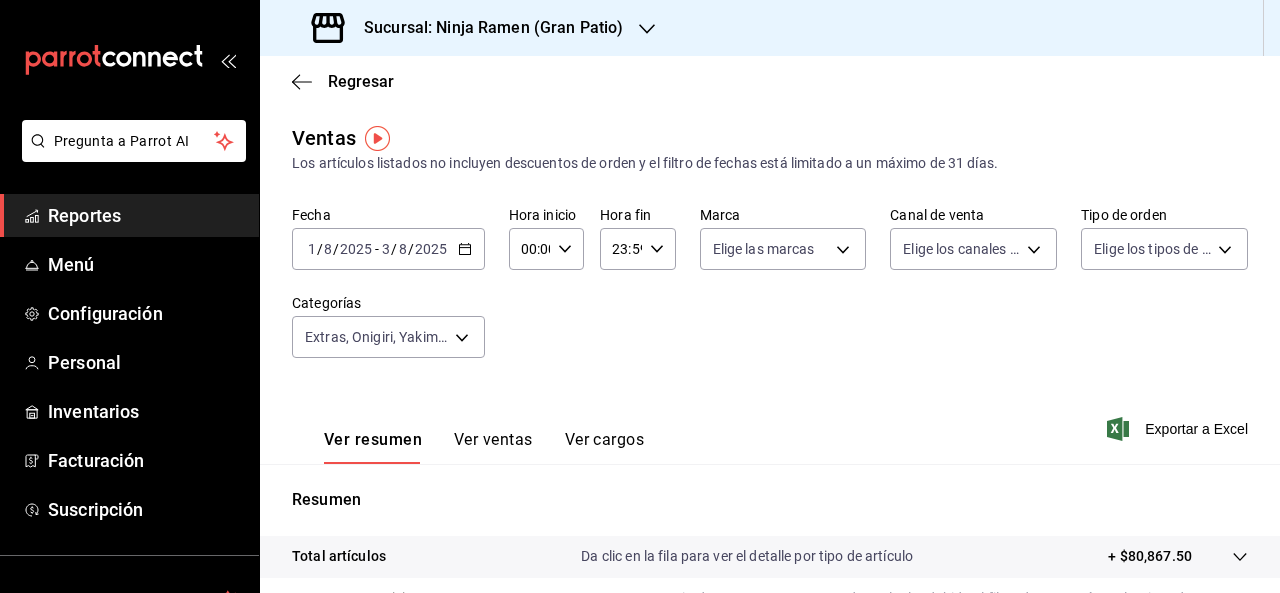click on "Ver resumen Ver ventas Ver cargos" at bounding box center (468, 435) 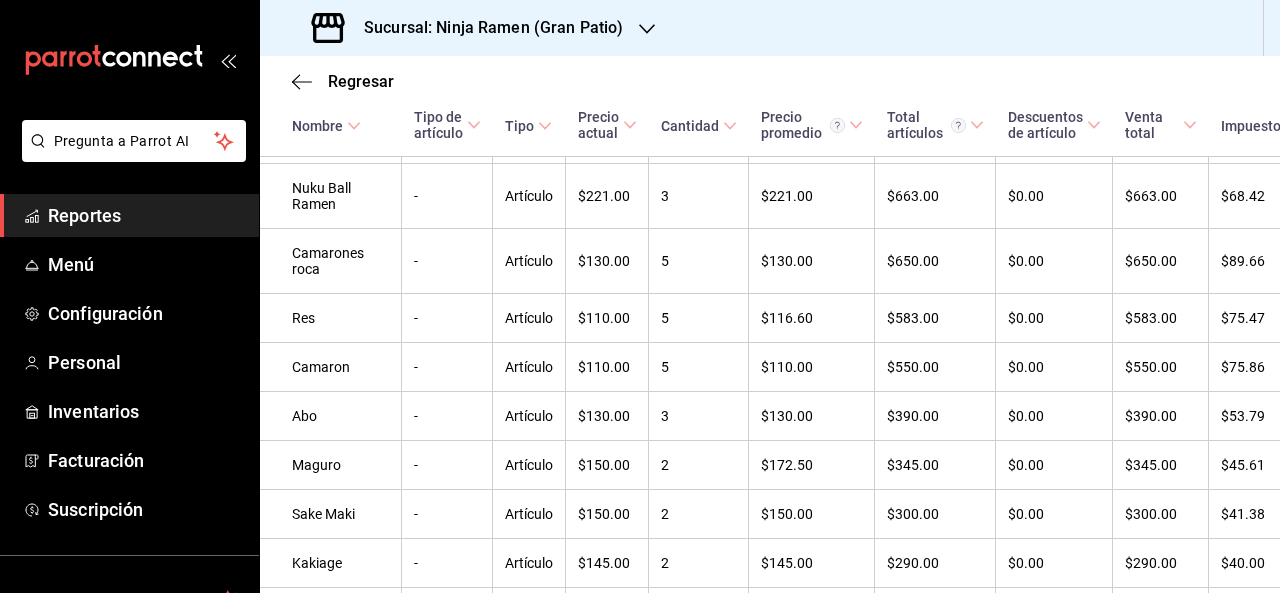 scroll, scrollTop: 1604, scrollLeft: 0, axis: vertical 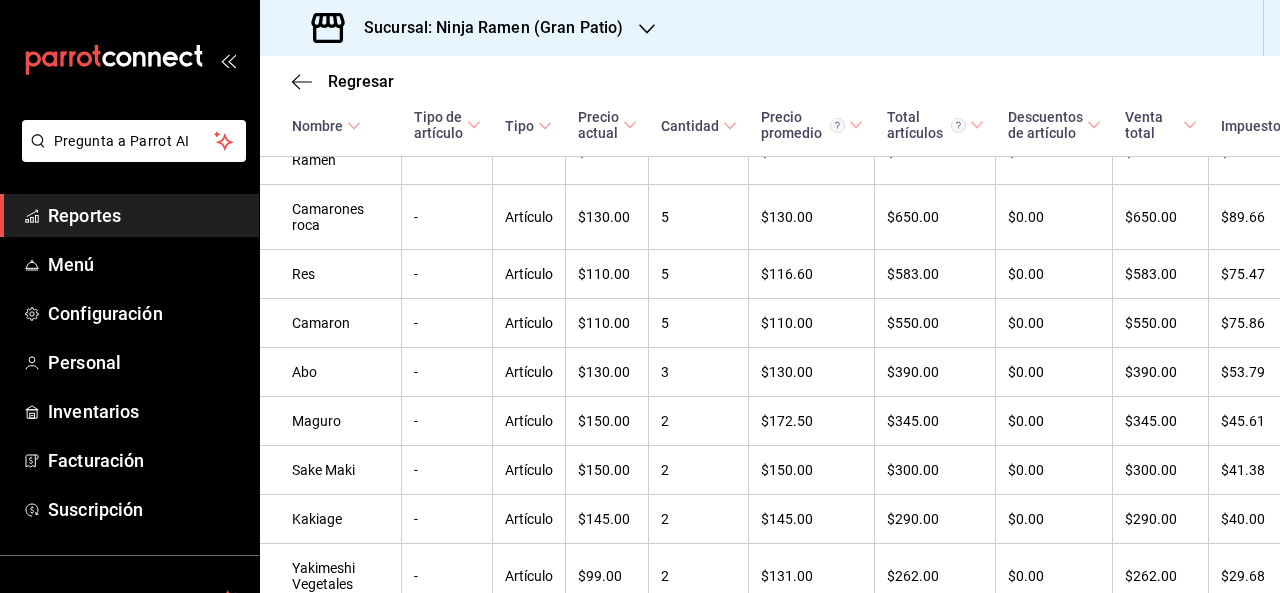 click on "Sucursal: Ninja Ramen (Gran Patio)" at bounding box center [469, 28] 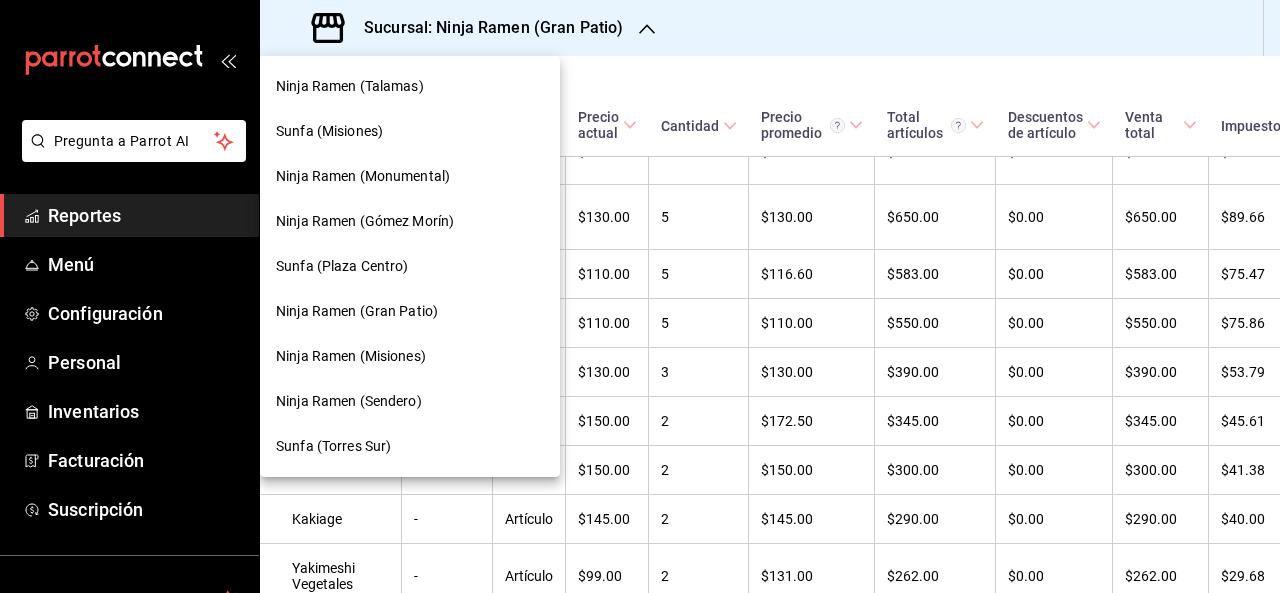 click on "Ninja Ramen (Misiones)" at bounding box center [351, 356] 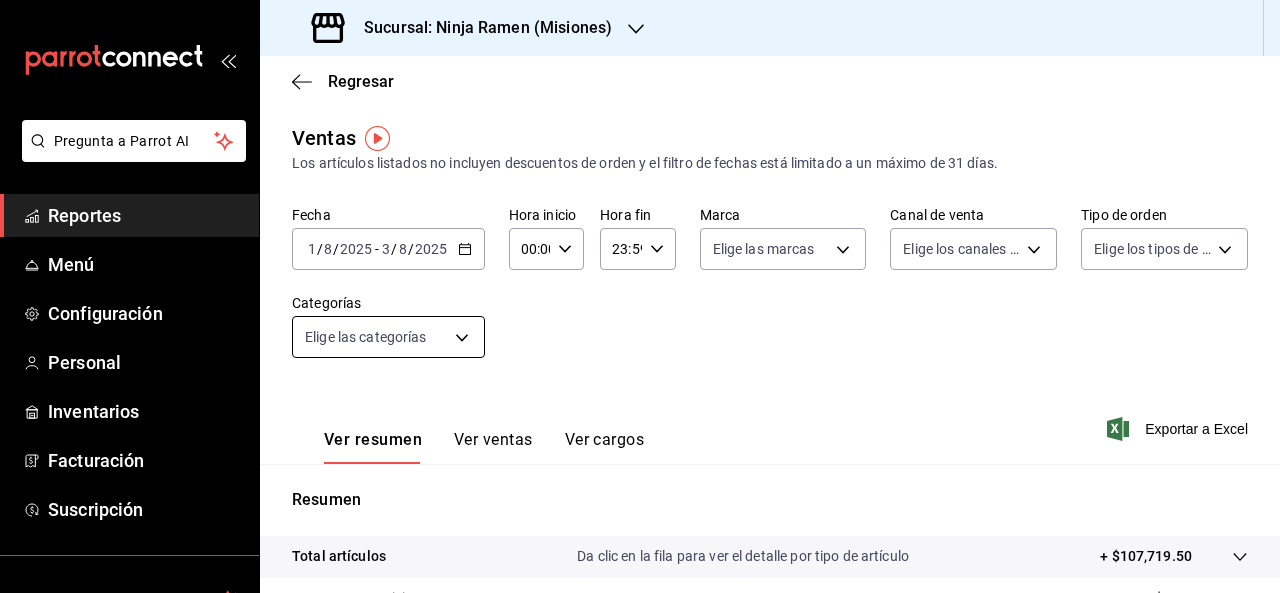 click on "Pregunta a Parrot AI Reportes   Menú   Configuración   Personal   Inventarios   Facturación   Suscripción   Ayuda Recomienda Parrot   [PERSON]   Sugerir nueva función   Sucursal: Ninja Ramen ([CITY]) Regresar Ventas Los artículos listados no incluyen descuentos de orden y el filtro de fechas está limitado a un máximo de 31 días. Fecha [DATE] [DATE] - [DATE] Hora inicio 00:00 Hora inicio Hora fin 23:59 Hora fin Marca Elige las marcas Canal de venta Elige los canales de venta Tipo de orden Elige los tipos de orden Categorías Elige las categorías Ver resumen Ver ventas Ver cargos Exportar a Excel Resumen Total artículos Da clic en la fila para ver el detalle por tipo de artículo + $107,719.50 Cargos por servicio + $0.00 Venta bruta = $107,719.50 Descuentos totales - $1,511.86 Certificados de regalo - $0.00 Venta total = $106,207.64 Impuestos - $14,649.33 Venta neta = $91,558.31 GANA 1 MES GRATIS EN TU SUSCRIPCIÓN AQUÍ Ver video tutorial Ir a video Reportes" at bounding box center [640, 296] 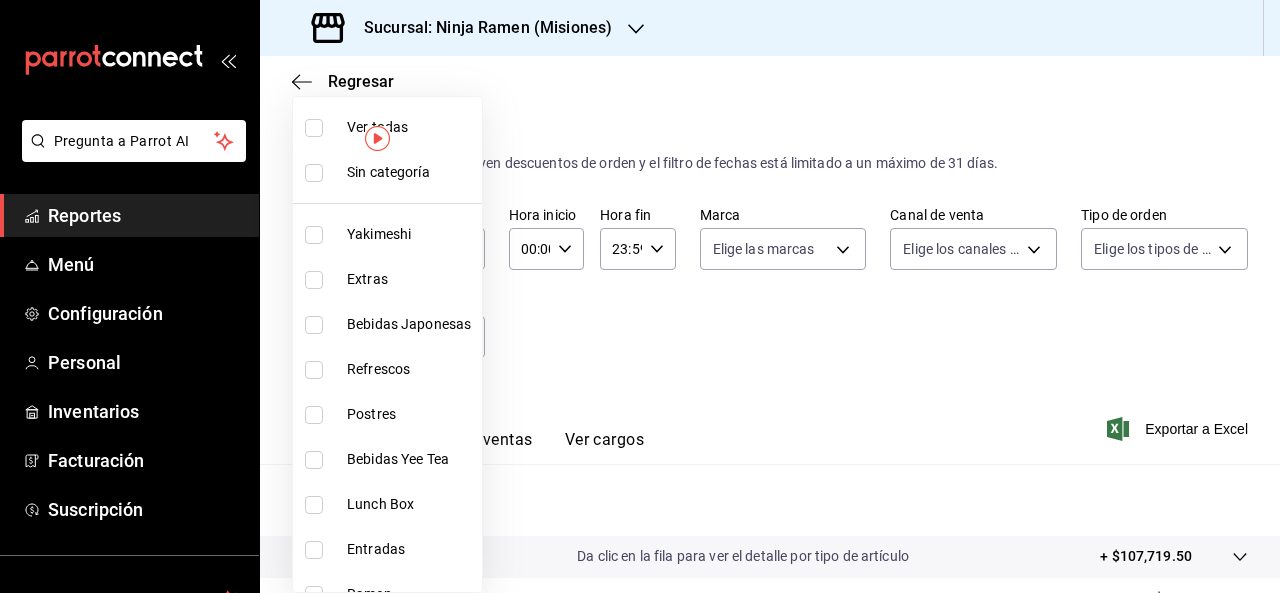 click on "Yakimeshi" at bounding box center (410, 234) 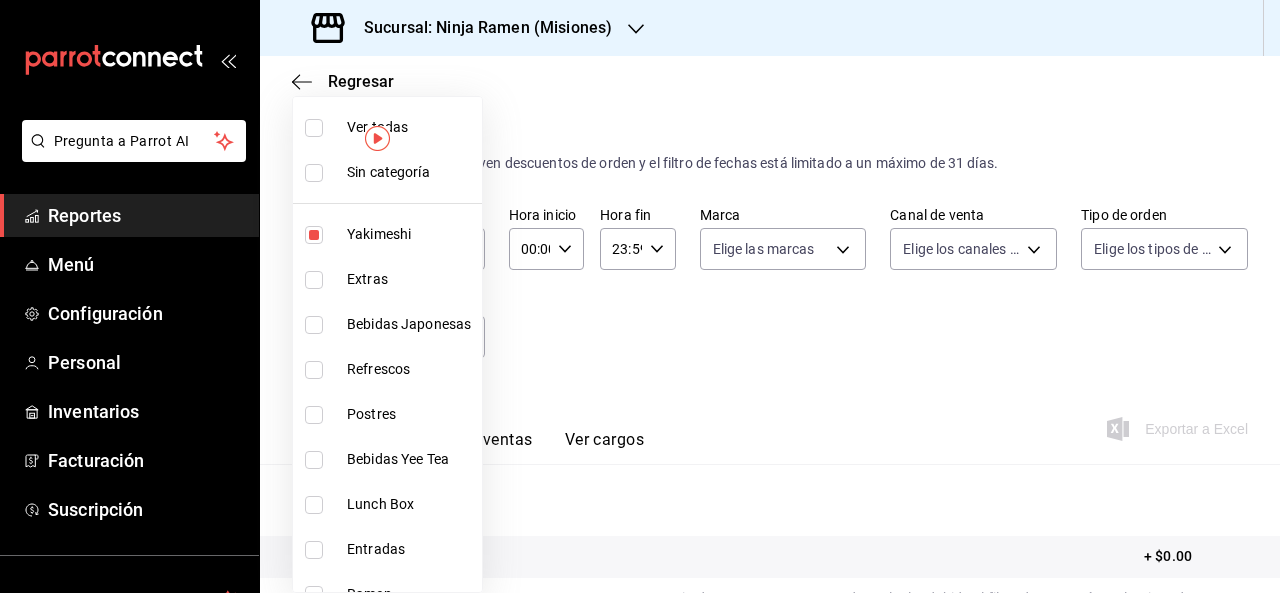 click on "Extras" at bounding box center (387, 279) 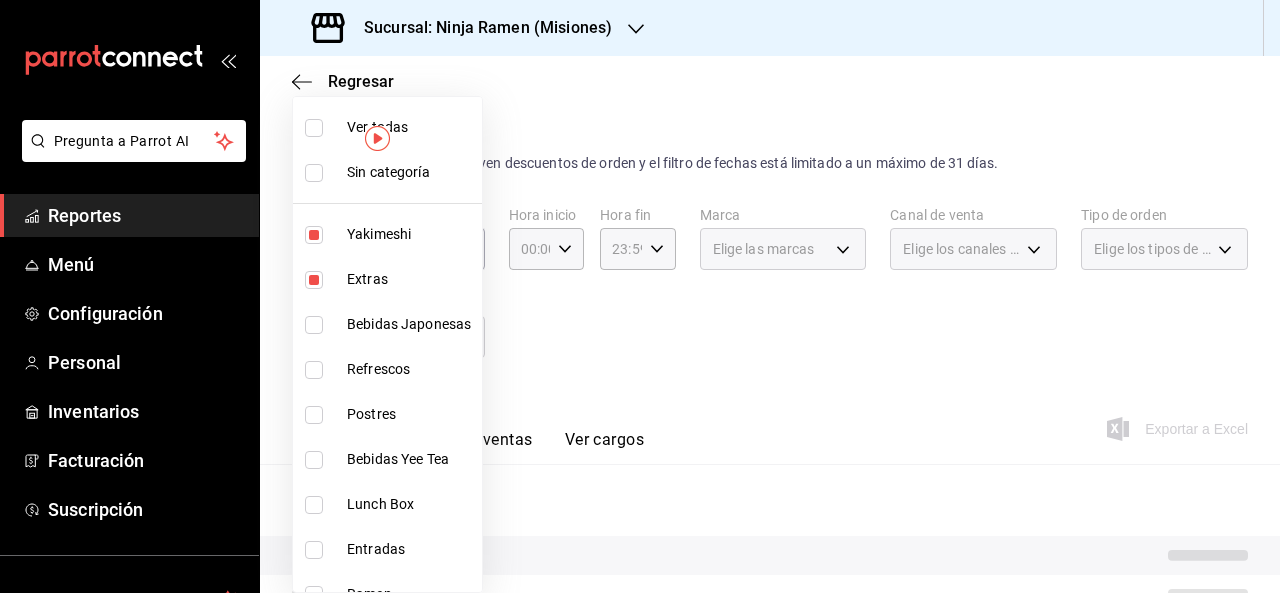 click on "Postres" at bounding box center (387, 414) 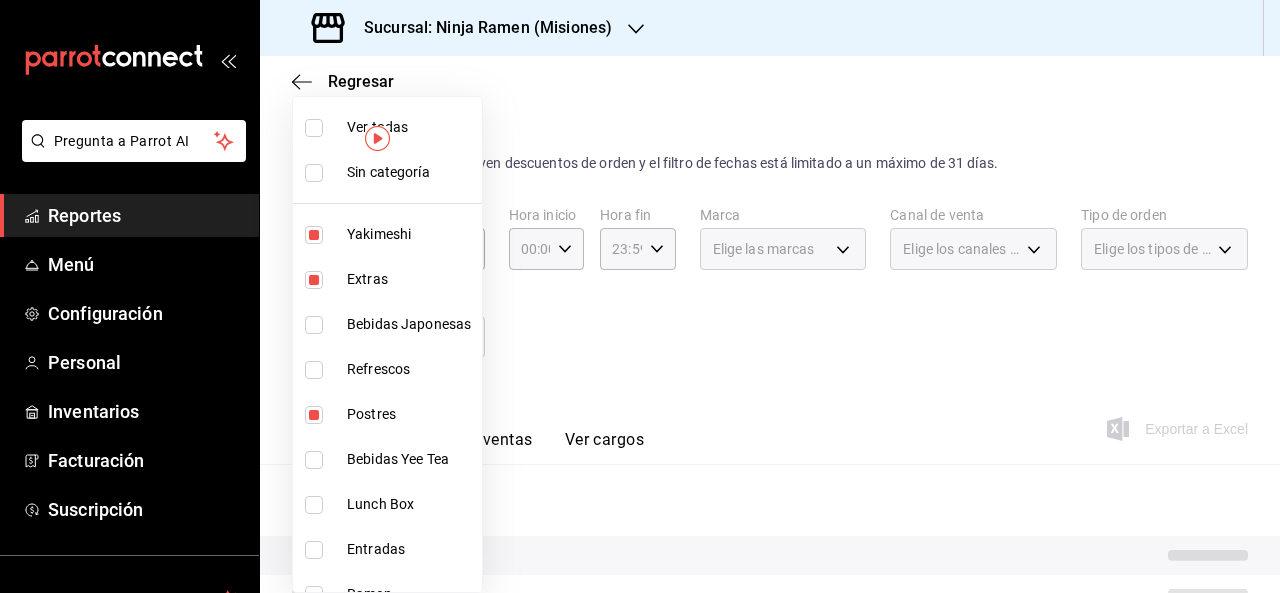click on "Postres" at bounding box center (410, 414) 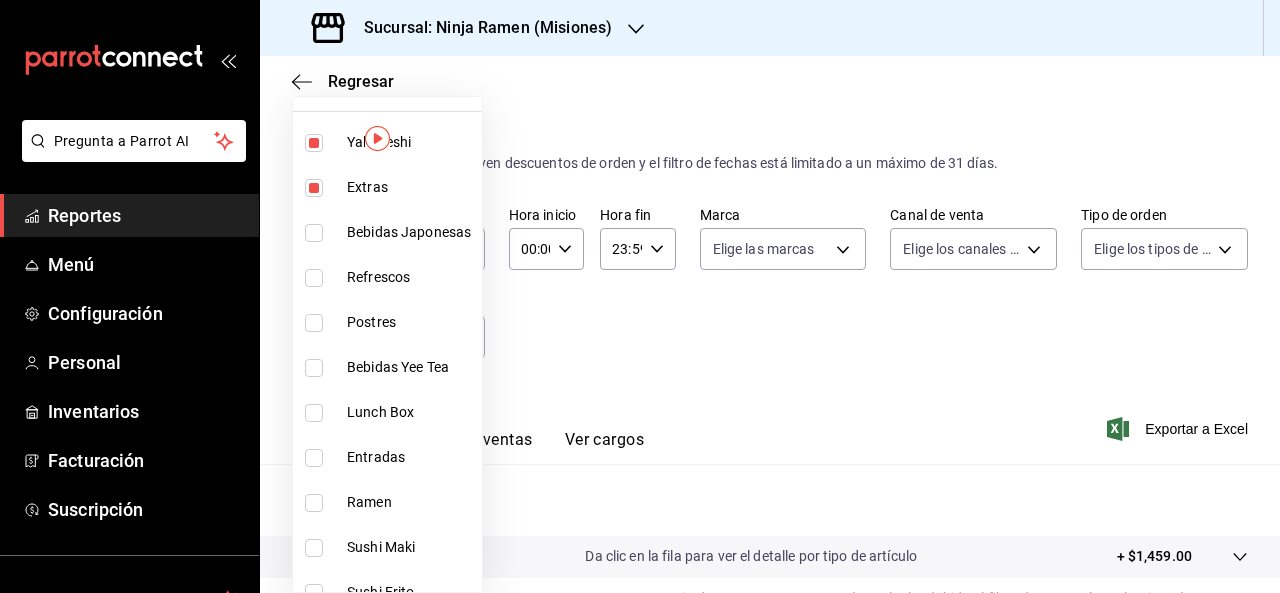 scroll, scrollTop: 114, scrollLeft: 0, axis: vertical 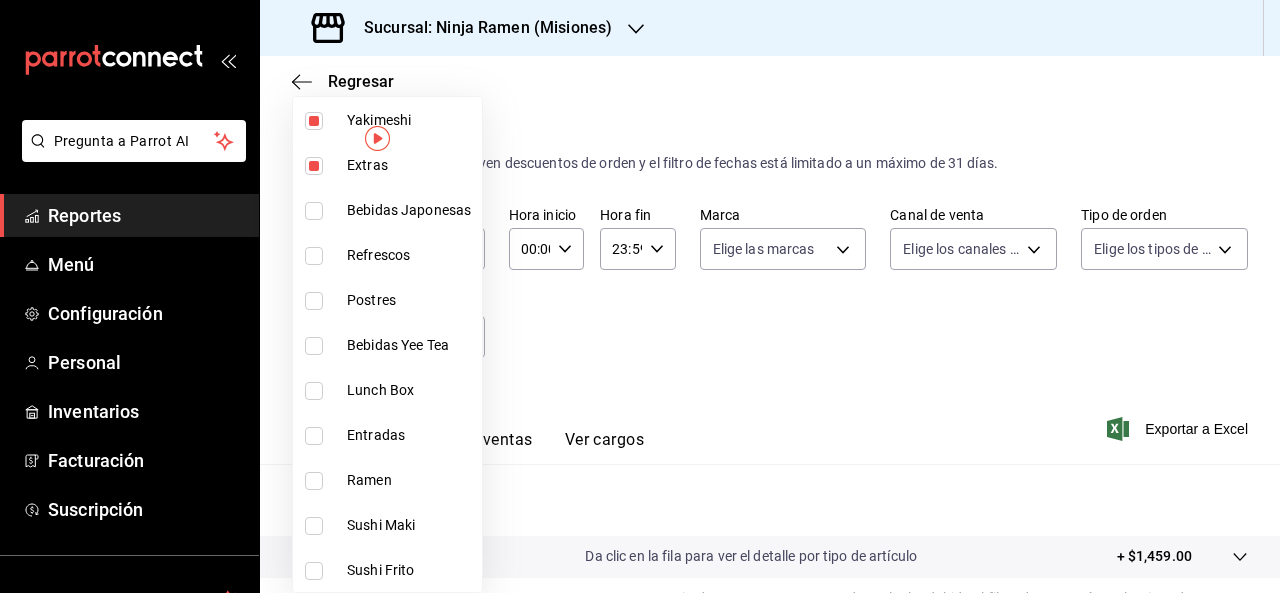 click on "Lunch Box" at bounding box center [410, 390] 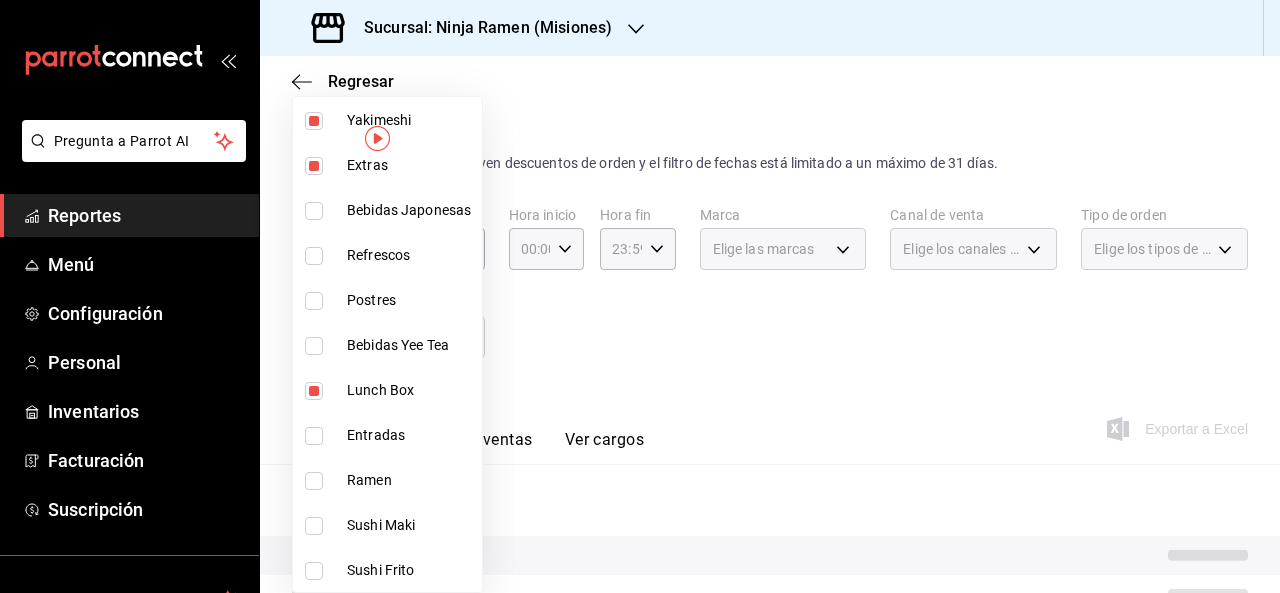 click on "Entradas" at bounding box center [387, 435] 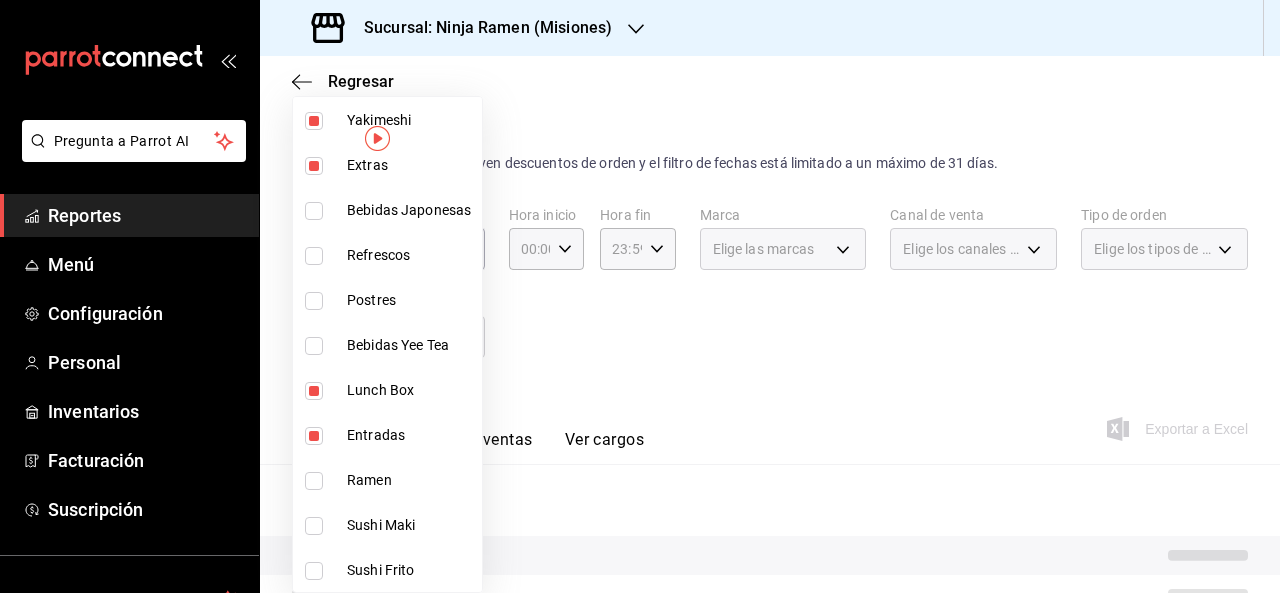 click on "Ramen" at bounding box center (410, 480) 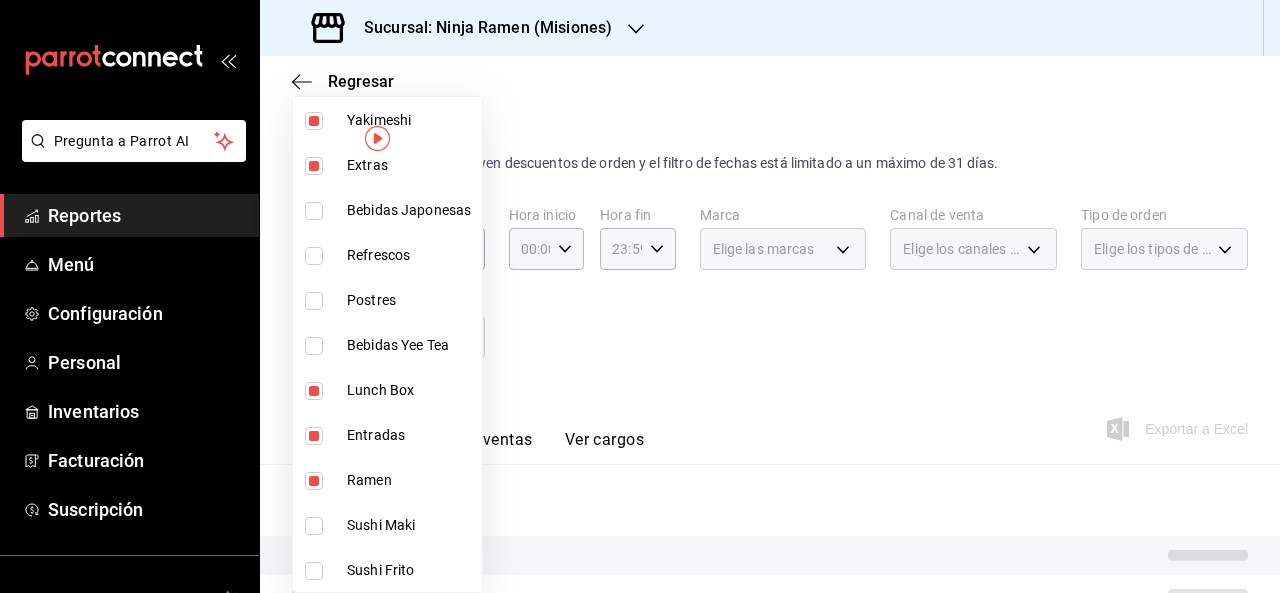 click on "Sushi Maki" at bounding box center (410, 525) 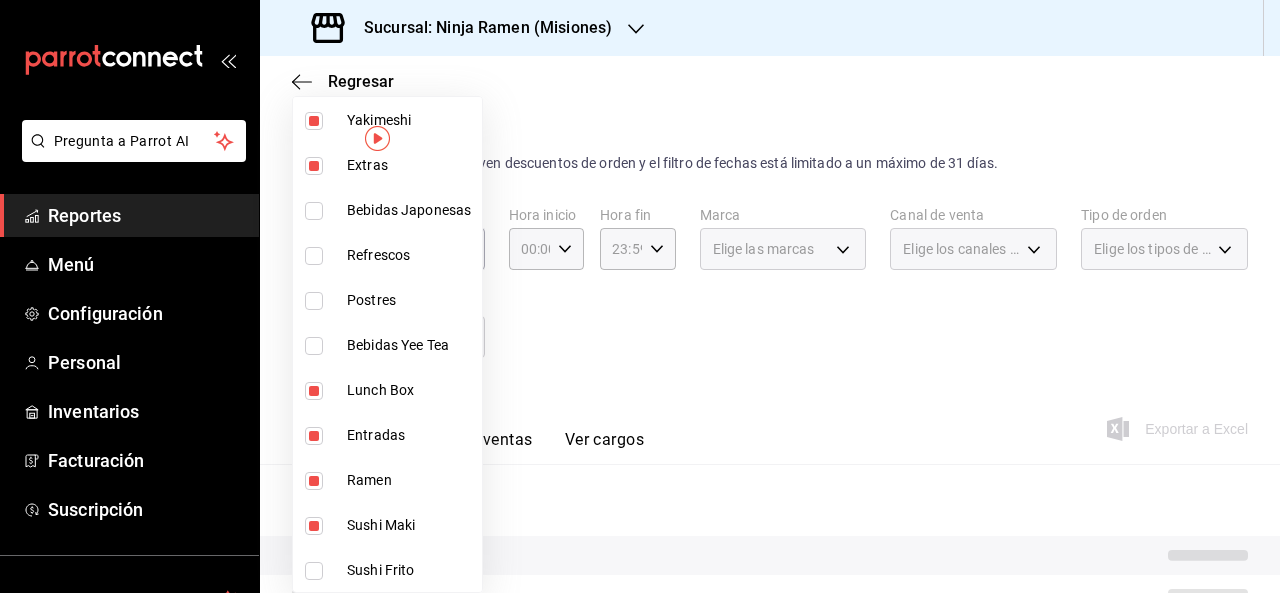 click on "Sushi Frito" at bounding box center [387, 570] 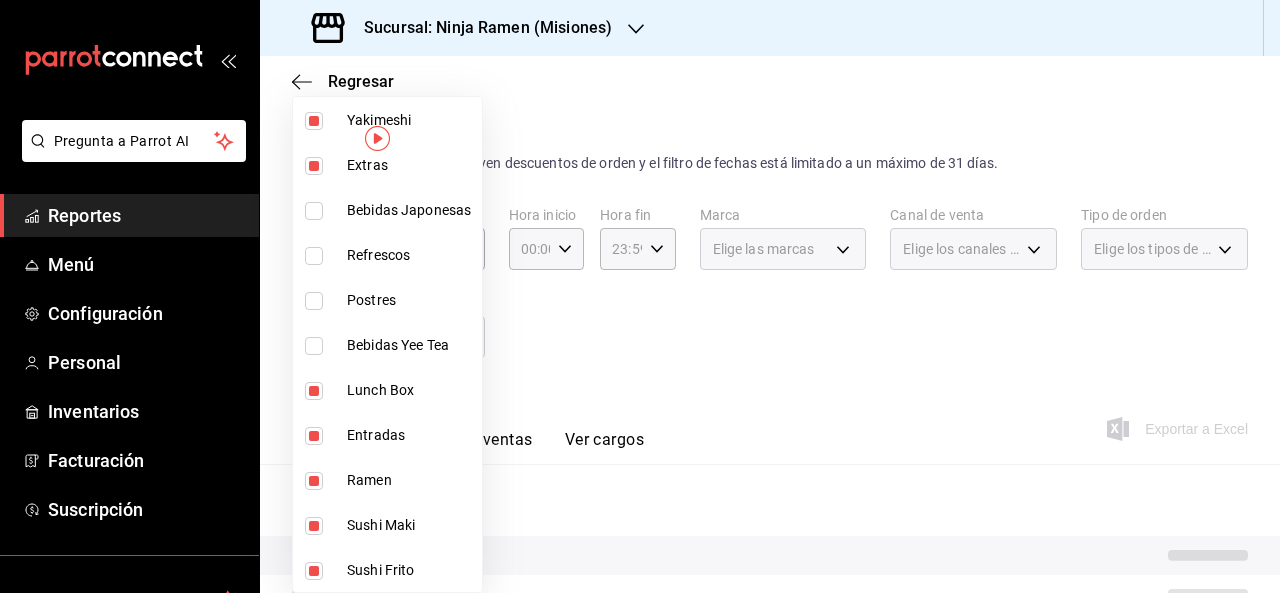 click at bounding box center (640, 296) 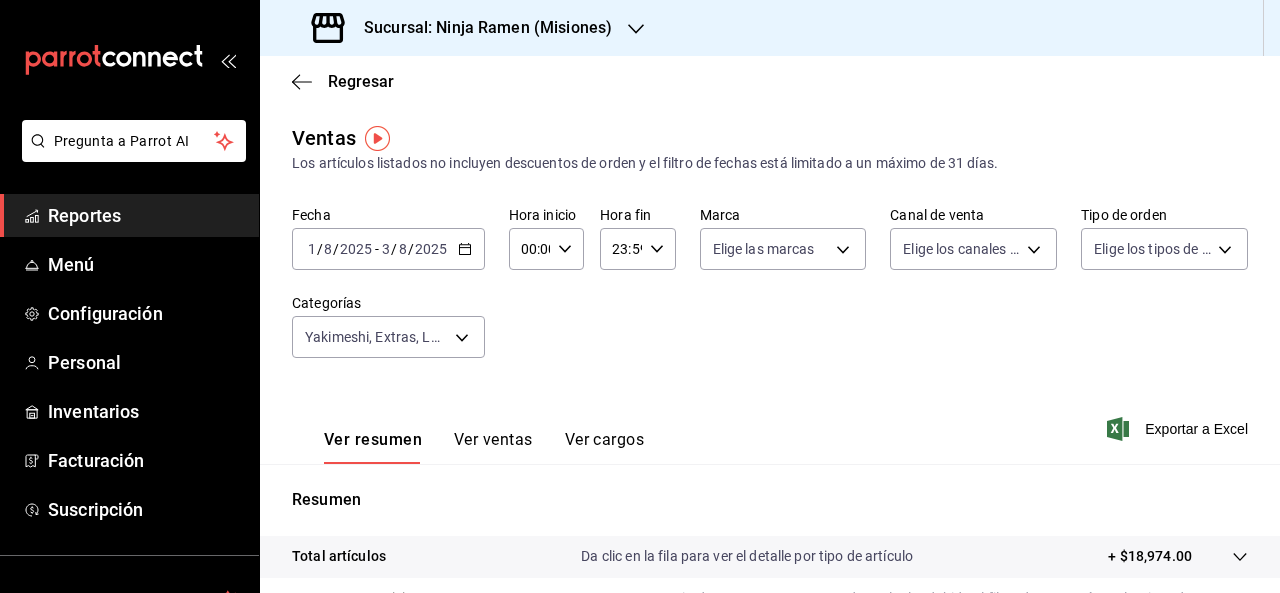 click on "Ver ventas" at bounding box center [493, 447] 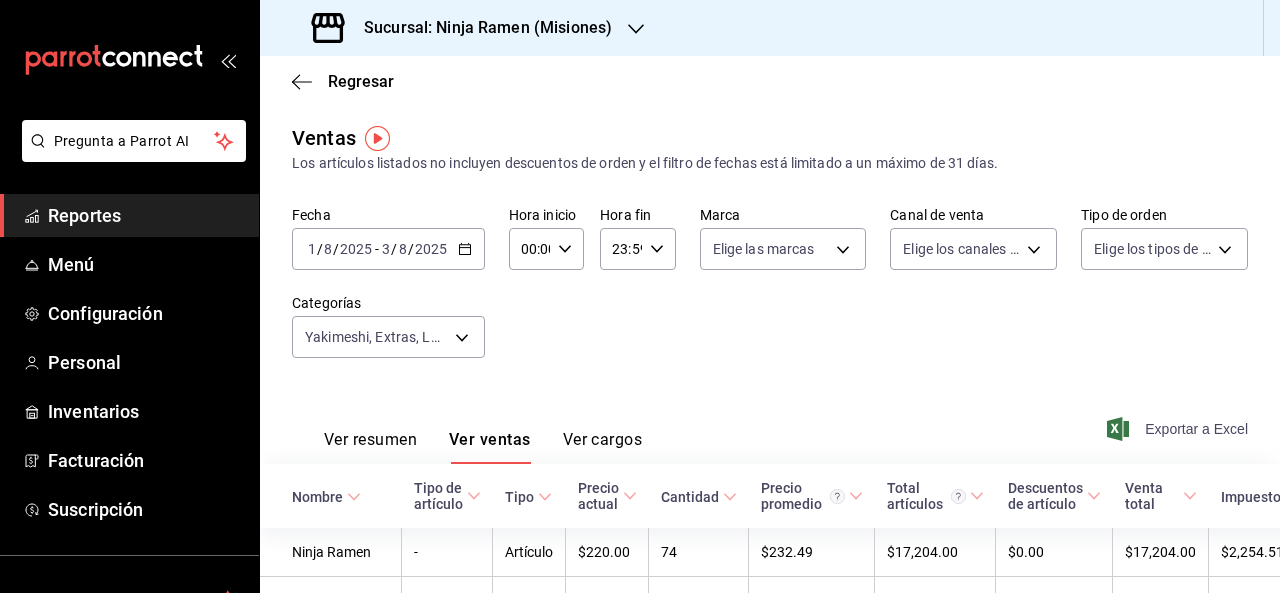 click on "Exportar a Excel" at bounding box center (1179, 429) 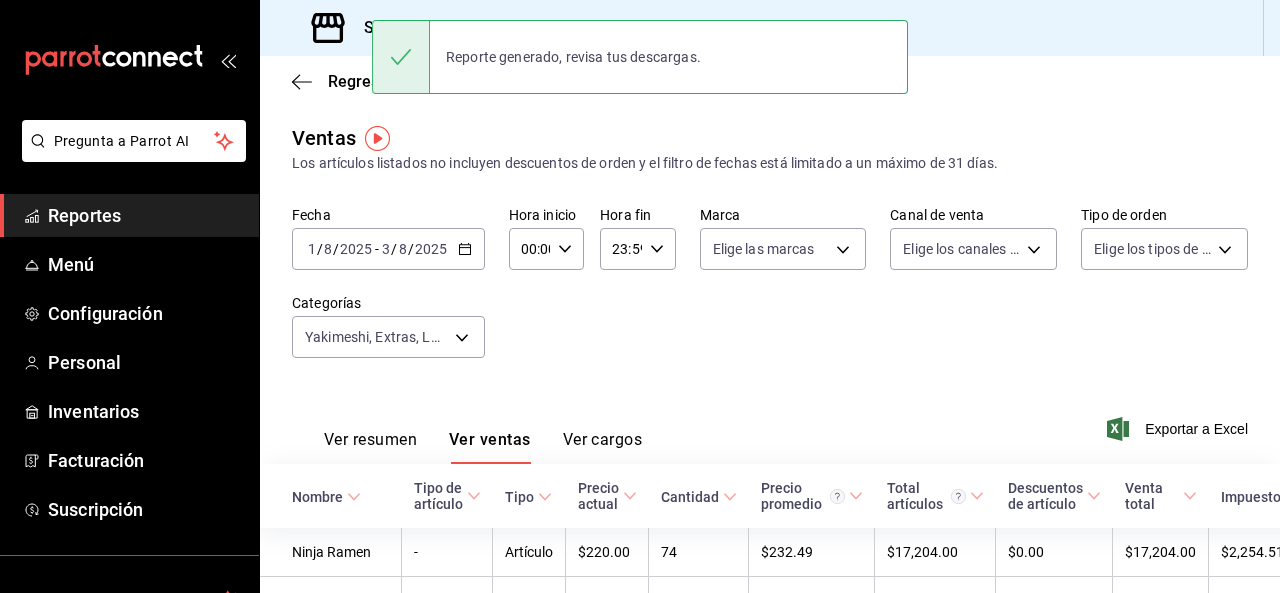 click on "Fecha 2025-08-01 1 / 8 / 2025 - 2025-08-03 3 / 8 / 2025 Hora inicio 00:00 Hora inicio Hora fin 23:59 Hora fin Marca Elige las marcas Canal de venta Elige los canales de venta Tipo de orden Elige los tipos de orden Categorías Yakimeshi, Extras, Lunch Box, Entradas, Ramen, Sushi Maki, Sushi Frito 84f9ac52-40c5-4d88-b5cf-dfb026d8b3df,982721ee-eed8-4e96-a65d-23be66302445,8bf14a74-19d9-4fd6-a981-67a2f709e0cf,67188f39-b32c-4343-b6f1-03ef8abd40ed,040441a7-09b9-40e4-a9f0-347eda9cbedd,5b807097-f01b-4922-ae41-3feb8f1184e2,56c3e575-92c8-427a-aaf0-f0a7090bf308" at bounding box center (770, 294) 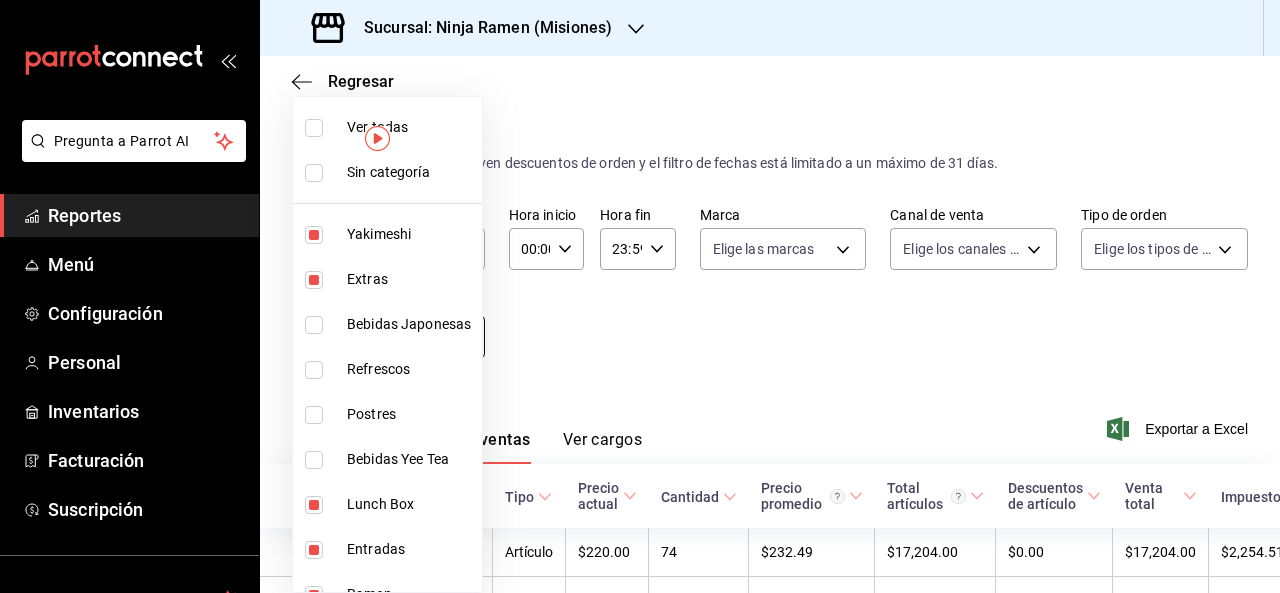 click on "Pregunta a Parrot AI Reportes   Menú   Configuración   Personal   Inventarios   Facturación   Suscripción   Ayuda Recomienda Parrot   [FIRST] [LAST]   Sugerir nueva función   Sucursal: Ninja Ramen ([CITY]) Regresar Ventas Los artículos listados no incluyen descuentos de orden y el filtro de fechas está limitado a un máximo de 31 días. Fecha 2025-08-01 1 / 8 / 2025 - 2025-08-03 3 / 8 / 2025 Hora inicio 00:00 Hora inicio Hora fin 23:59 Hora fin Marca Elige las marcas Canal de venta Elige los canales de venta Tipo de orden Elige los tipos de orden Categorías Yakimeshi, Extras, Lunch Box, Entradas, Ramen, Sushi Maki, Sushi Frito [ID],[ID],[ID],[ID],[ID],[ID],[ID] Ver resumen Ver ventas Ver cargos Exportar a Excel Nombre Tipo de artículo Tipo Precio actual Cantidad Precio promedio" at bounding box center [640, 296] 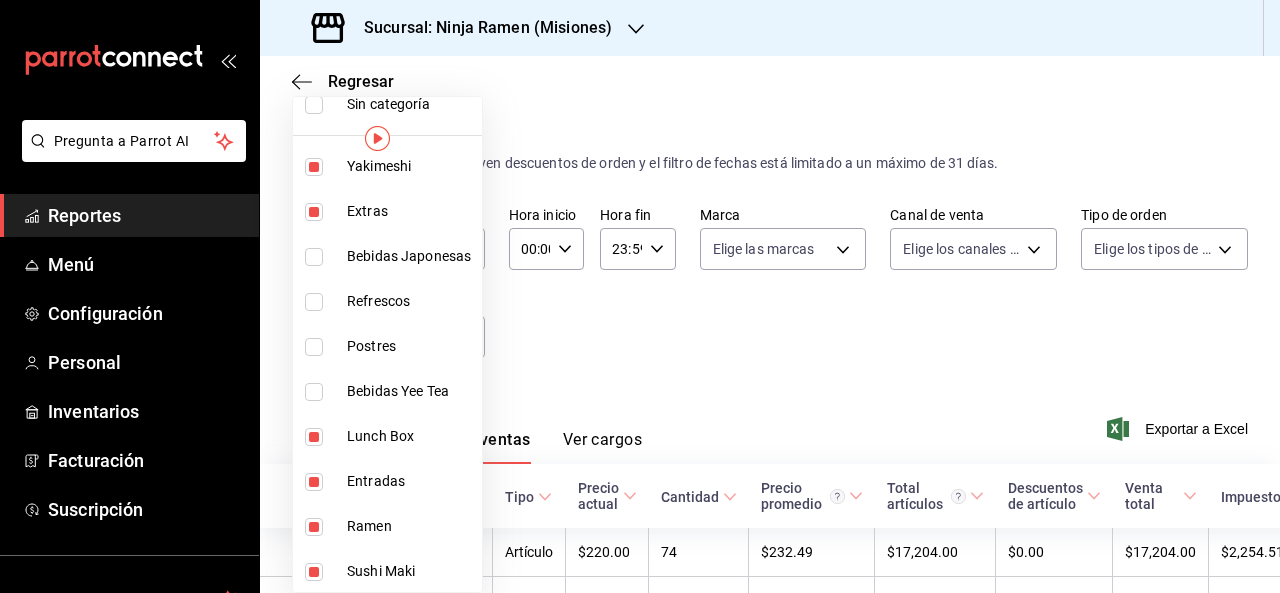 scroll, scrollTop: 114, scrollLeft: 0, axis: vertical 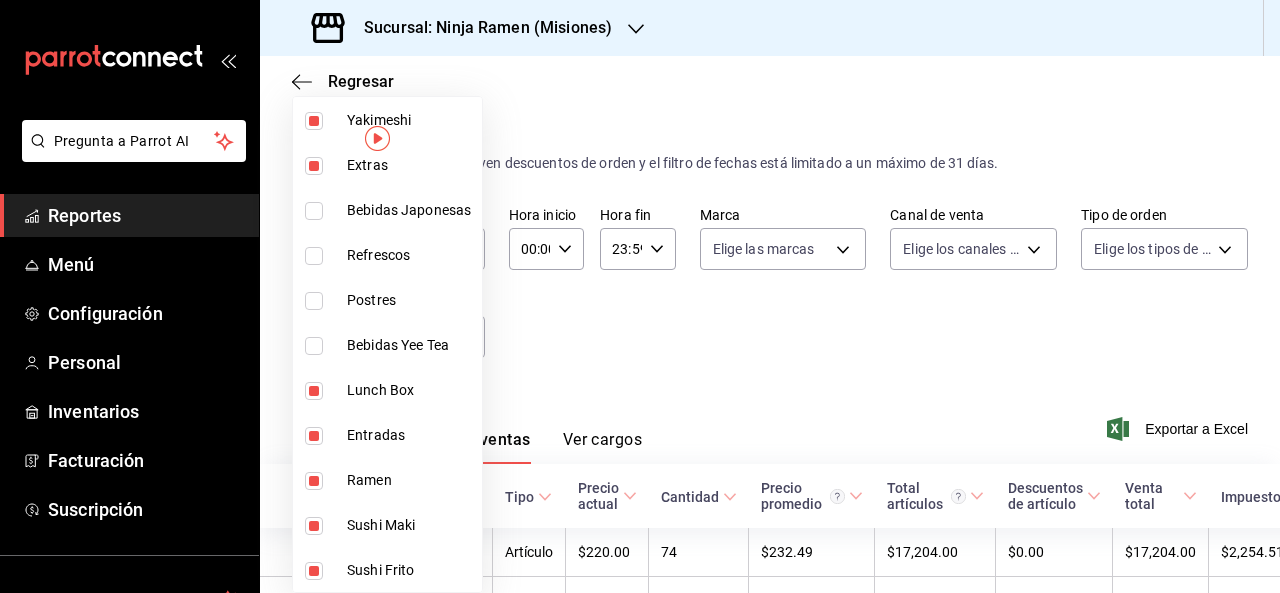 click at bounding box center [640, 296] 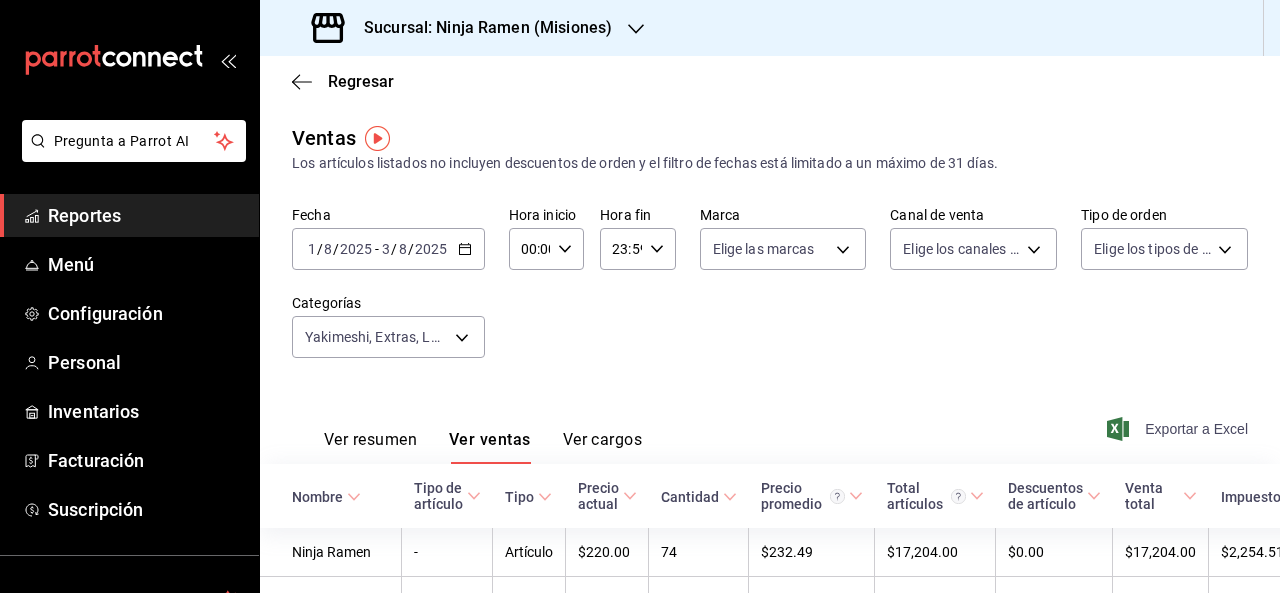 click on "Exportar a Excel" at bounding box center [1179, 429] 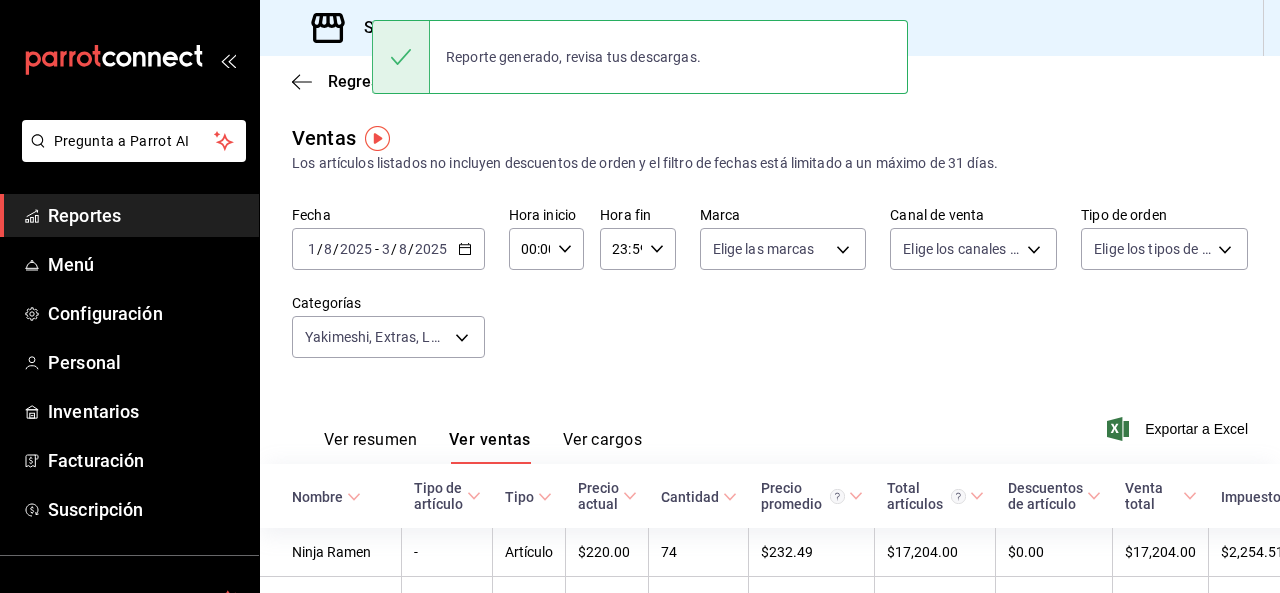 click on "Regresar" at bounding box center [770, 81] 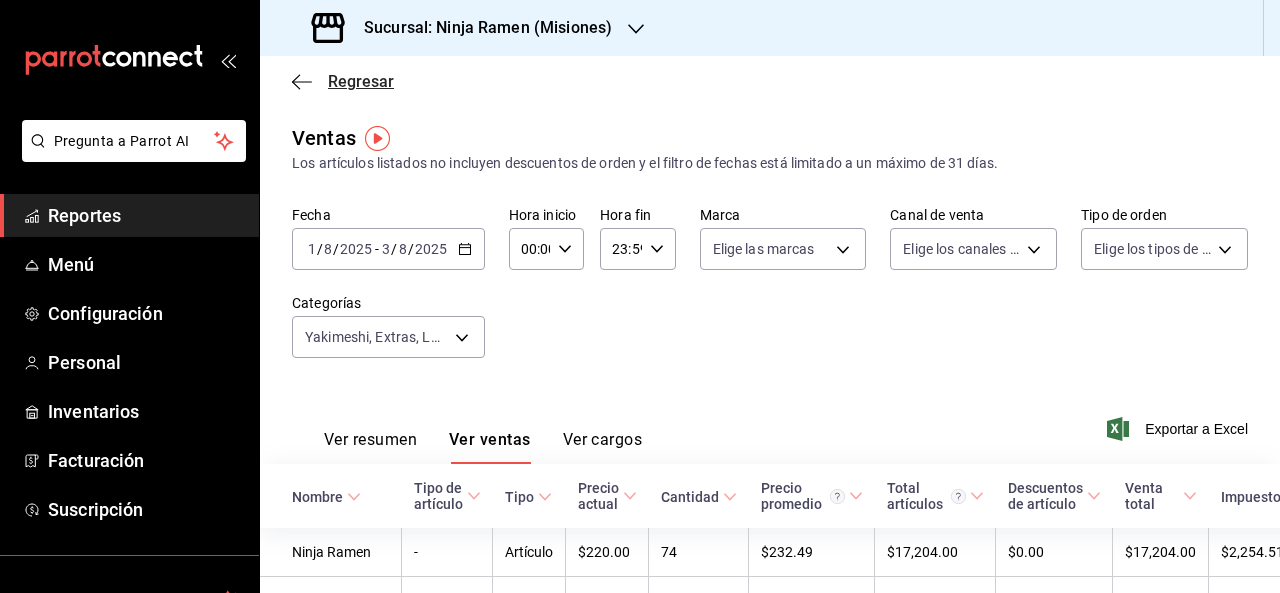 click on "Regresar" at bounding box center (361, 81) 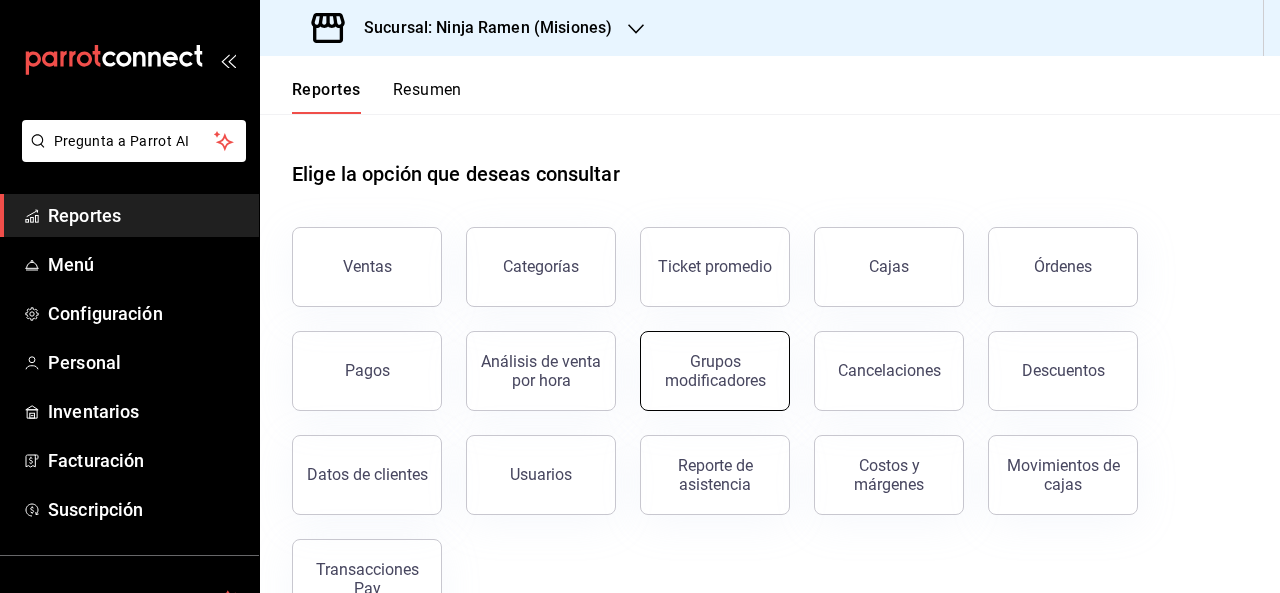 click on "Grupos modificadores" at bounding box center [715, 371] 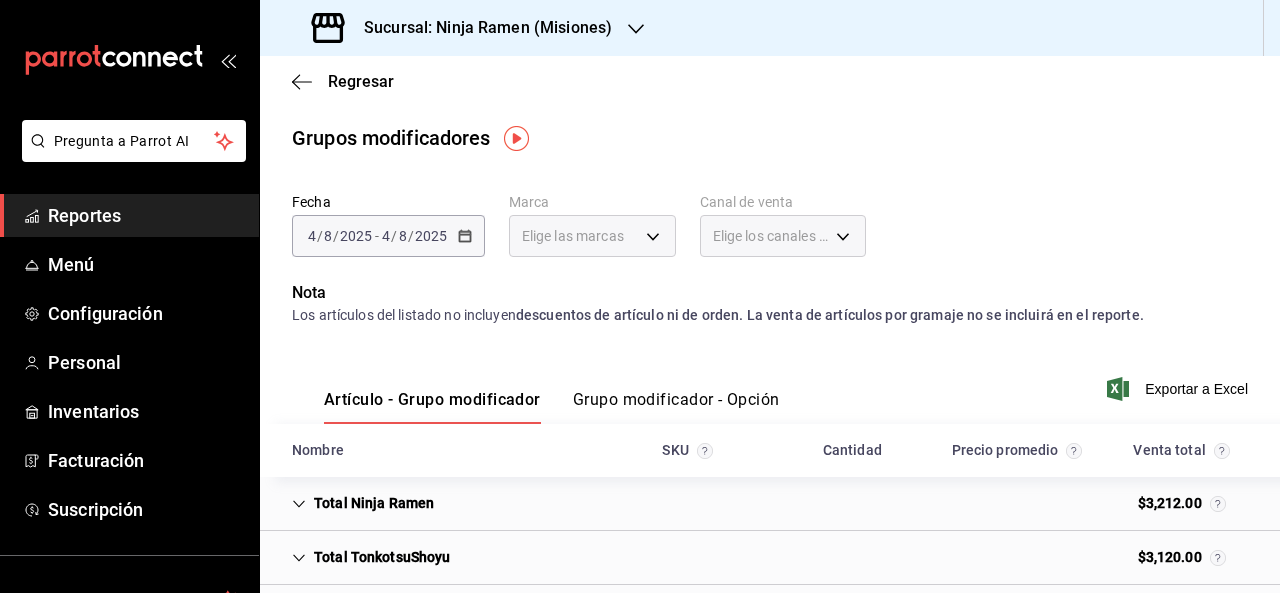 click on "2025-08-04 4 / 8 / 2025 - 2025-08-04 4 / 8 / 2025" at bounding box center (388, 236) 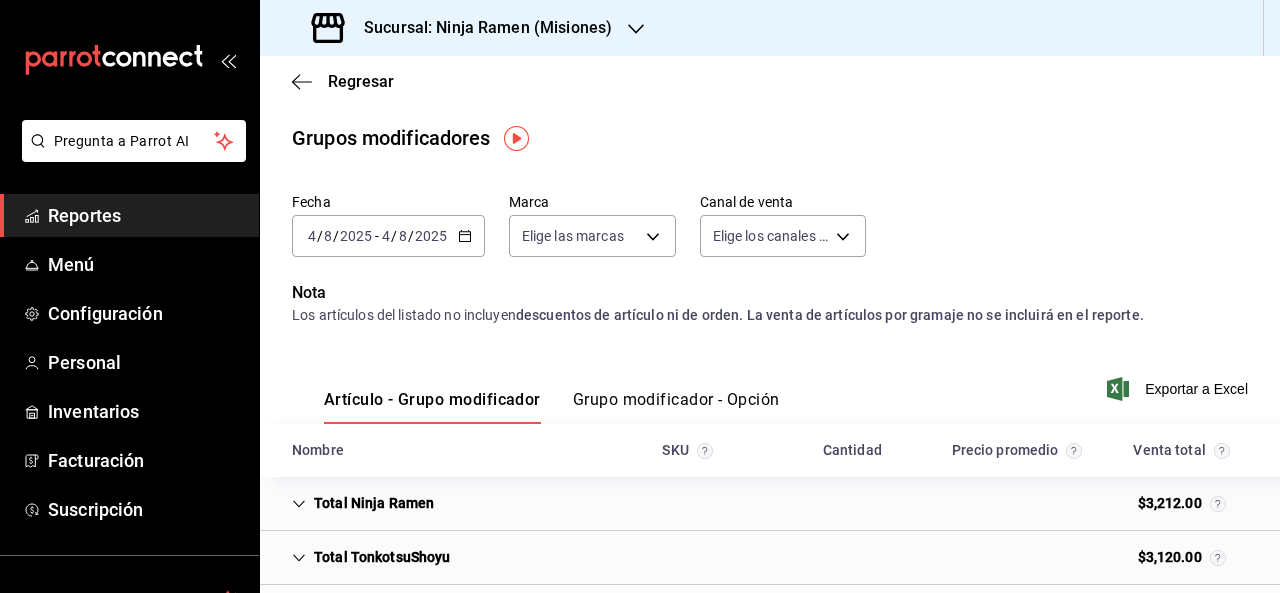 click 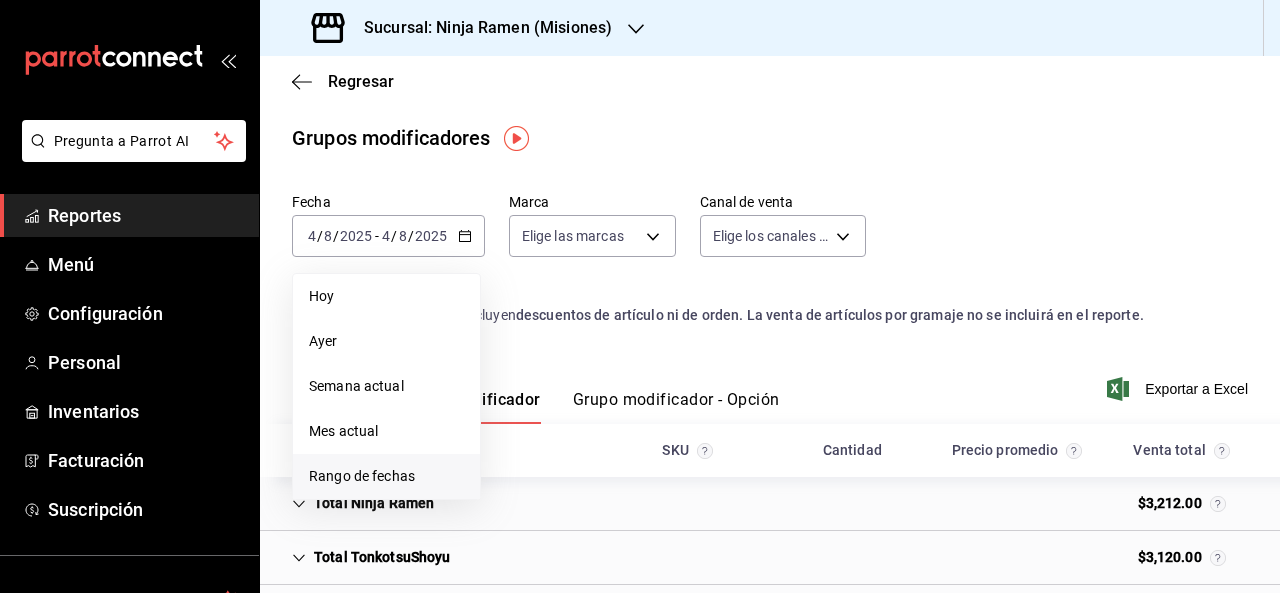 click on "Rango de fechas" at bounding box center (386, 476) 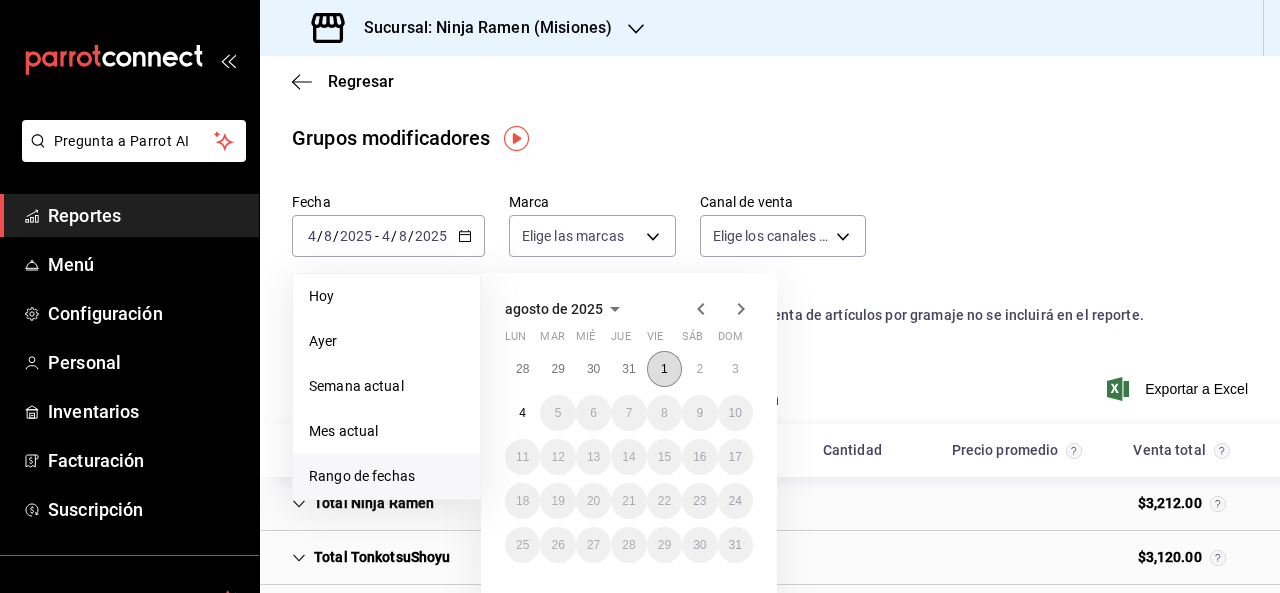 click on "1" at bounding box center (664, 369) 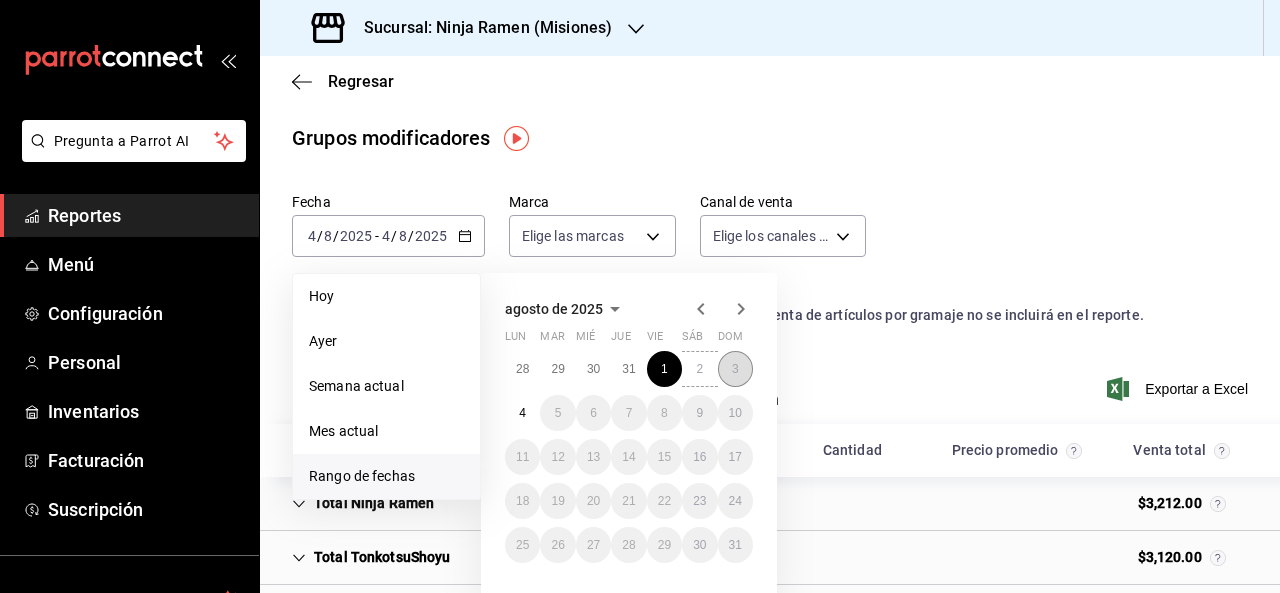 click on "3" at bounding box center (735, 369) 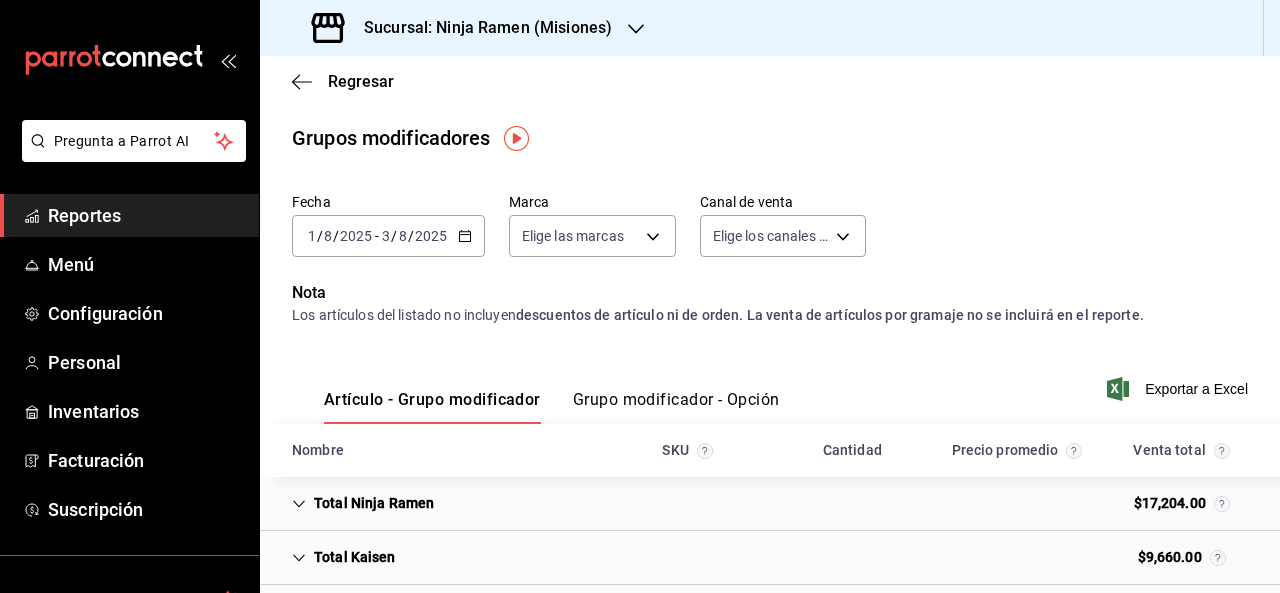 click on "Grupo modificador - Opción" at bounding box center (676, 407) 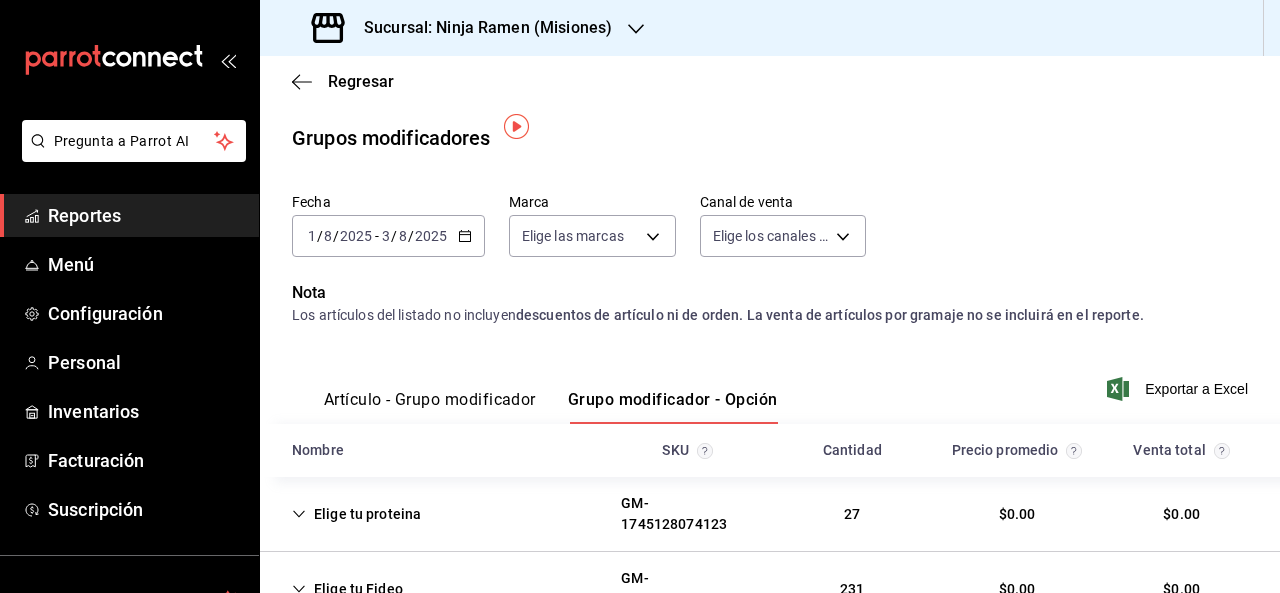 scroll, scrollTop: 204, scrollLeft: 0, axis: vertical 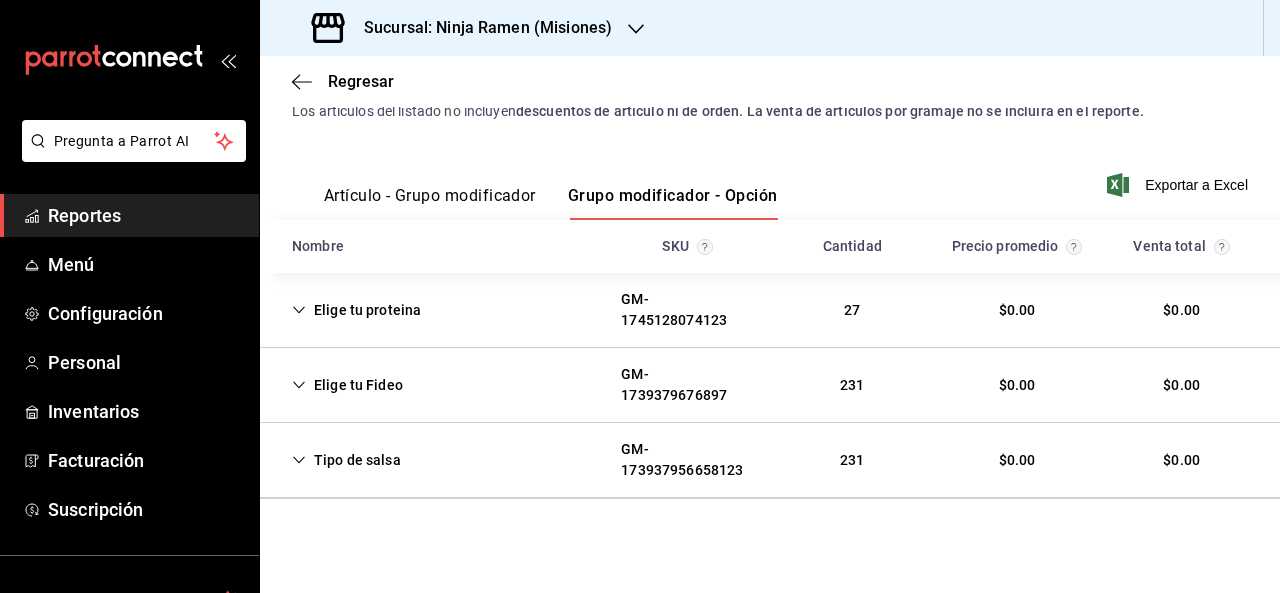 click on "Elige tu proteina" at bounding box center [356, 310] 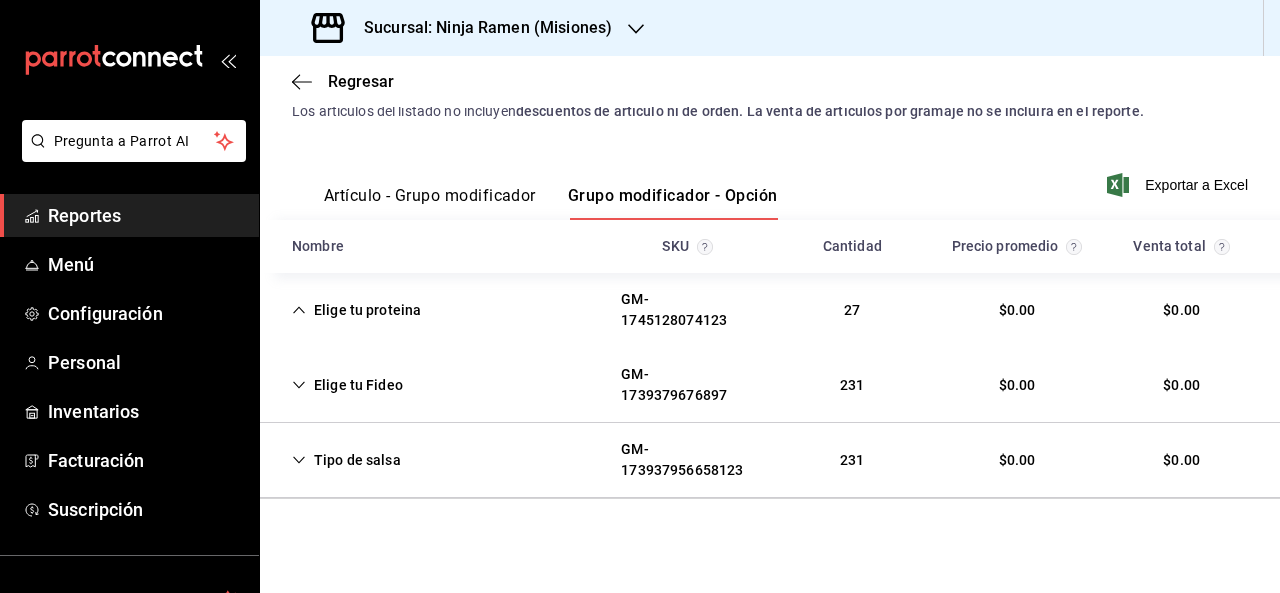 scroll, scrollTop: 204, scrollLeft: 0, axis: vertical 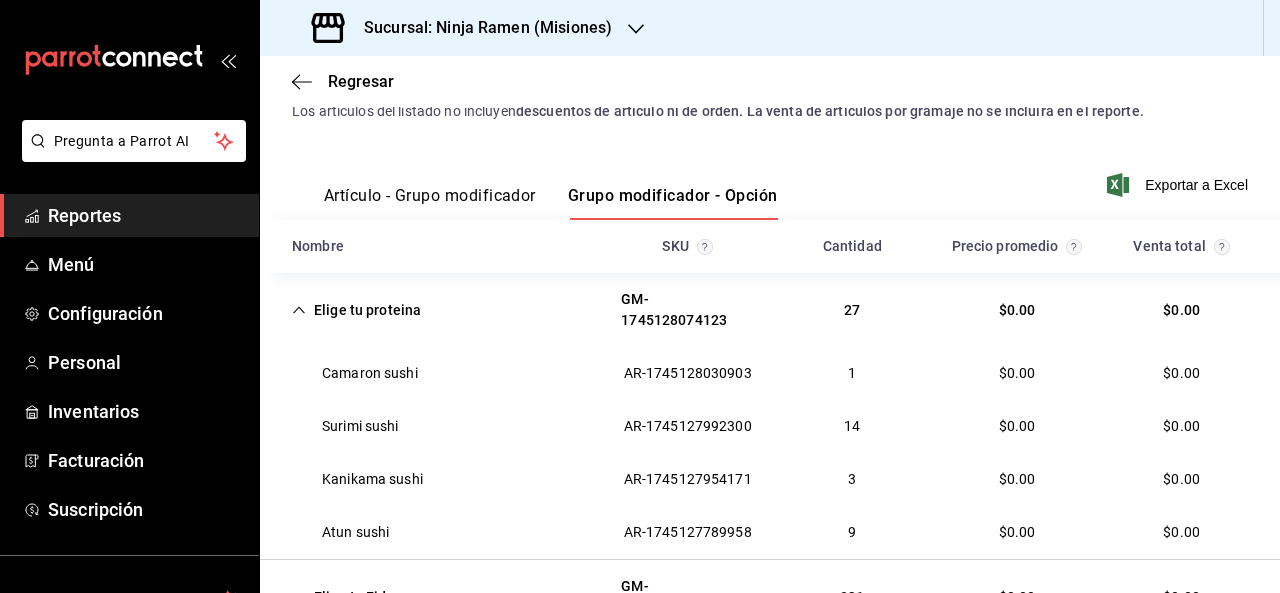 drag, startPoint x: 1277, startPoint y: 395, endPoint x: 714, endPoint y: 301, distance: 570.79333 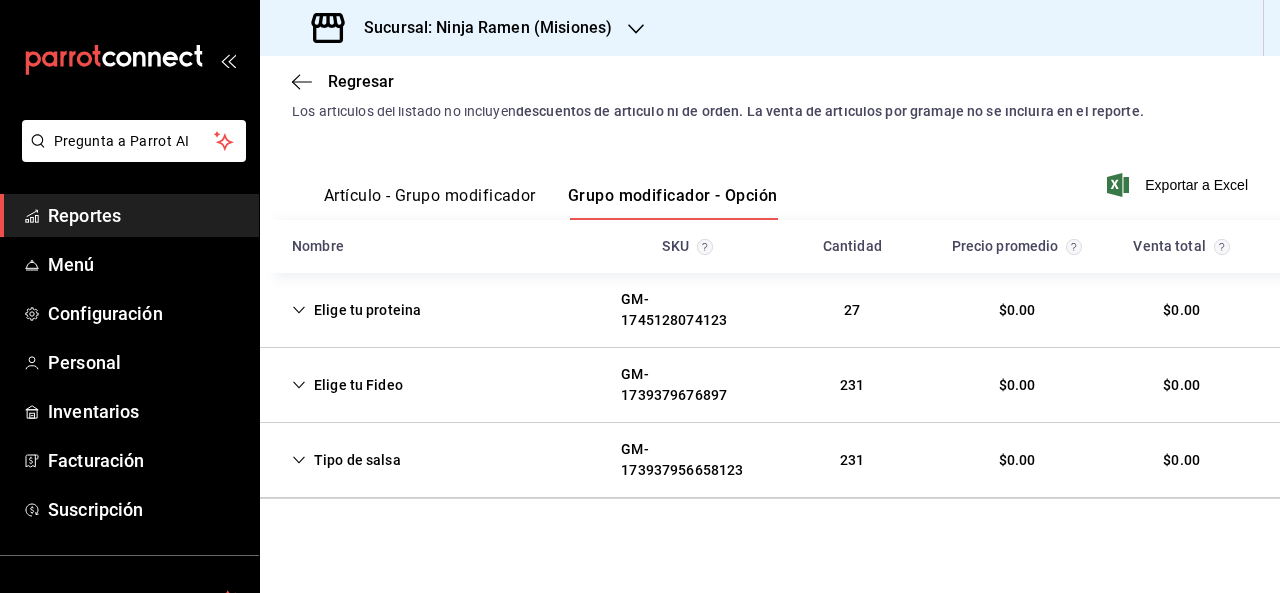 click on "Reportes" at bounding box center (145, 215) 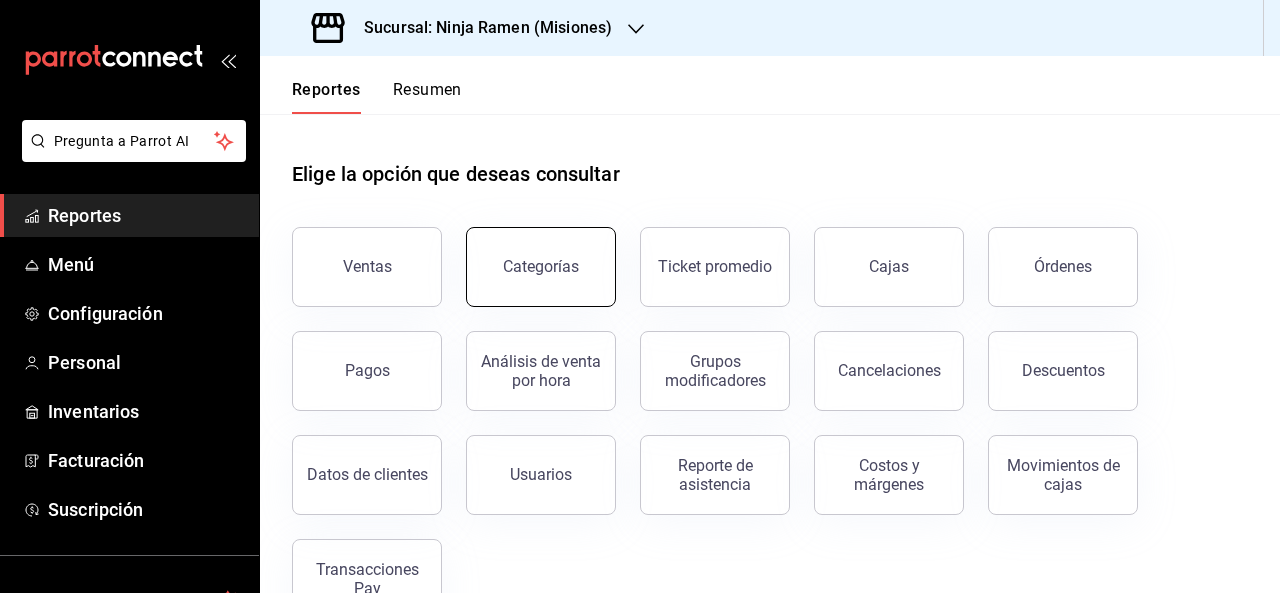 click on "Categorías" at bounding box center [541, 266] 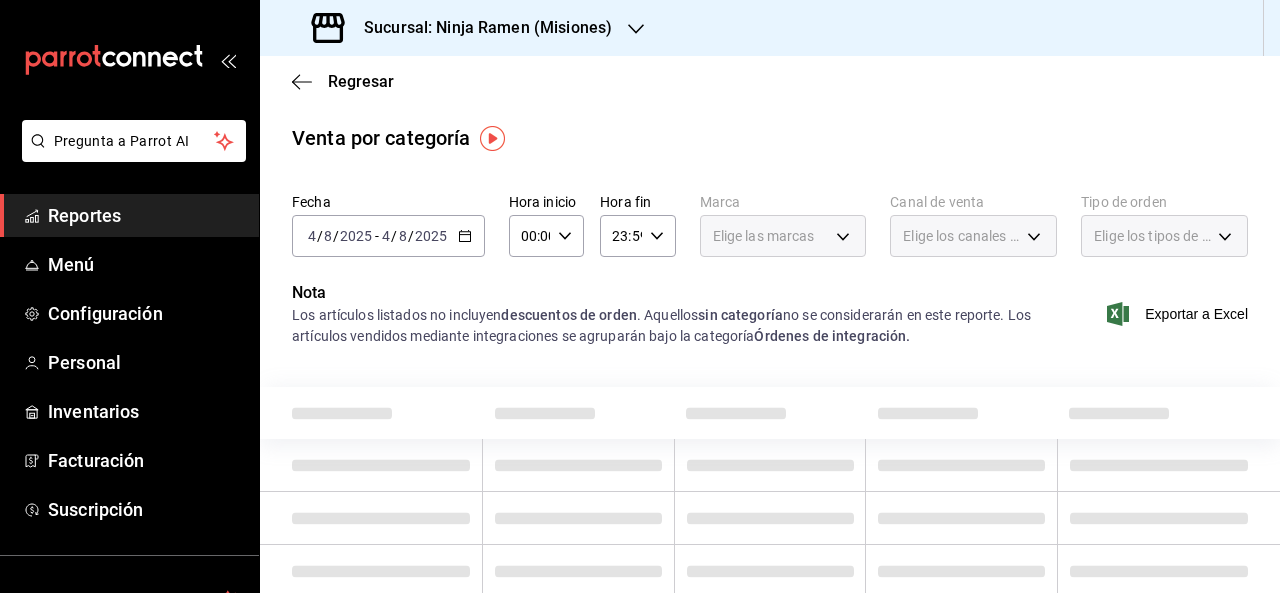 click on "Reportes   Menú   Configuración   Personal   Inventarios   Facturación   Suscripción" at bounding box center [129, 362] 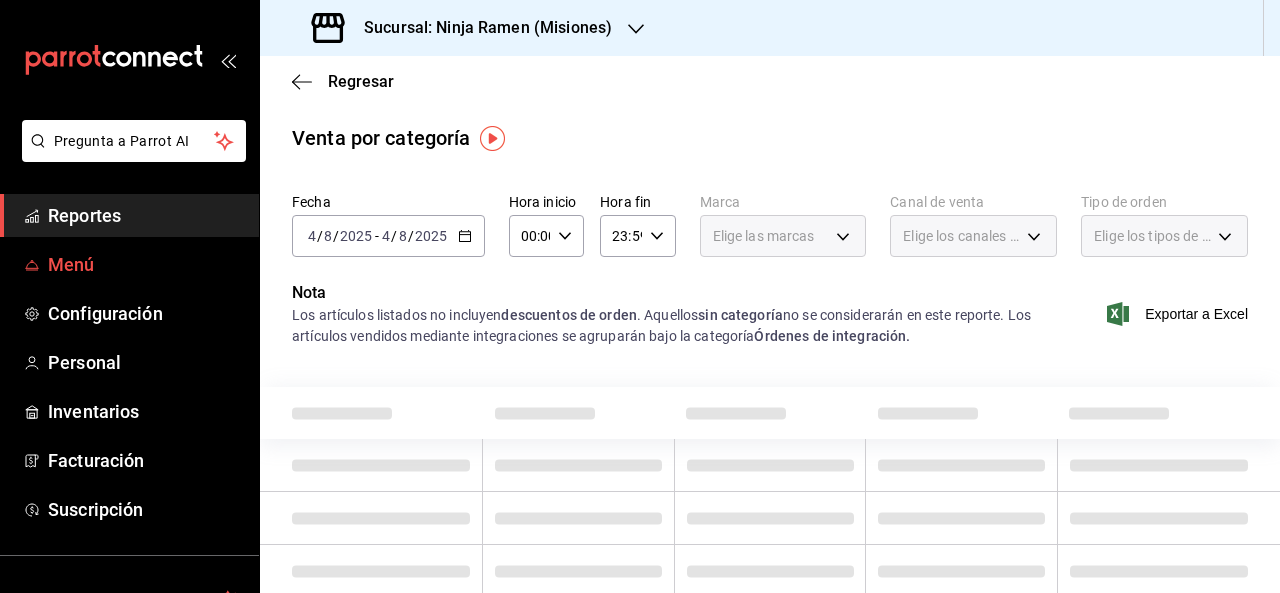 click on "Menú" at bounding box center (145, 264) 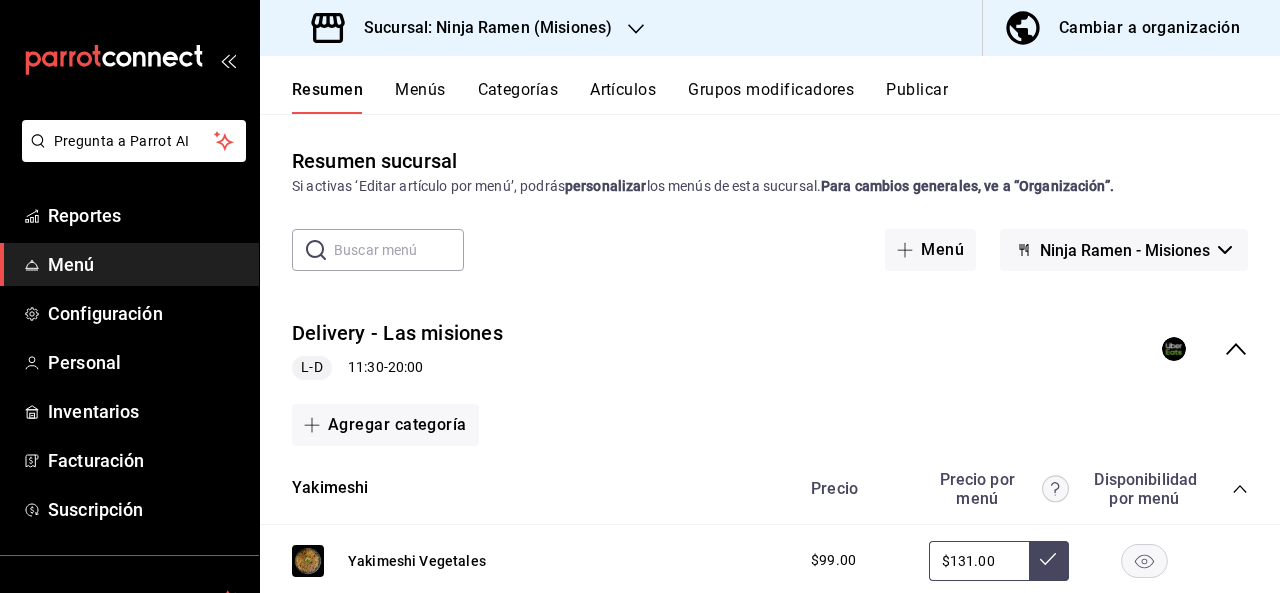 click on "Categorías" at bounding box center [518, 97] 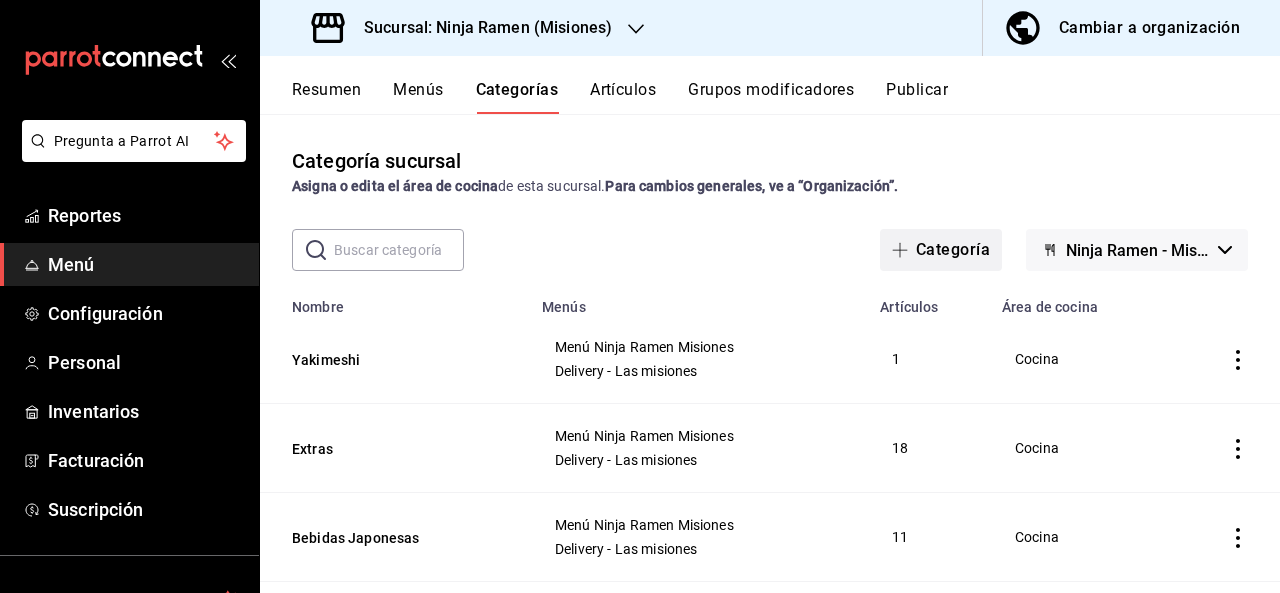 click on "Categoría" at bounding box center [941, 250] 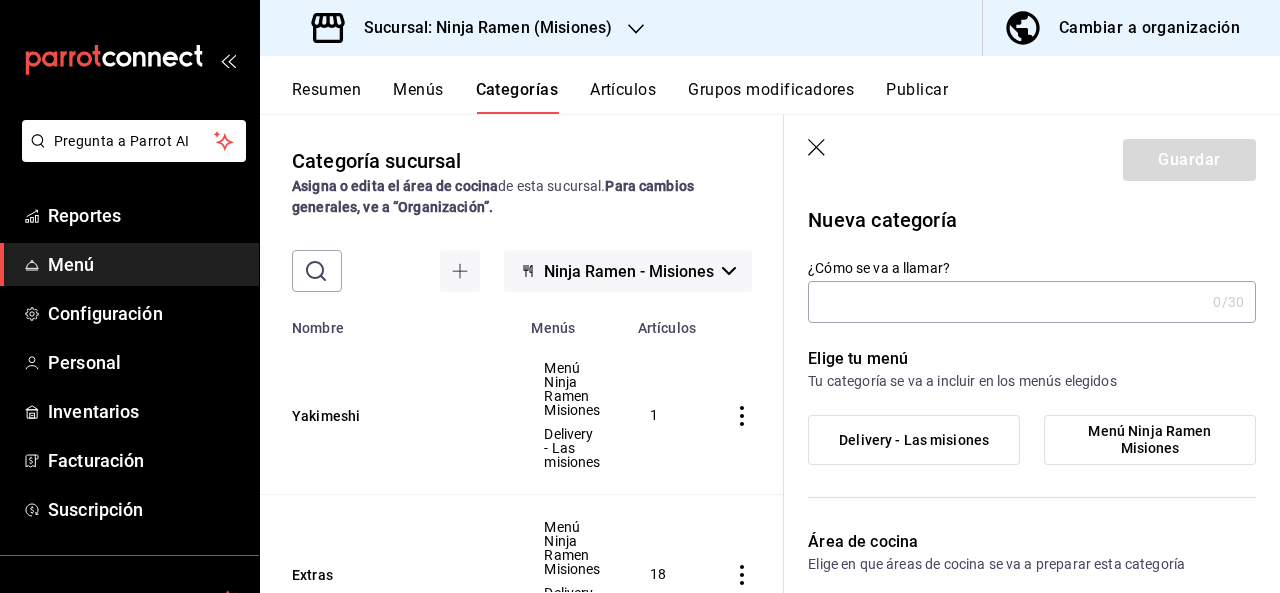 click on "¿Cómo se va a llamar?" at bounding box center [1006, 302] 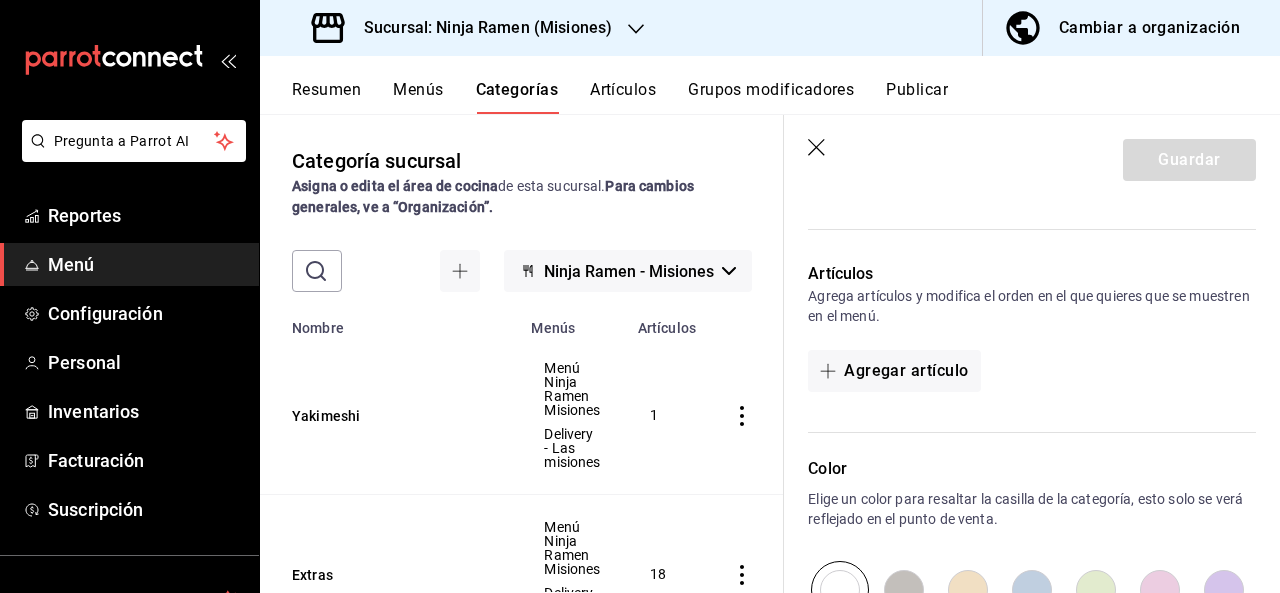 scroll, scrollTop: 450, scrollLeft: 0, axis: vertical 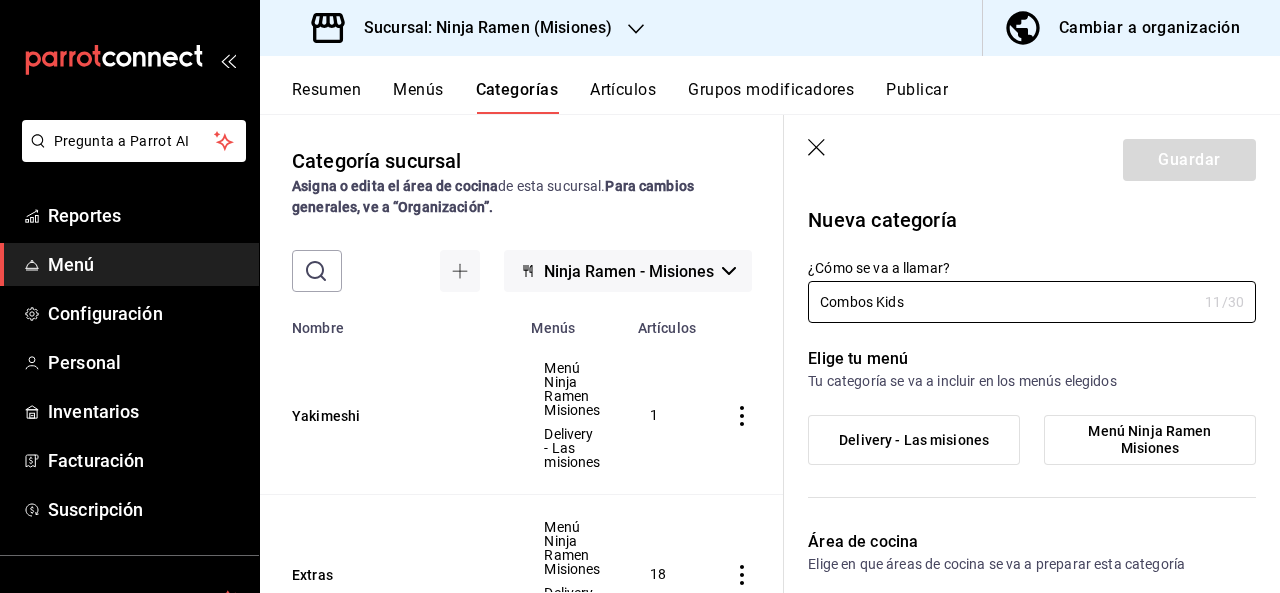 type on "Combos Kids" 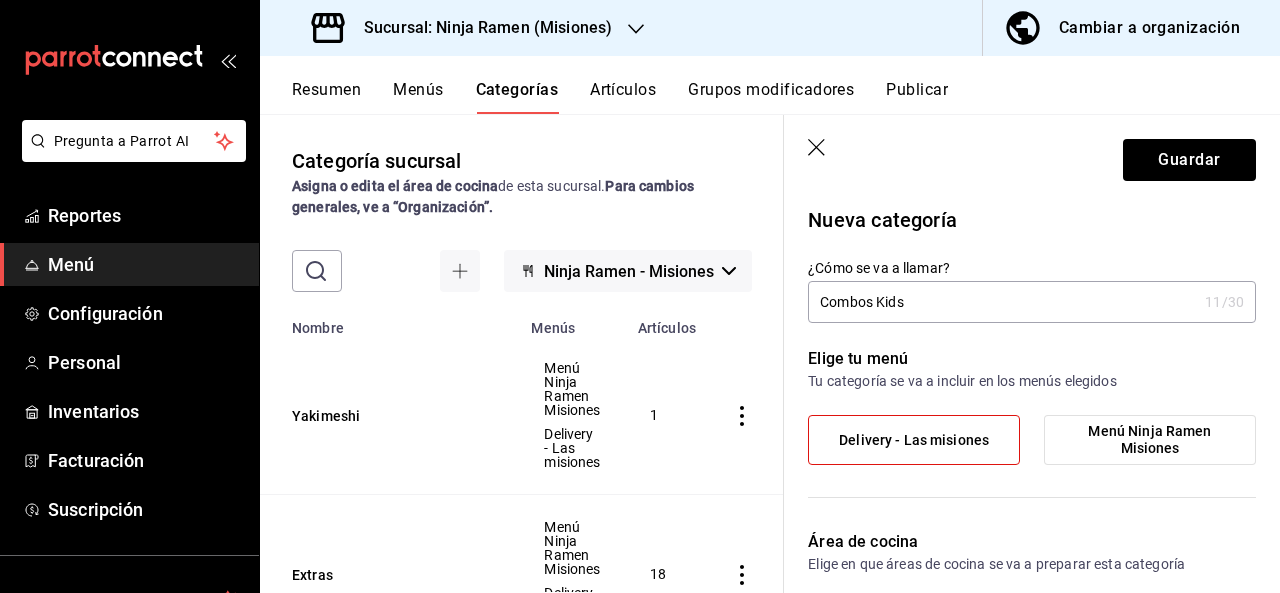 click on "Menú Ninja Ramen Misiones" at bounding box center [1150, 440] 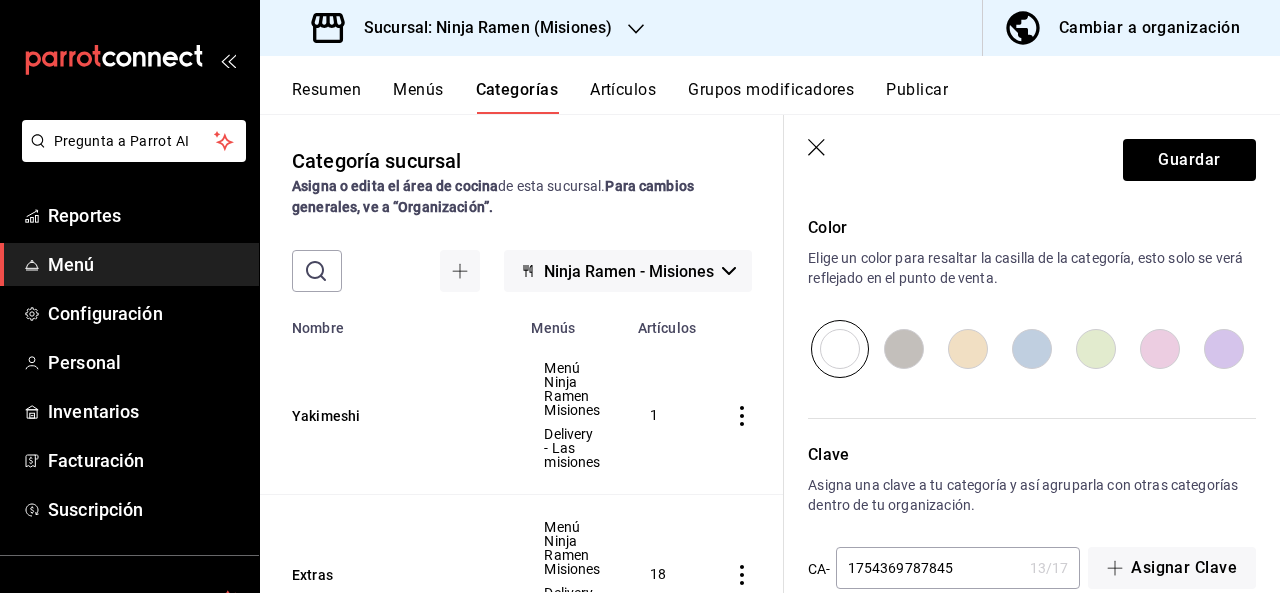 scroll, scrollTop: 717, scrollLeft: 0, axis: vertical 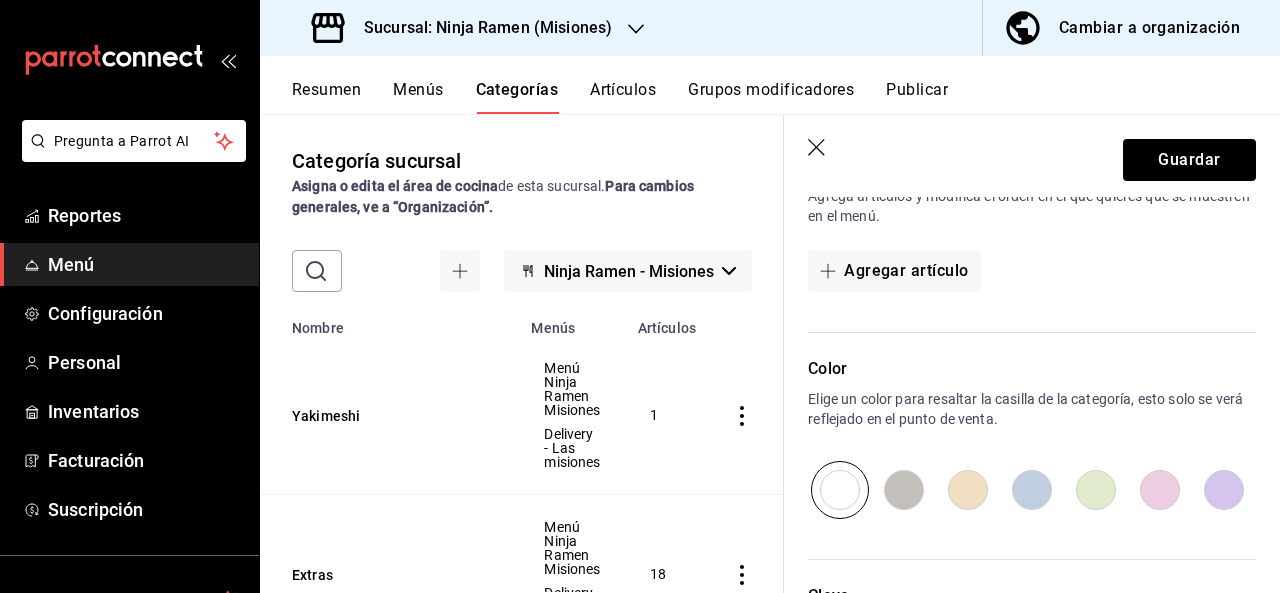 click at bounding box center [1032, 490] 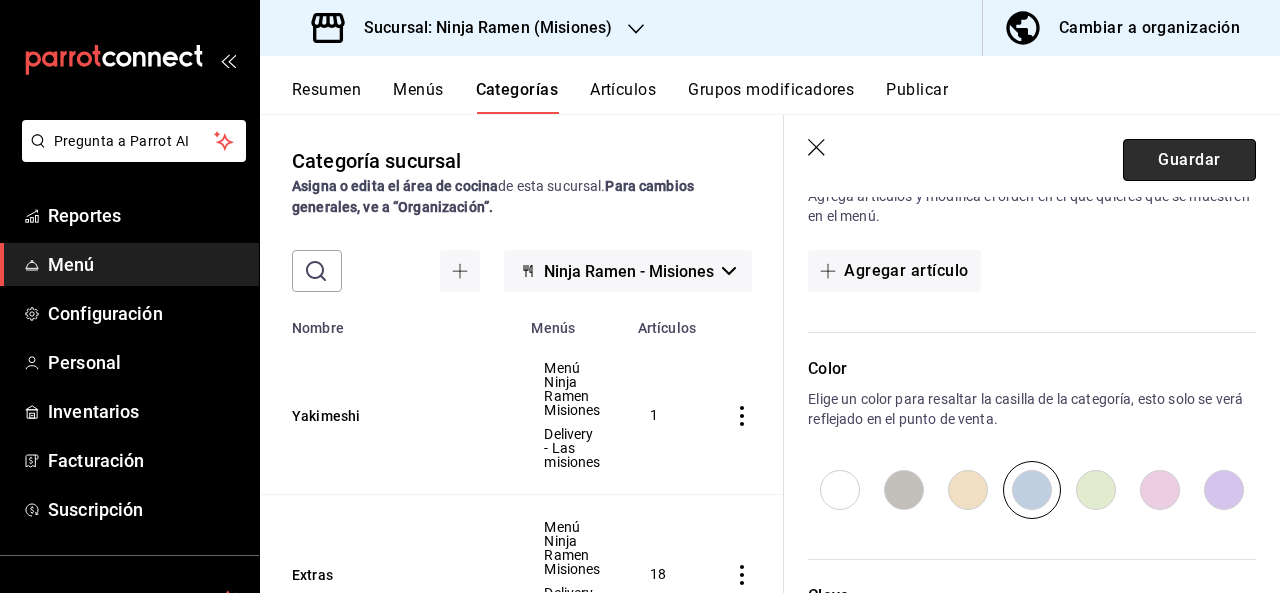 click on "Guardar" at bounding box center [1189, 160] 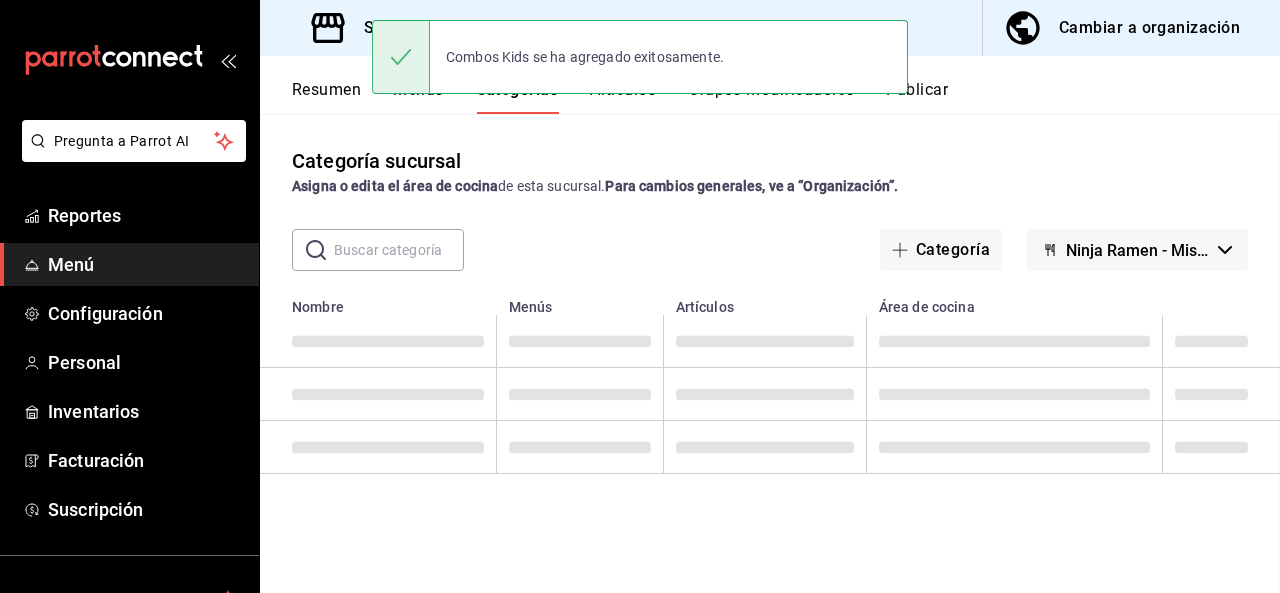 scroll, scrollTop: 0, scrollLeft: 0, axis: both 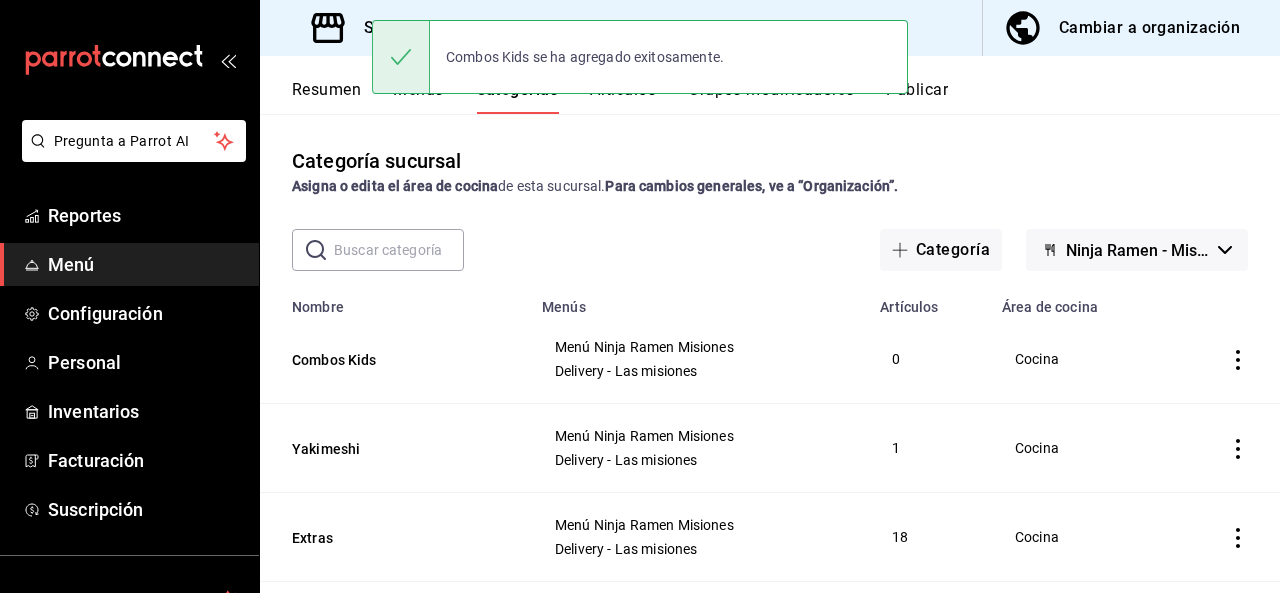 click on "Artículos" at bounding box center (623, 97) 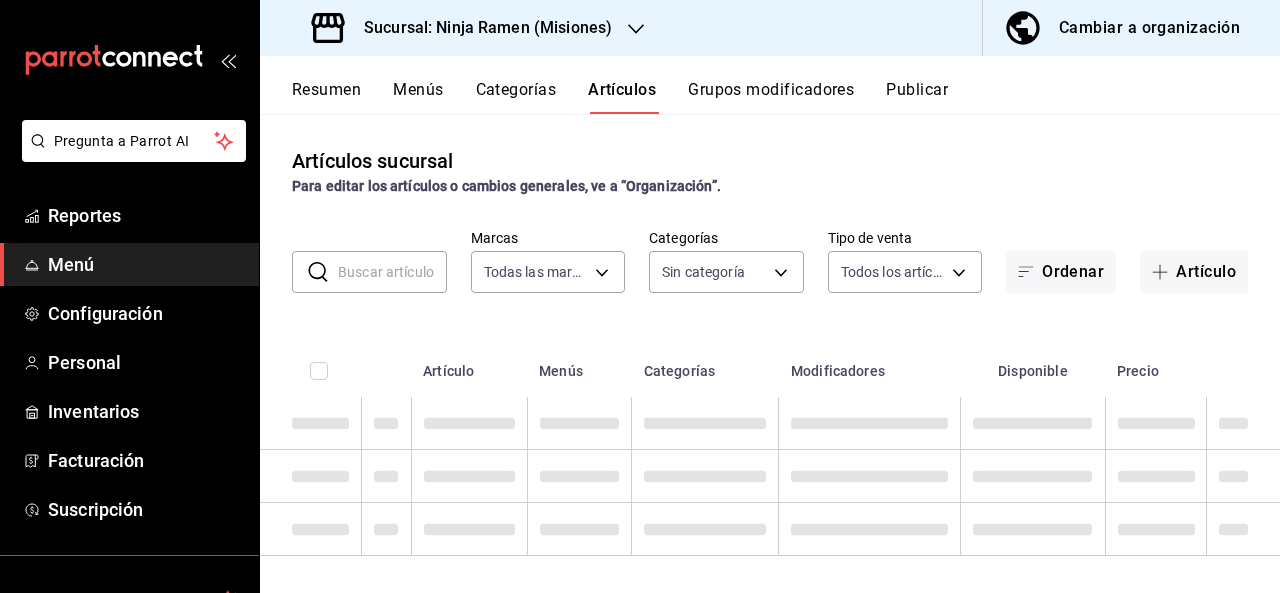 type on "1e644c87-4f3e-41ce-b4a6-2ff1556381ec" 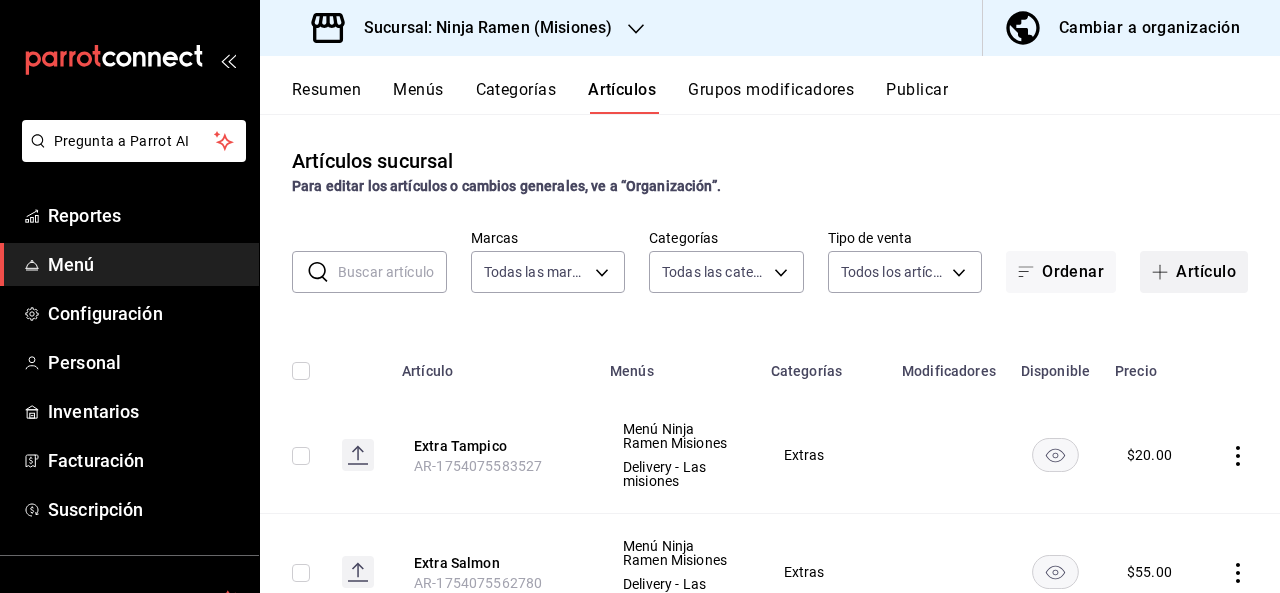 click 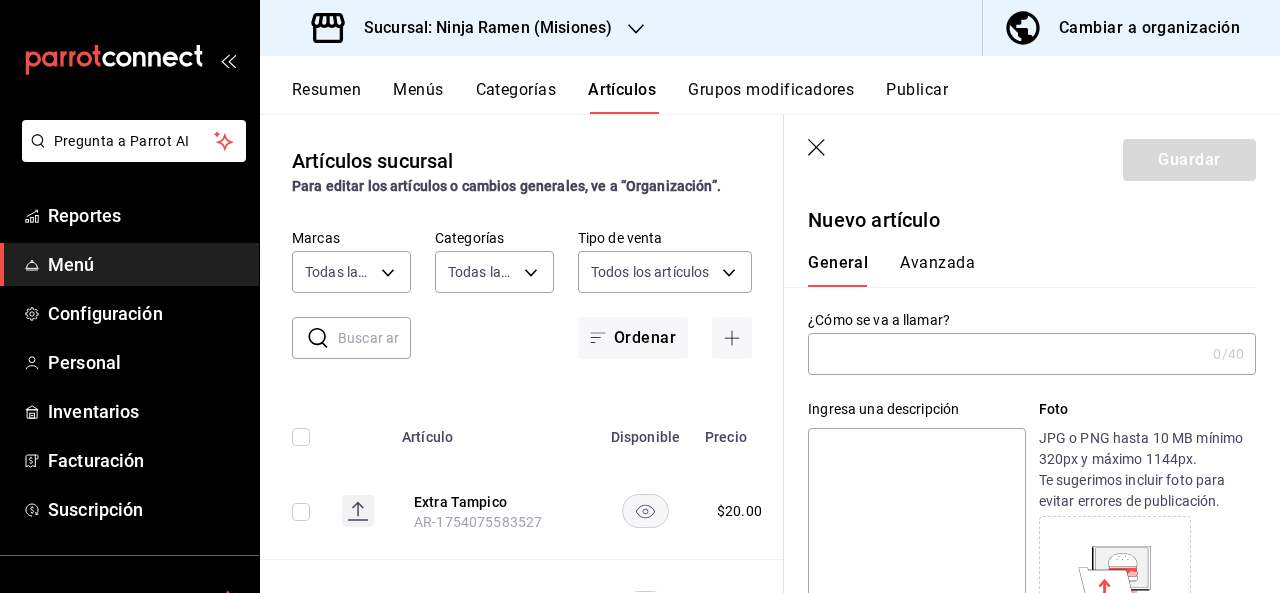 click at bounding box center (1006, 354) 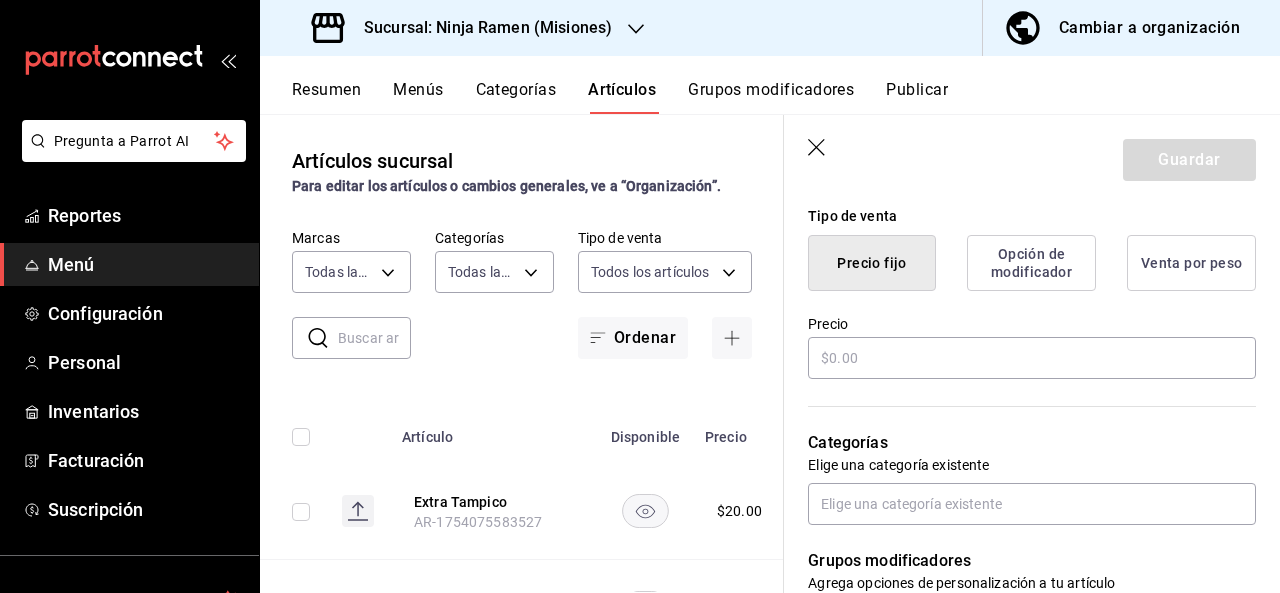scroll, scrollTop: 488, scrollLeft: 0, axis: vertical 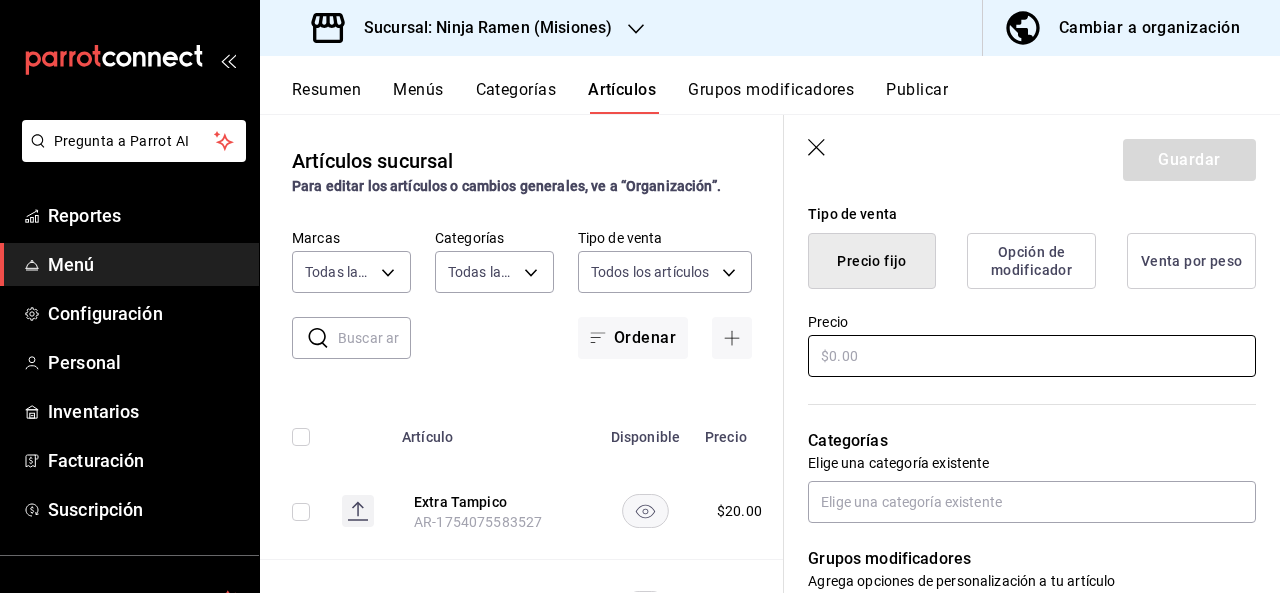 type on "Combo Ninja kids 1" 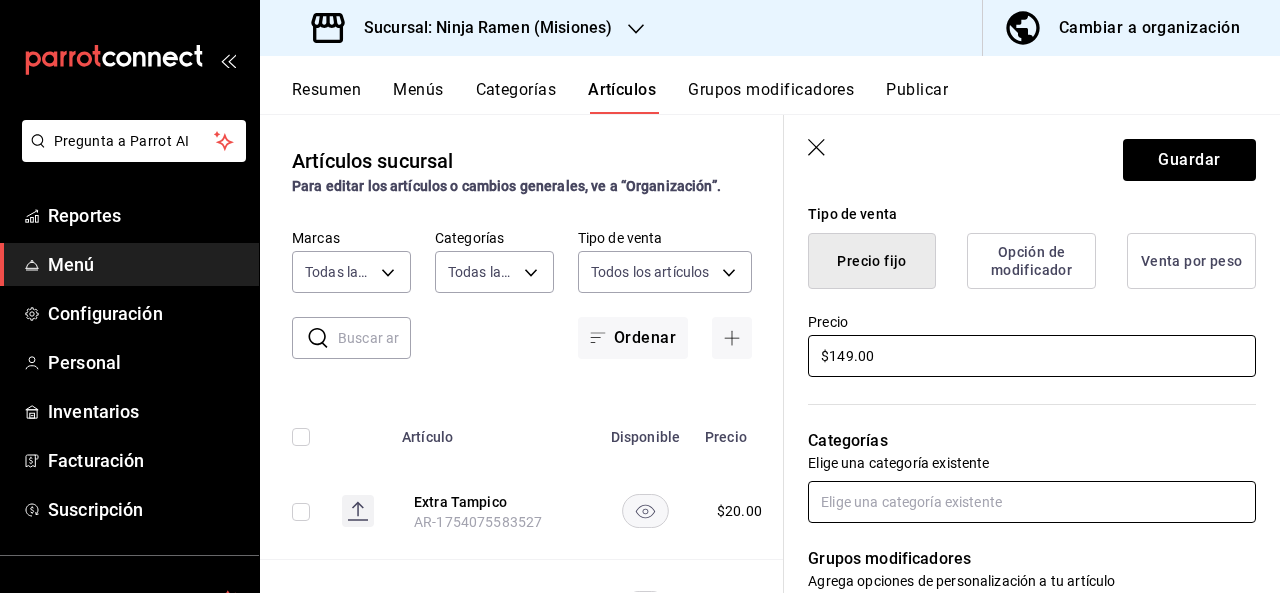 type on "$149.00" 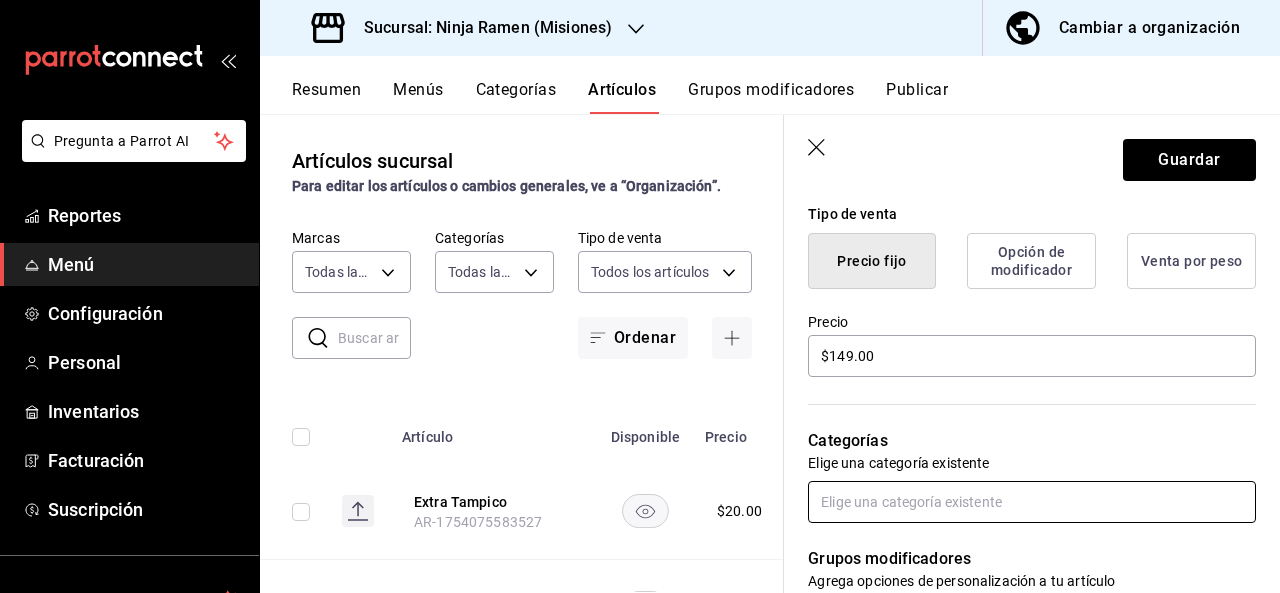 click at bounding box center (1032, 502) 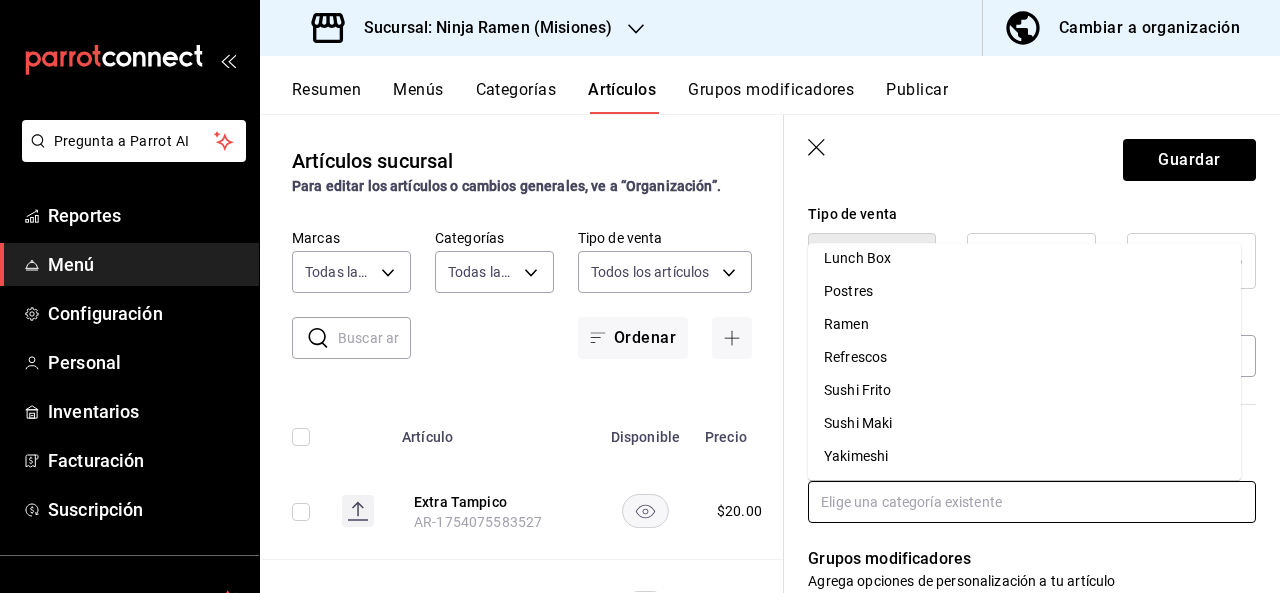 scroll, scrollTop: 0, scrollLeft: 0, axis: both 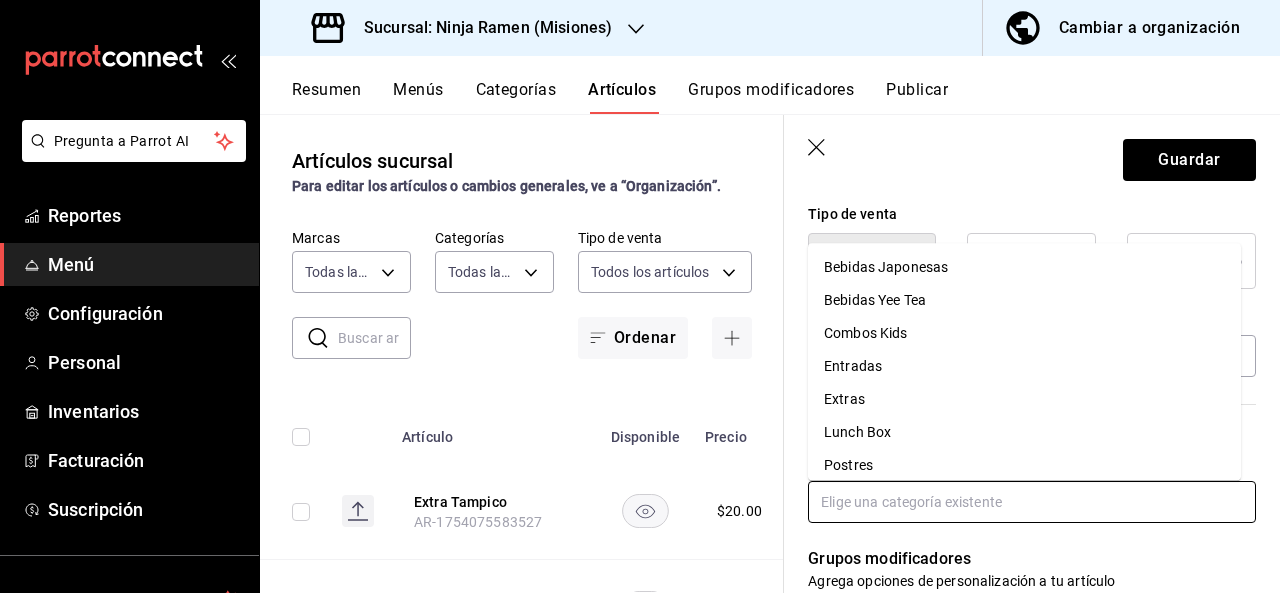 click on "Combos Kids" at bounding box center [1024, 333] 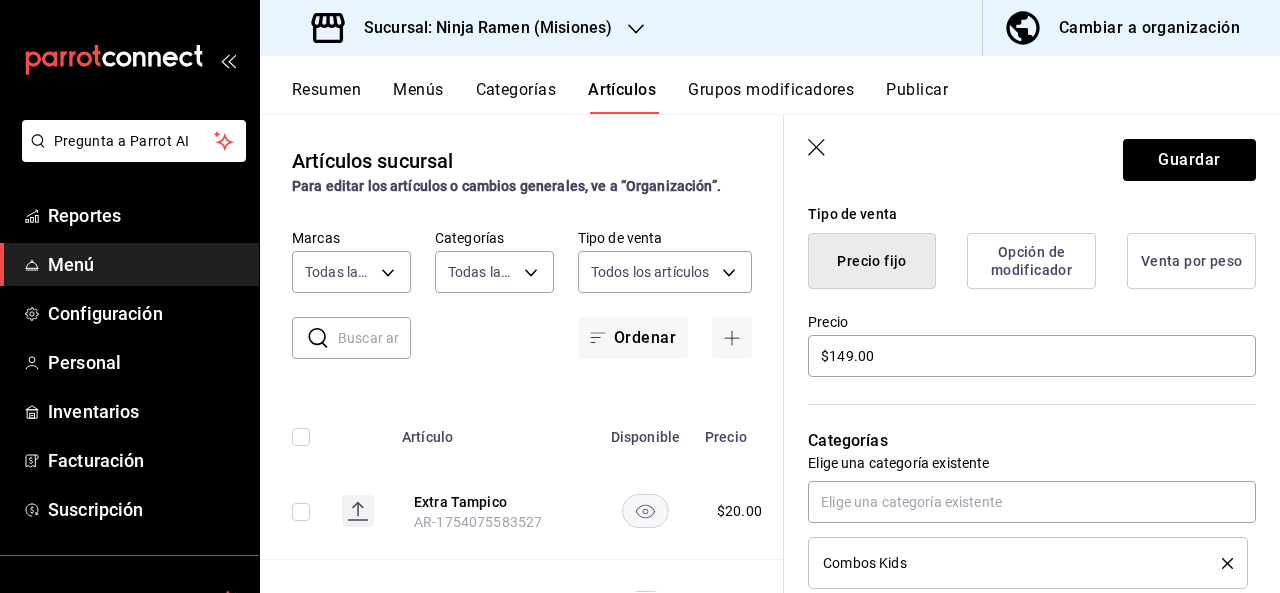 click on "Guardar" at bounding box center [1032, 156] 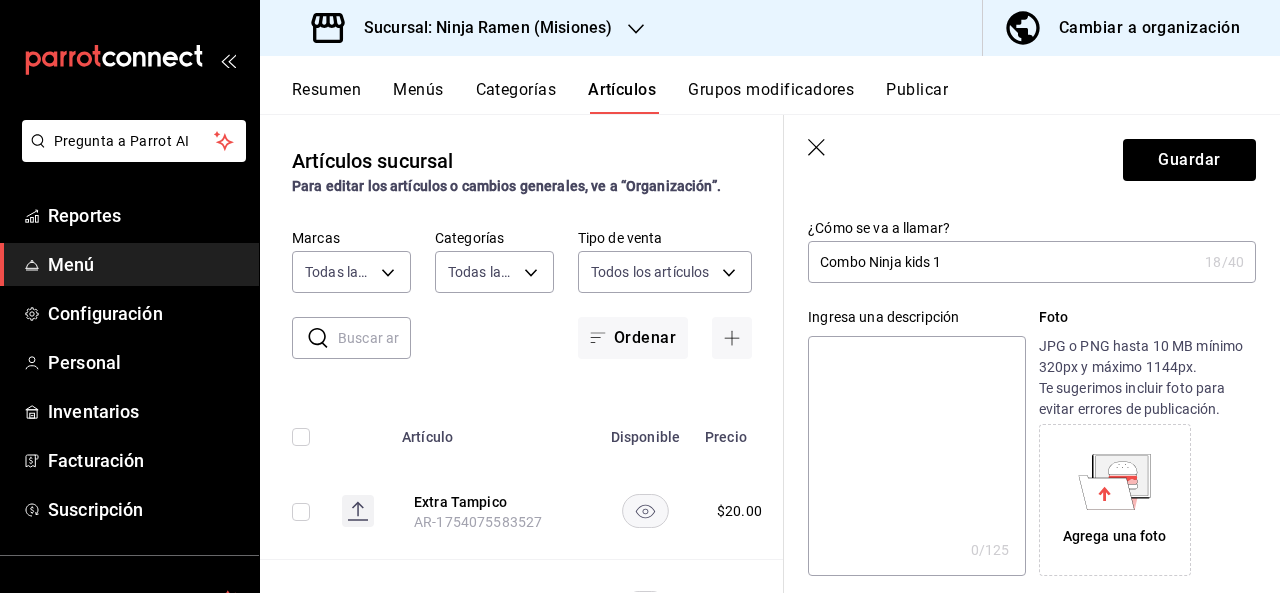 scroll, scrollTop: 102, scrollLeft: 0, axis: vertical 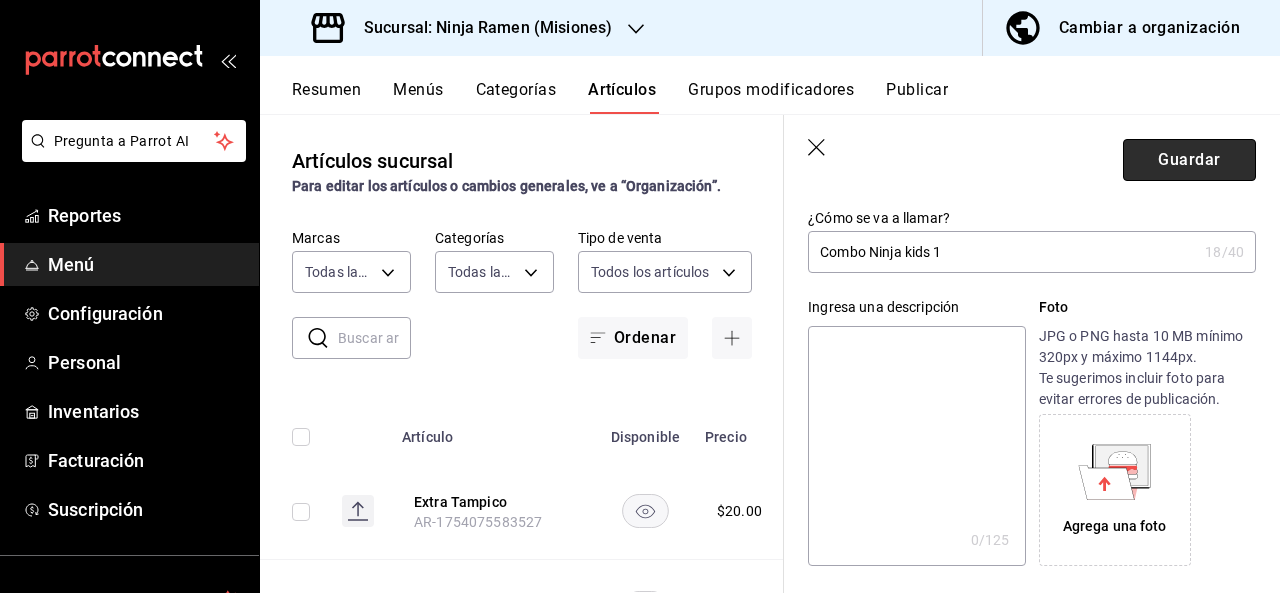 click on "Guardar" at bounding box center [1189, 160] 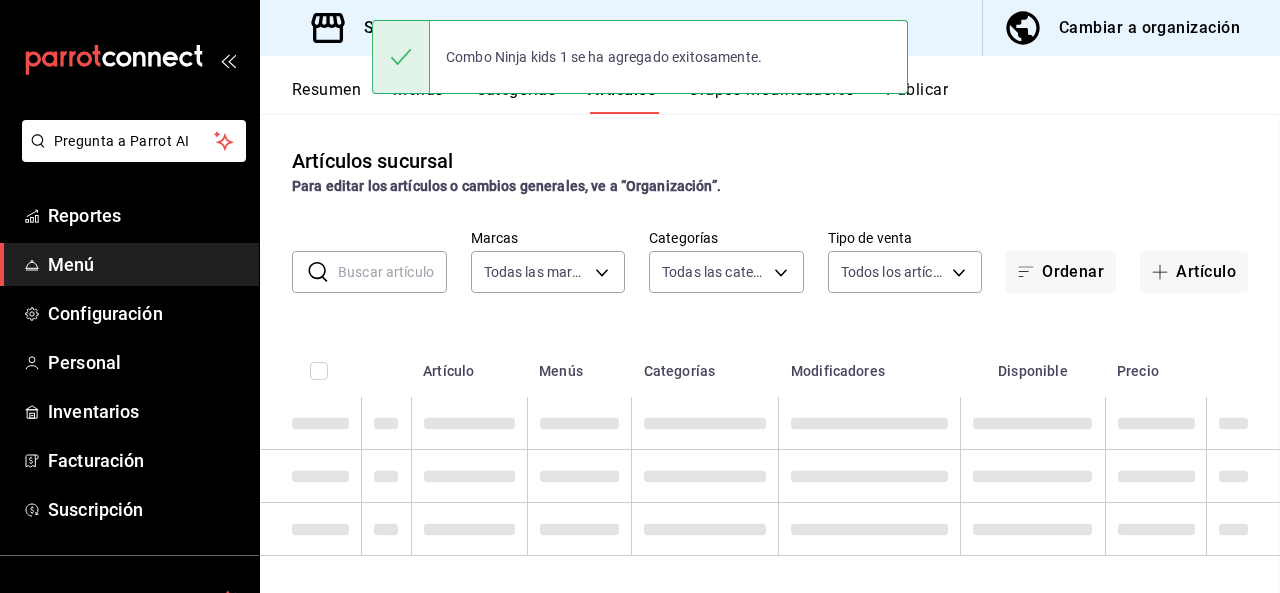 scroll, scrollTop: 0, scrollLeft: 0, axis: both 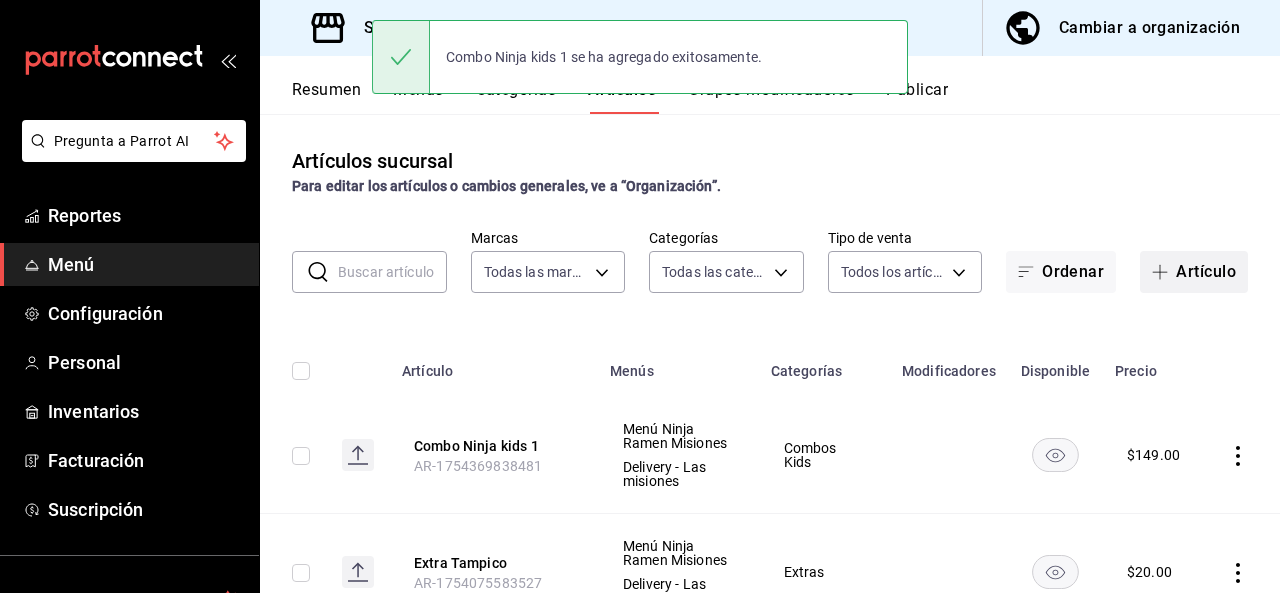 click on "Artículo" at bounding box center (1194, 272) 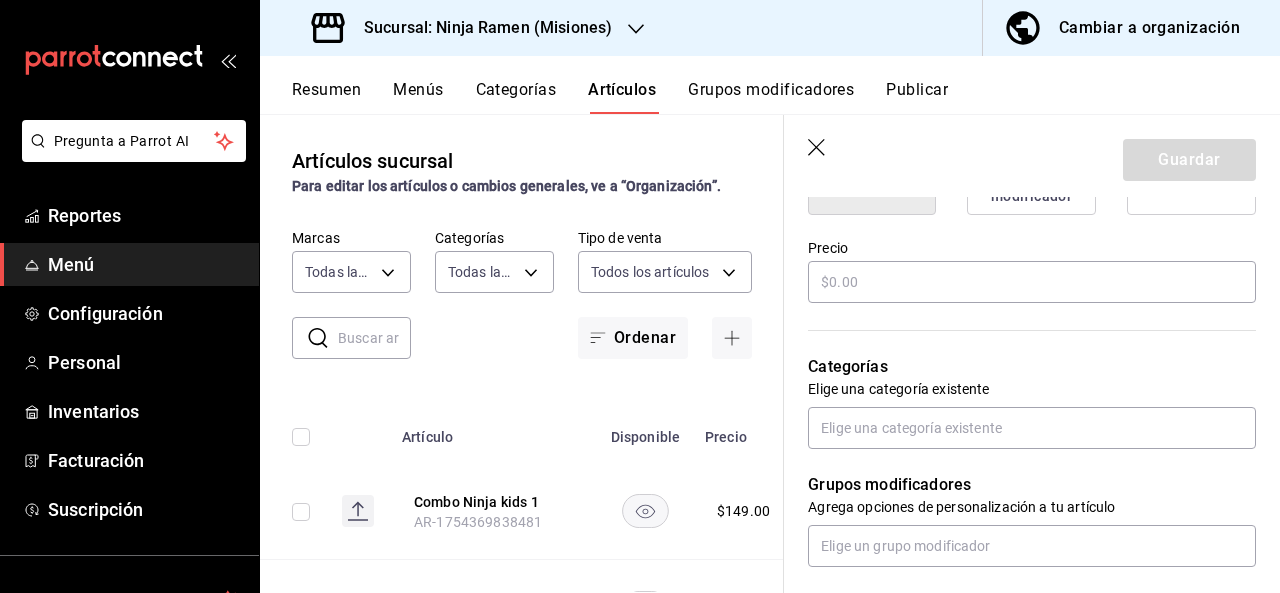 scroll, scrollTop: 567, scrollLeft: 0, axis: vertical 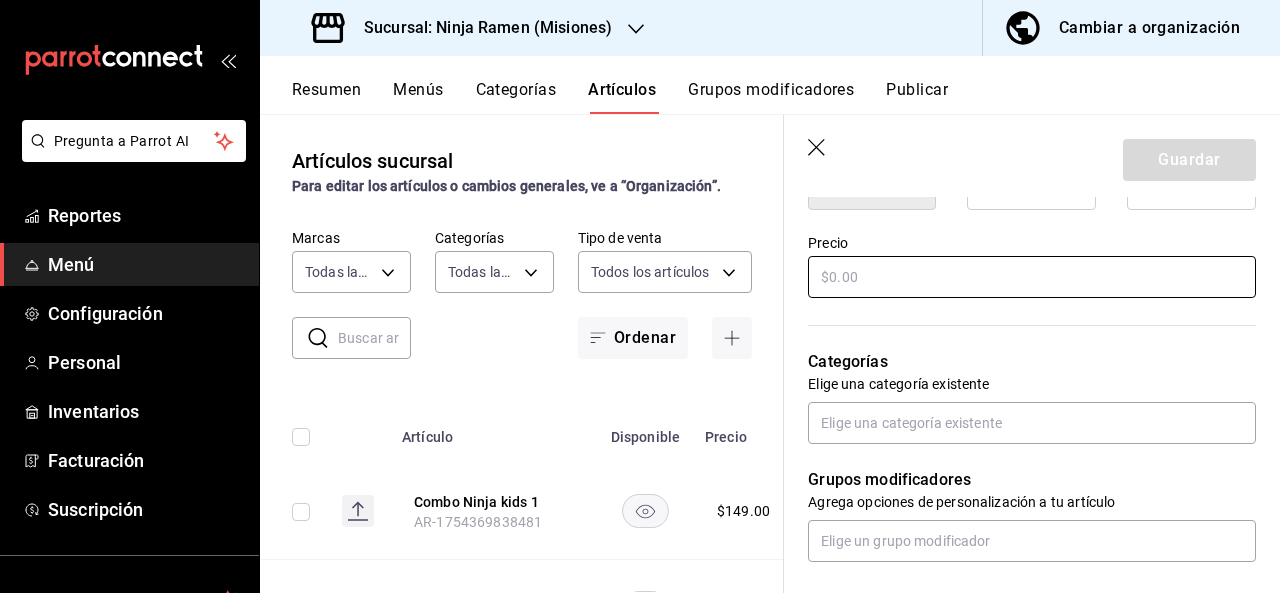 type on "Combo Ninja Kids 2" 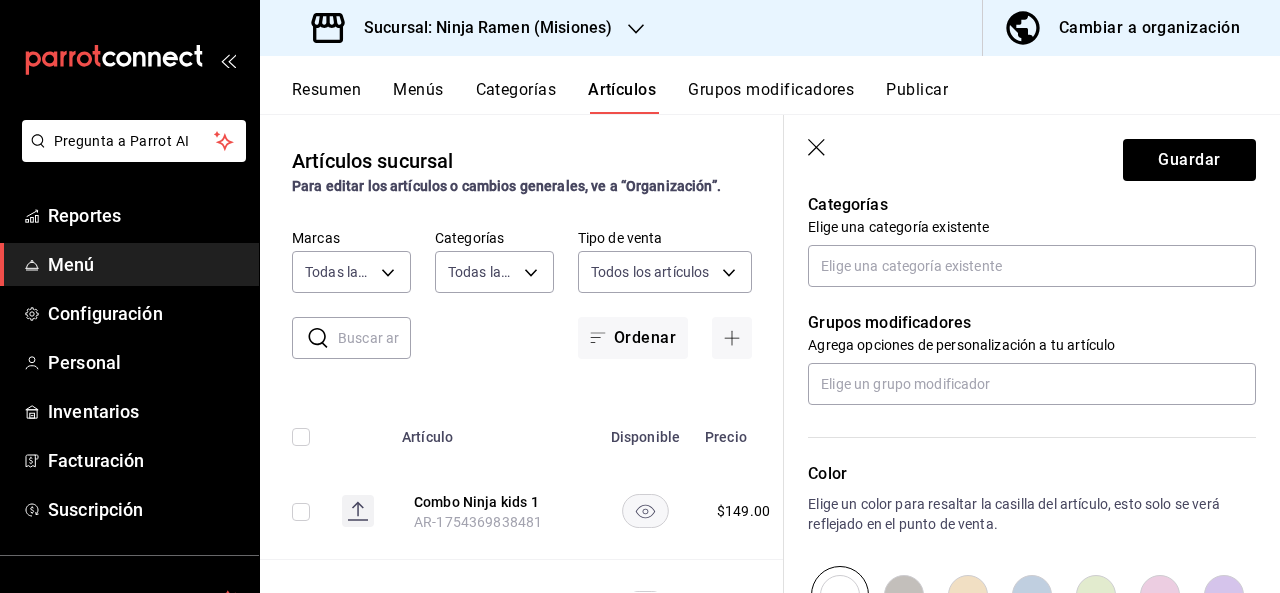 scroll, scrollTop: 711, scrollLeft: 0, axis: vertical 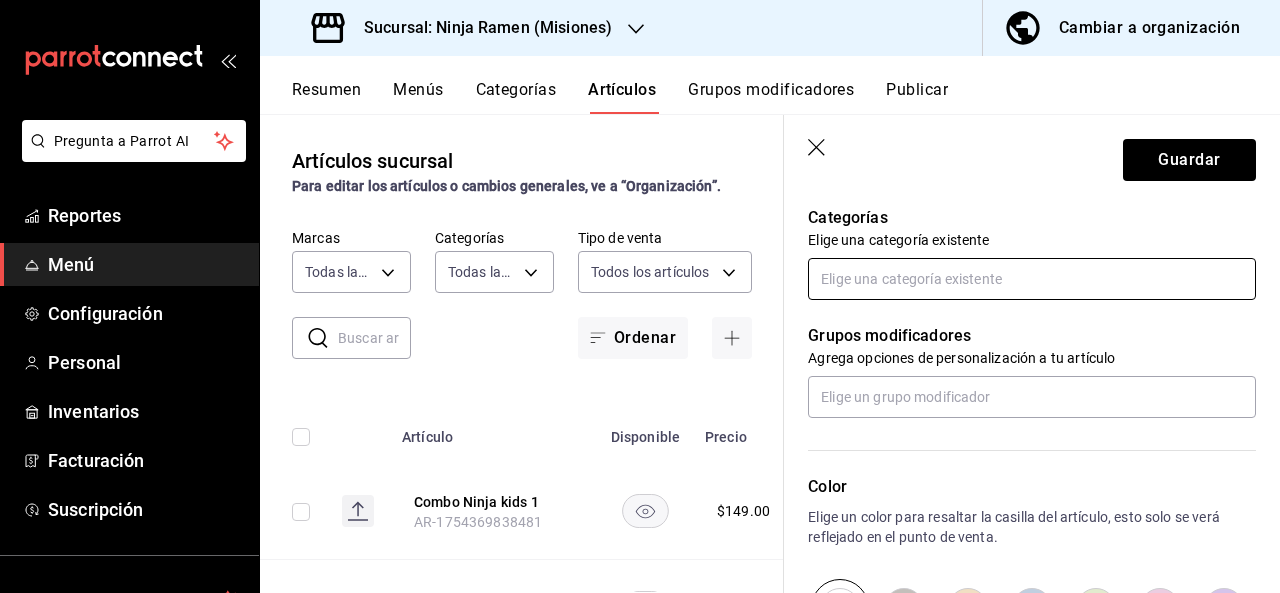 type on "$199.00" 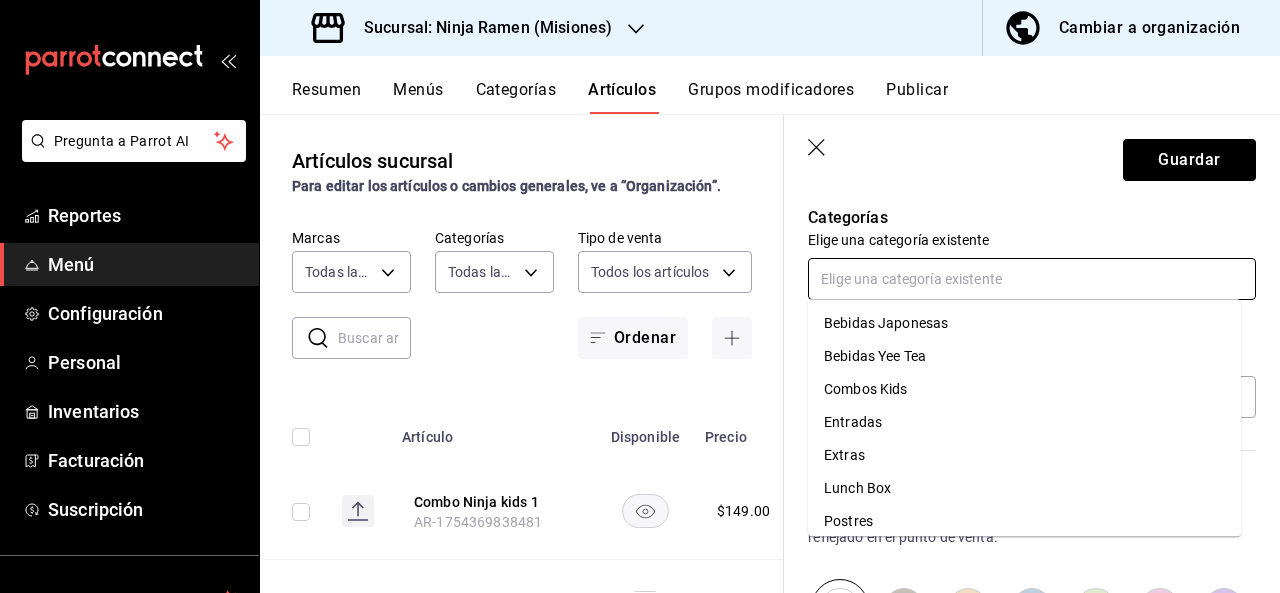 click on "Combos Kids" at bounding box center (1024, 389) 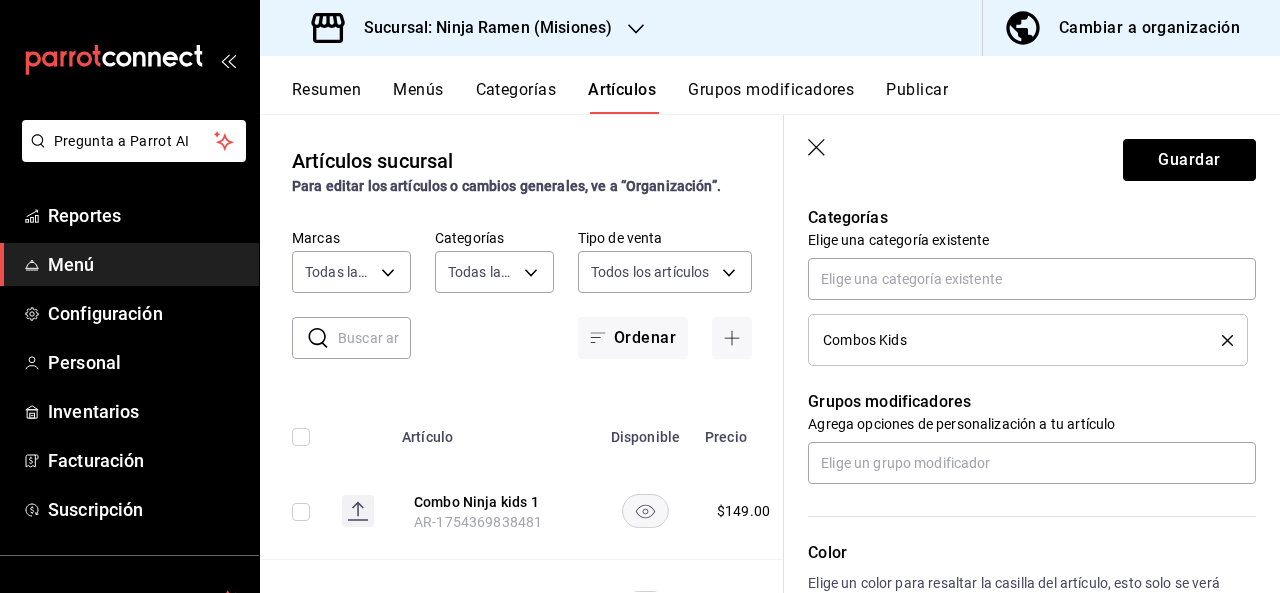 click on "Guardar" at bounding box center (1032, 156) 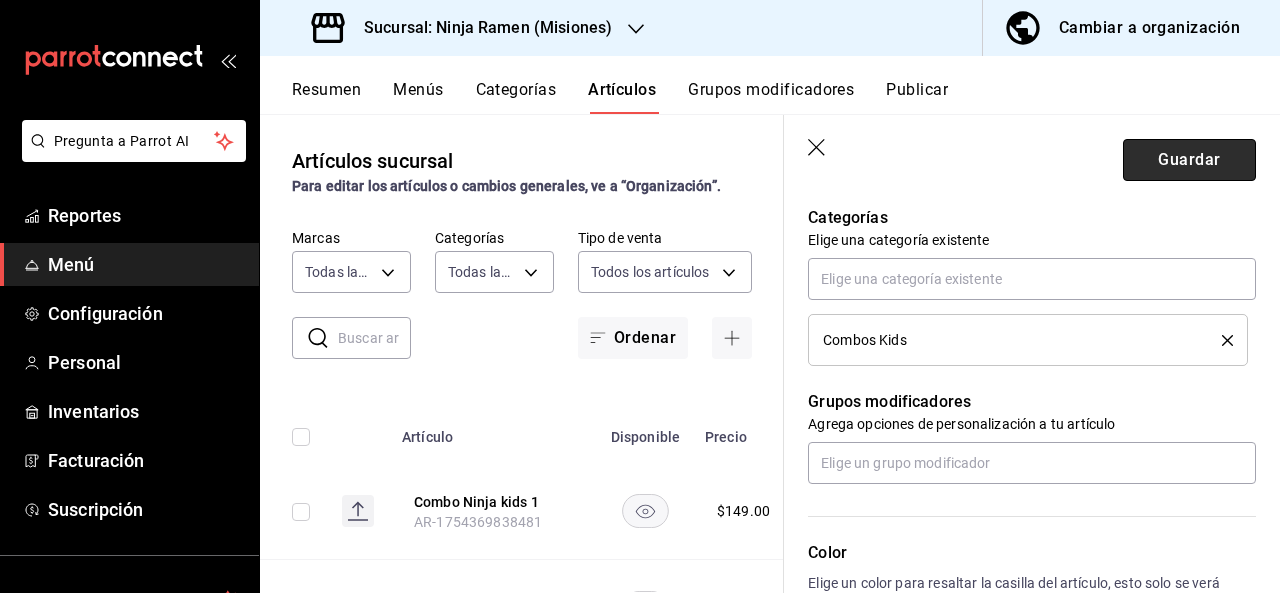 click on "Guardar" at bounding box center [1189, 160] 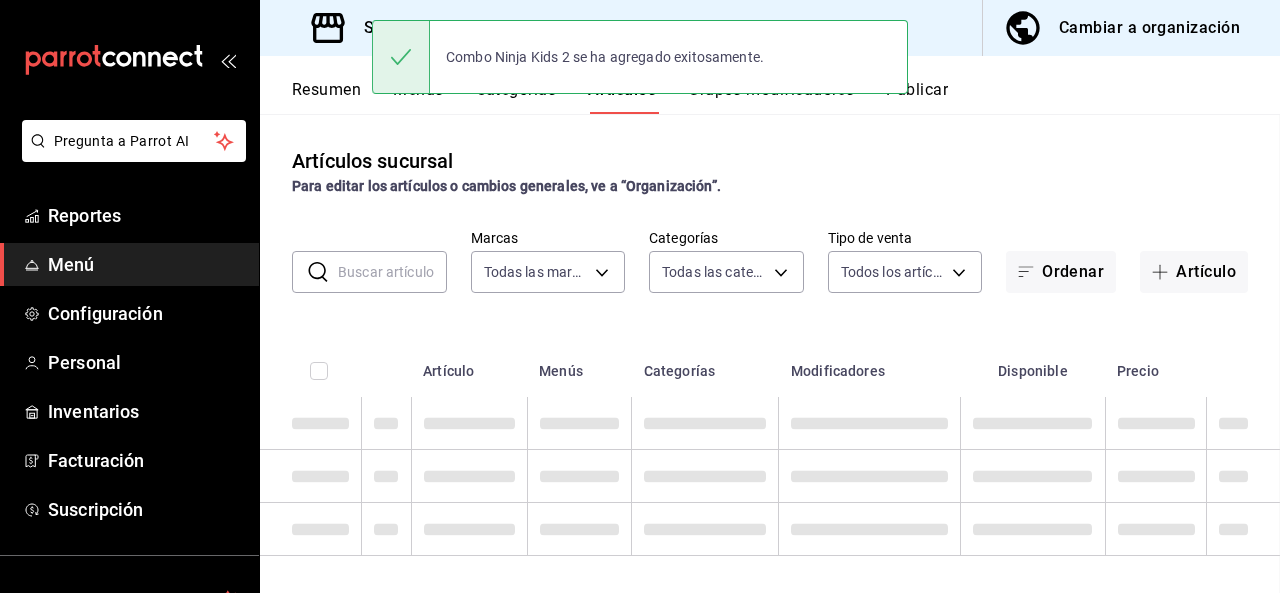 scroll, scrollTop: 0, scrollLeft: 0, axis: both 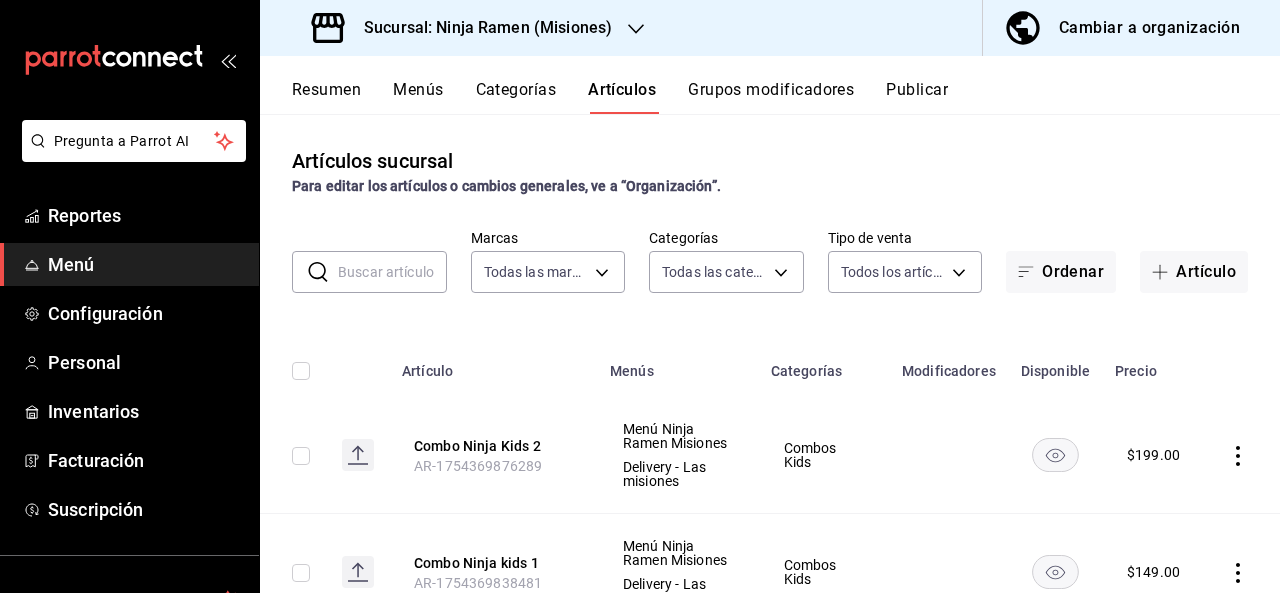click on "Cambiar a organización" at bounding box center [1123, 28] 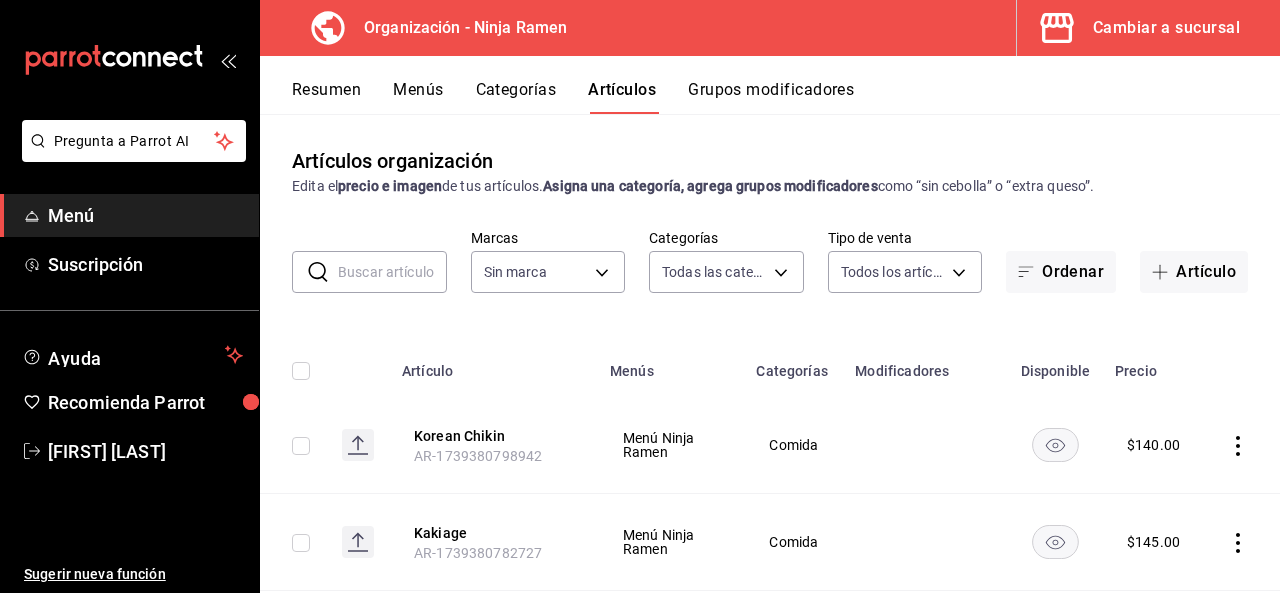 type on "99aaacd1-38fc-4929-b3e5-70219736a2f7,13c271b6-6538-43bf-8e16-062ee1557fb6,17dbad29-78be-40cc-9131-84ceac98eb70,651aefac-eee6-42b2-8566-88a96a2c03ce,5e518d44-68e3-41ea-b964-678917ced6b3,535df6c0-7e12-4f4f-aa51-1fe49f568cf7" 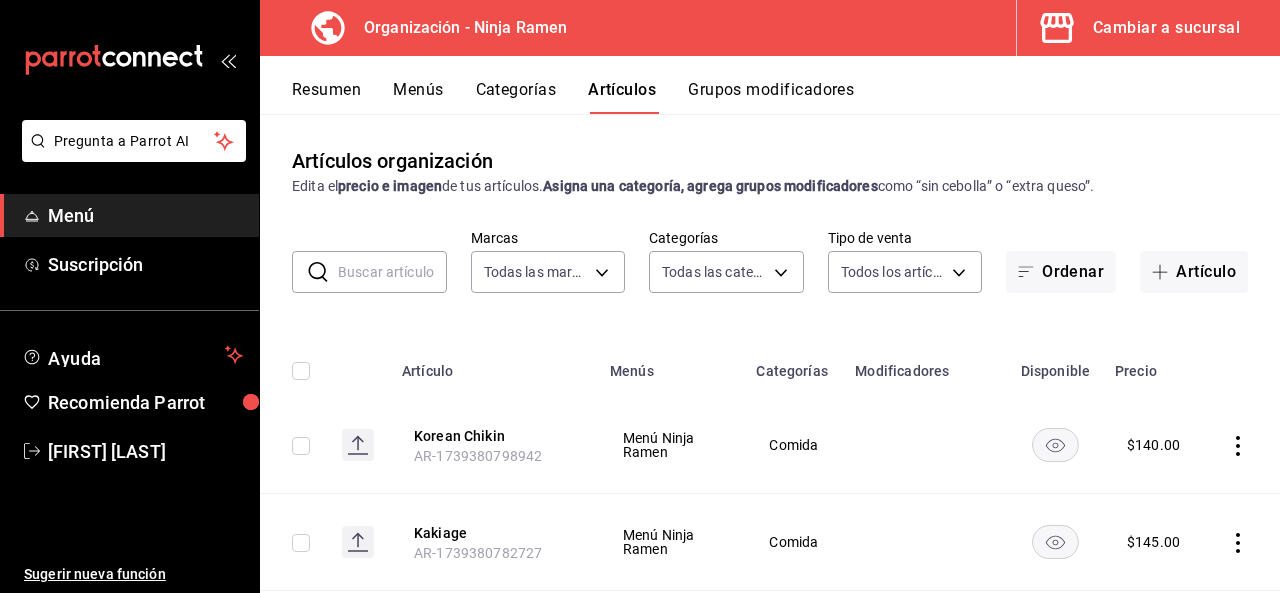 type on "f1b20719-1cc2-482b-9336-2b074ca89ca0" 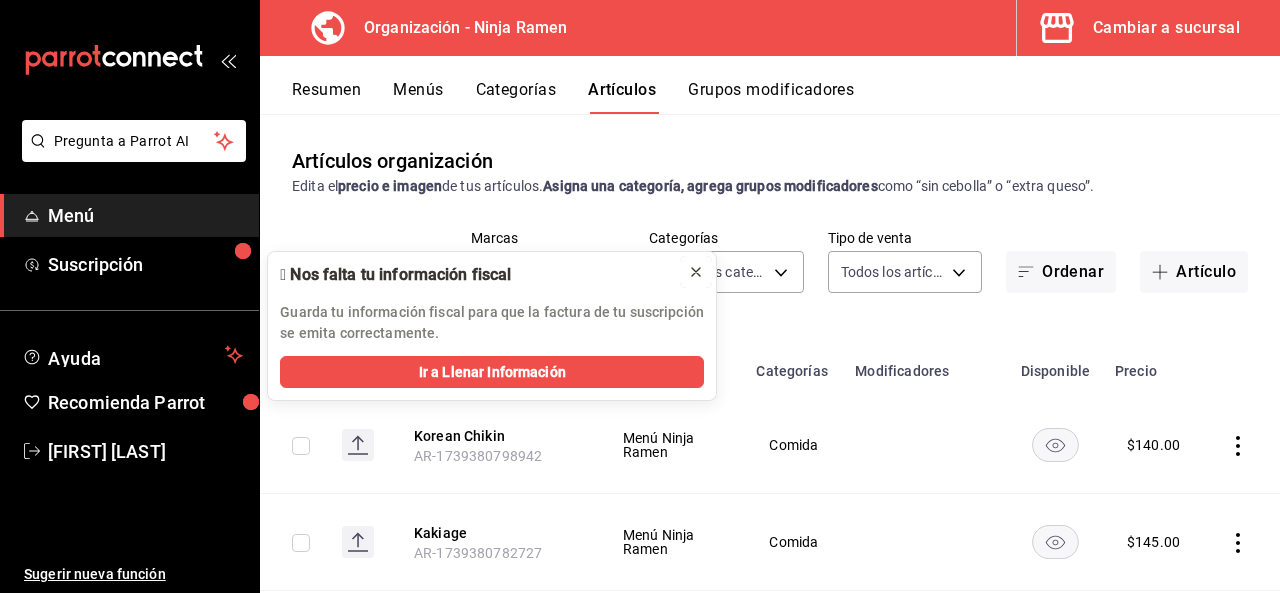 click 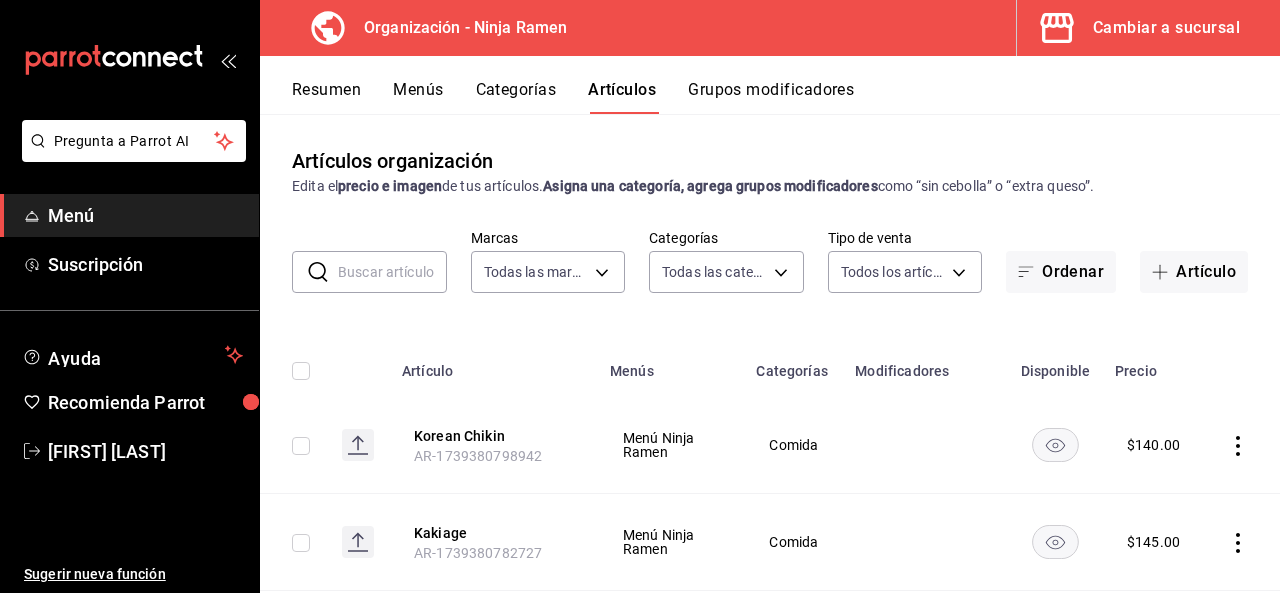 click on "Resumen Menús Categorías Artículos Grupos modificadores" at bounding box center (786, 97) 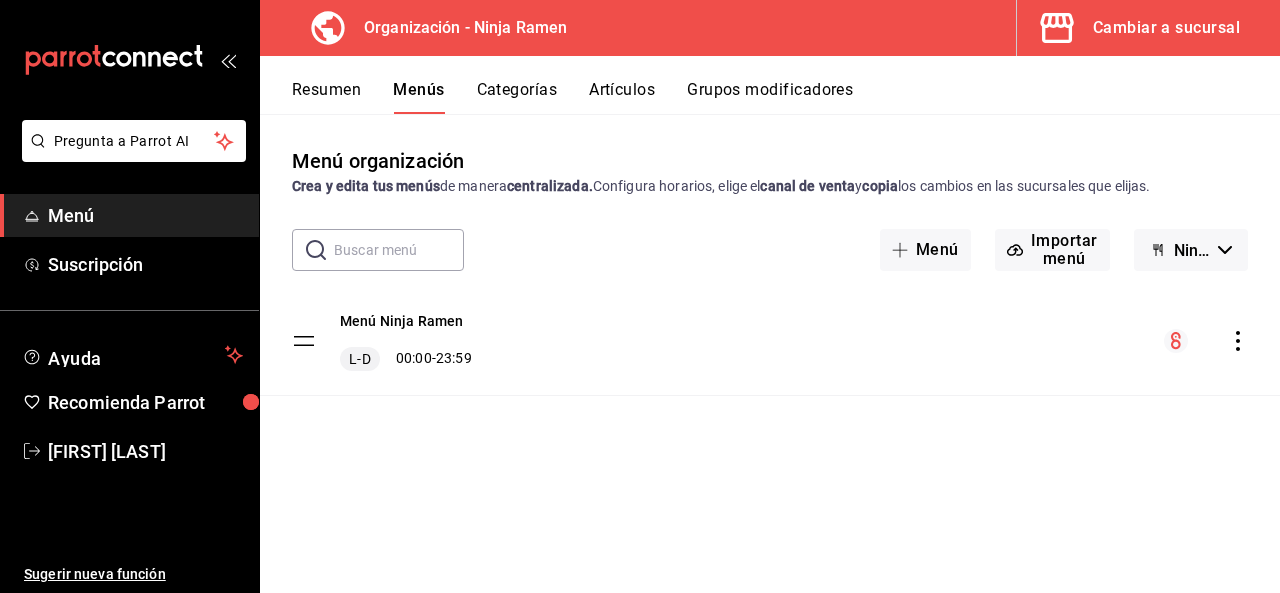 click on "Categorías" at bounding box center [517, 97] 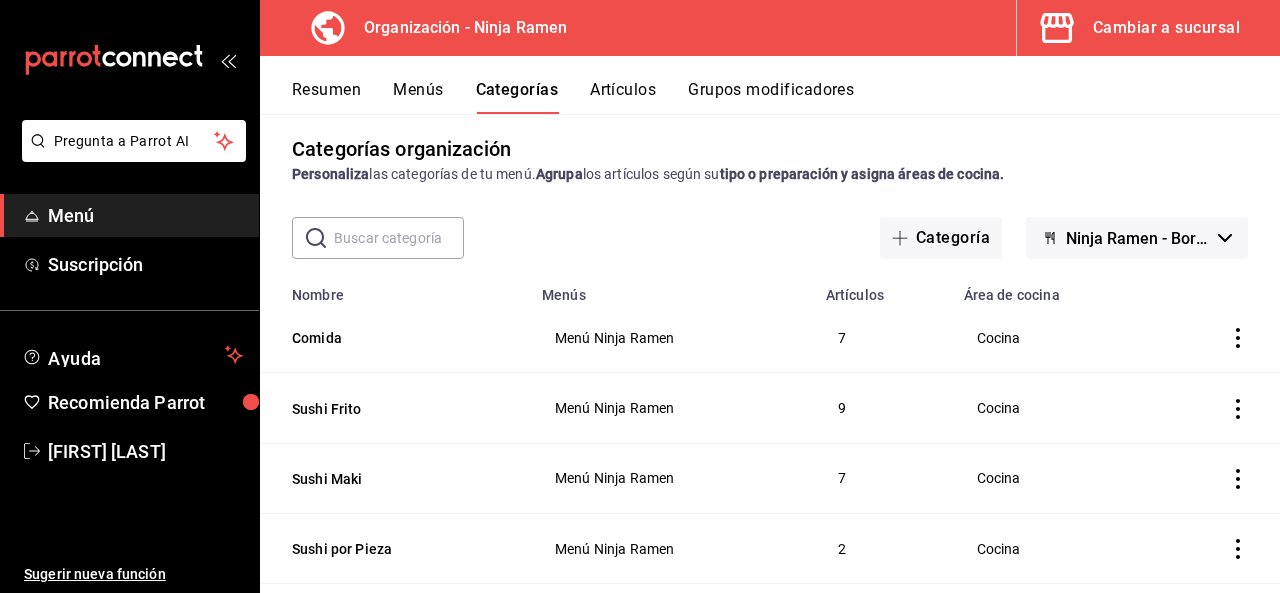 scroll, scrollTop: 0, scrollLeft: 0, axis: both 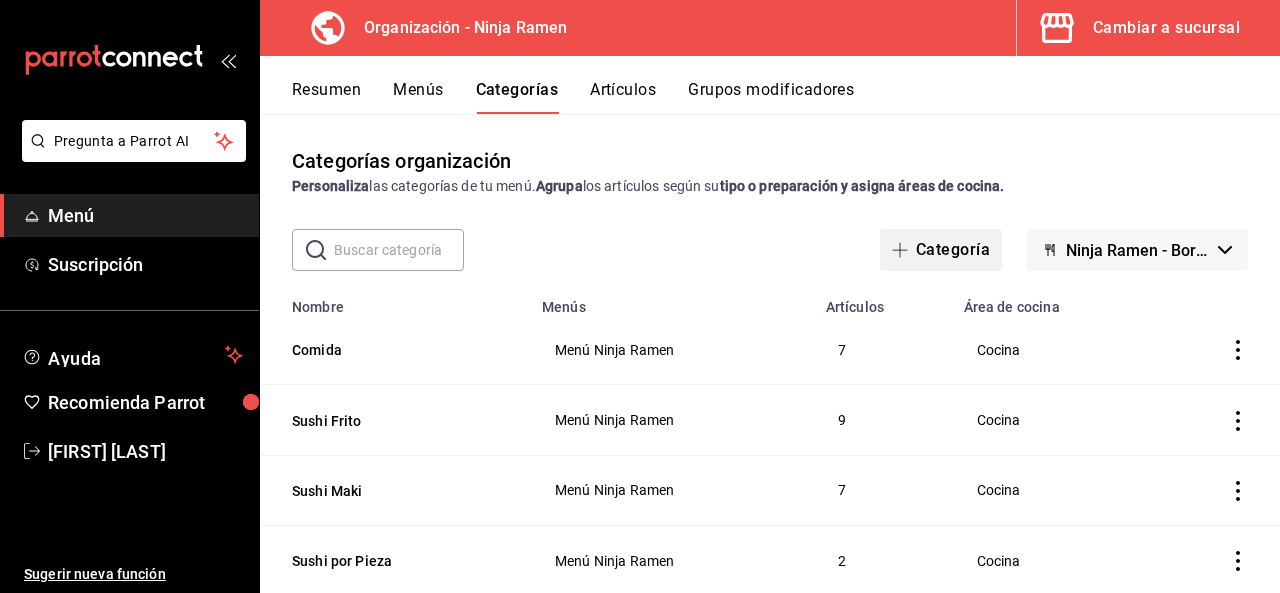 click on "Categoría" at bounding box center (941, 250) 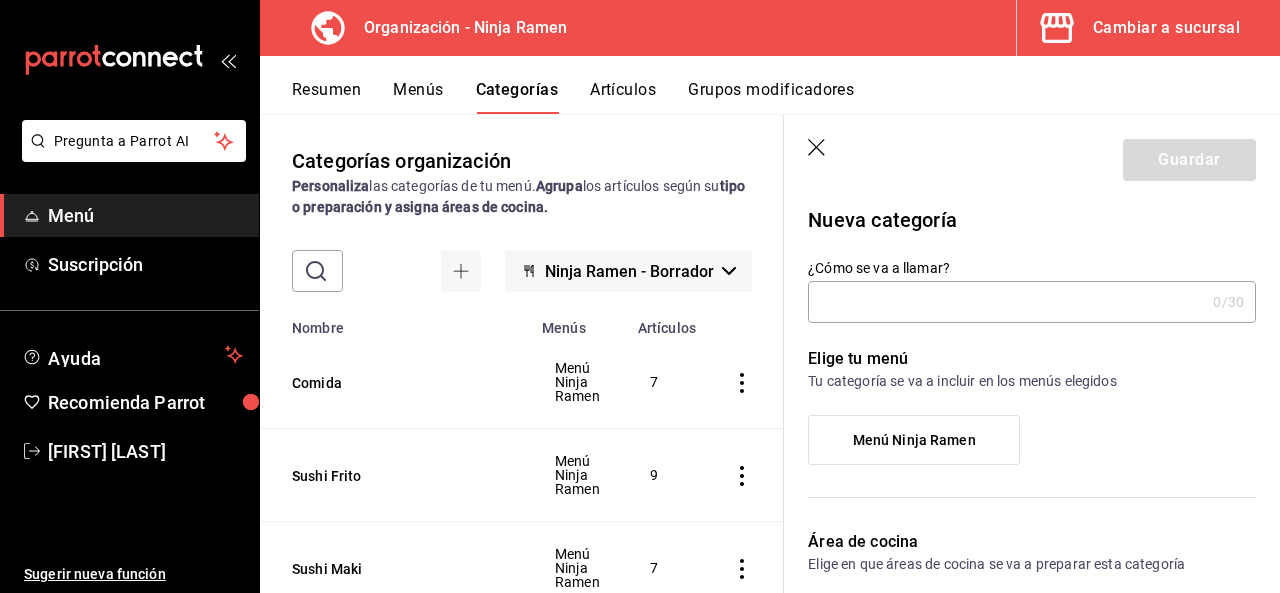 click on "¿Cómo se va a llamar?" at bounding box center (1006, 302) 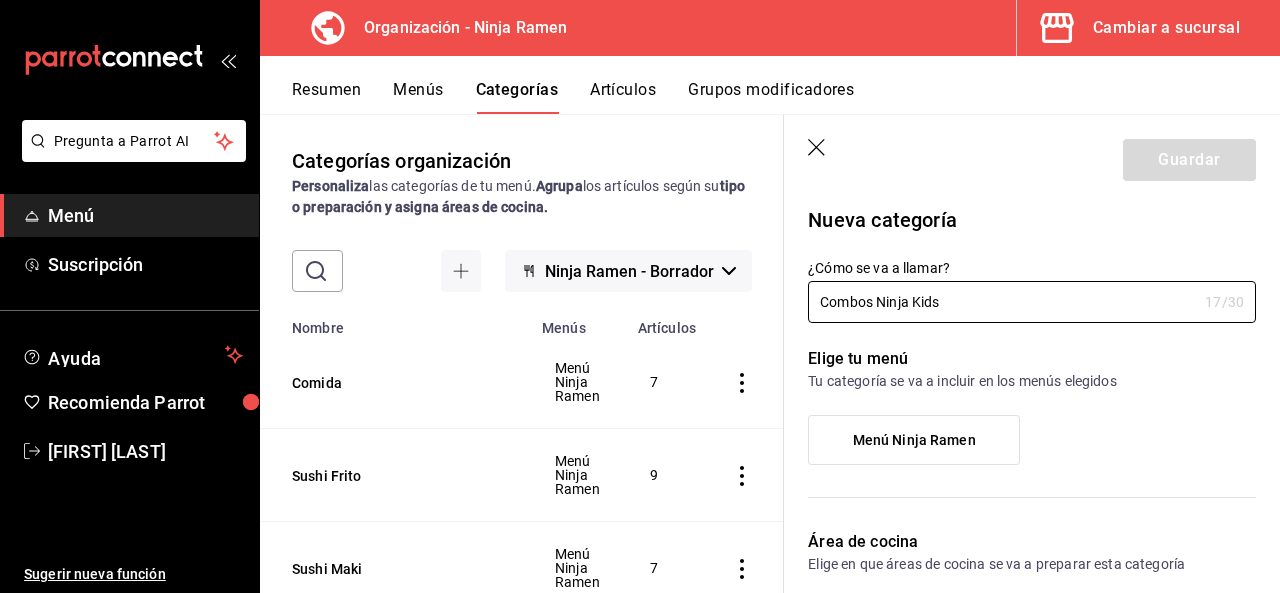 type on "Combos Ninja Kids" 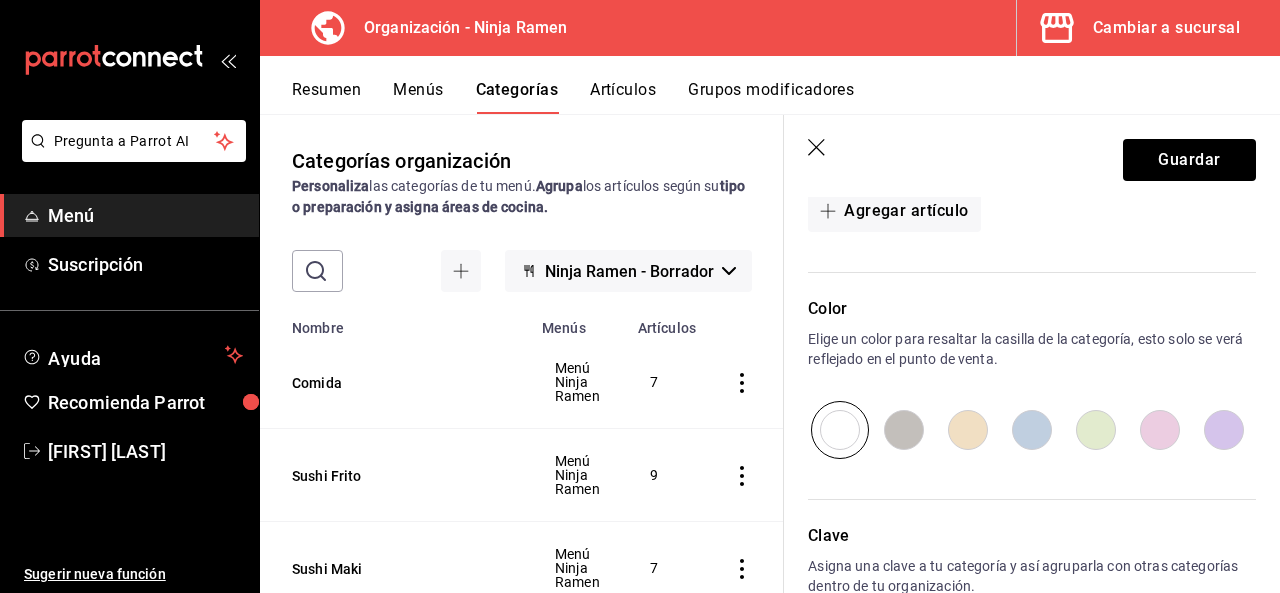 scroll, scrollTop: 598, scrollLeft: 0, axis: vertical 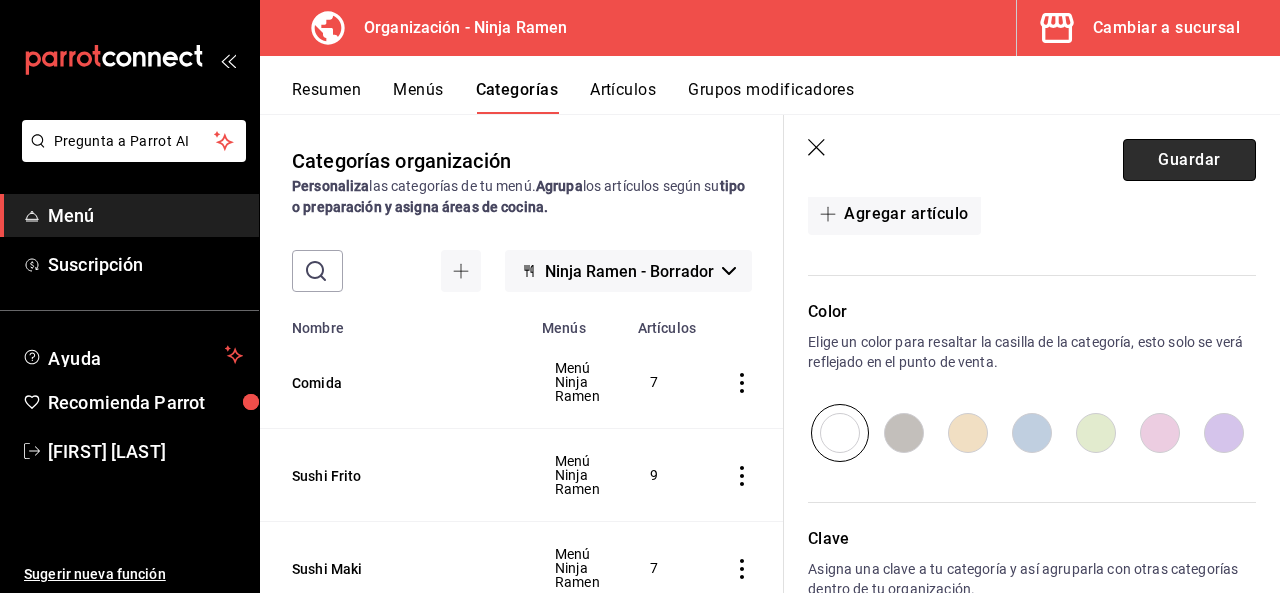 click on "Guardar" at bounding box center [1189, 160] 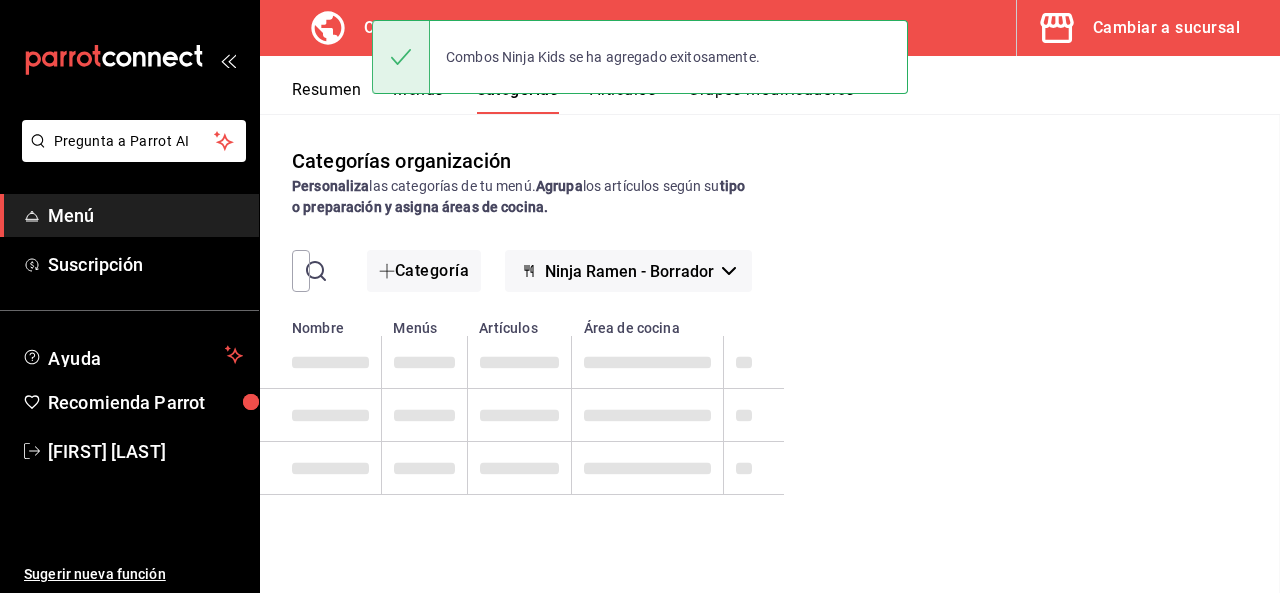 scroll, scrollTop: 0, scrollLeft: 0, axis: both 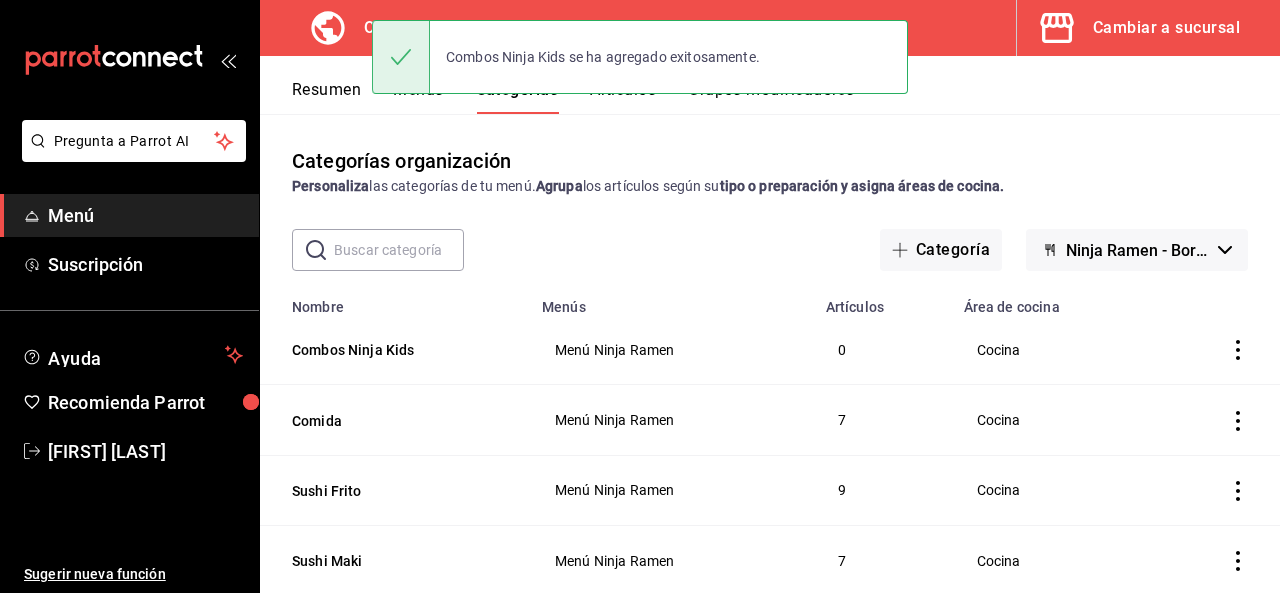 click on "Combos Ninja Kids se ha agregado exitosamente." at bounding box center [640, 57] 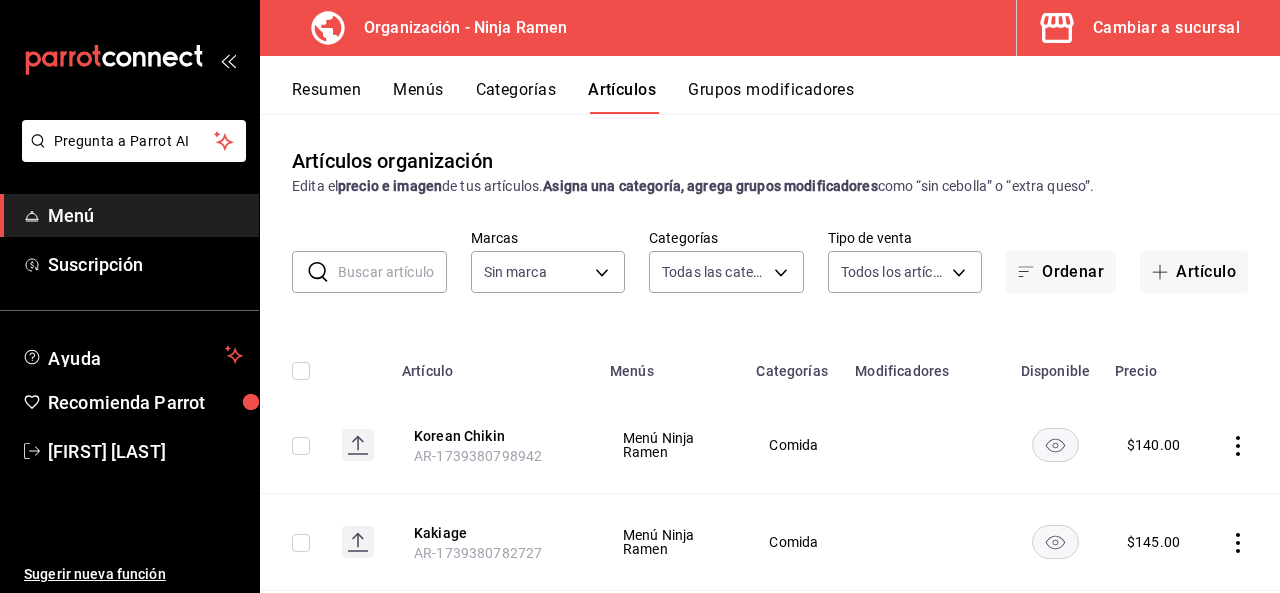 type on "de854dee-8fdd-4fa8-902a-4f3691c2fad9,99aaacd1-38fc-4929-b3e5-70219736a2f7,13c271b6-6538-43bf-8e16-062ee1557fb6,17dbad29-78be-40cc-9131-84ceac98eb70,651aefac-eee6-42b2-8566-88a96a2c03ce,5e518d44-68e3-41ea-b964-678917ced6b3,535df6c0-7e12-4f4f-aa51-1fe49f568cf7" 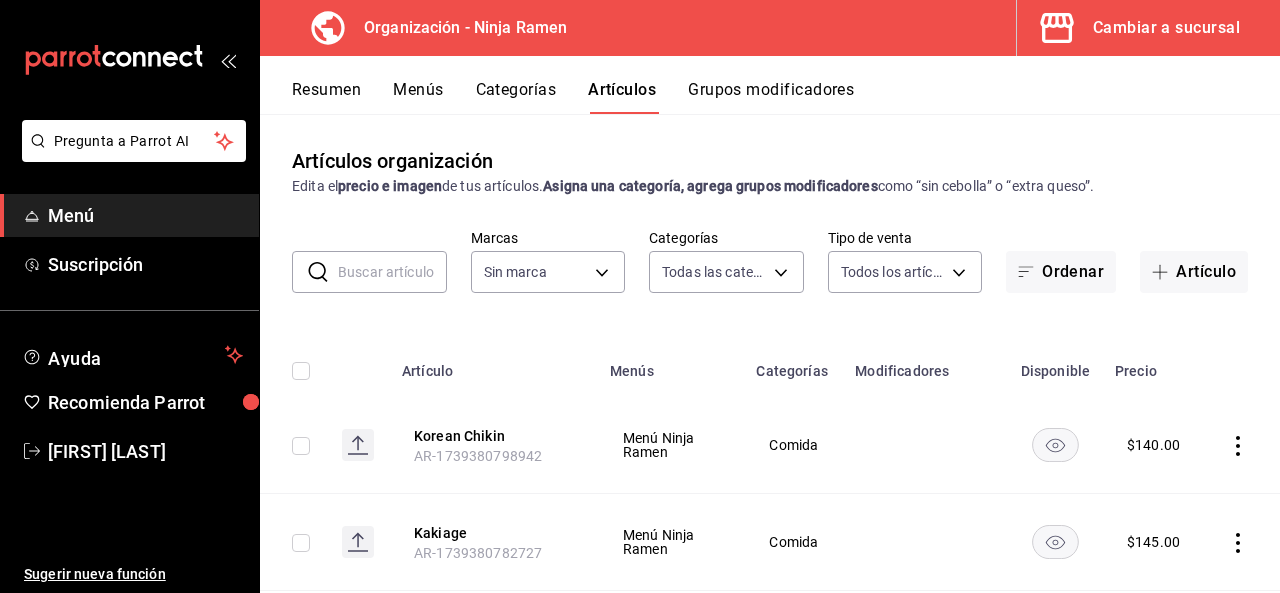 type on "f1b20719-1cc2-482b-9336-2b074ca89ca0" 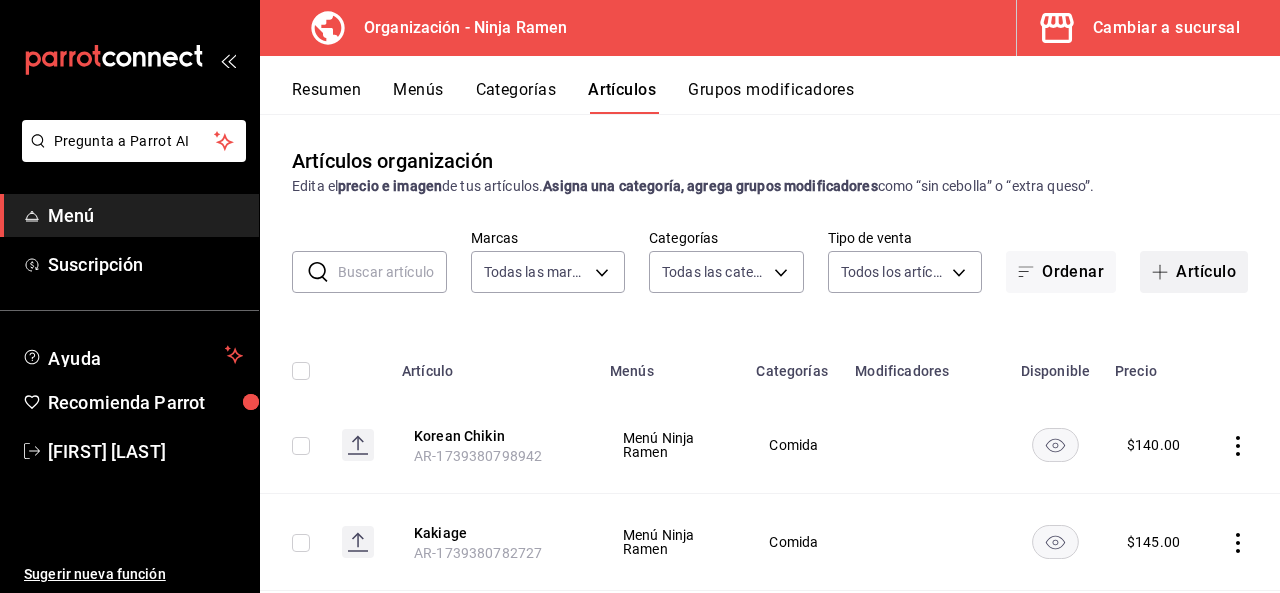 click on "Artículo" at bounding box center (1194, 272) 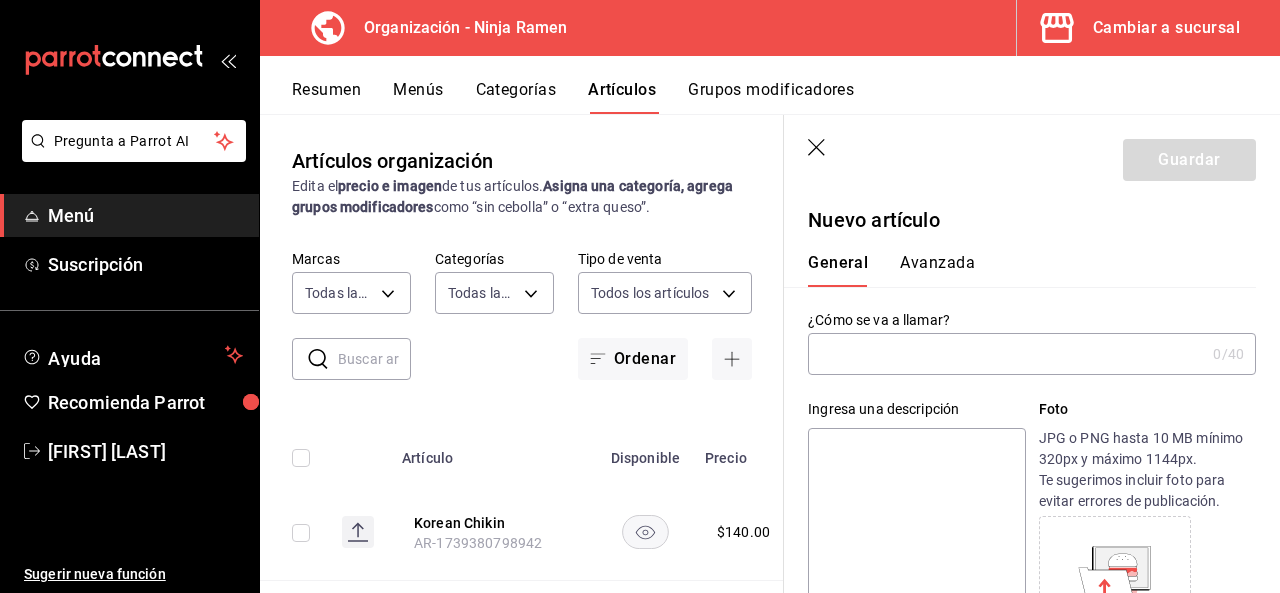 click at bounding box center (1006, 354) 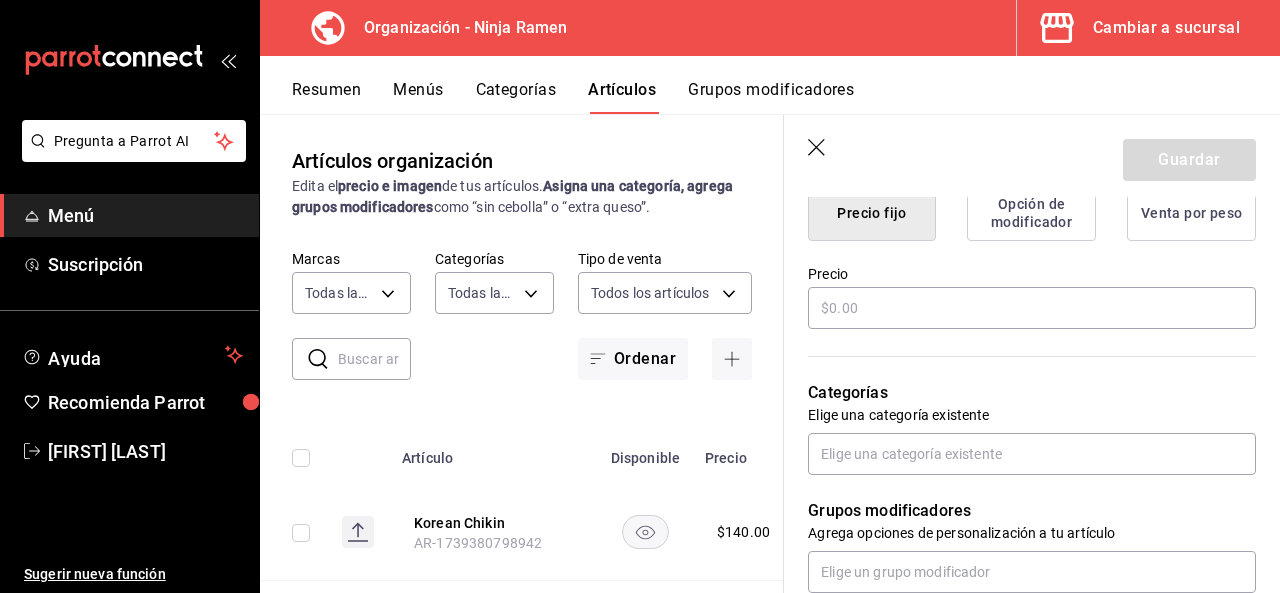 scroll, scrollTop: 540, scrollLeft: 0, axis: vertical 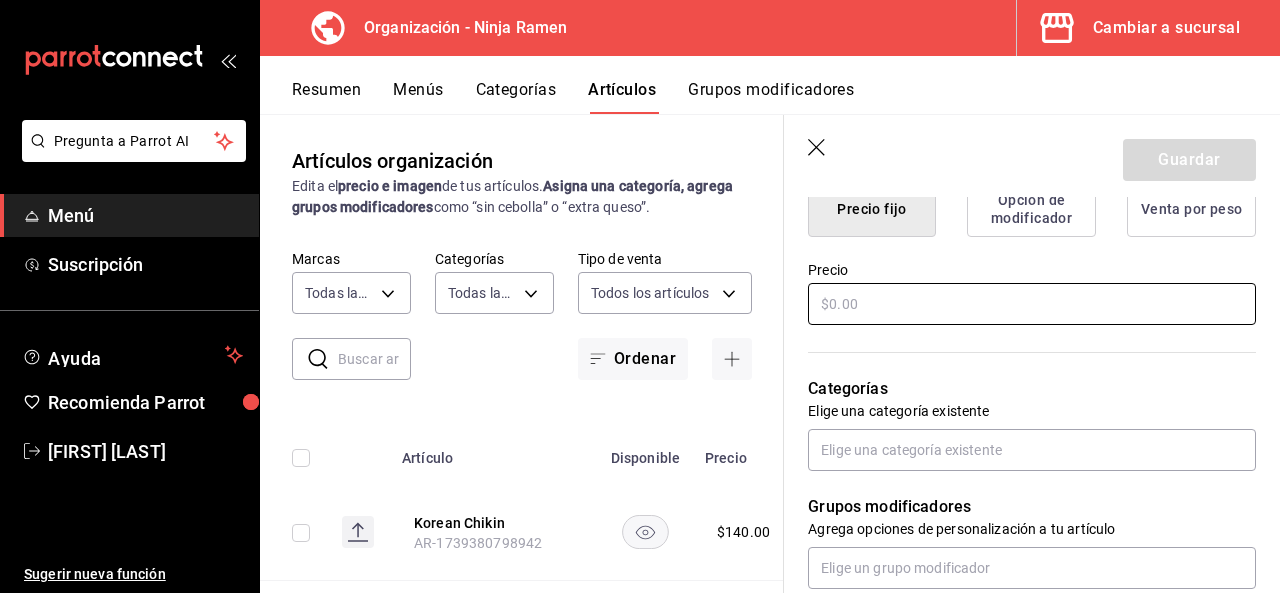 type on "Combo Ninja Kids 1" 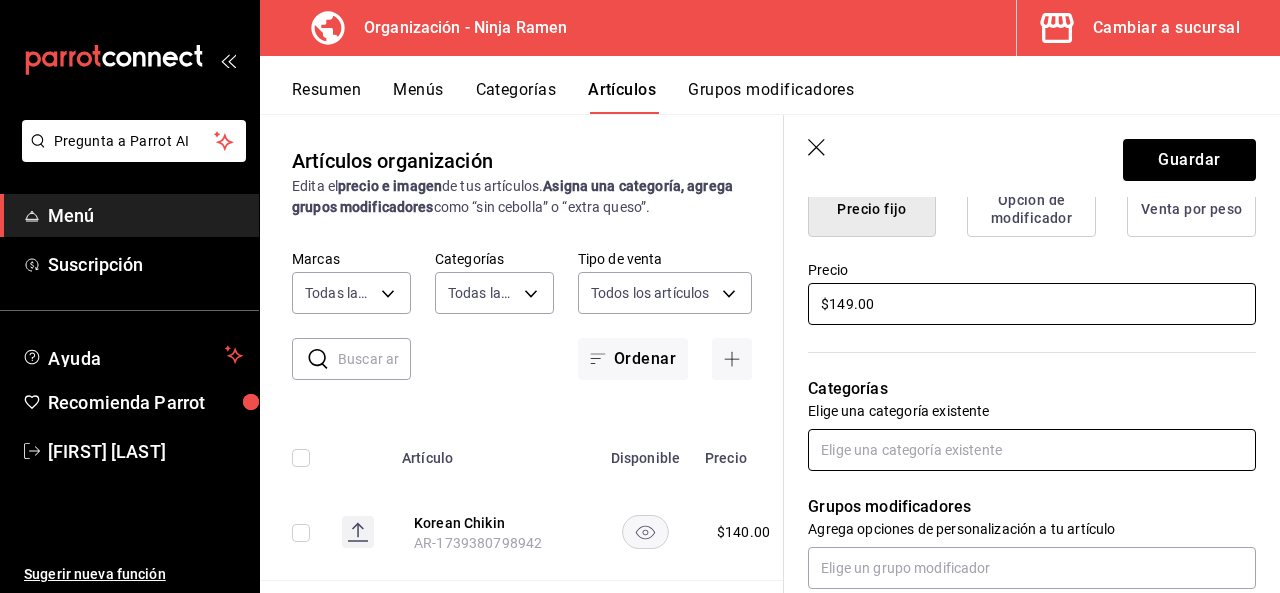 type on "$149.00" 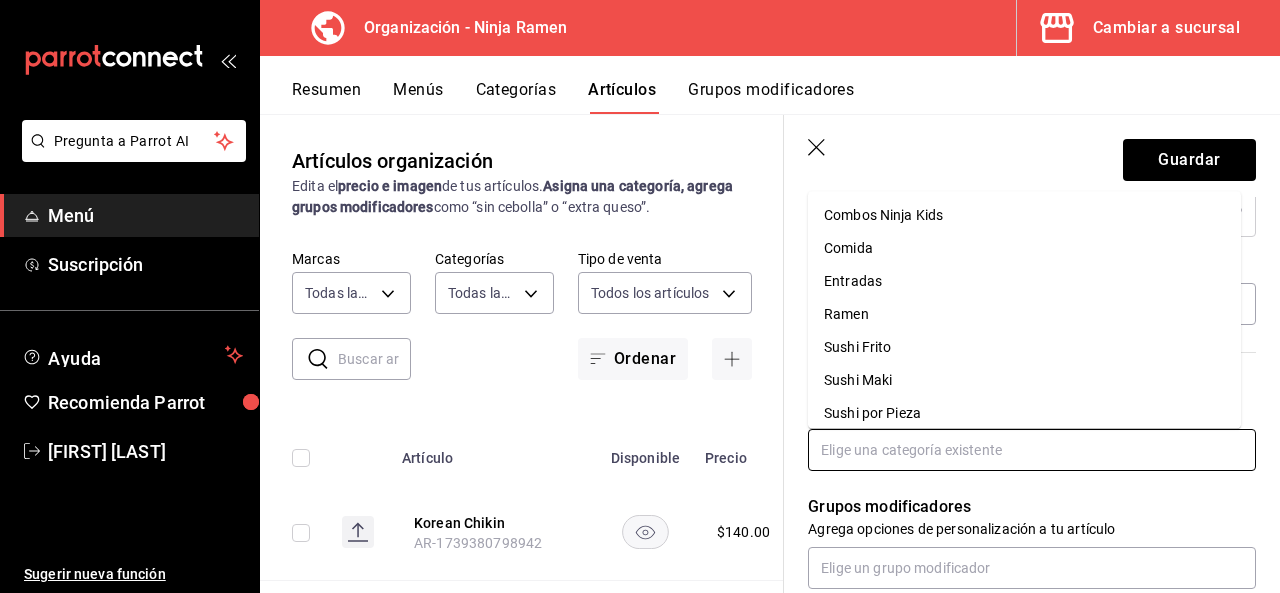 click at bounding box center (1032, 450) 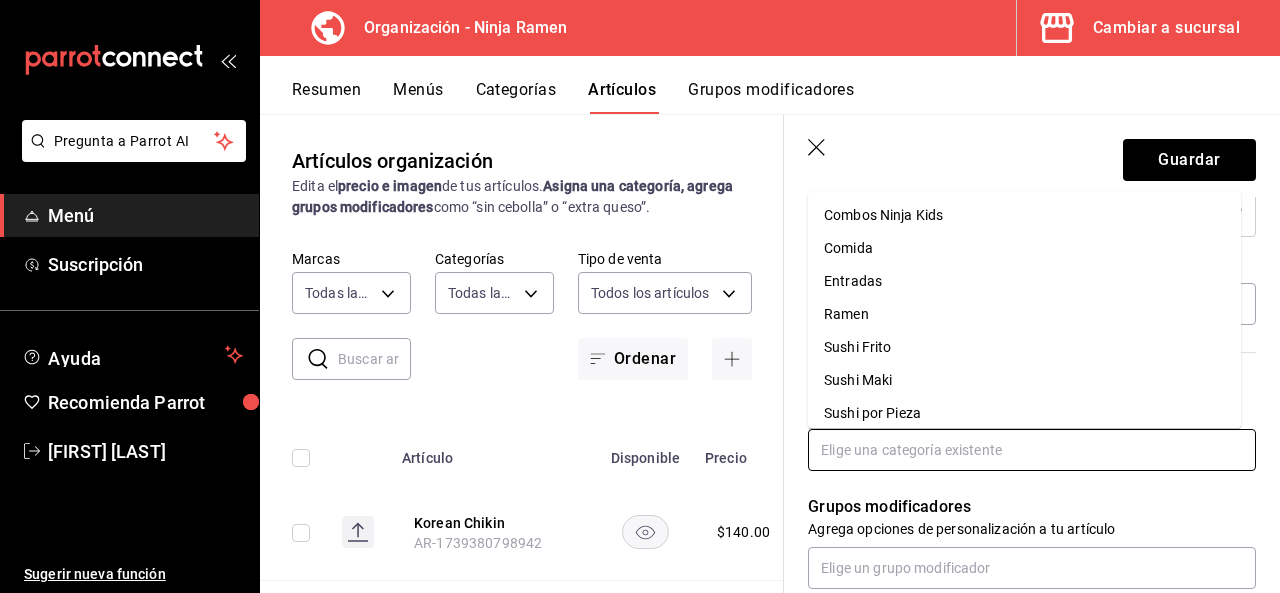 click on "Combos Ninja Kids" at bounding box center (1024, 215) 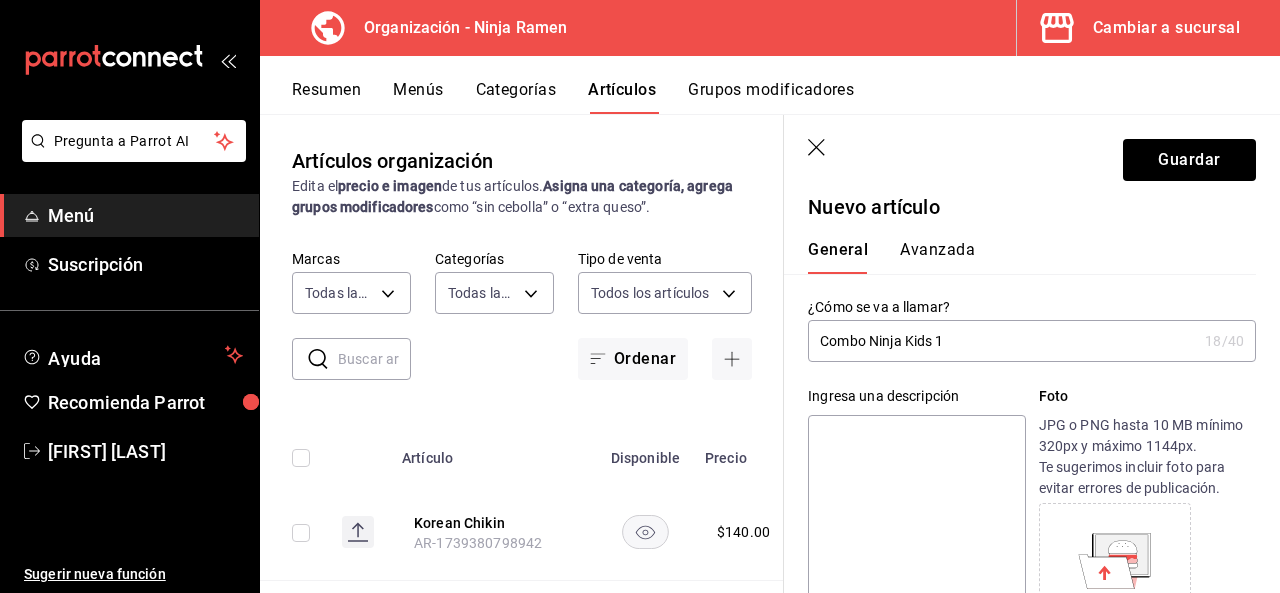 scroll, scrollTop: 4, scrollLeft: 0, axis: vertical 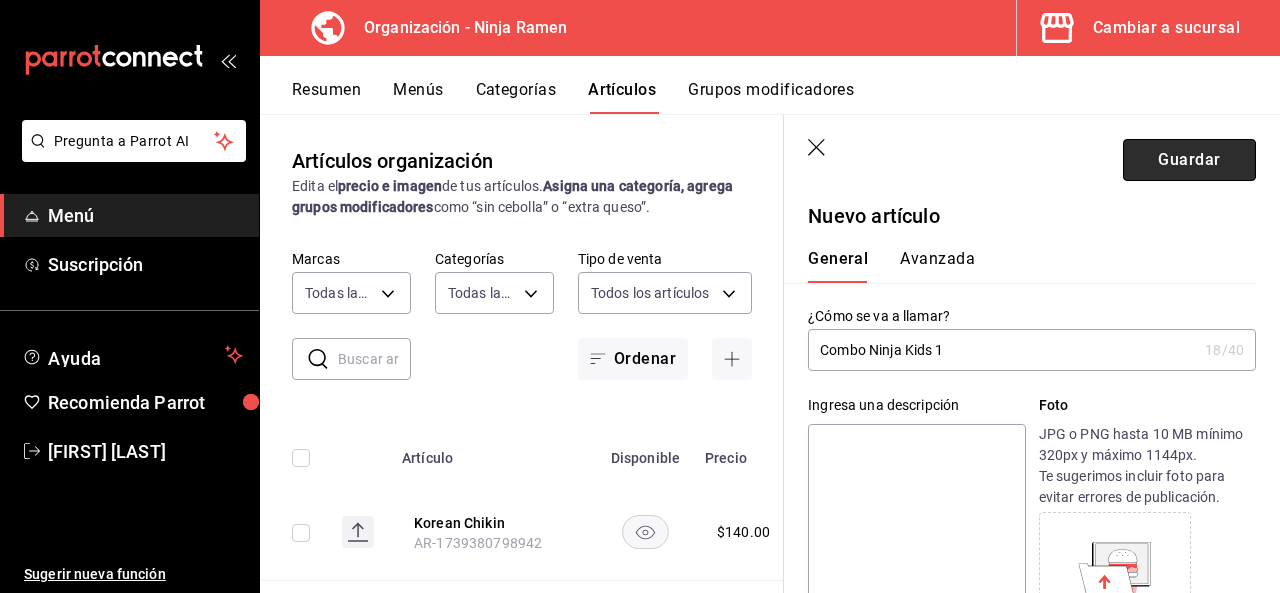 click on "Guardar" at bounding box center (1189, 160) 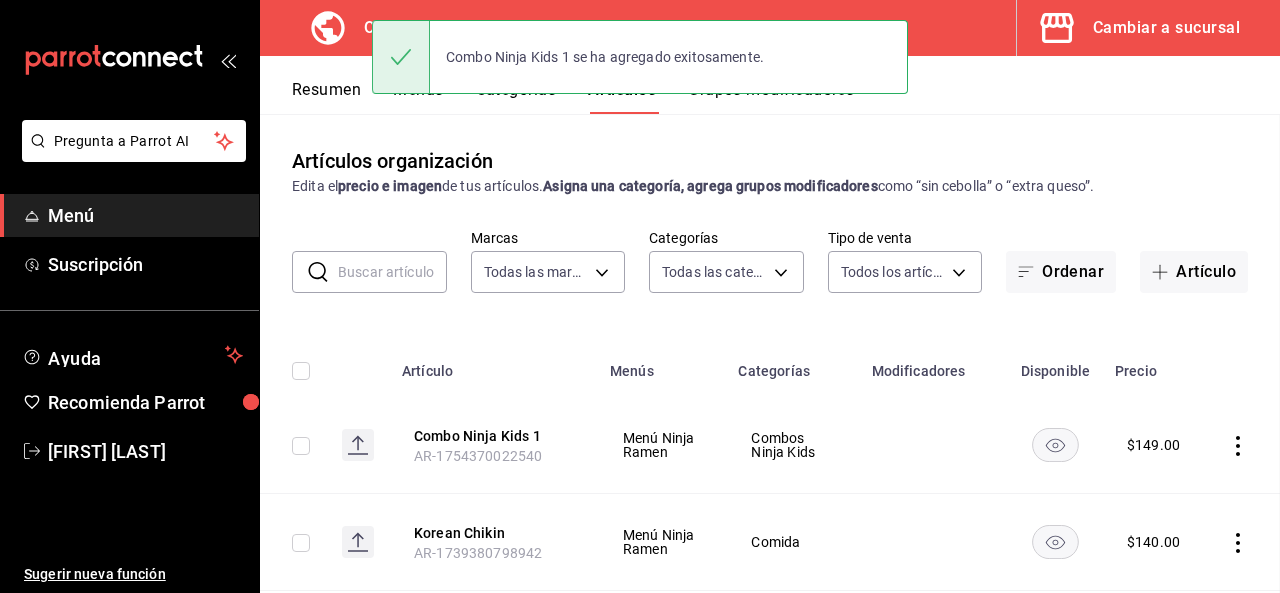 scroll, scrollTop: 0, scrollLeft: 0, axis: both 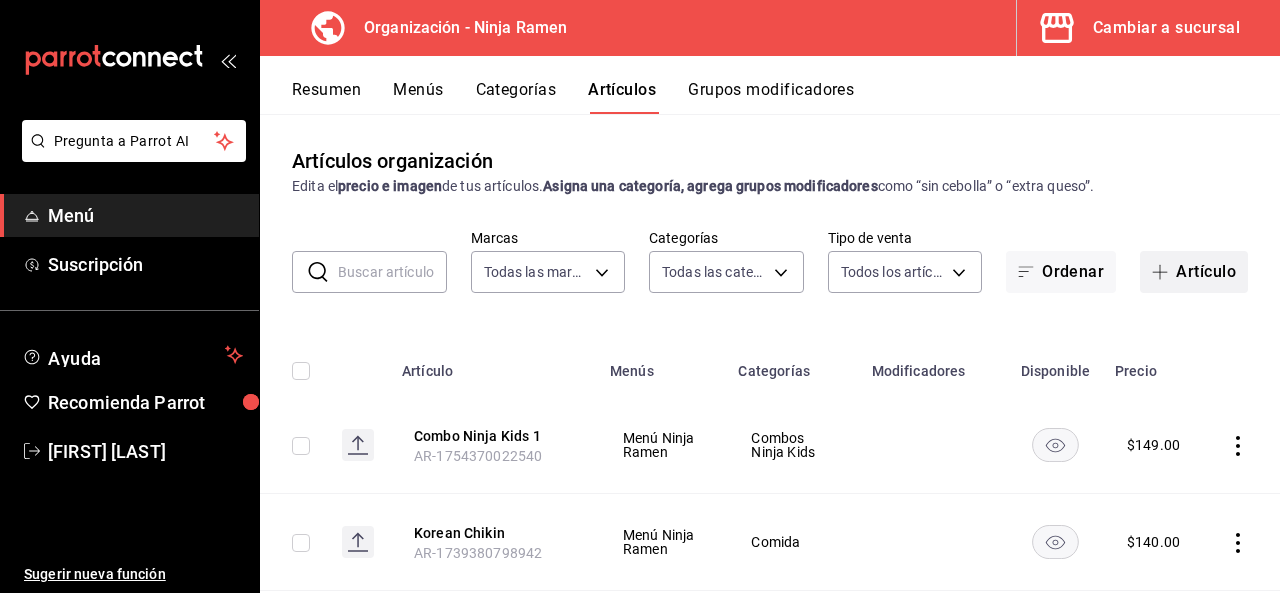 click 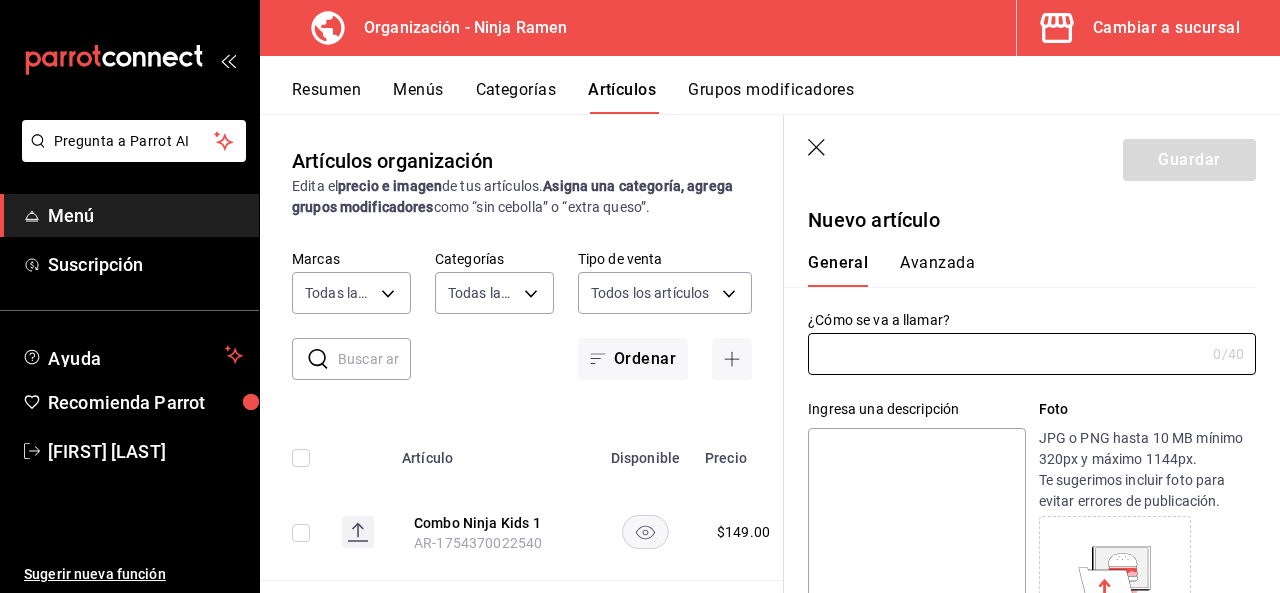 type on "AR-1754370052712" 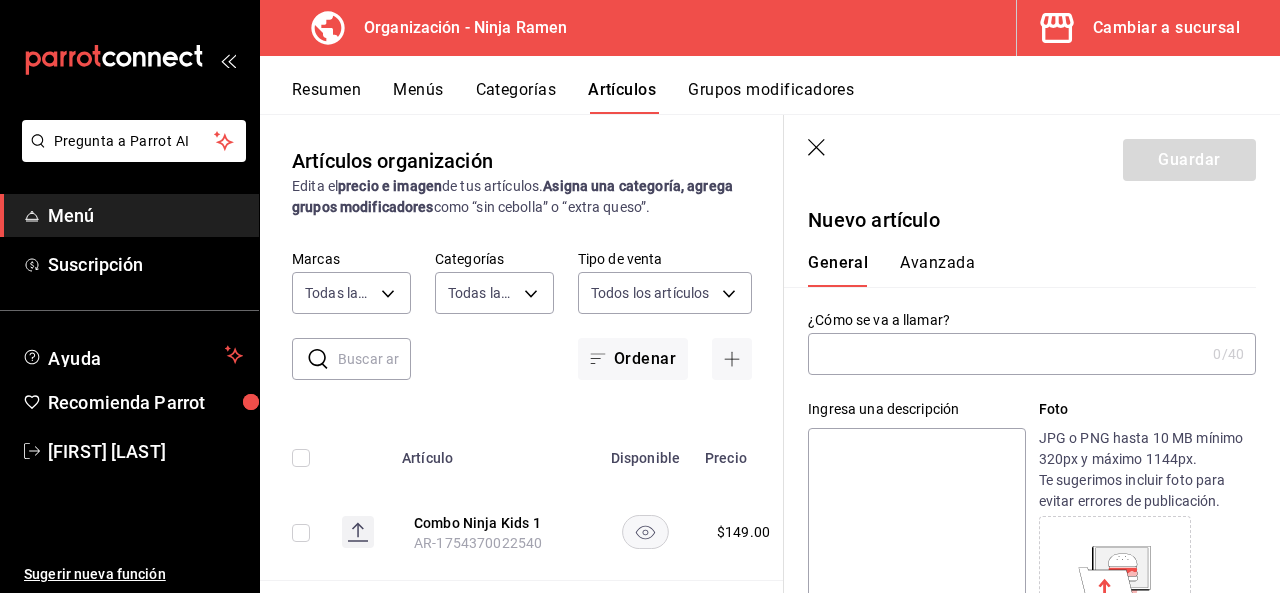 click at bounding box center [1006, 354] 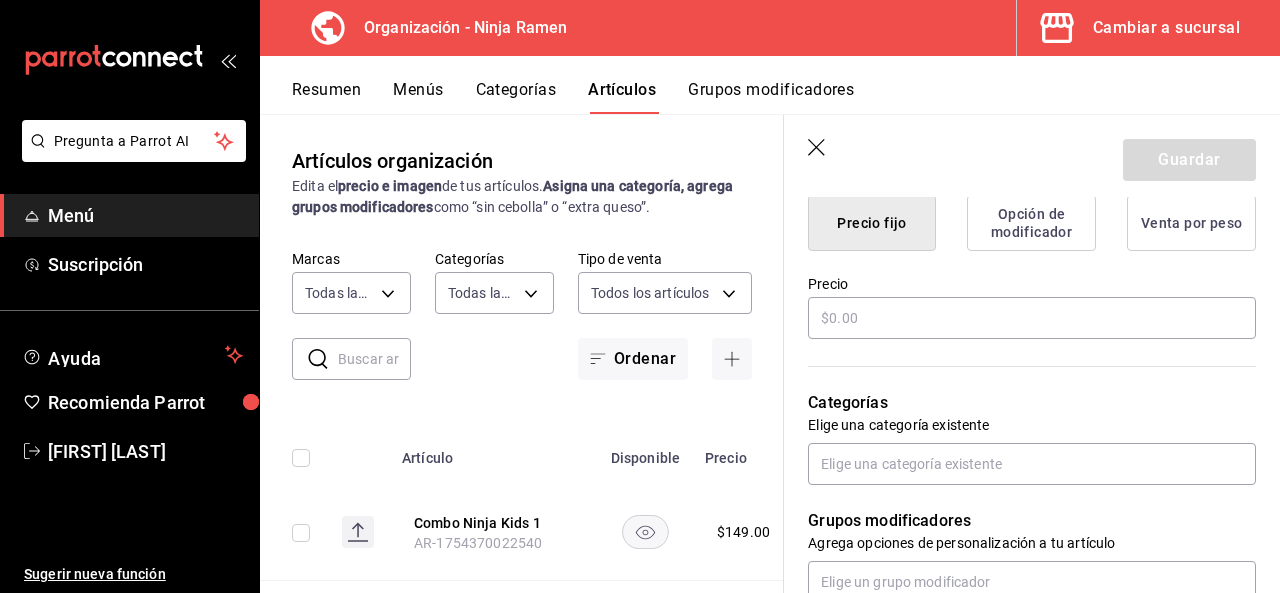 scroll, scrollTop: 549, scrollLeft: 0, axis: vertical 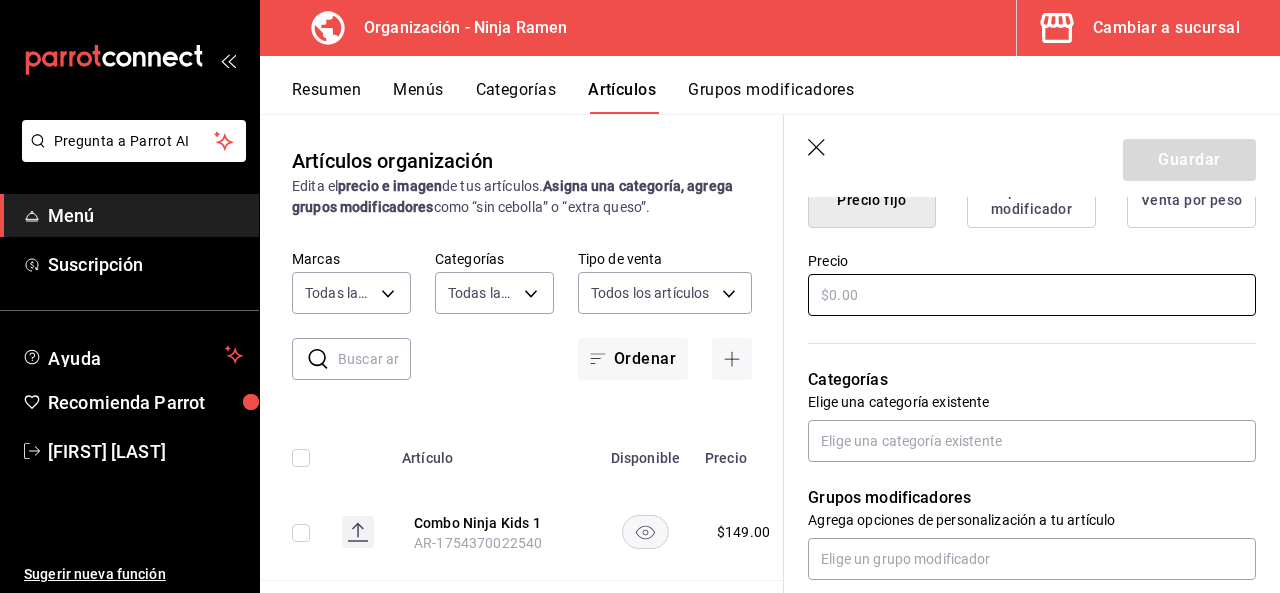 type on "Combo Ninja Kids 2" 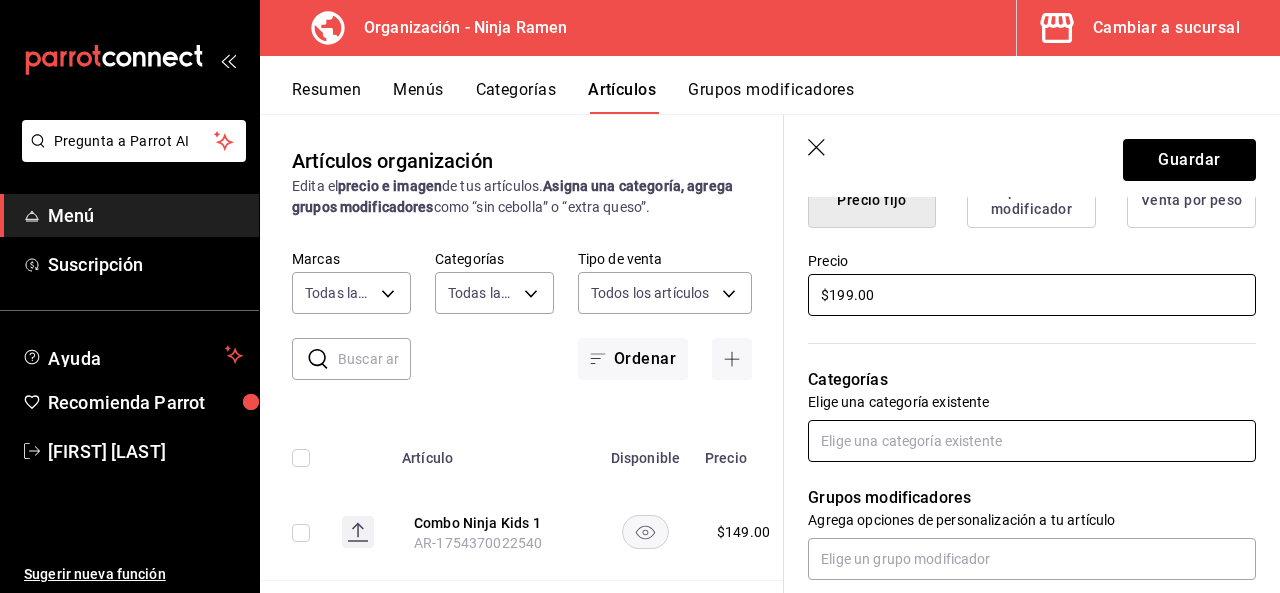 type on "$199.00" 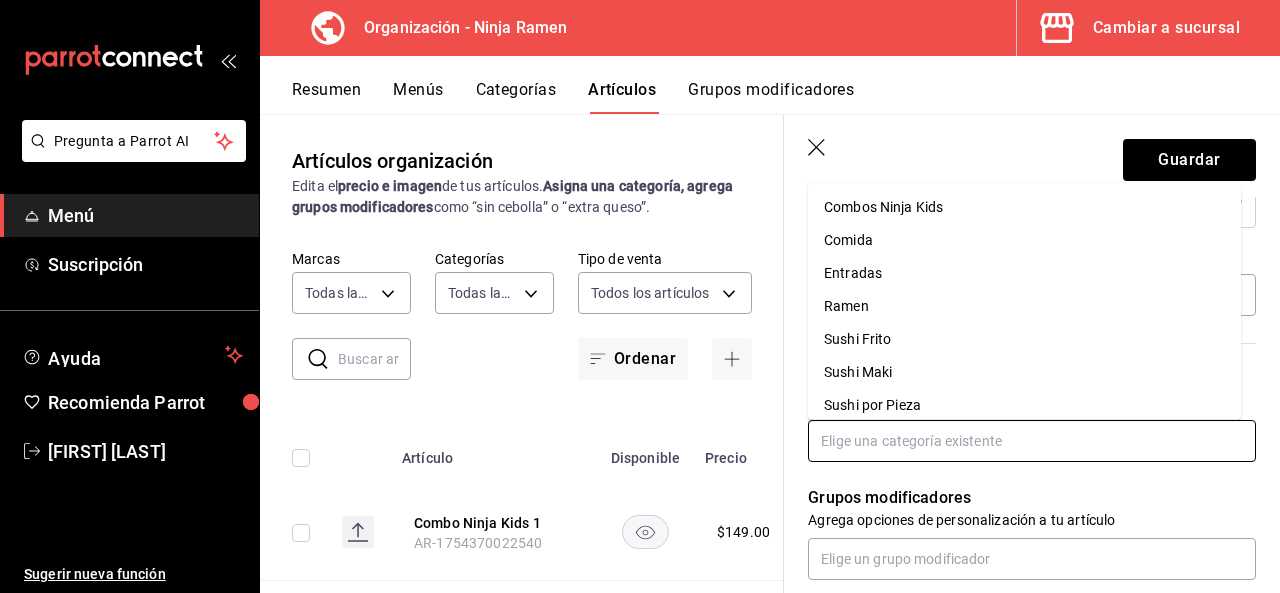 click at bounding box center [1032, 441] 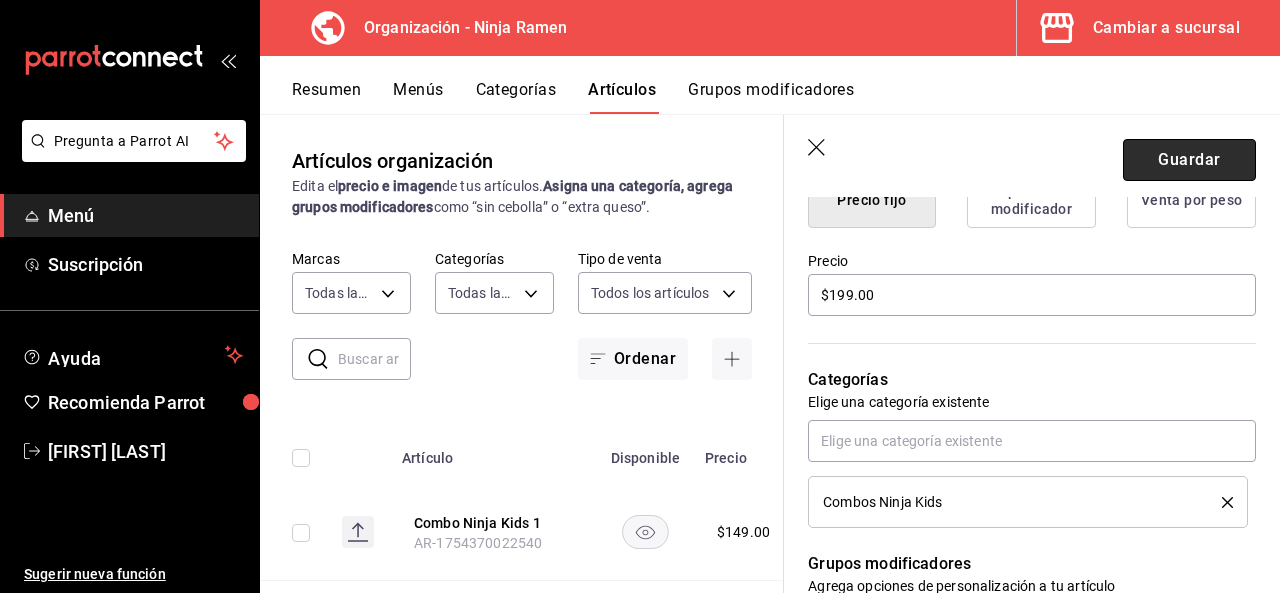 click on "Guardar" at bounding box center (1189, 160) 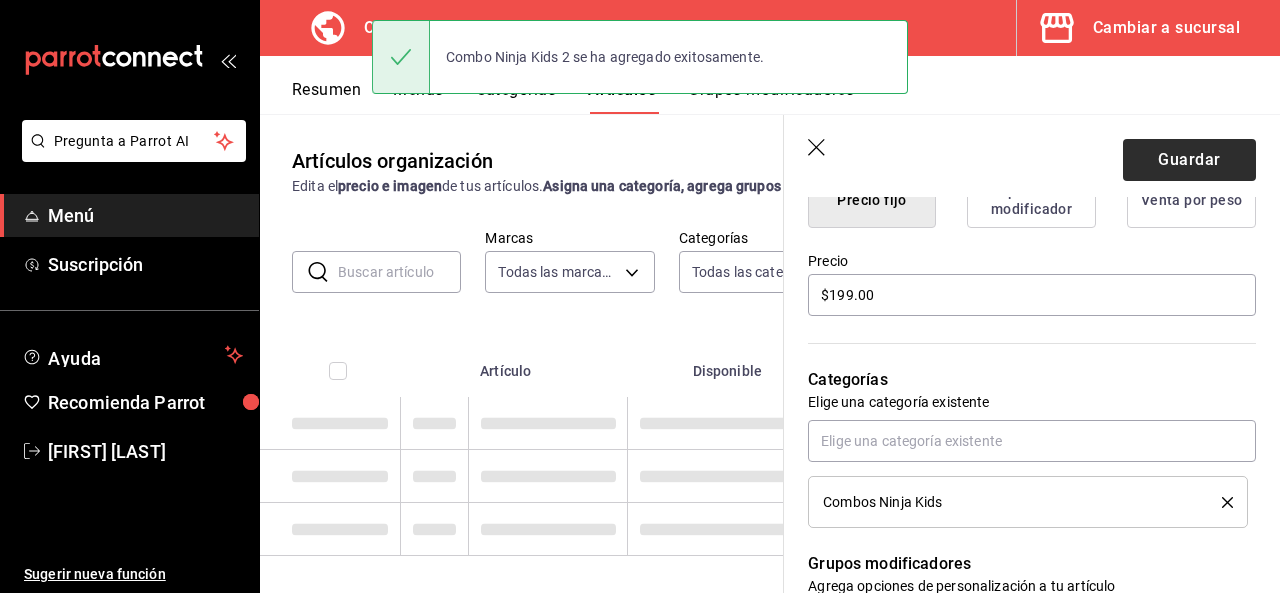 scroll, scrollTop: 0, scrollLeft: 0, axis: both 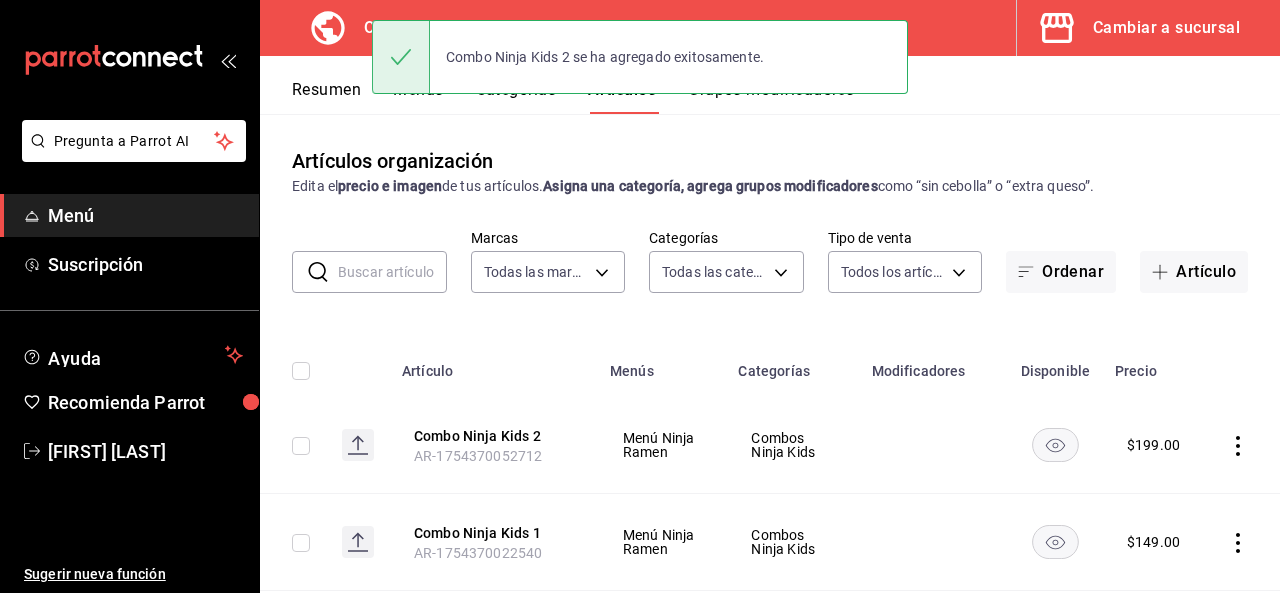 click 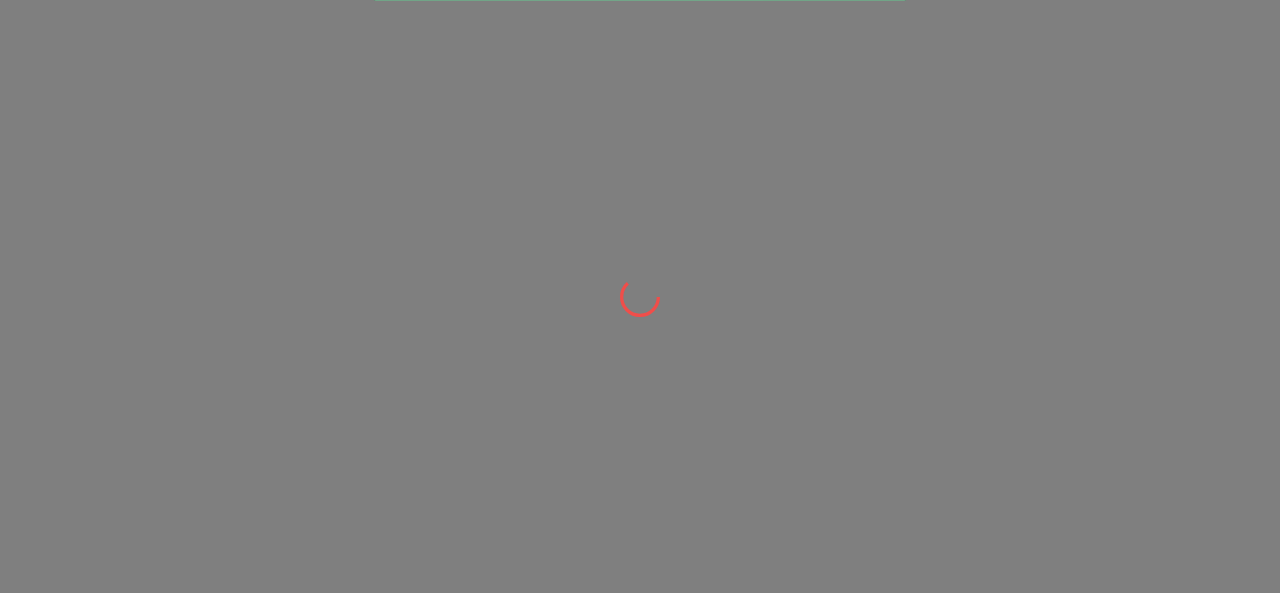 click at bounding box center (640, 296) 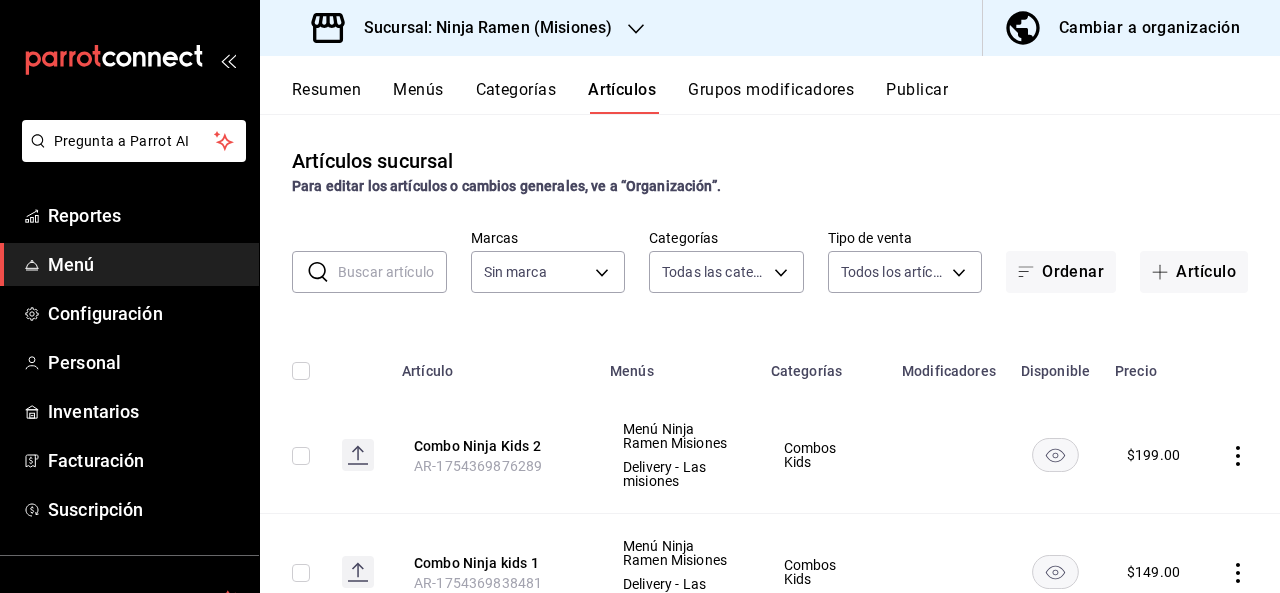 type on "3b15d461-965b-48cf-8e4b-a02dd30a9a01,84f9ac52-40c5-4d88-b5cf-dfb026d8b3df,982721ee-eed8-4e96-a65d-23be66302445,562c660b-a654-4e99-85df-623cf617973b,d3c73a20-4cba-45cf-80be-c2bc764ce366,3ad05f45-9522-4852-8dd5-45dc0b4eca2b,b6888b81-7c17-4297-8631-1449198e9949,8bf14a74-19d9-4fd6-a981-67a2f709e0cf,67188f39-b32c-4343-b6f1-03ef8abd40ed,040441a7-09b9-40e4-a9f0-347eda9cbedd,5b807097-f01b-4922-ae41-3feb8f1184e2,56c3e575-92c8-427a-aaf0-f0a7090bf308" 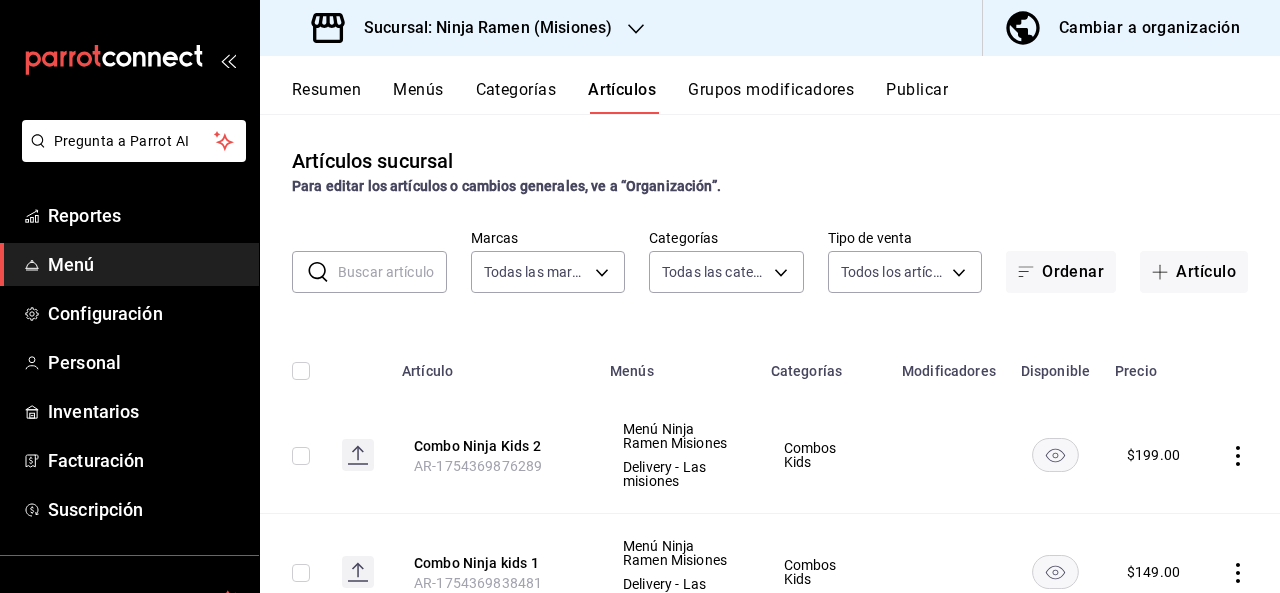 click on "Sucursal: Ninja Ramen (Misiones)" at bounding box center [480, 28] 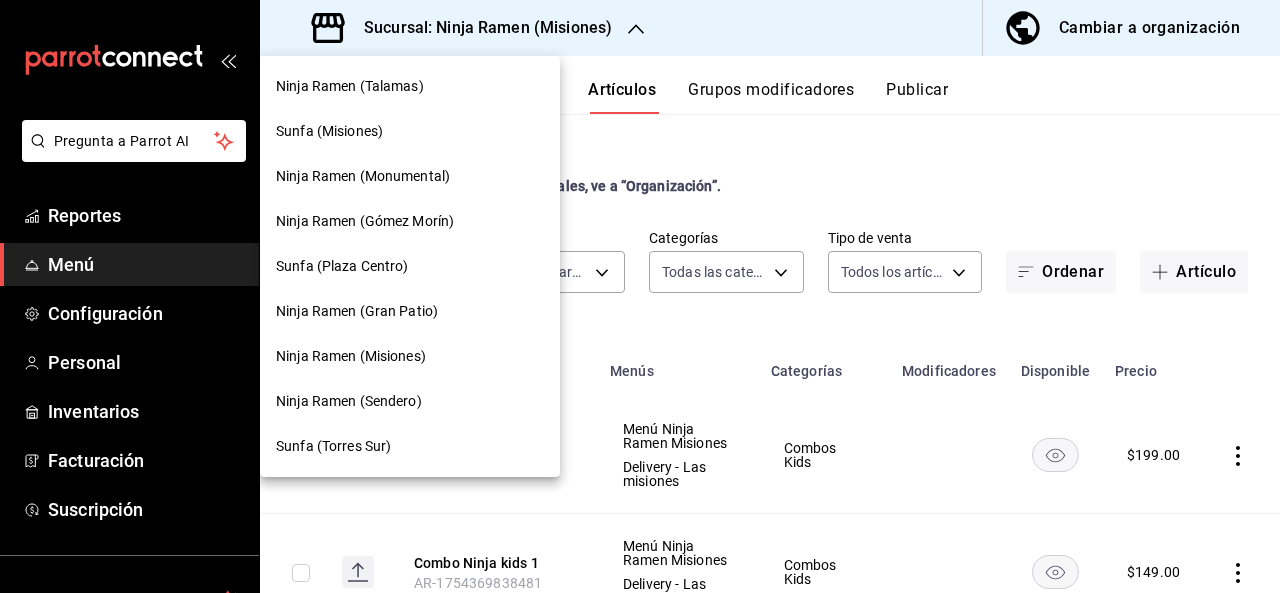 click on "Ninja Ramen (Monumental)" at bounding box center (363, 176) 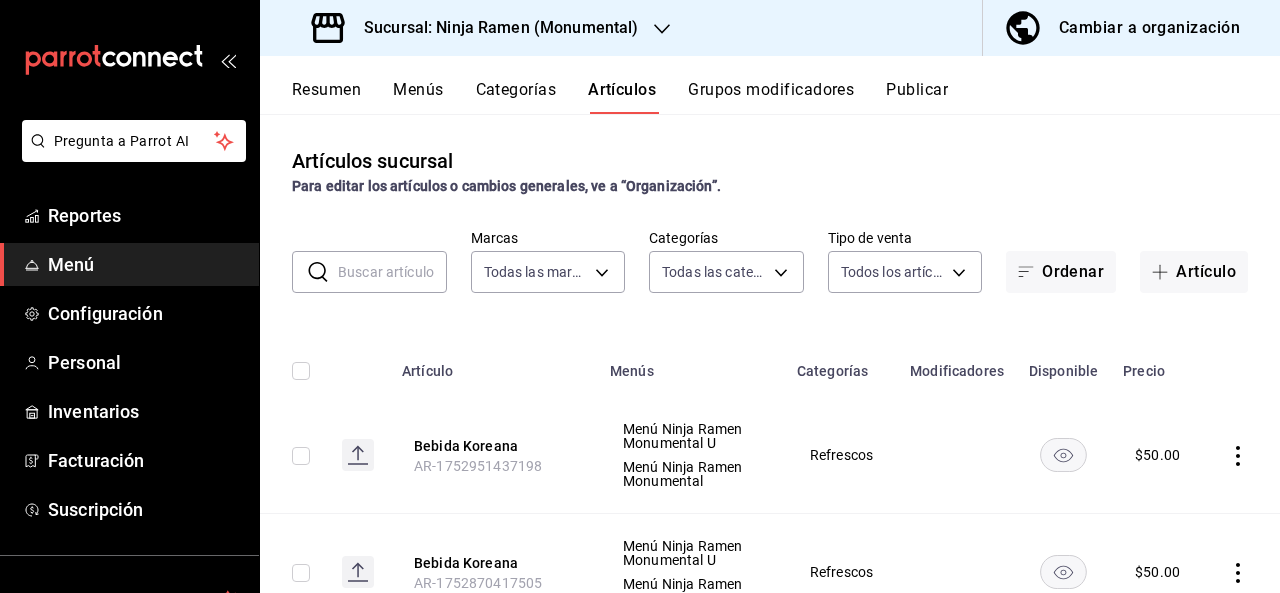 type on "941a7ee8-c1b6-44d2-a910-c29d9c83c70c" 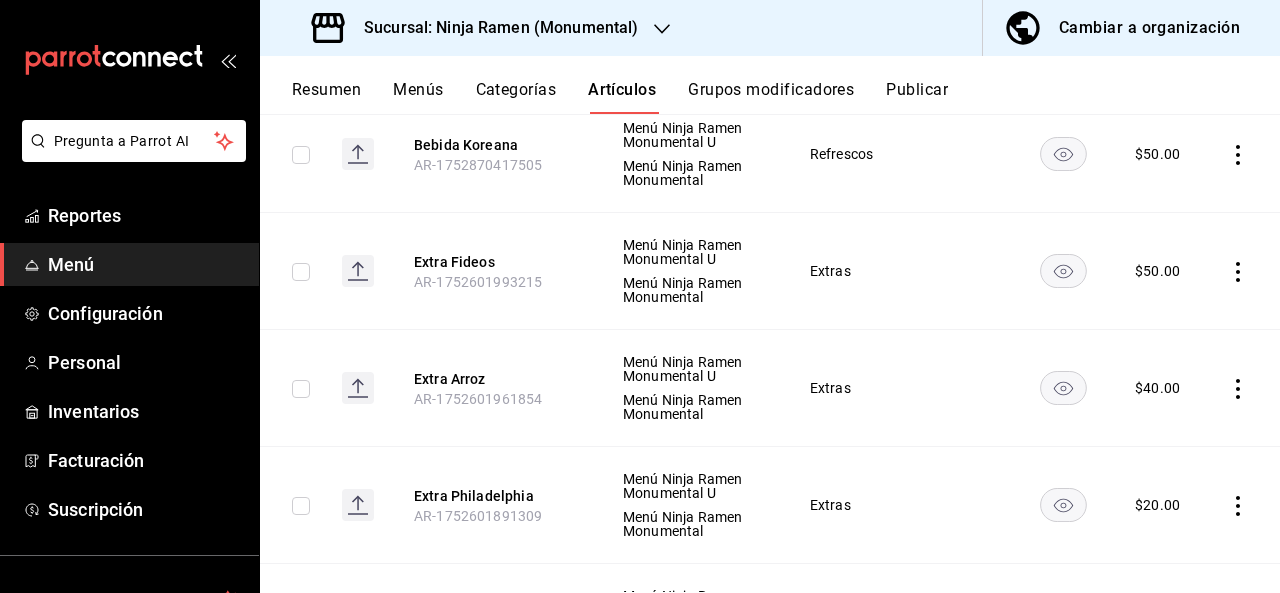 scroll, scrollTop: 0, scrollLeft: 0, axis: both 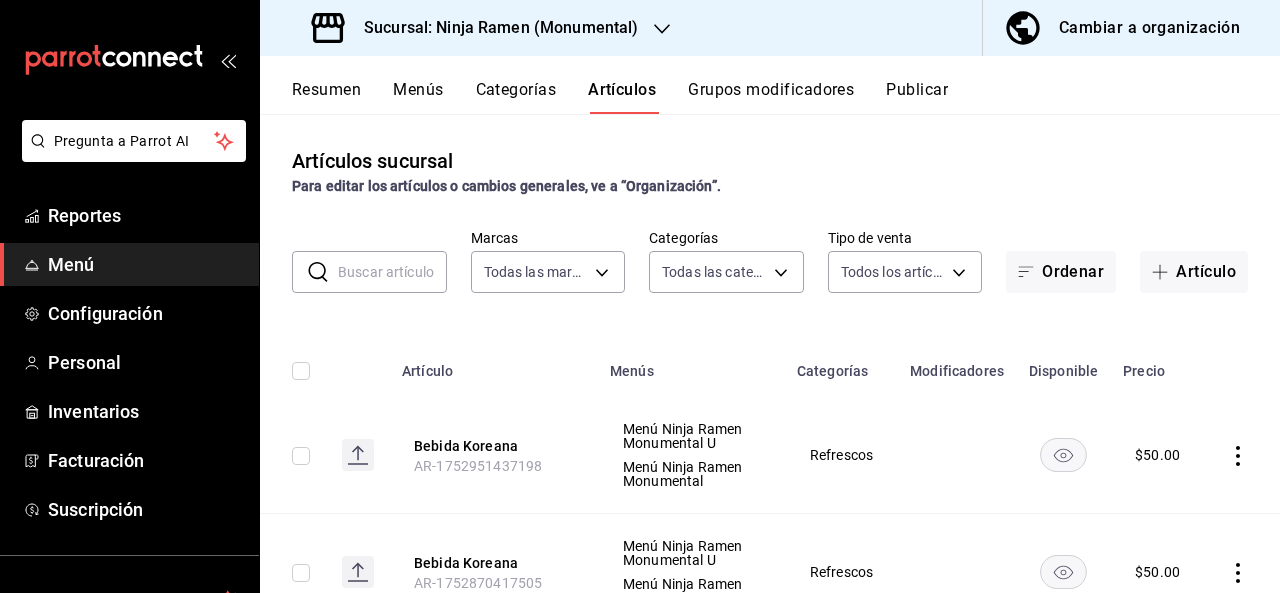 click on "Categorías" at bounding box center (516, 97) 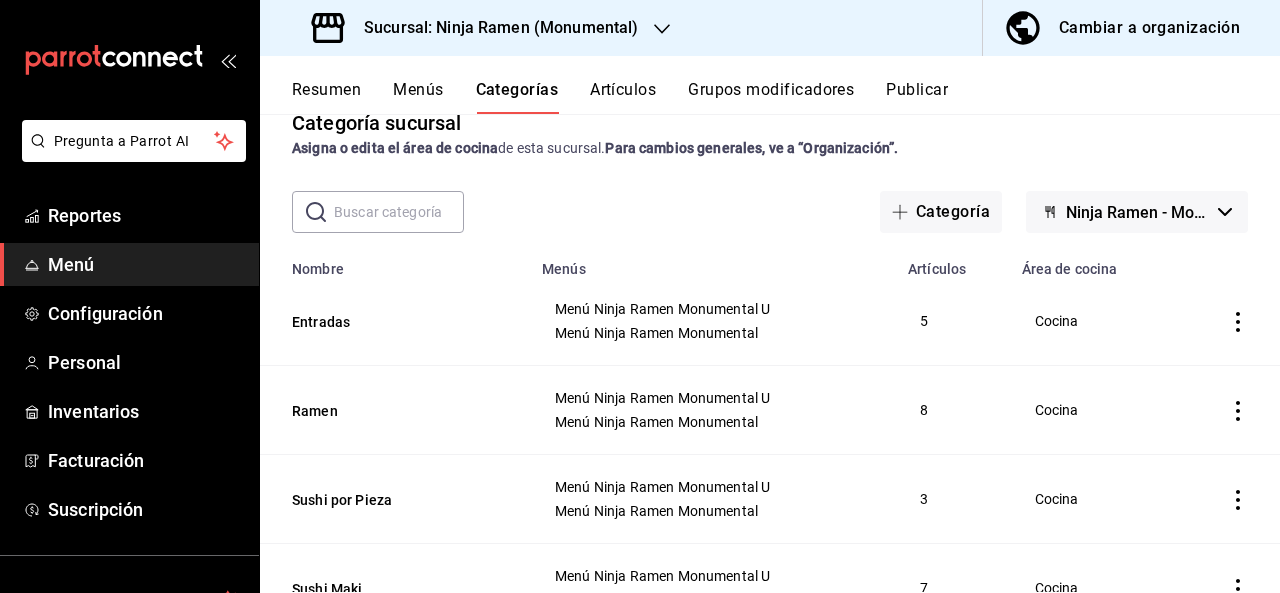 scroll, scrollTop: 48, scrollLeft: 0, axis: vertical 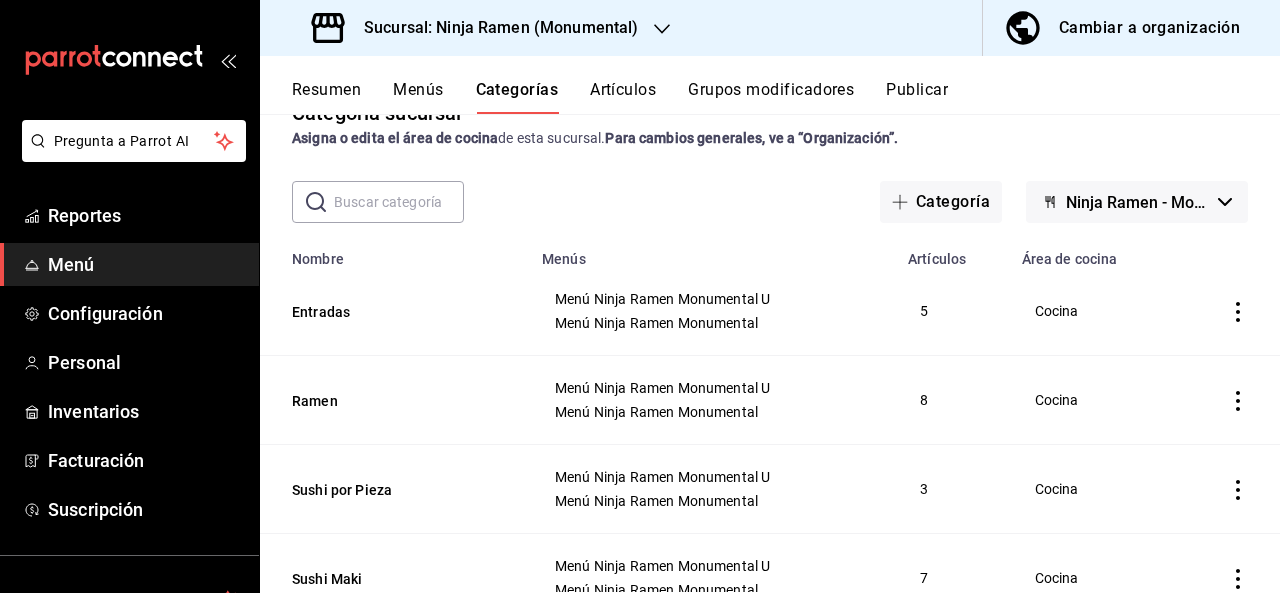 click on "Ninja Ramen - Monumental" at bounding box center (1138, 202) 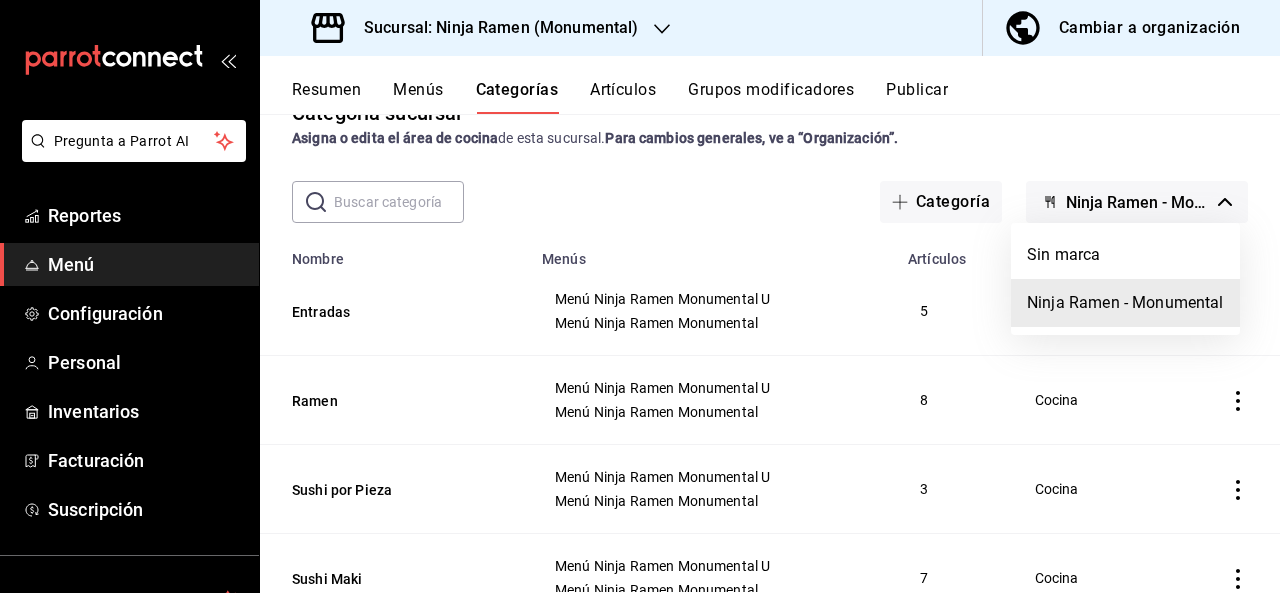 click at bounding box center (640, 296) 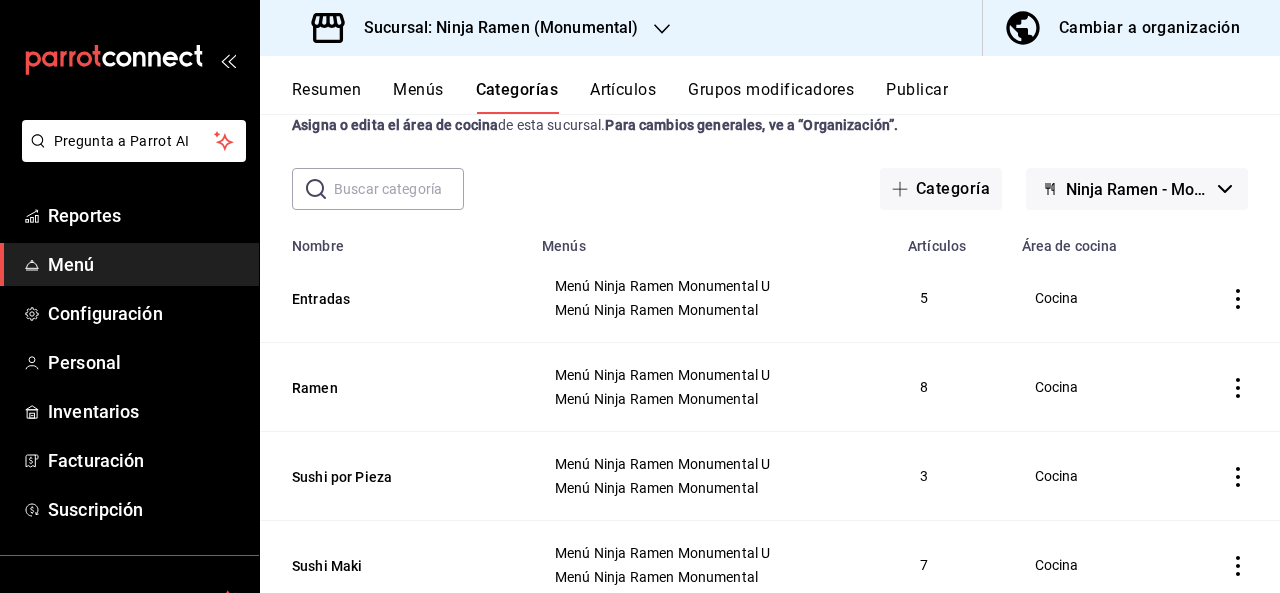 scroll, scrollTop: 0, scrollLeft: 0, axis: both 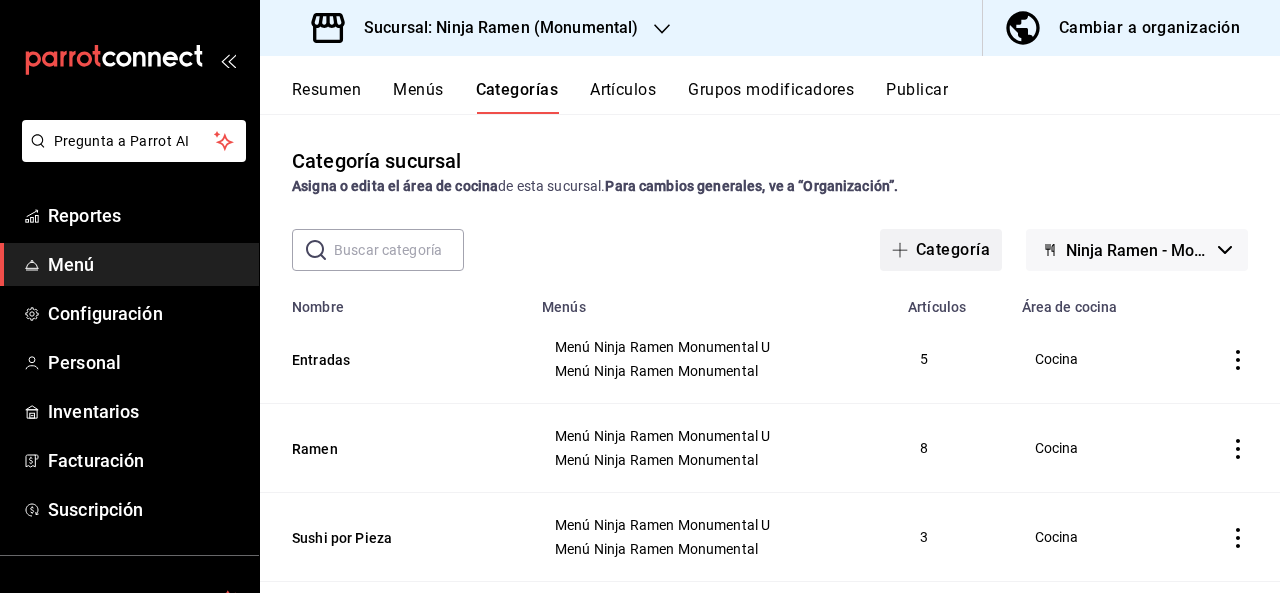click on "Categoría" at bounding box center [941, 250] 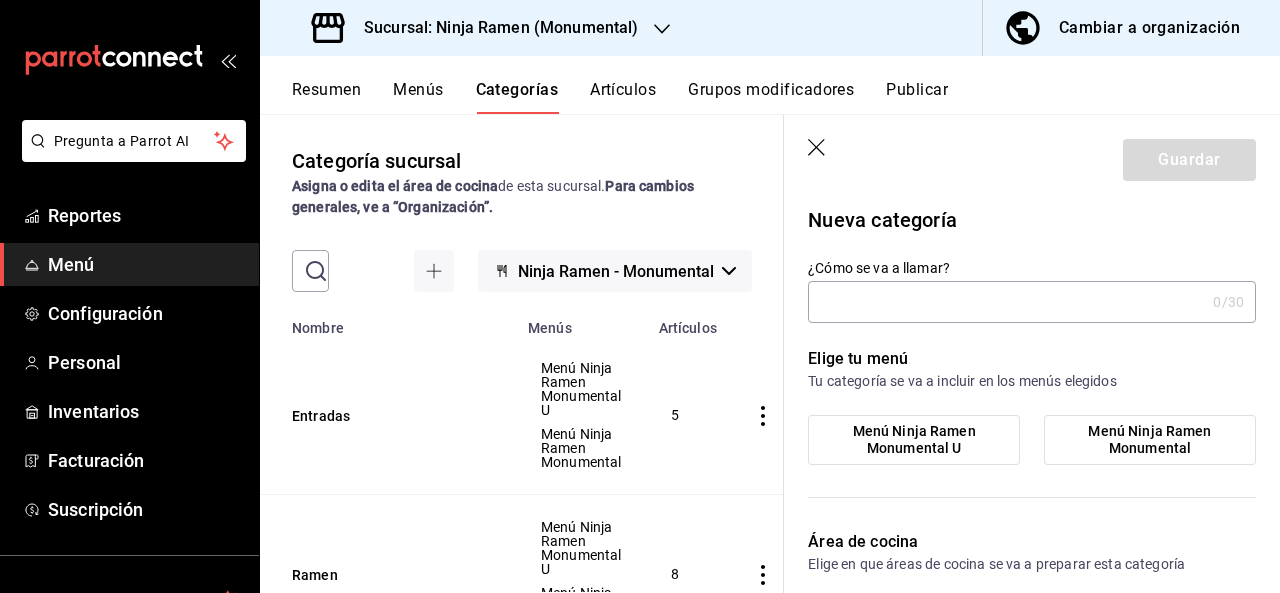 click on "¿Cómo se va a llamar?" at bounding box center [1006, 302] 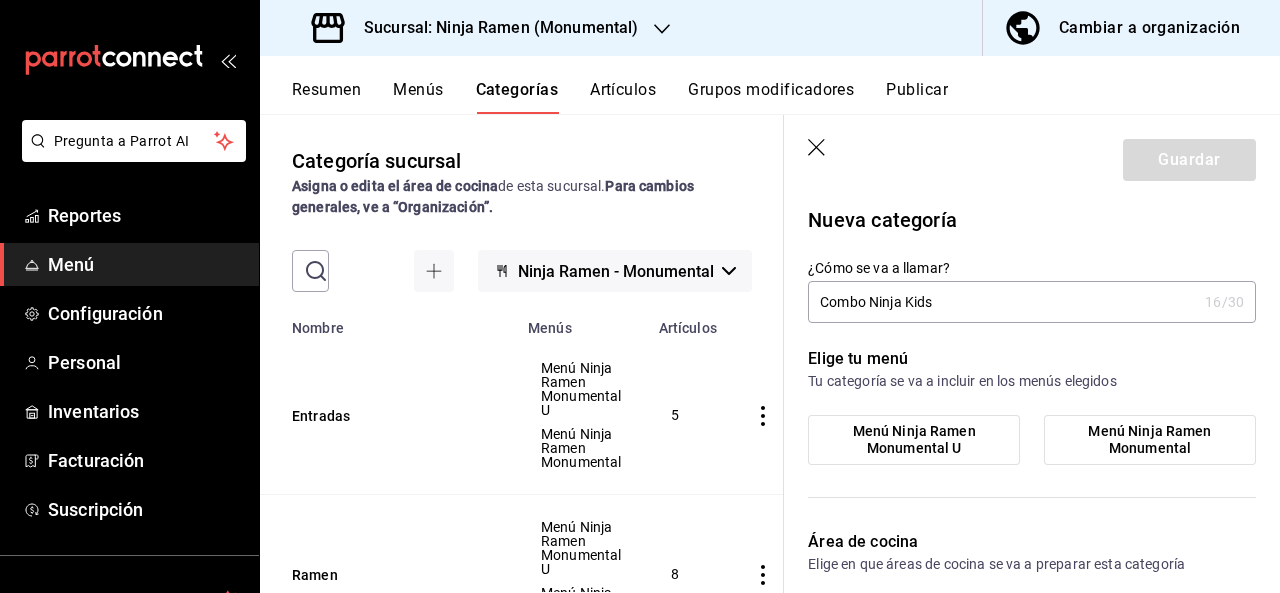 click on "Combo Ninja Kids" at bounding box center (1002, 302) 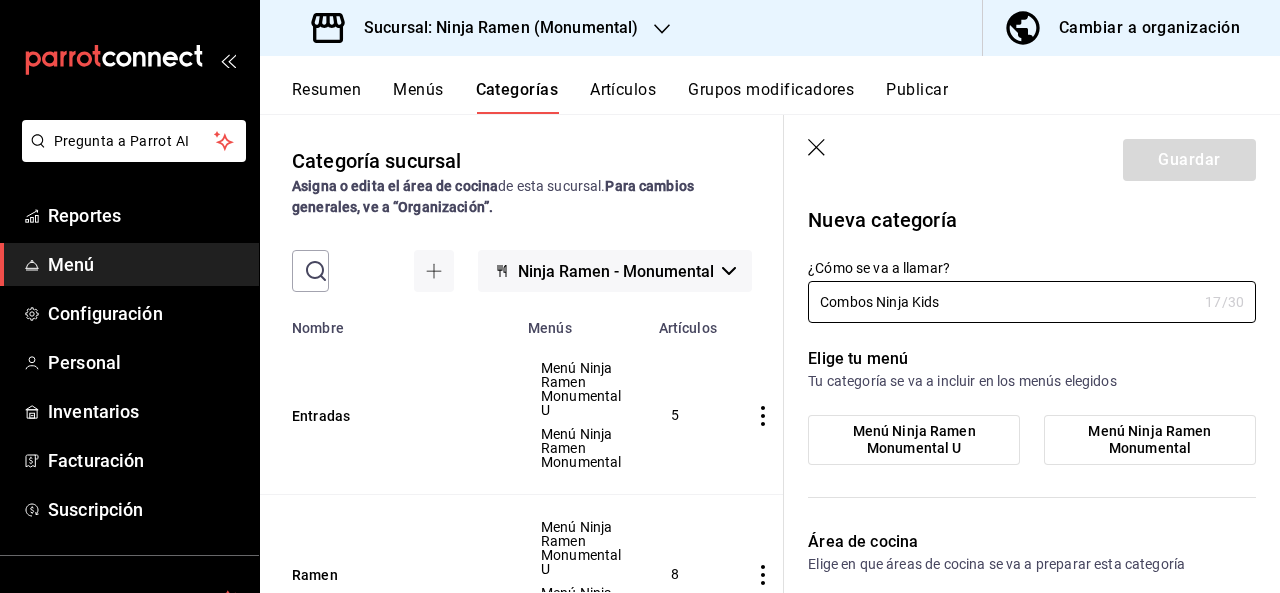type on "Combos Ninja Kids" 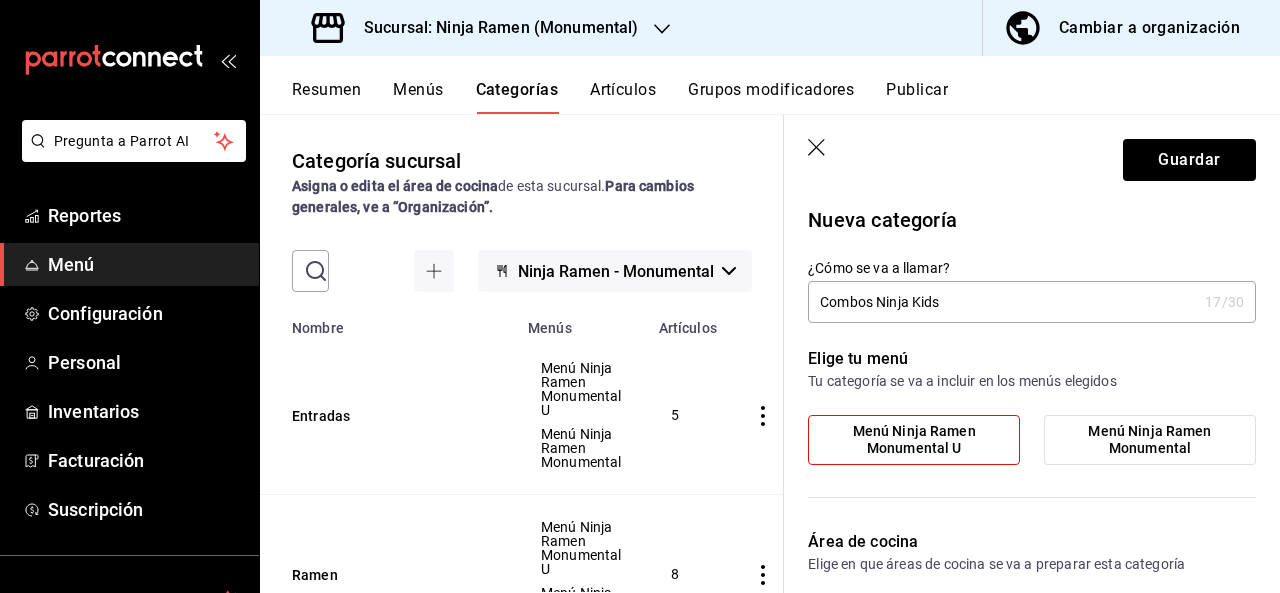 click on "Menú Ninja Ramen Monumental" at bounding box center (1150, 440) 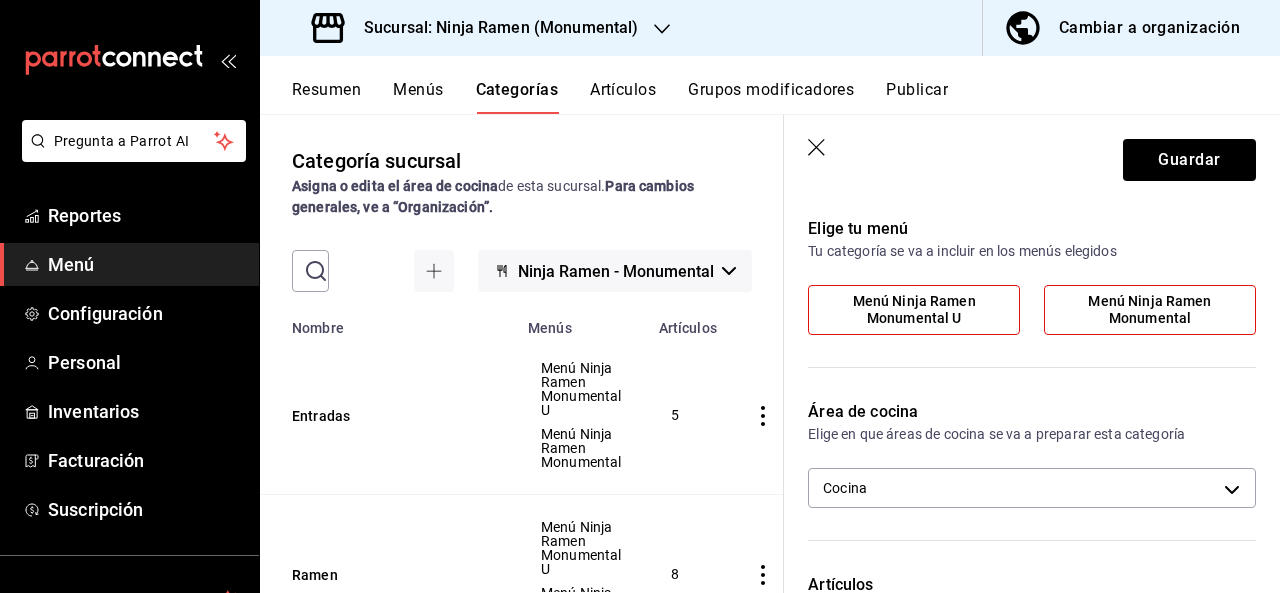 scroll, scrollTop: 134, scrollLeft: 0, axis: vertical 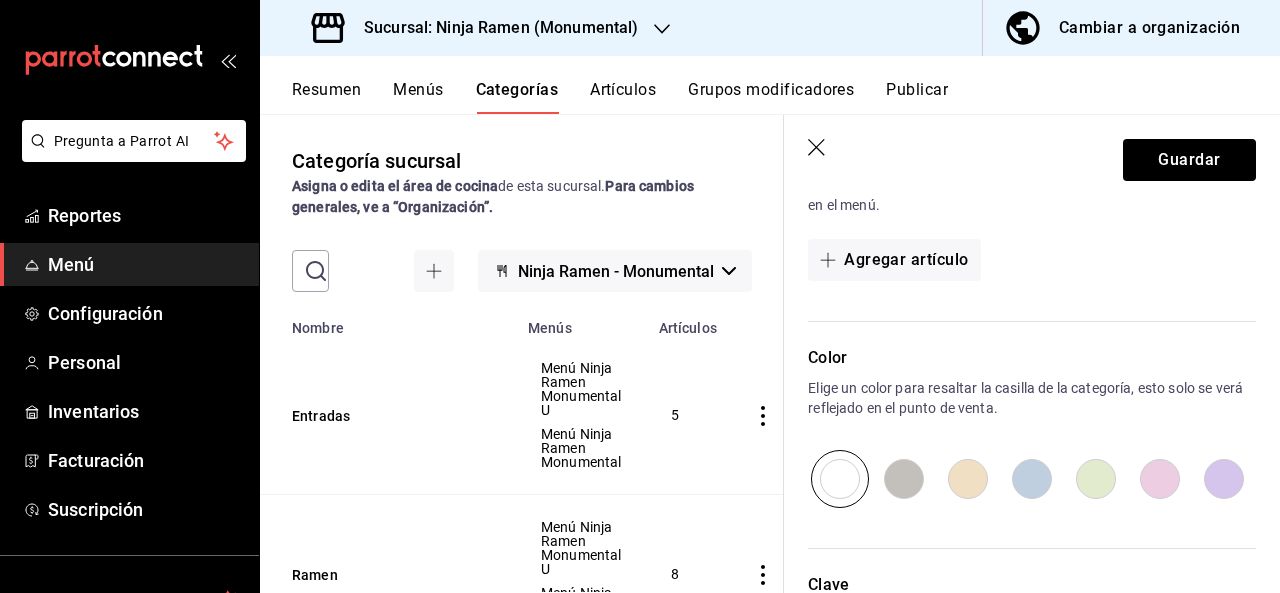 click on "Guardar" at bounding box center [1032, 156] 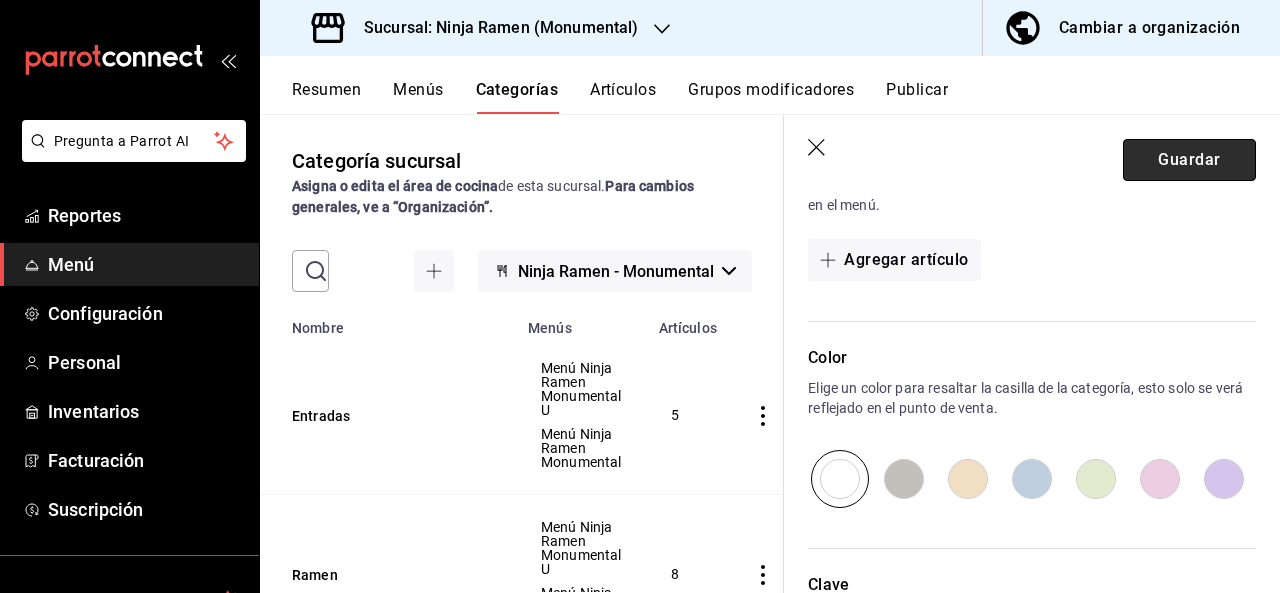 click on "Guardar" at bounding box center (1189, 160) 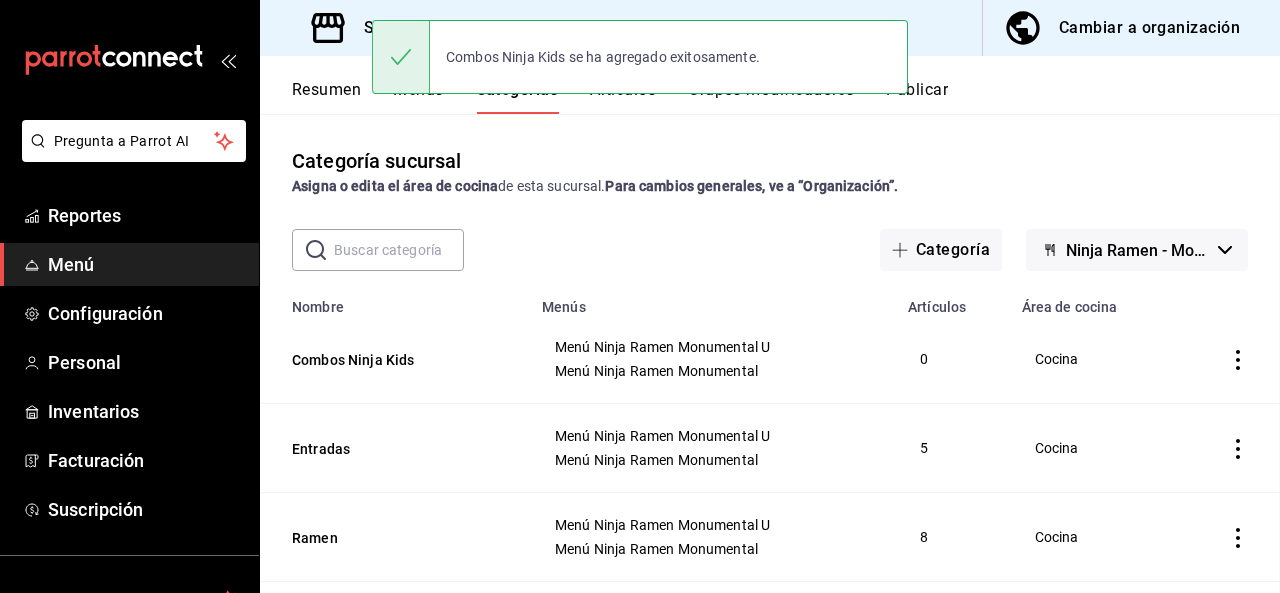 scroll, scrollTop: 0, scrollLeft: 0, axis: both 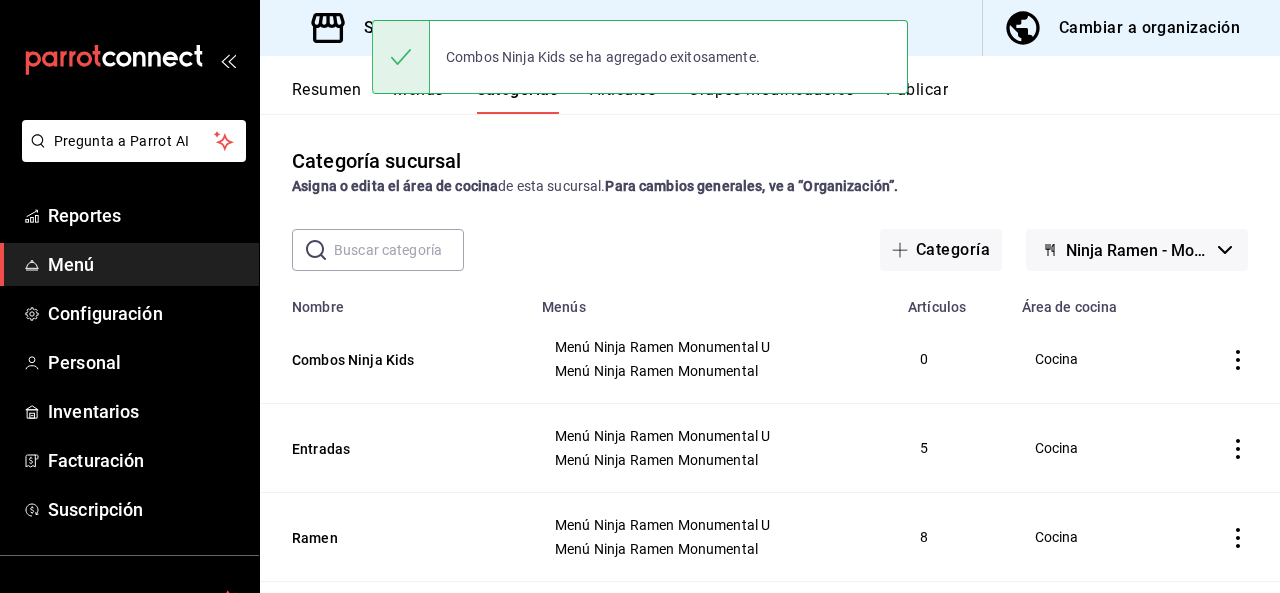 click on "Combos Ninja Kids se ha agregado exitosamente." at bounding box center [640, 57] 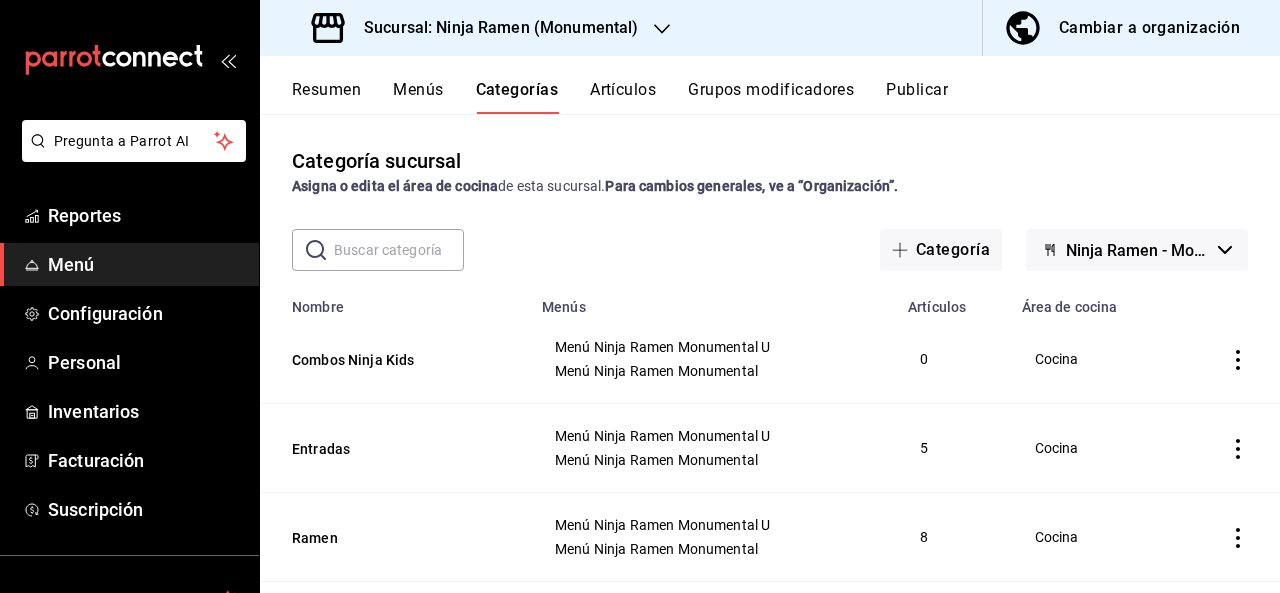 click on "Artículos" at bounding box center (623, 97) 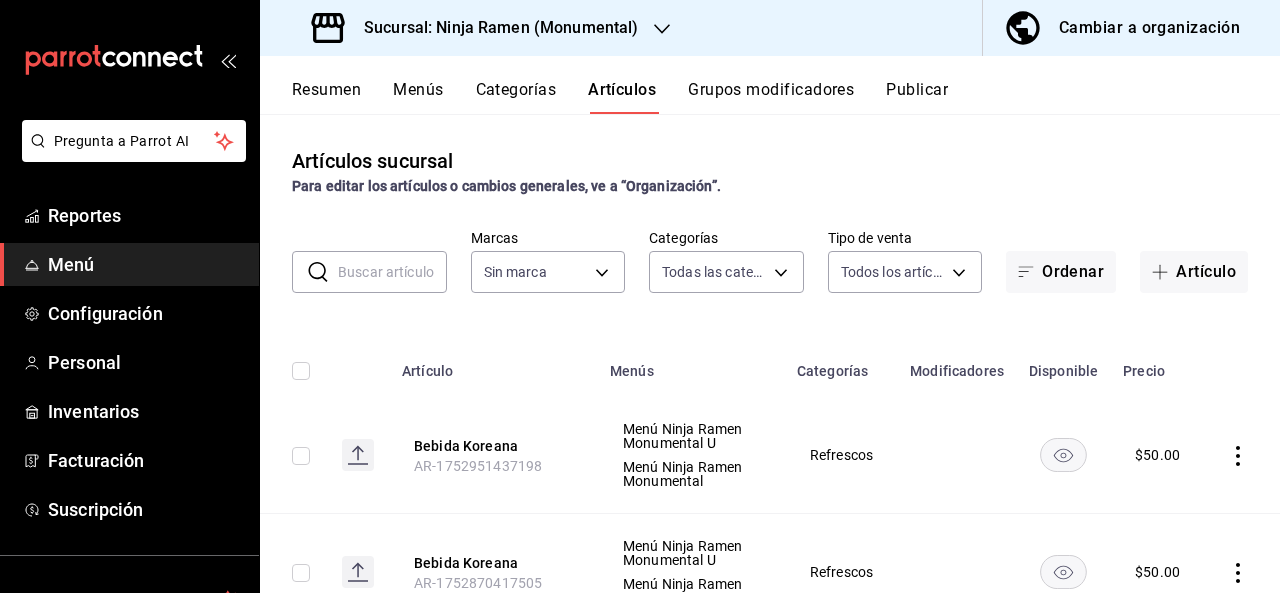 type on "d11c7596-842f-4bf2-b38a-6a7025a79a59,36dc590a-87e6-46de-85a6-f6ec2e0dcf52,a50957be-f90f-40fe-be65-9e8d48c3e6df,22b0ae08-24a7-4d6b-9687-c8f51718172b,f0d65013-00da-483e-94c3-0a1858516a5b,8518ba2d-bc64-4b26-92cb-2176cb9cdf87,f6079c5c-880e-4df8-bac0-c42ac12c5e4f,71ced5f7-0abe-4e96-9d03-d857c2860570,425b0423-3051-443d-b250-5359e179a7f5,5d961fbf-e594-4765-927a-c89c002804b0,65e80859-d1c7-4ea6-a2fa-6104cb9e11f2,6440d700-5b6e-4de4-a573-530d58fd078a,fe4e24f7-4e58-40bb-baae-82882b27d167,500c1d12-17e1-4287-97b6-8bde93ecd5f8,7fc0e24d-2226-4c0c-ad60-68ac5f4f941a,cece44df-d7a9-4b8f-86f0-a1a92a976474" 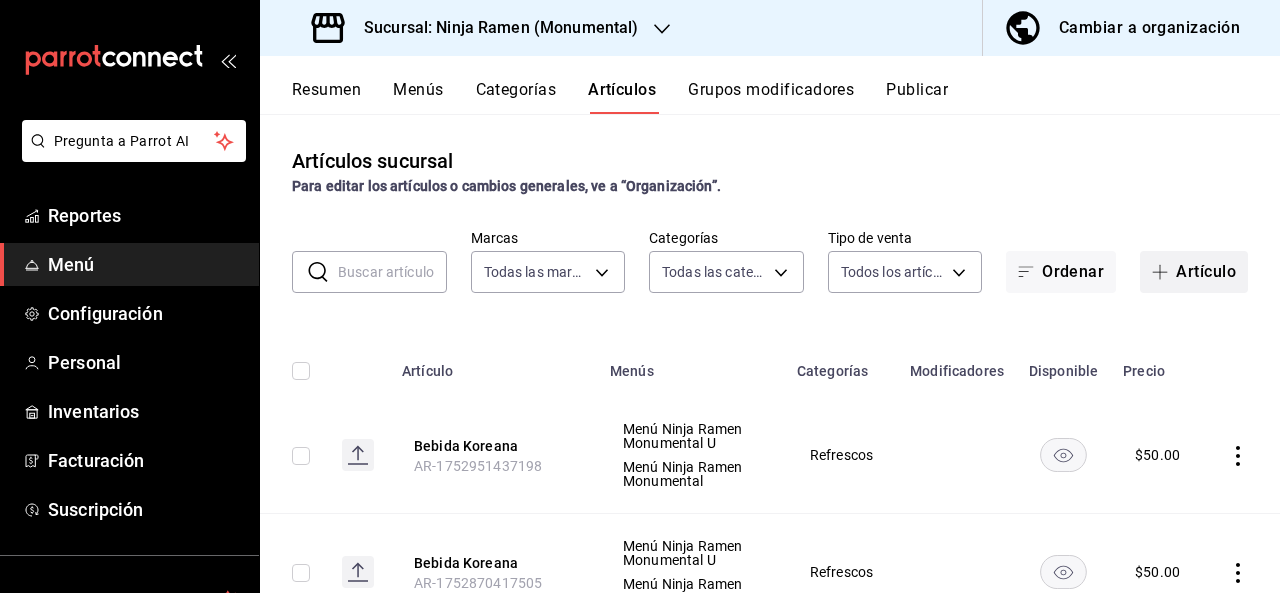 click on "Artículo" at bounding box center (1194, 272) 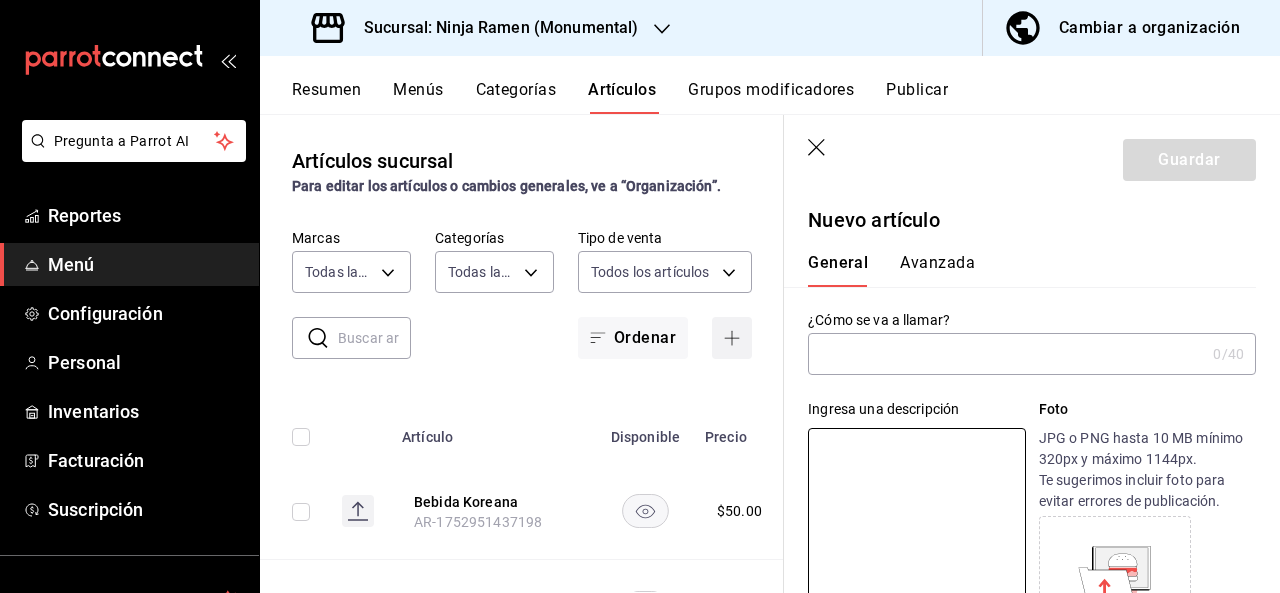type on "O" 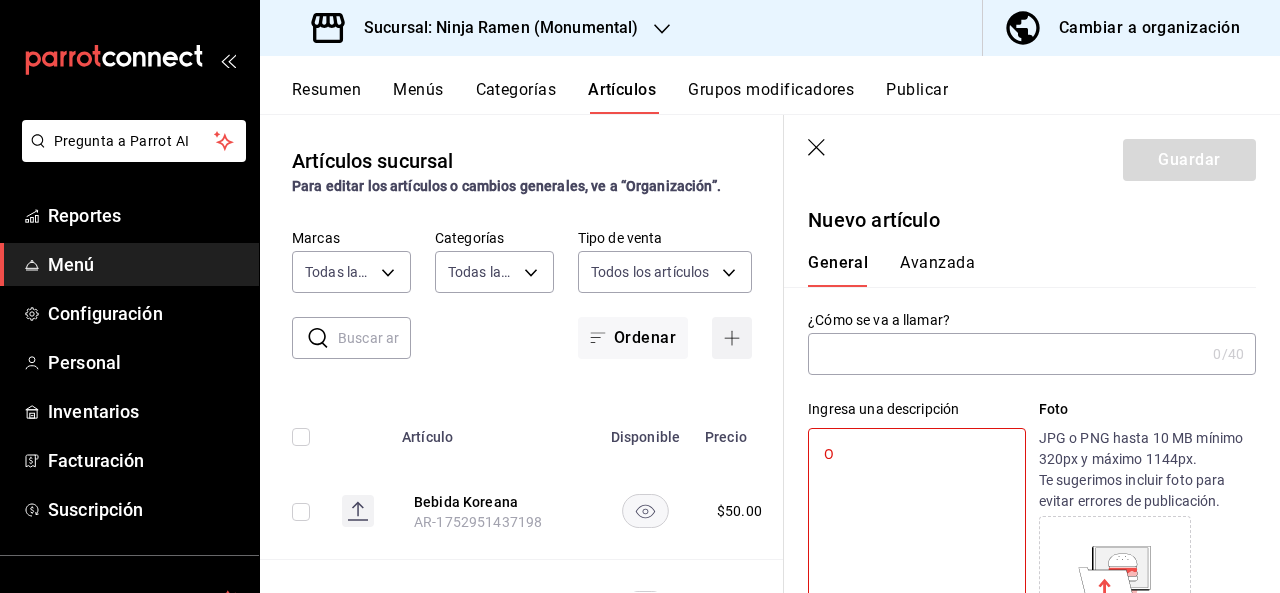 type on "x" 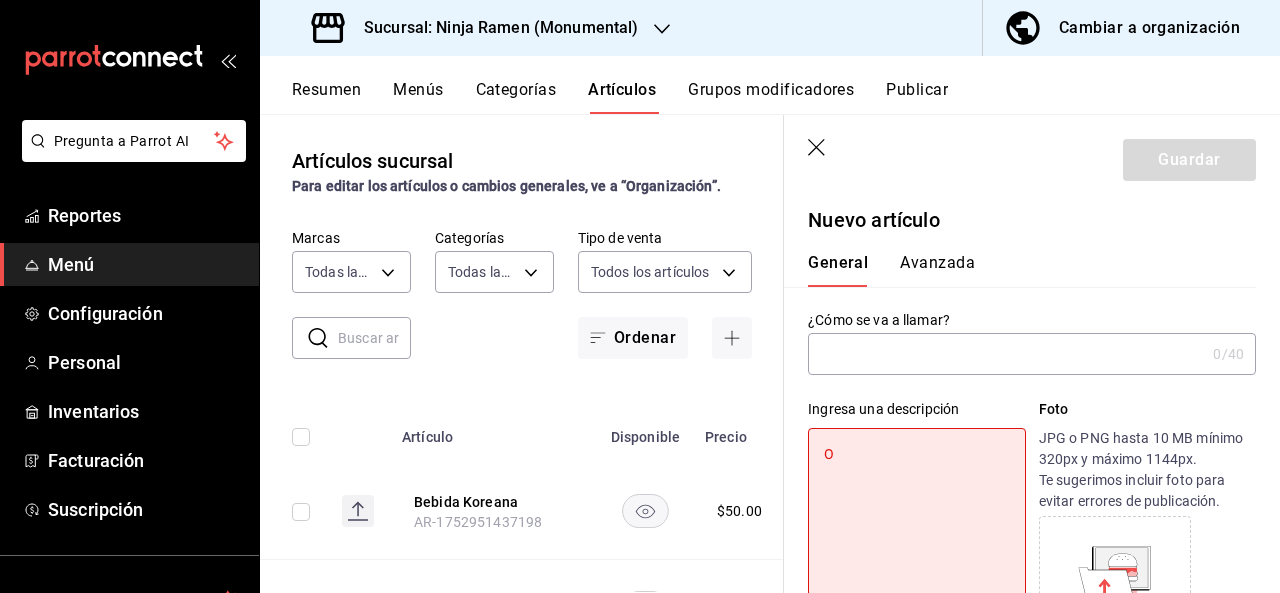 click on "O" at bounding box center [916, 548] 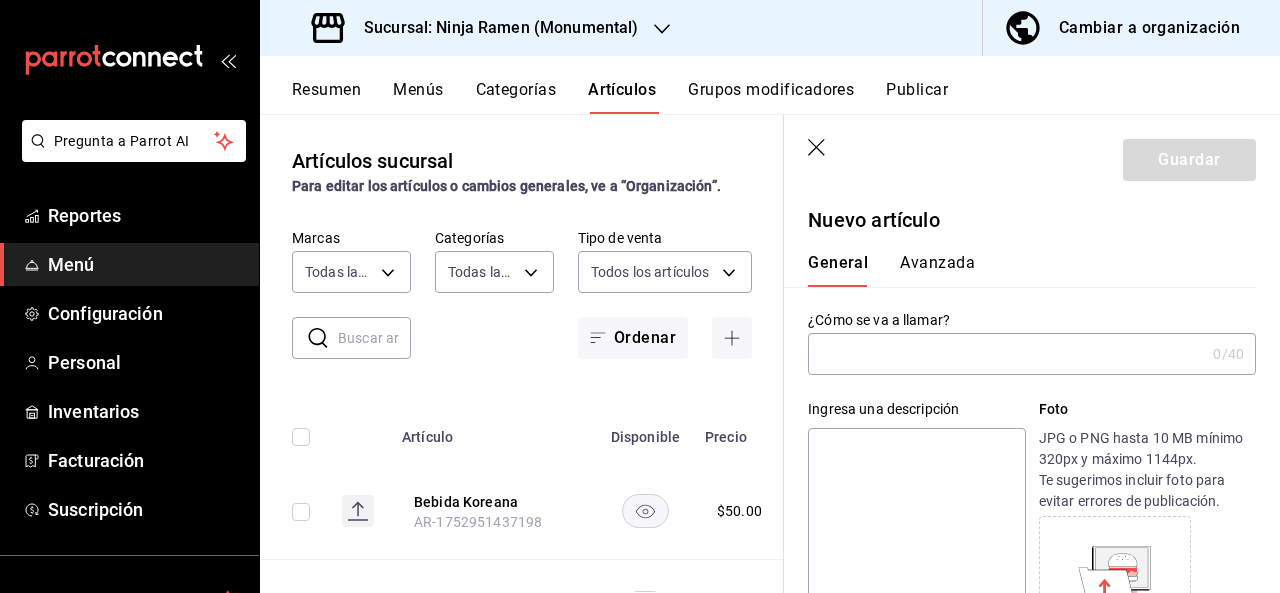 click at bounding box center (1006, 354) 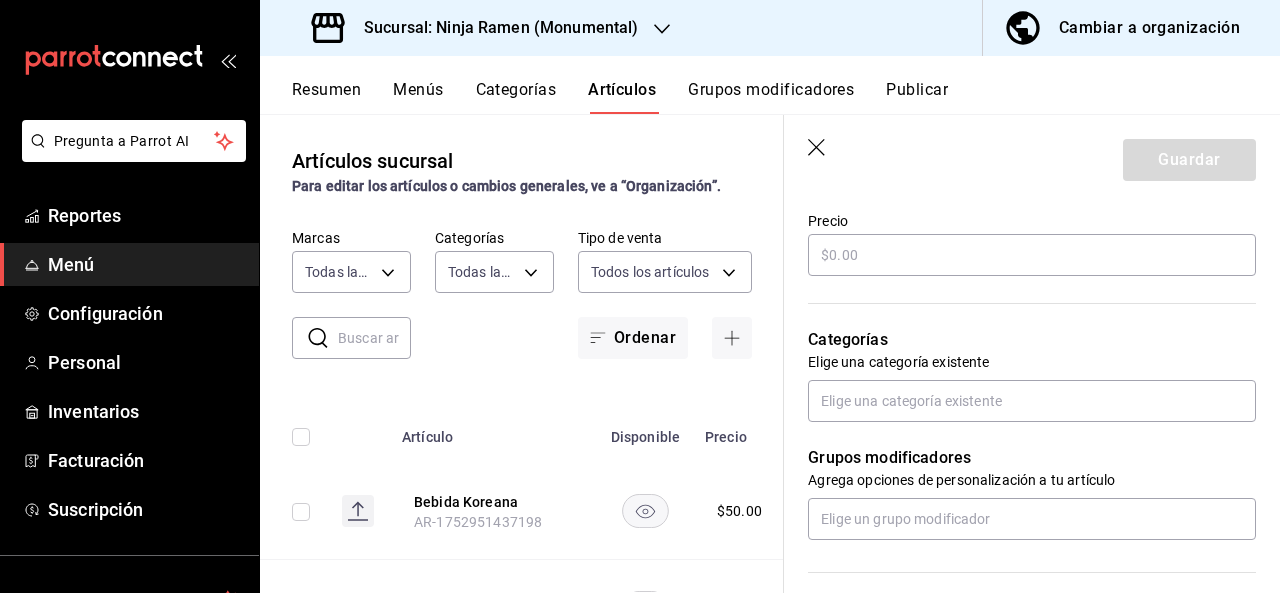 scroll, scrollTop: 594, scrollLeft: 0, axis: vertical 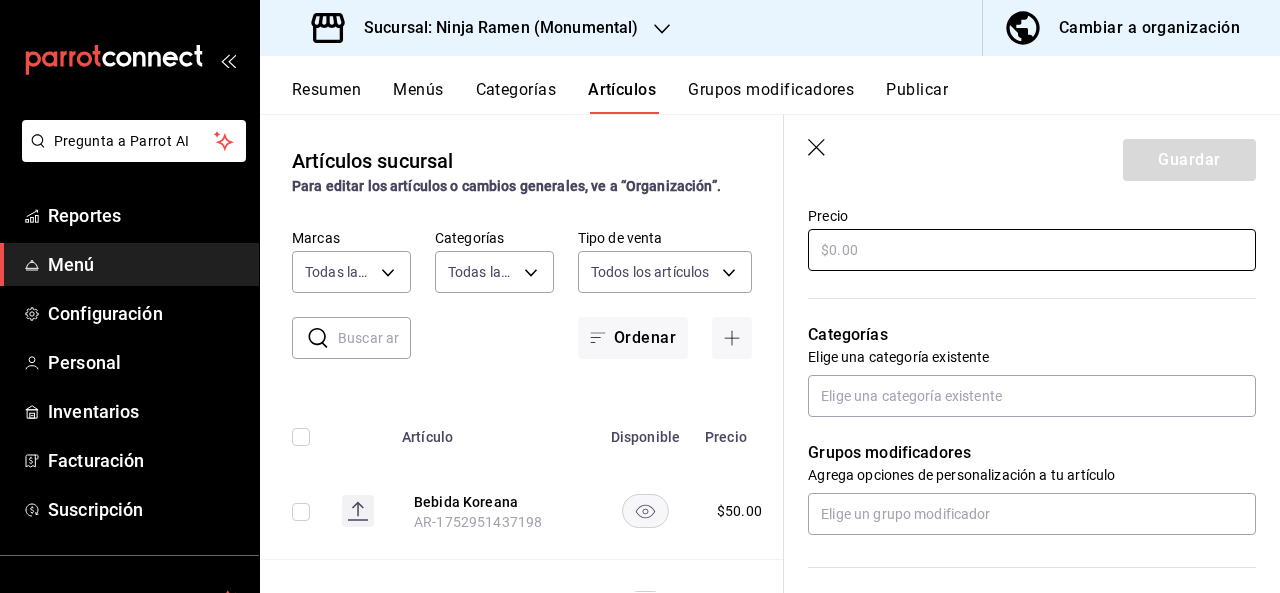 type on "Combi Ninja Kids 1" 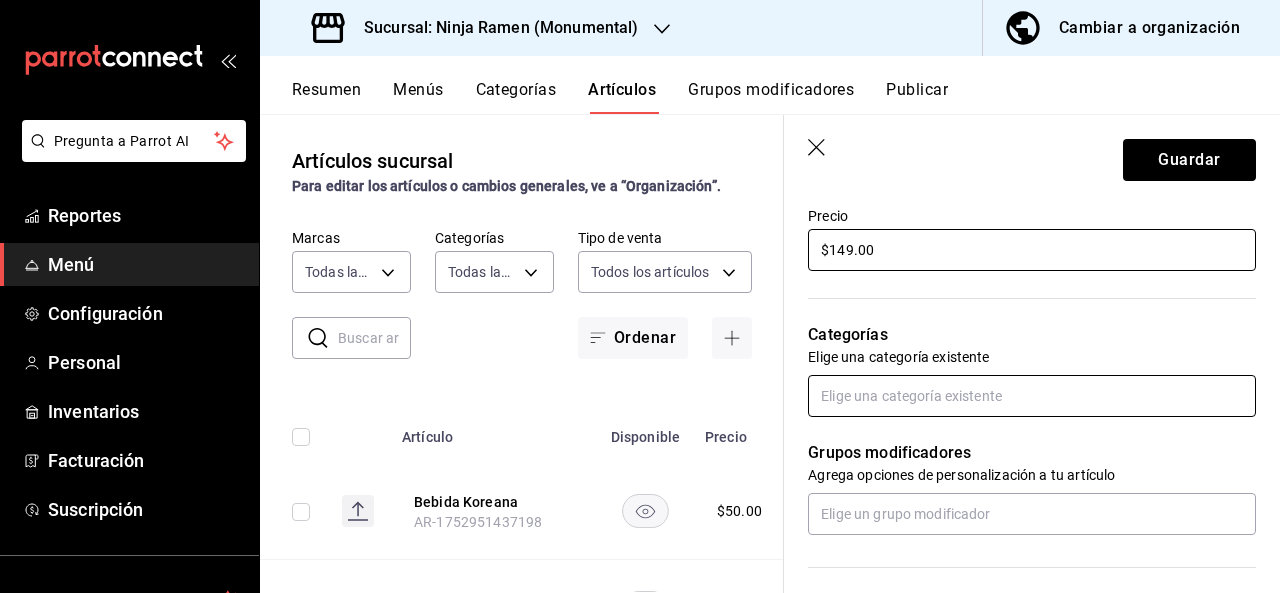 type on "$149.00" 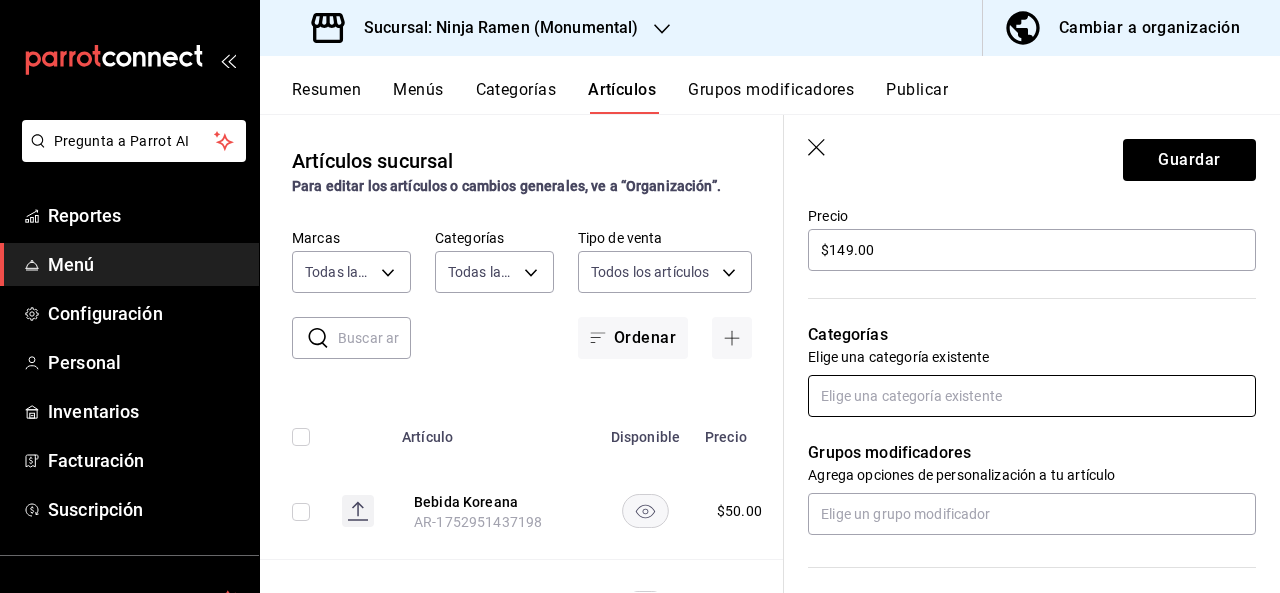 click on "Pregunta a Parrot AI Reportes   Menú   Configuración   Personal   Inventarios   Facturación   Suscripción   Ayuda Recomienda Parrot   [FIRST] [LAST]   Sugerir nueva función   Sucursal: Ninja Ramen ([CITY]) Cambiar a organización Resumen Menús Categorías Artículos Grupos modificadores Publicar Artículos sucursal Para editar los artículos o cambios generales, ve a “Organización”. ​ ​ Marcas Todas las marcas, Sin marca [ID] Categorías Todas las categorías, Sin categoría Tipo de venta Todos los artículos ALL Ordenar Artículo Disponible Precio Bebida Koreana [ID] $ 50.00 Bebida Koreana [ID] $ 50.00 Extra Fideos [ID] $ 50.00 Extra Arroz [ID] $ 40.00 Extra Philadelphia [ID] $ 20.00 Extra Aguacate [ID] $ 15.00 Extra Kanikama [ID] $ 30.00 Extra Surimi [ID] $ 35.00 Extra Pork Belly [ID] $ 45.00 Extra Atún [ID] $ 35.00 Extra Salmon $ 55.00" at bounding box center (640, 296) 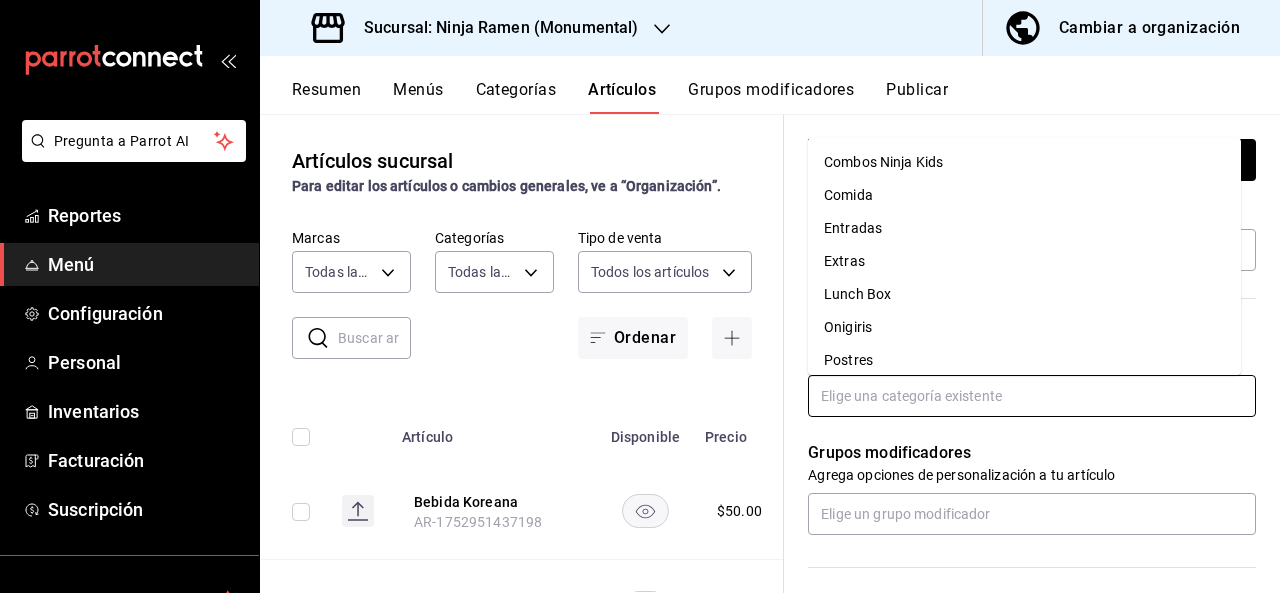 drag, startPoint x: 924, startPoint y: 374, endPoint x: 941, endPoint y: 163, distance: 211.68373 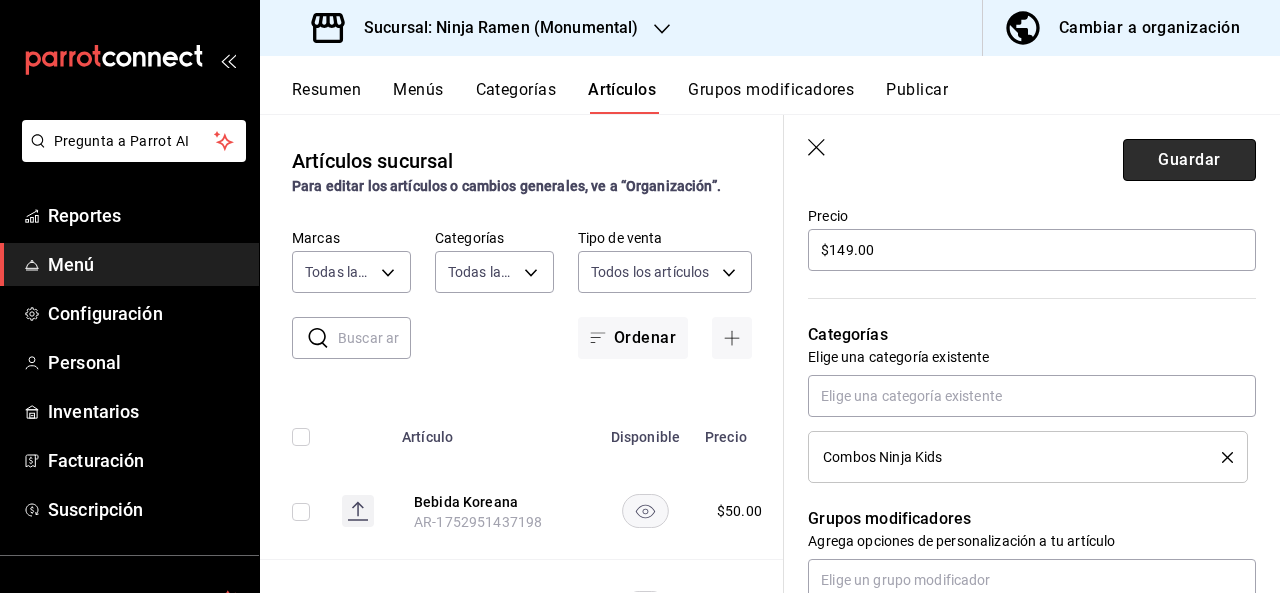 click on "Guardar" at bounding box center (1189, 160) 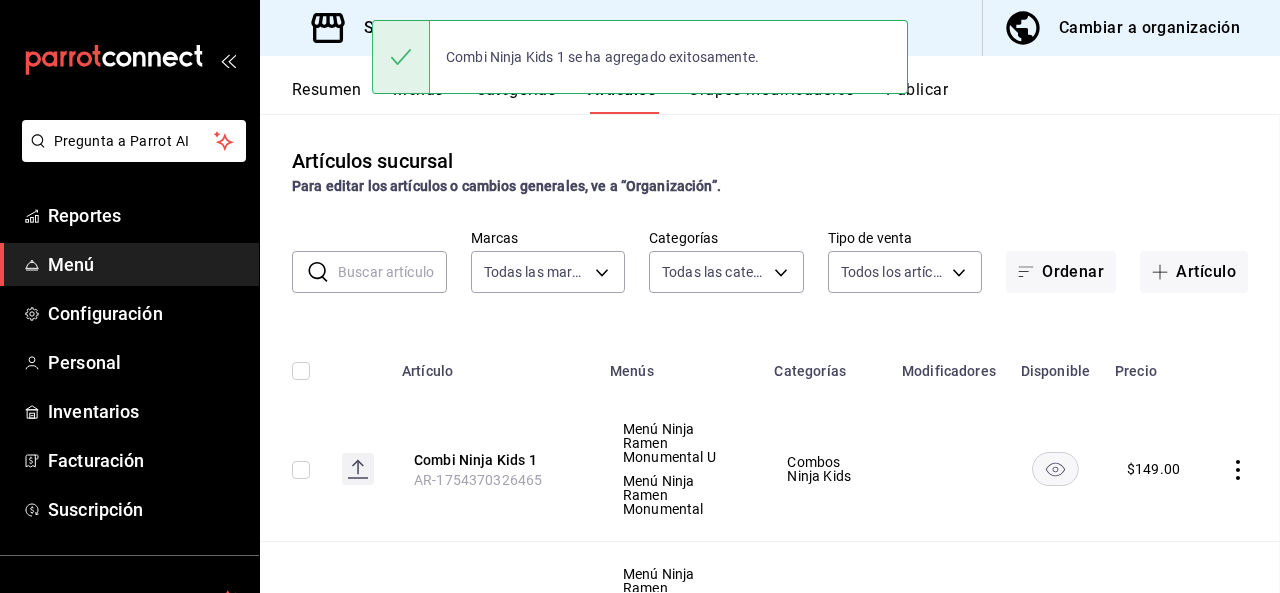 scroll, scrollTop: 0, scrollLeft: 0, axis: both 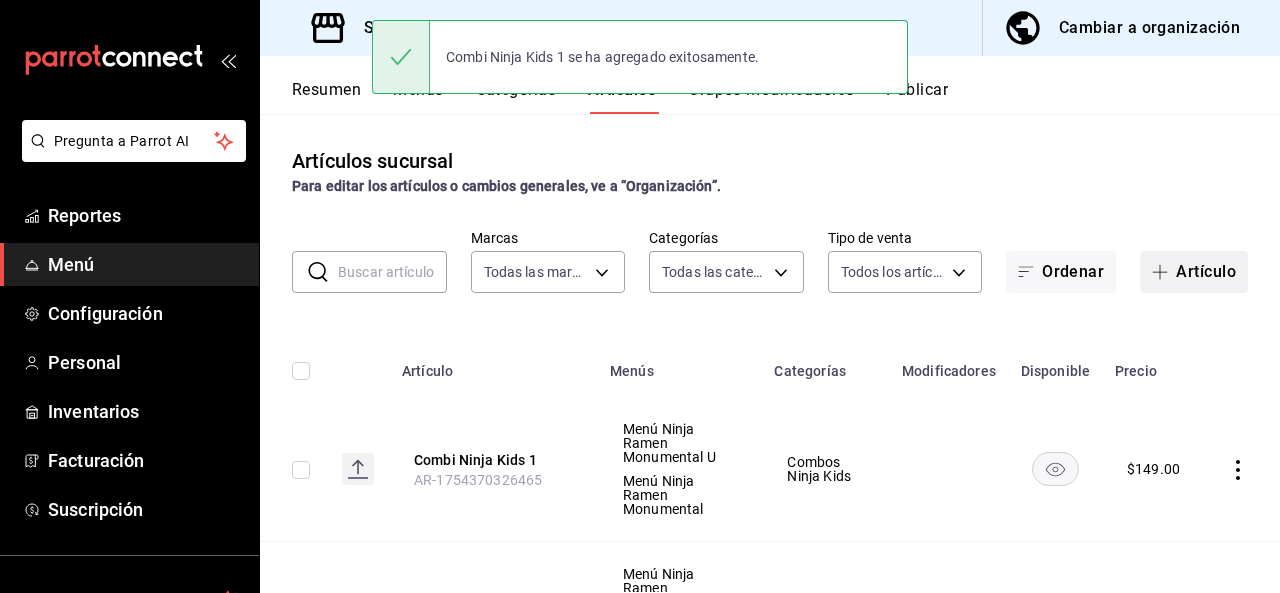 click on "Artículo" at bounding box center (1194, 272) 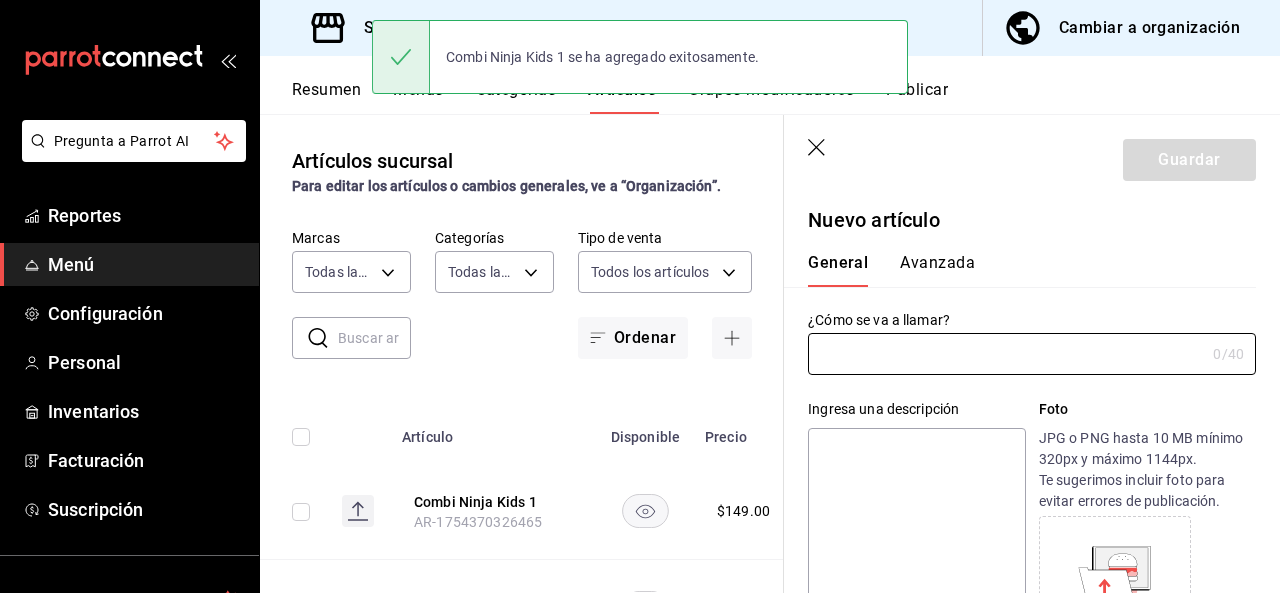 type on "AR-1754370382100" 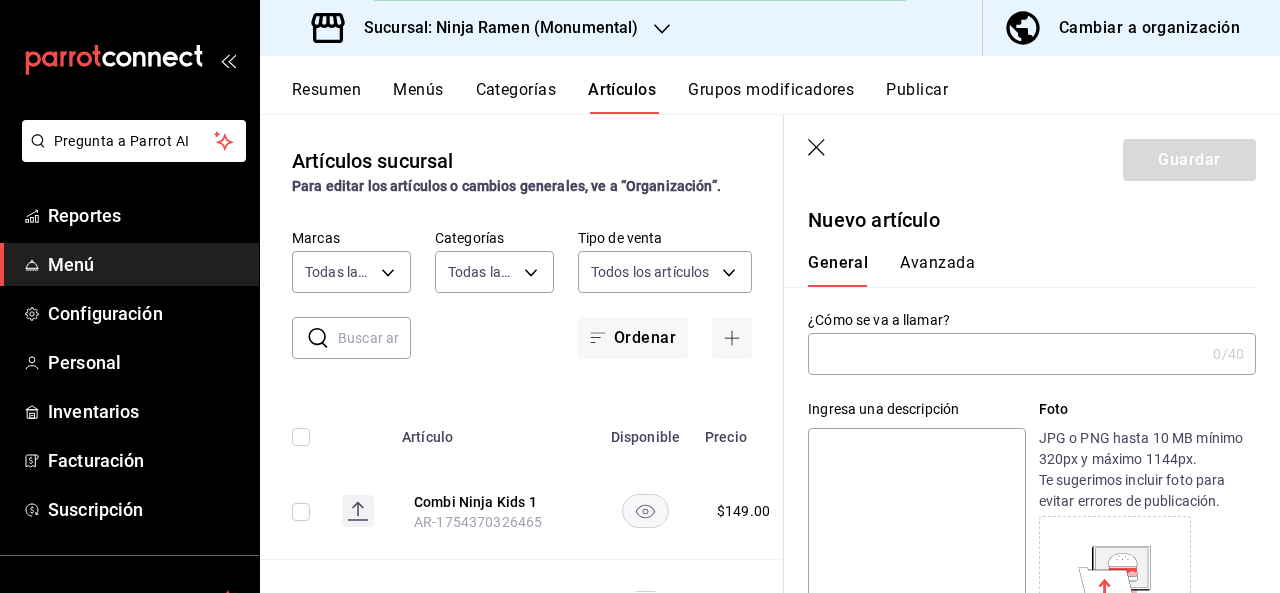 click at bounding box center [1006, 354] 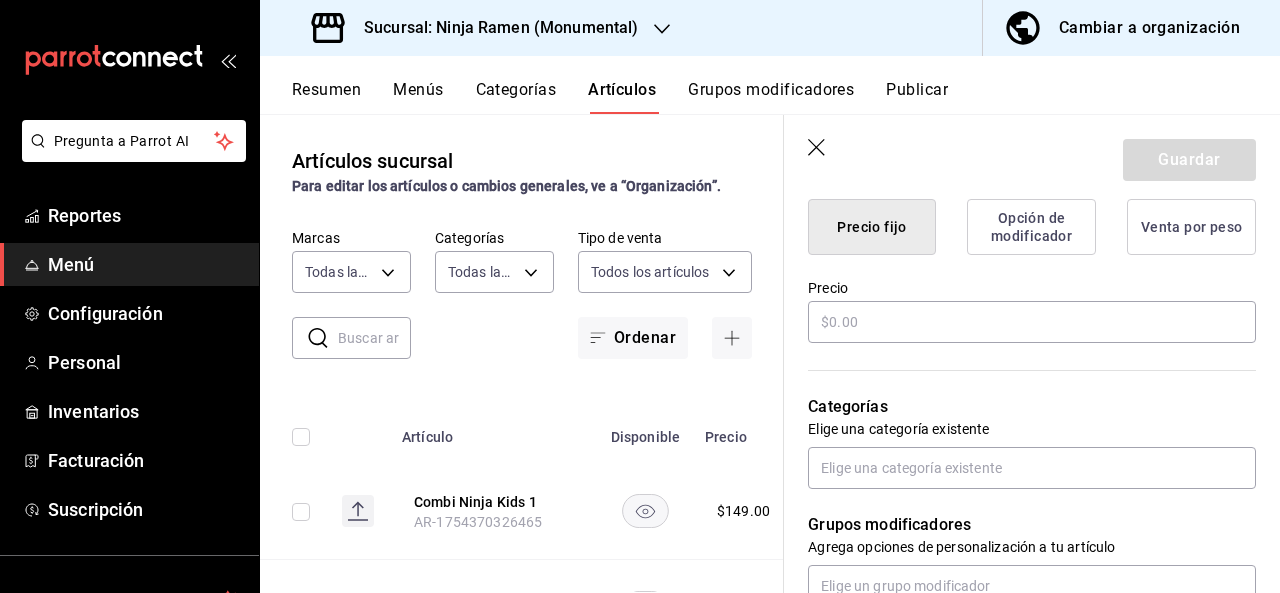 scroll, scrollTop: 533, scrollLeft: 0, axis: vertical 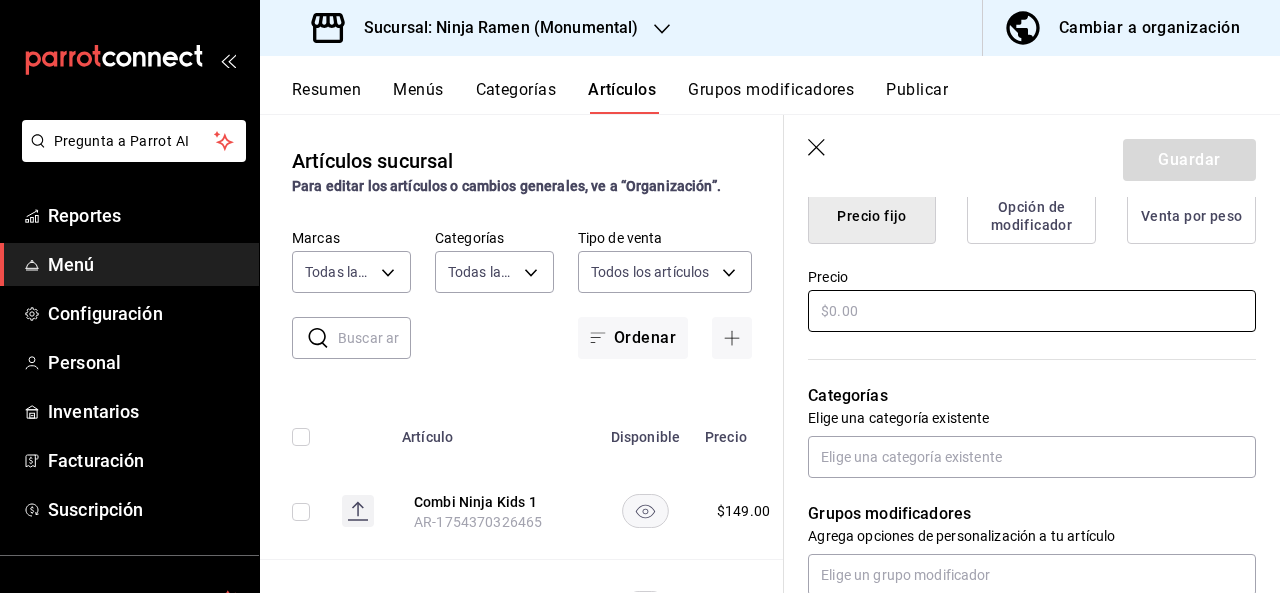 type on "Combo Ninja Kids 2" 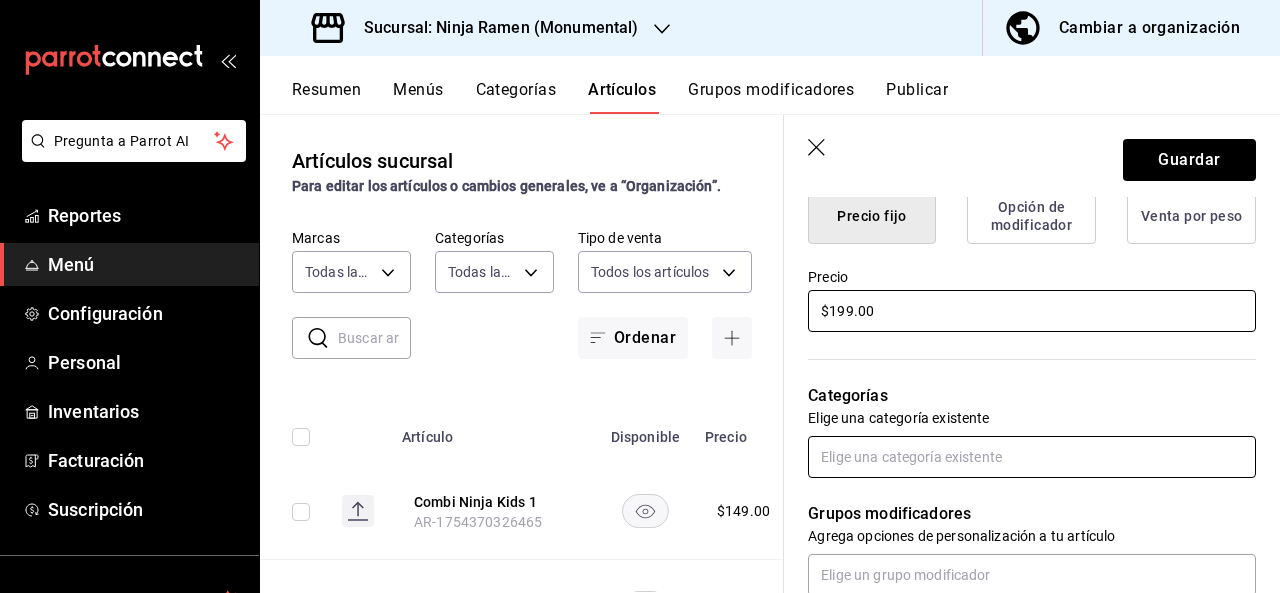 type on "$199.00" 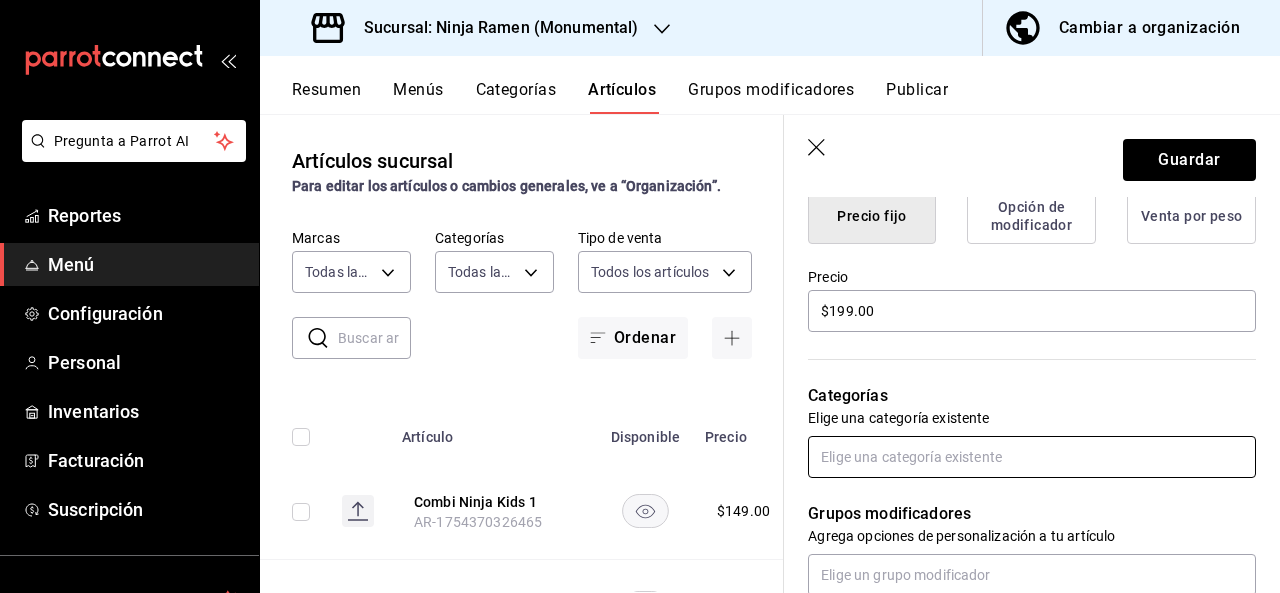 click at bounding box center (1032, 457) 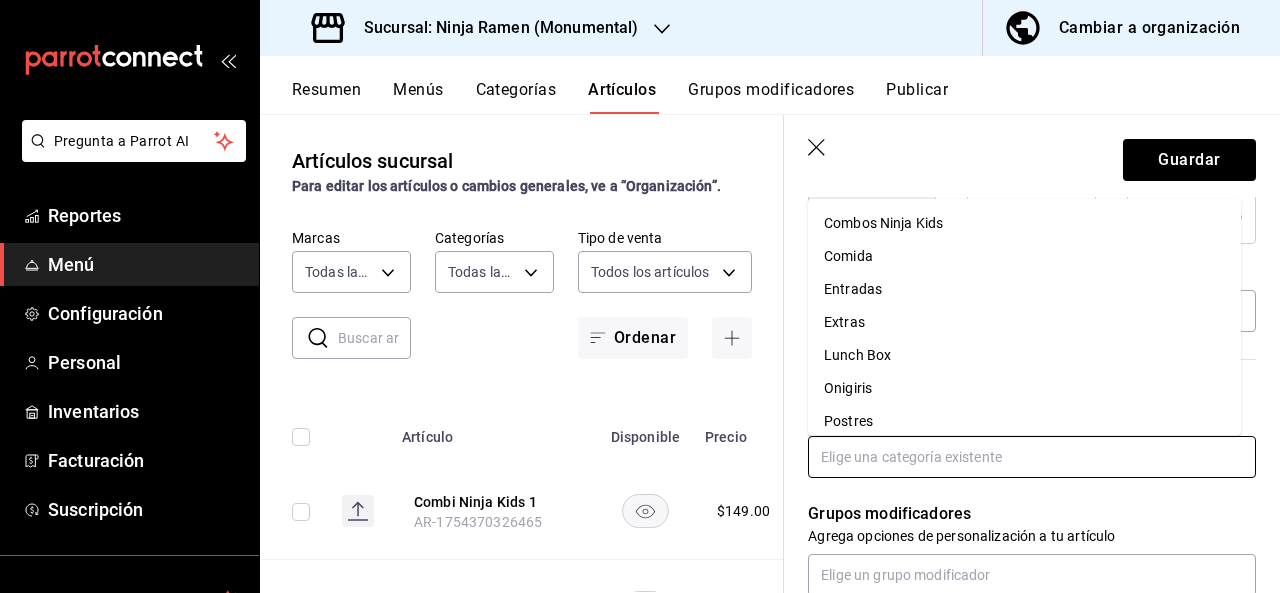 click on "Combos Ninja Kids" at bounding box center [1024, 222] 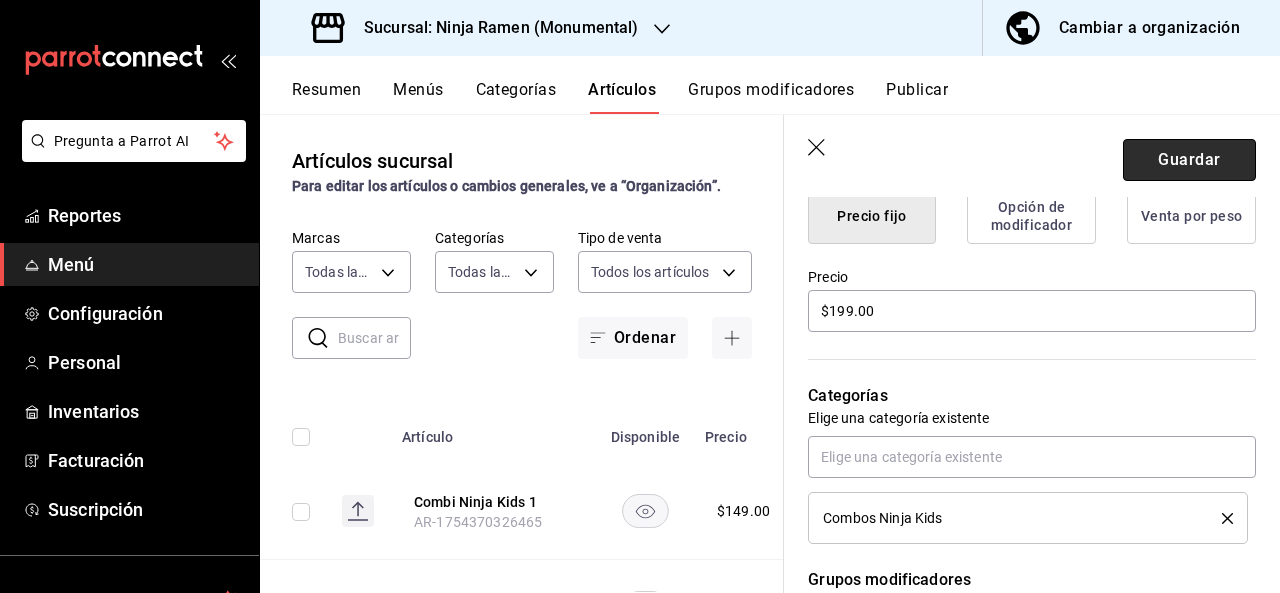 click on "Guardar" at bounding box center [1189, 160] 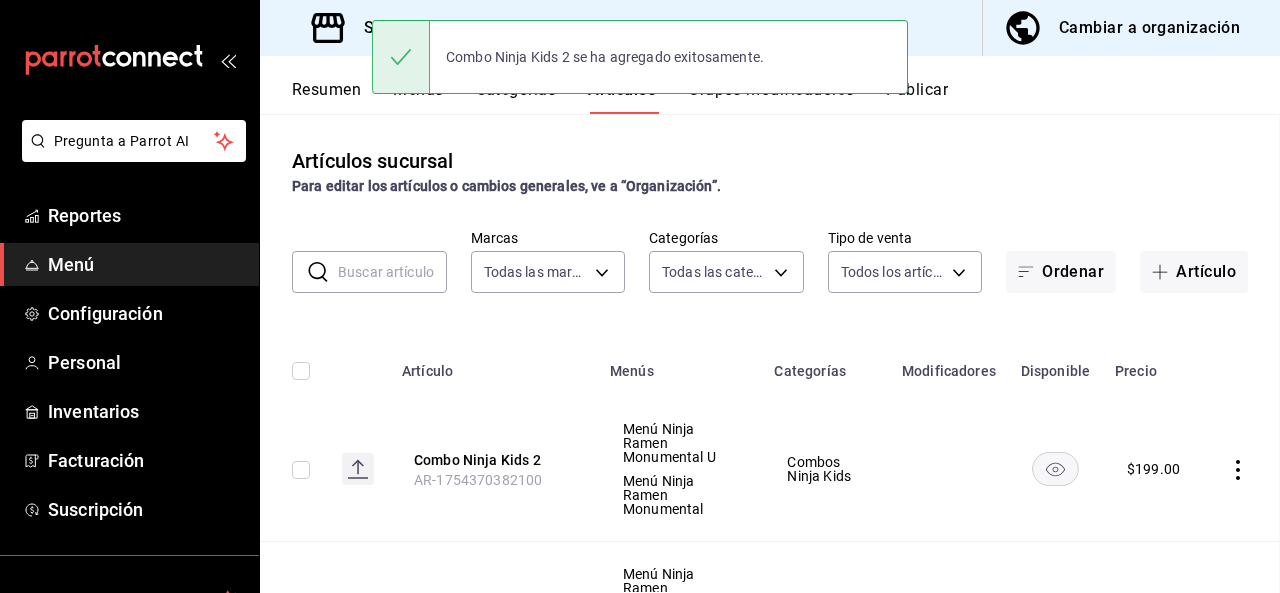 scroll, scrollTop: 0, scrollLeft: 0, axis: both 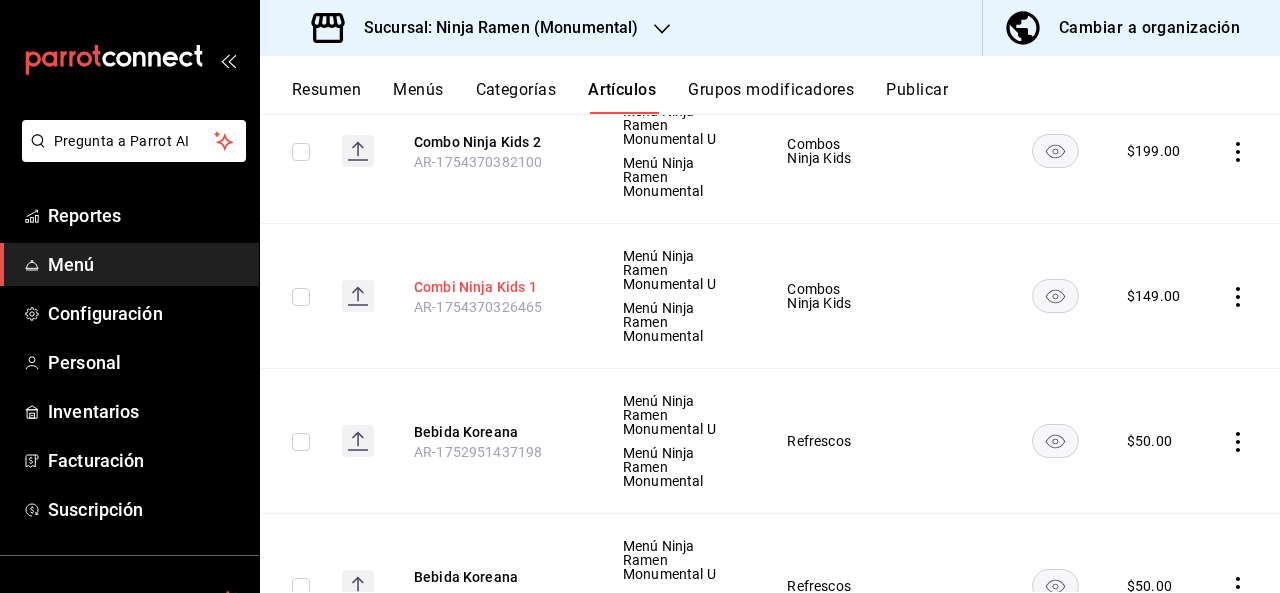 click on "Combi Ninja Kids 1" at bounding box center (494, 287) 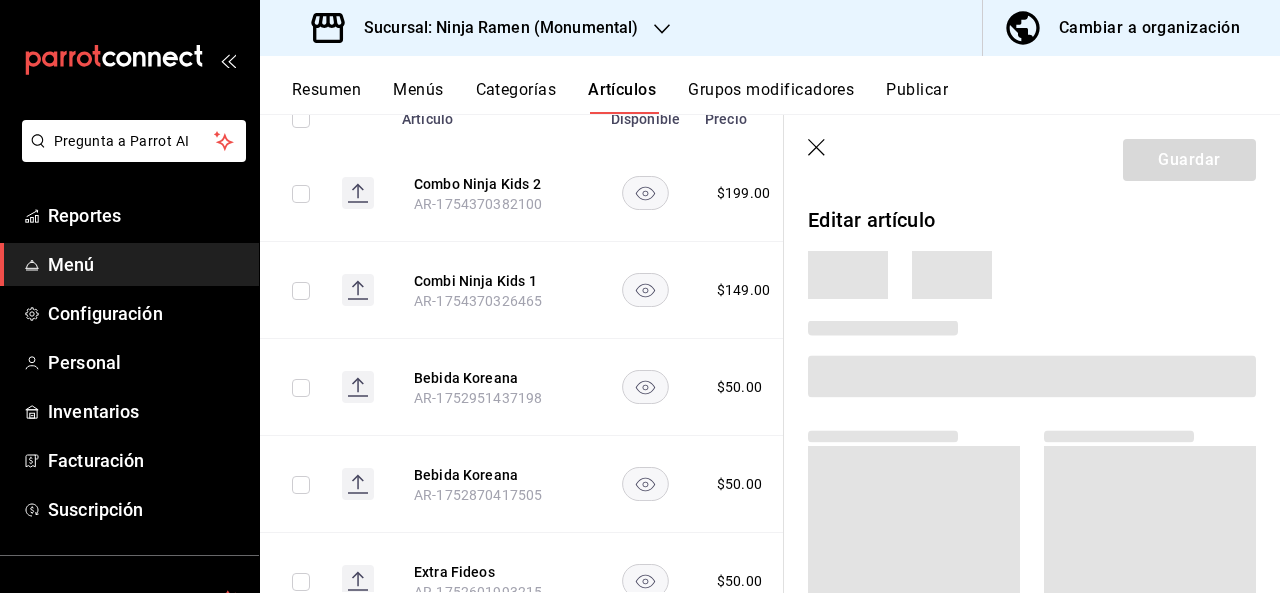 scroll, scrollTop: 294, scrollLeft: 0, axis: vertical 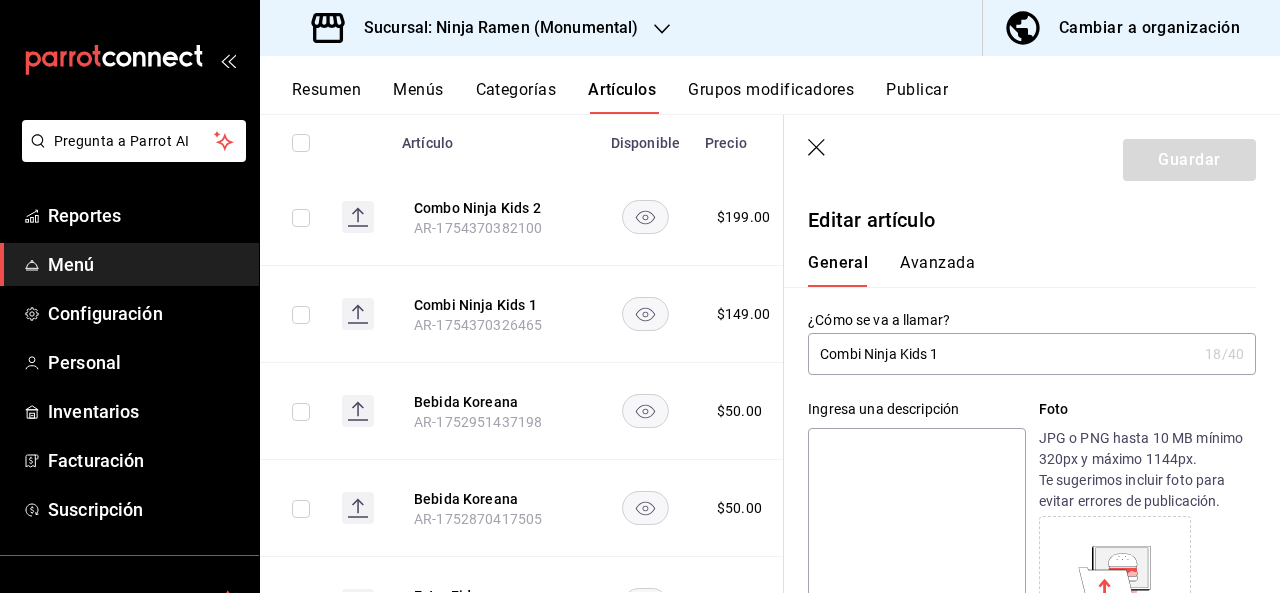 click on "Combi Ninja Kids 1" at bounding box center (1002, 354) 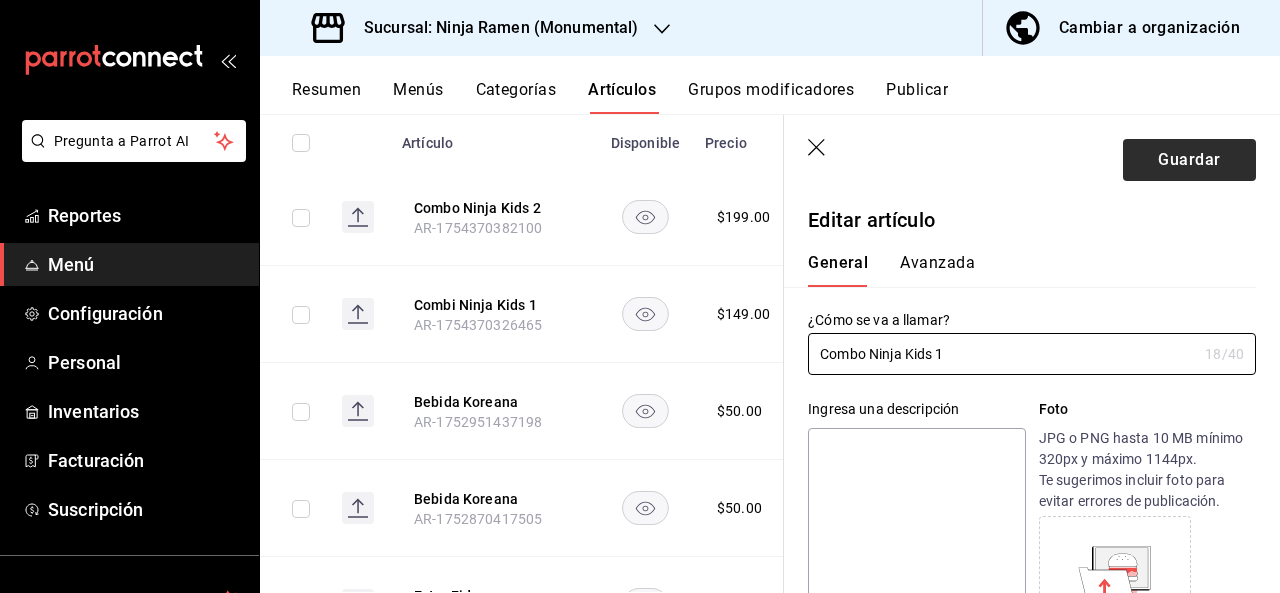 type on "Combo Ninja Kids 1" 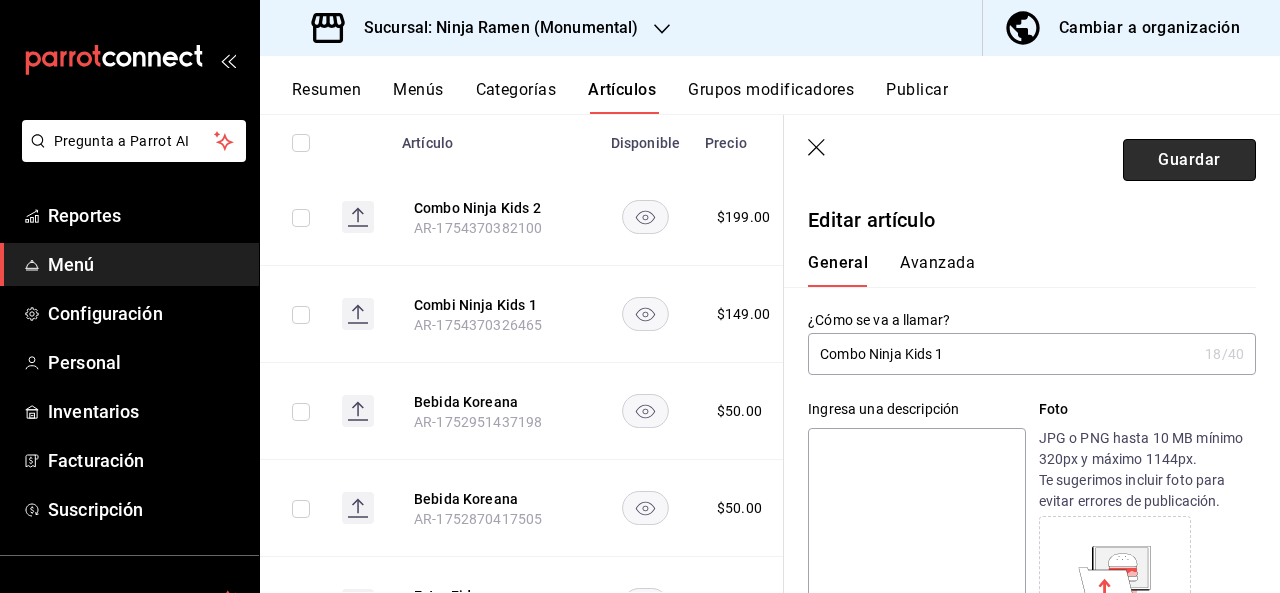 click on "Guardar" at bounding box center [1189, 160] 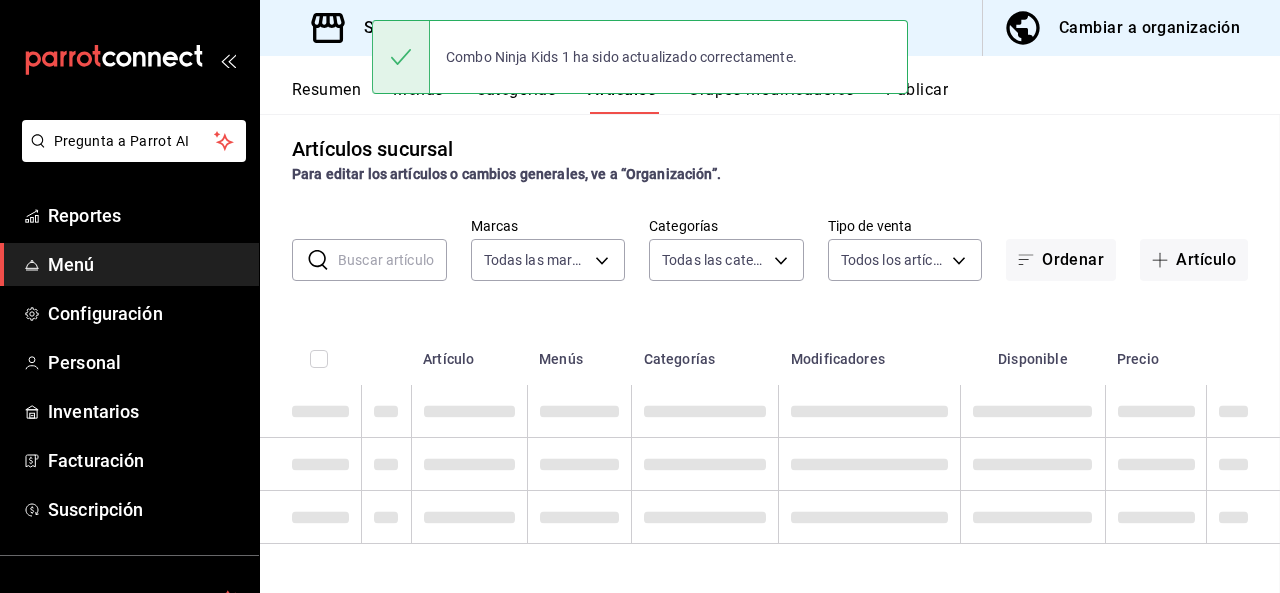 scroll, scrollTop: 10, scrollLeft: 0, axis: vertical 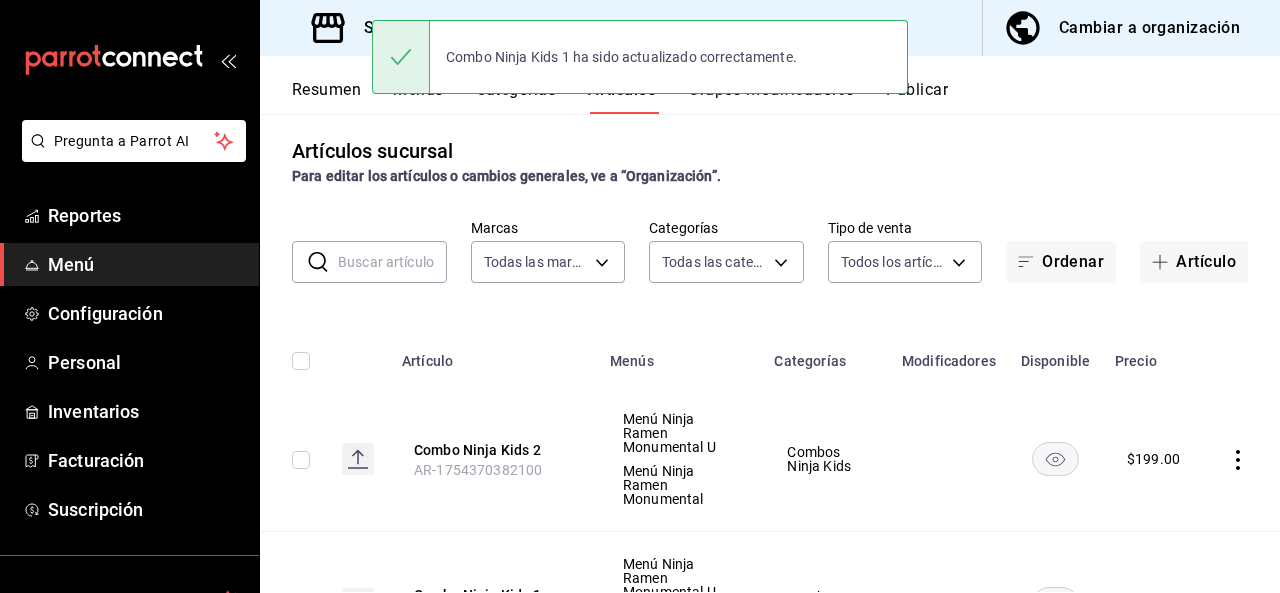 click on "Sucursal: Ninja Ramen (Monumental)" at bounding box center (477, 28) 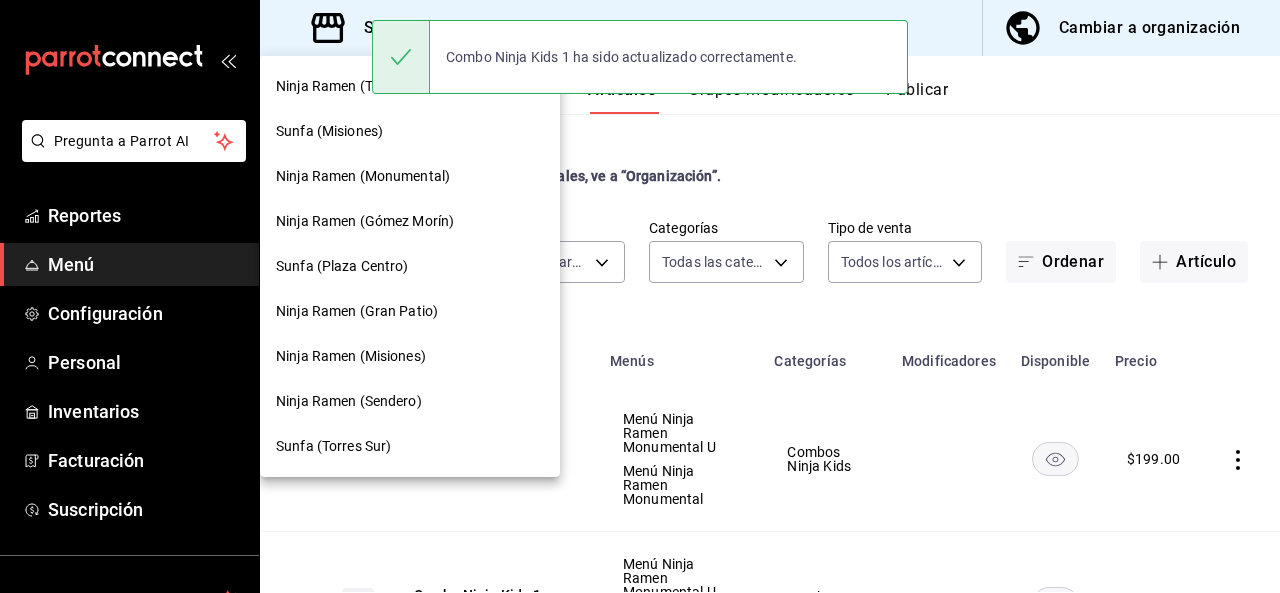 click on "Ninja Ramen (Talamas)" at bounding box center [350, 86] 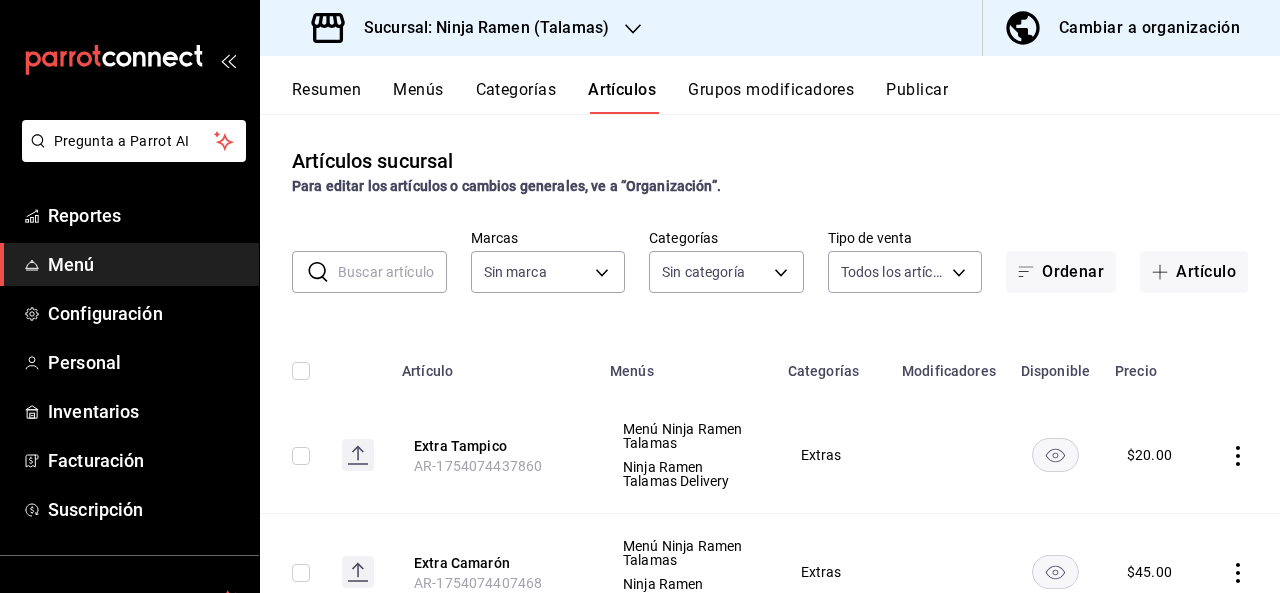 type on "3df17b58-6713-4c64-80bc-85e39972cf17" 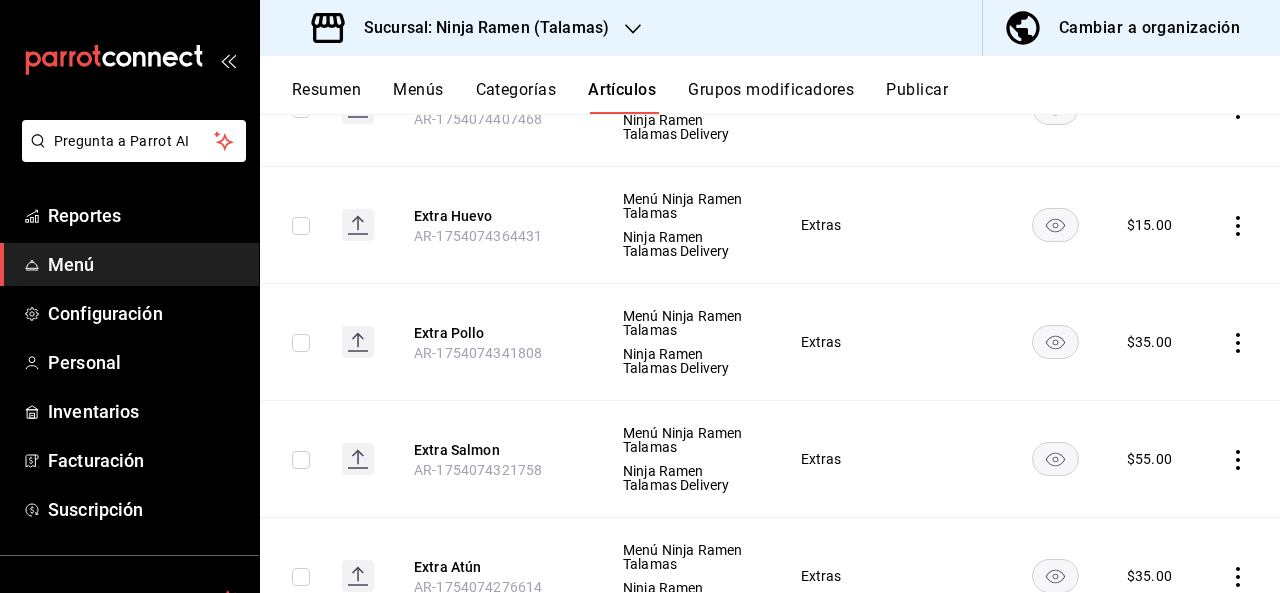 scroll, scrollTop: 0, scrollLeft: 0, axis: both 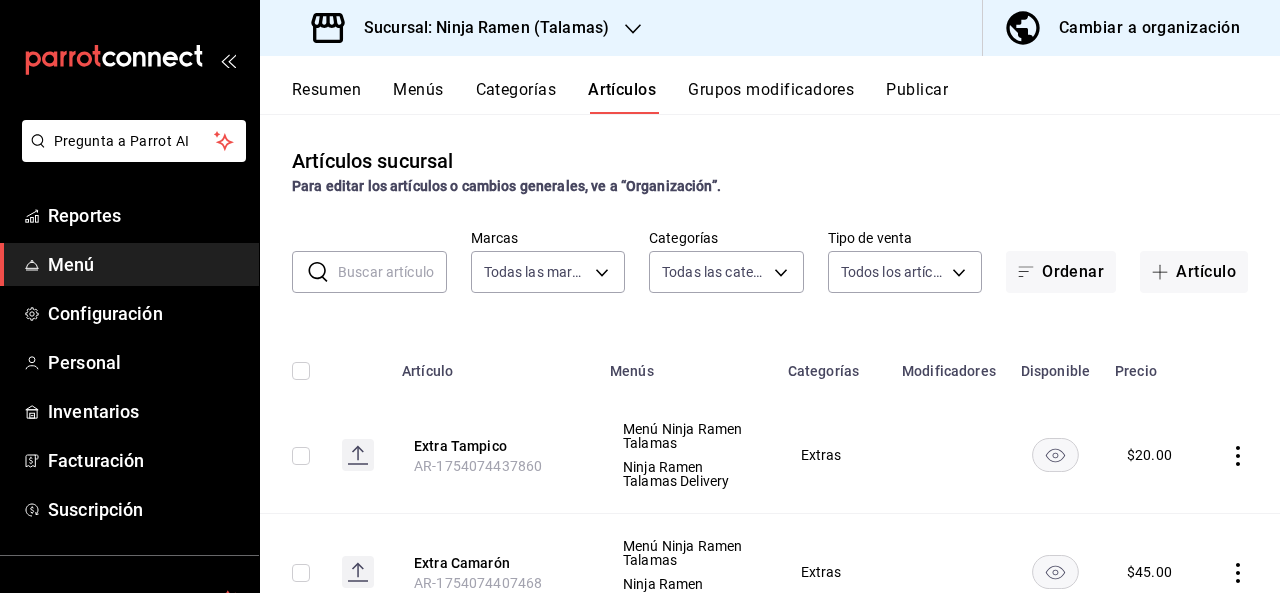 click on "Categorías" at bounding box center (516, 97) 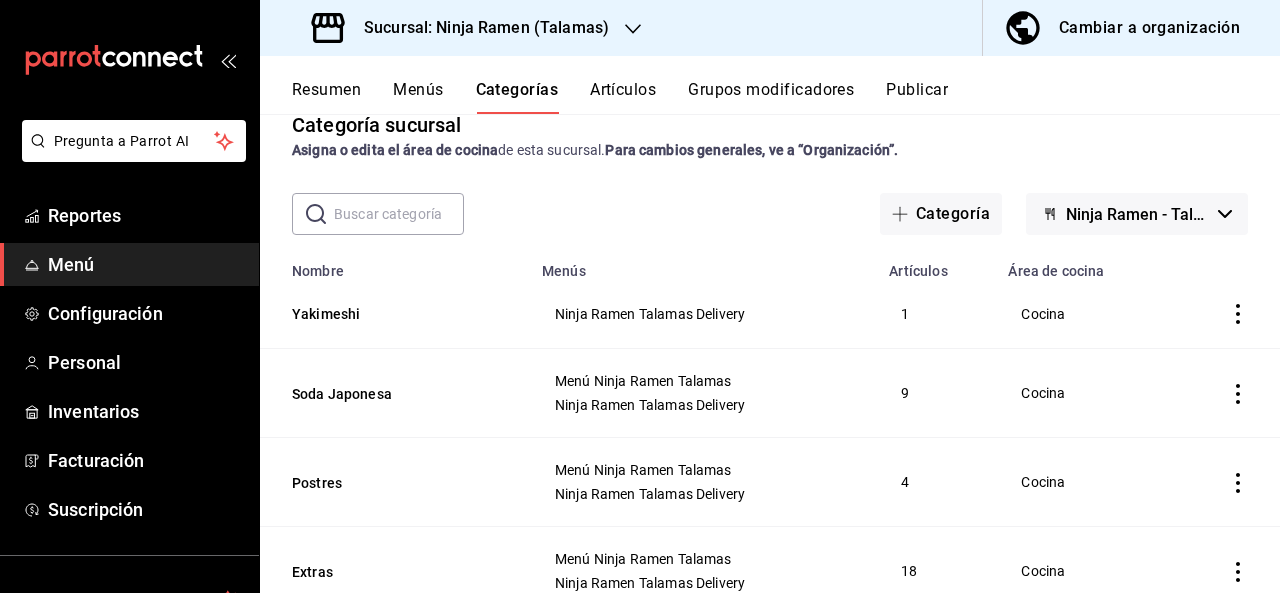 scroll, scrollTop: 0, scrollLeft: 0, axis: both 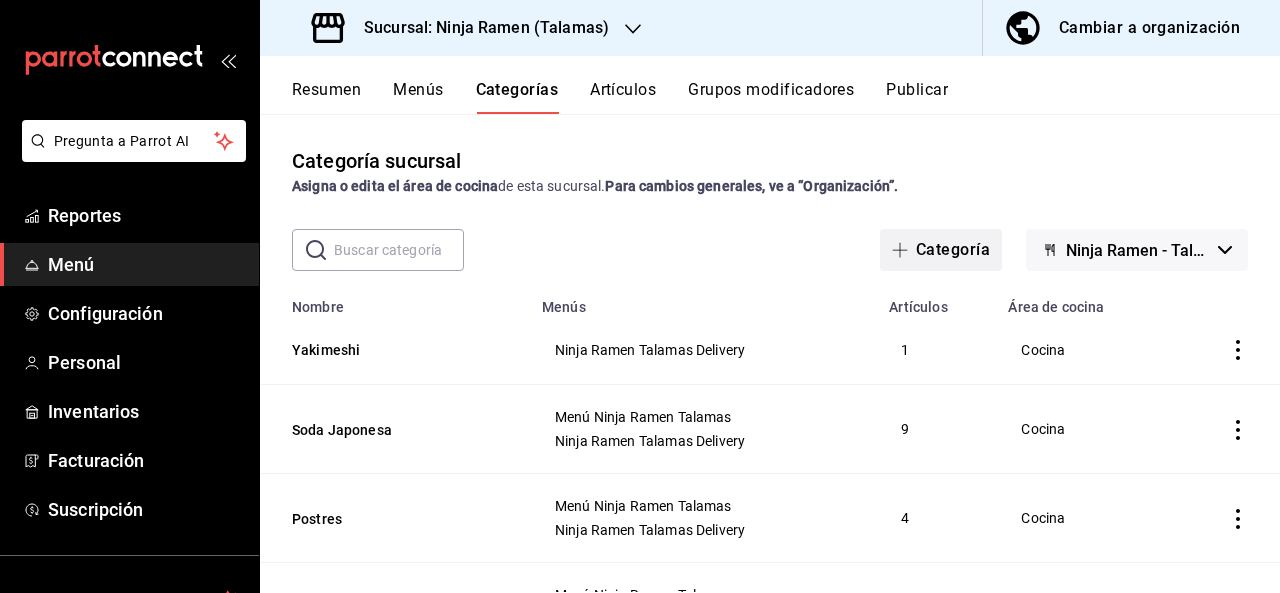 click on "Categoría" at bounding box center (941, 250) 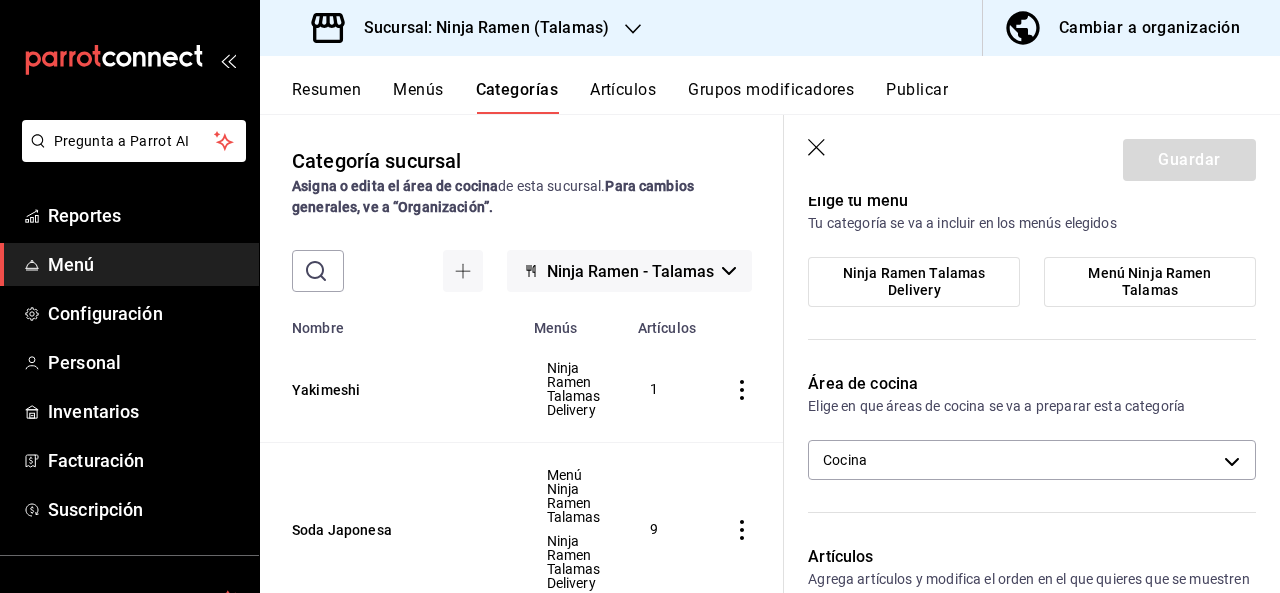 scroll, scrollTop: 163, scrollLeft: 0, axis: vertical 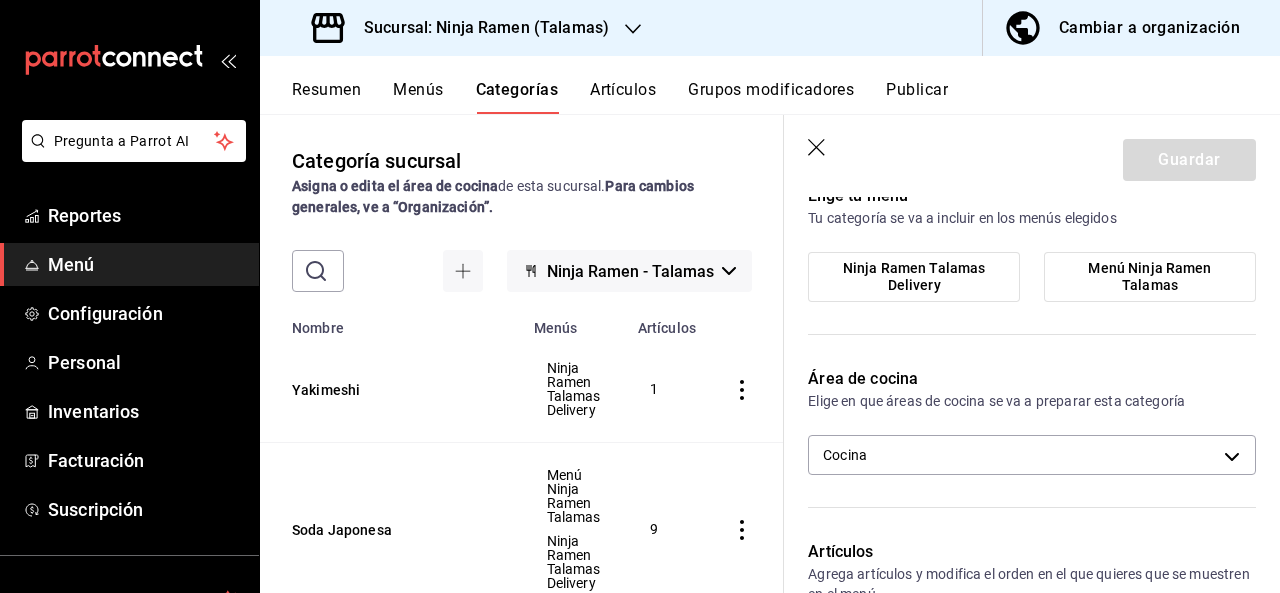 type on "Combos Ninja Kids" 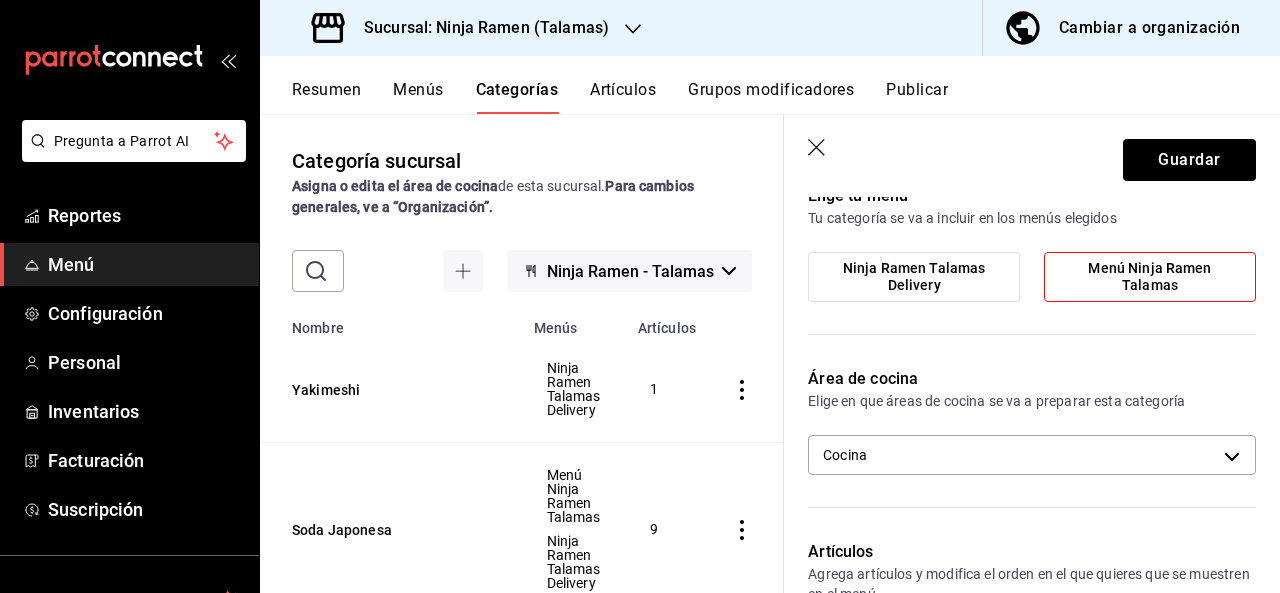 click on "Ninja Ramen Talamas Delivery" at bounding box center [914, 277] 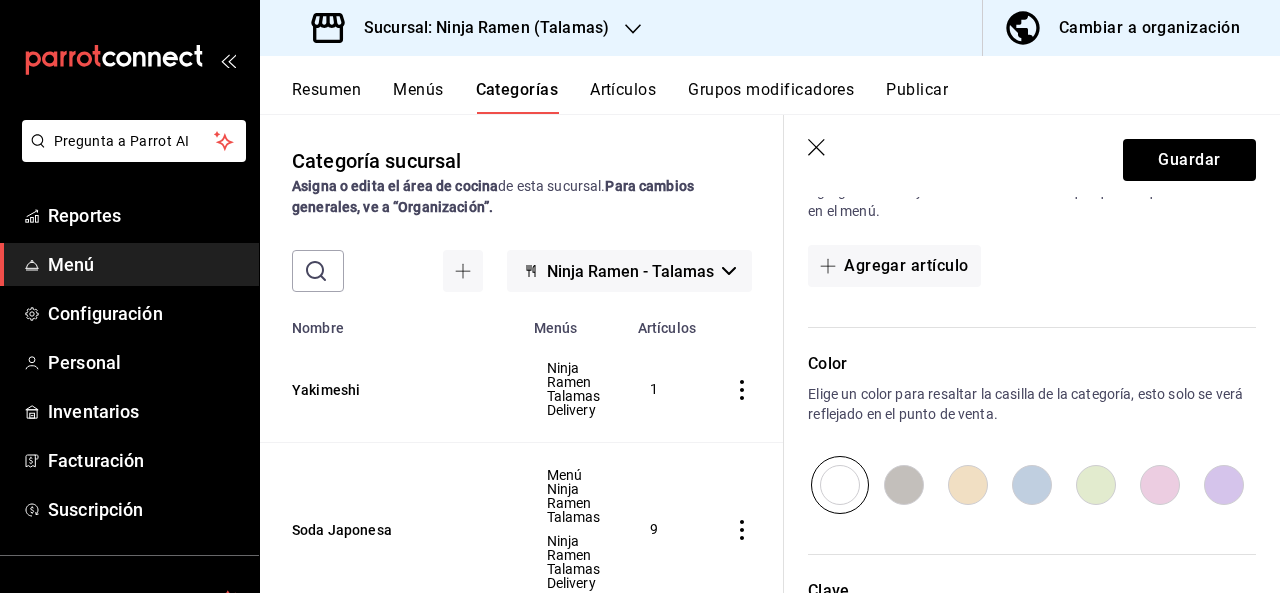 scroll, scrollTop: 554, scrollLeft: 0, axis: vertical 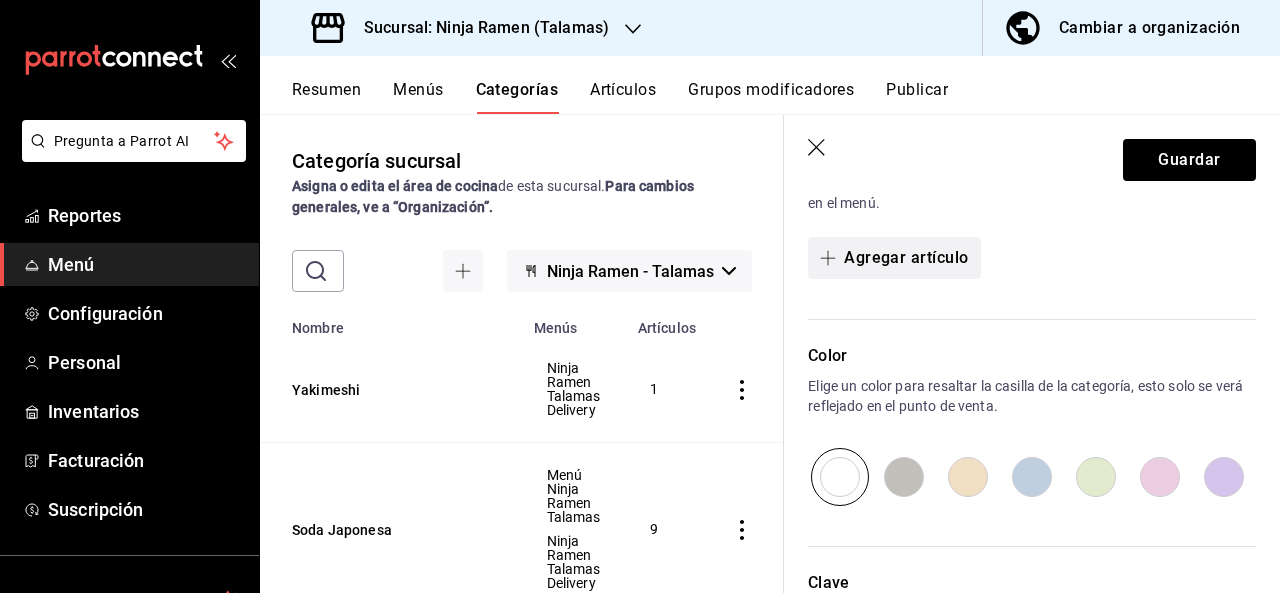click on "Agregar artículo" at bounding box center (894, 258) 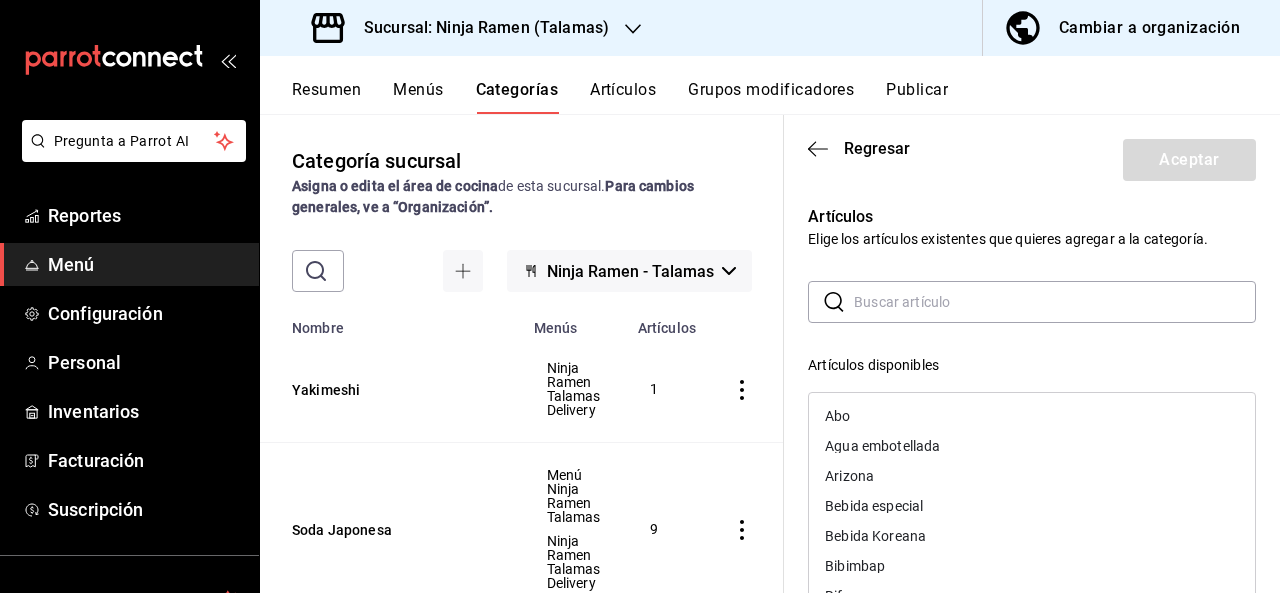 click on "Artículos Elige los artículos existentes que quieres agregar a la categoría. ​ ​ Artículos disponibles Abo Agua embotellada Arizona Bebida especial Bebida Koreana Bibimbap Bifu Calpis Grande Camarones Roca Chashu Chikin Cielo, Mar y Tierra Coca Cola Zero CookYee Ebi Maki Eby Nagasaki Edamame Extra Aguacate Extra Anguila Extra Arrachera Extra Arroz Extra Atún Extra Camarón Extra Fideos Extra Huevo Extra Kanikama Extra Philadelphia Extra Pollo Extra Pork Belly Extra Salmon Extra Spicy Extra surimi Extra Tampico Extra Yakimeshi Especial Fuze Tea Frutos Rojos Gyozas Hokkaido Milk Tea Jugo Citrus Kaisen Kakiage Kani Kani Maki Kanishes Korean Chikin Maguro Maki Tradicional Mango Lichi Calpis Mango Lichi Tea Mango Lichi Yakut Matcha Latte Mochi Nevado Ninja Flamin Ninja Juuumboo Ninja Ramen Ninja Tempura G Ninja Tempura M Nuku Ball Ramen Onigiri Palillos Entrenadores Promo 10 de mayo Rainbow Ramune Blueberry Ramune Fresa Ramune Lichi Ramune Melon Ramune Naranja Ramune Original Ramune Piña Ramune Yogur" at bounding box center (1020, 588) 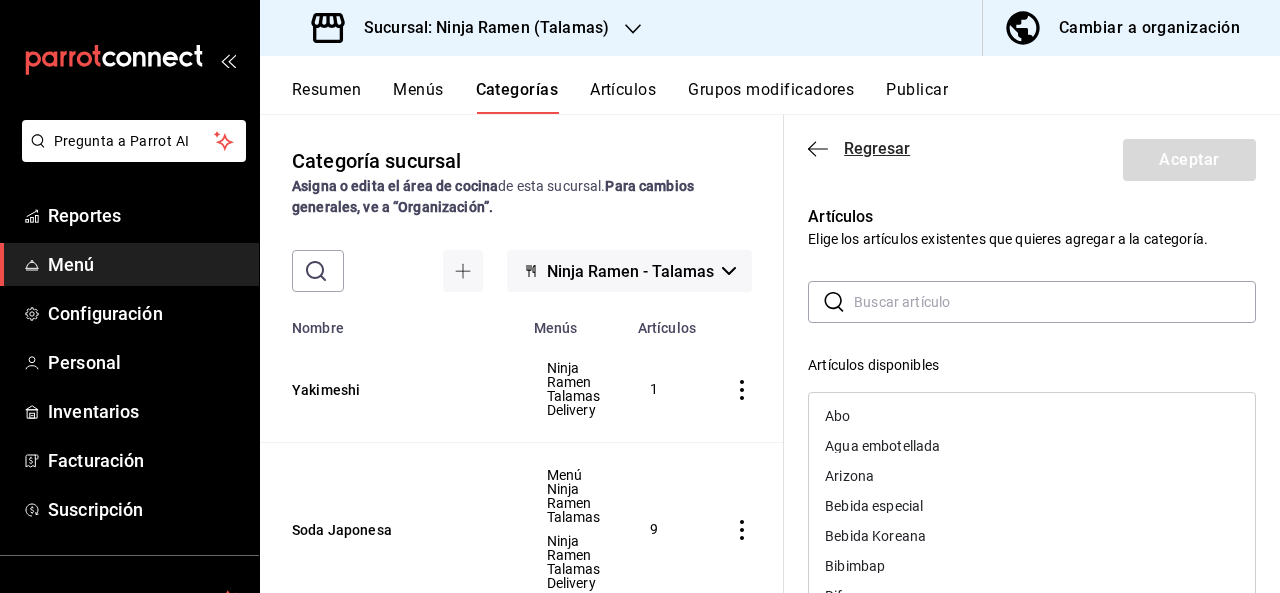click on "Regresar" at bounding box center (859, 148) 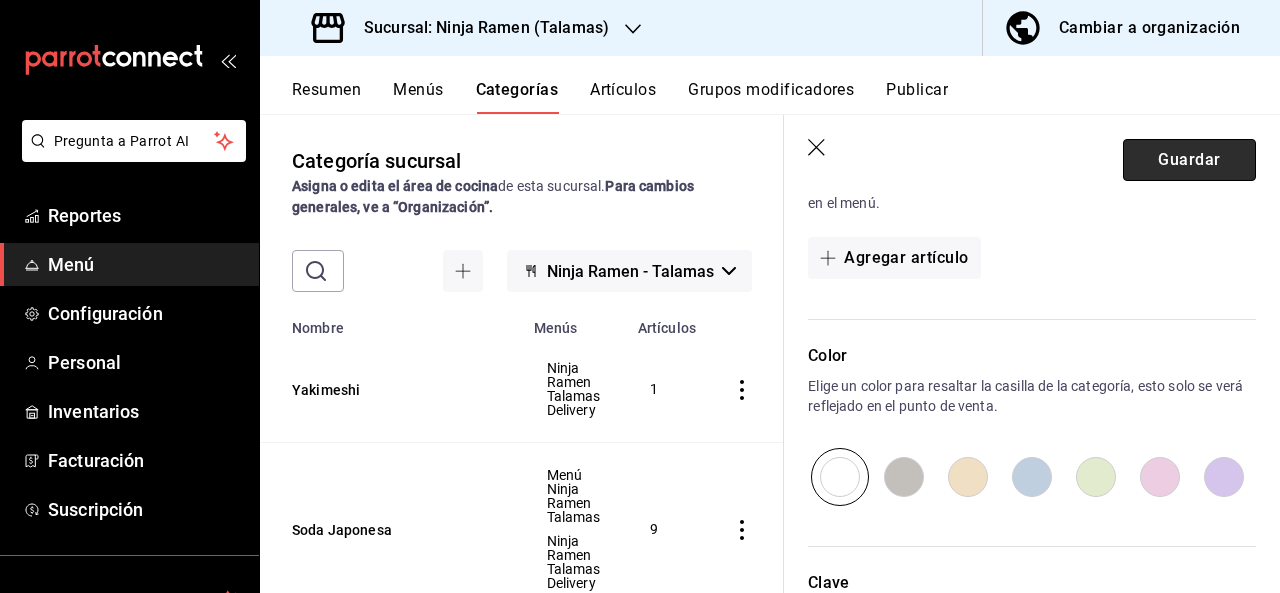 click on "Guardar" at bounding box center (1189, 160) 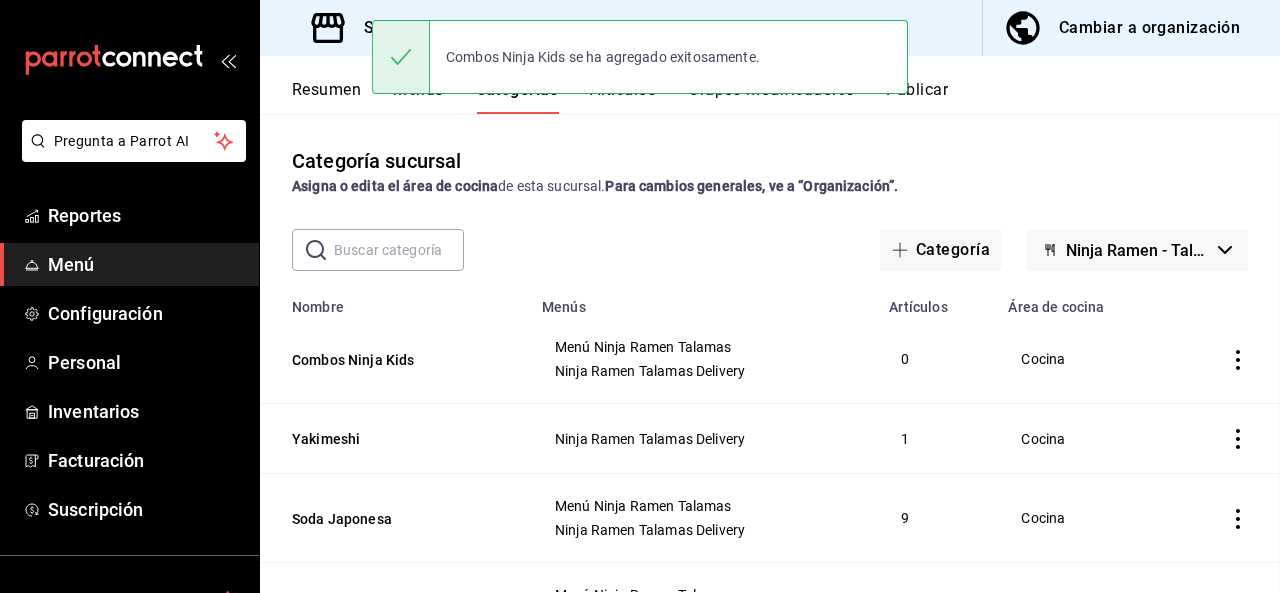 scroll, scrollTop: 0, scrollLeft: 0, axis: both 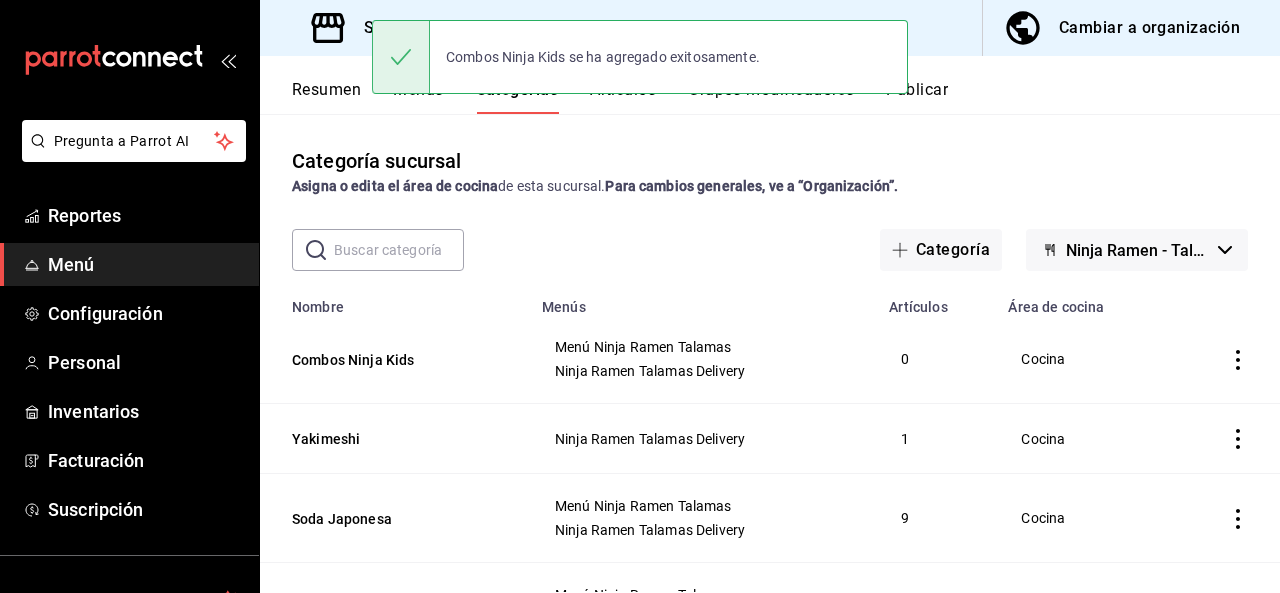 click on "Combos Ninja Kids se ha agregado exitosamente." at bounding box center (640, 57) 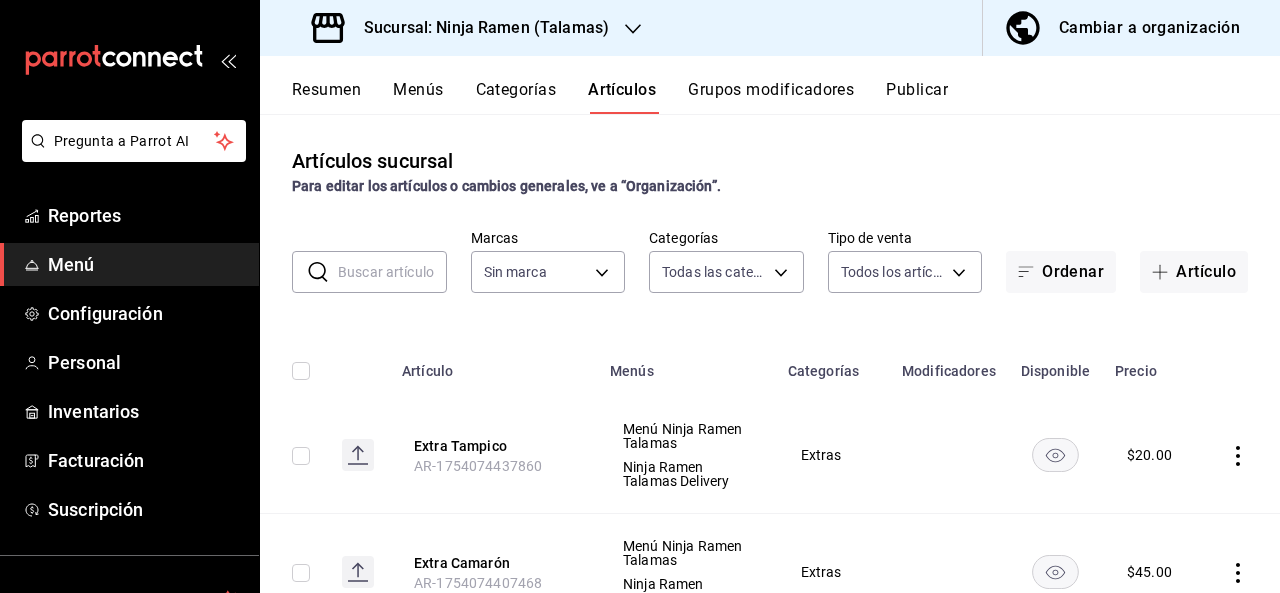 type on "0bc95110-5d00-47be-8bdf-92f3f9ed8dae,e782c7ff-71d0-48c5-afb8-085fb3dd265a,d06bcf15-6756-477d-a224-1e7593fbe605,63b626f2-f1ab-4086-8ed7-884c4a288045,0ac20c3e-3c5d-455a-8e05-3d2c5e97ae64,a0fef06b-e5de-401b-b7db-859fed0402a3,48d23293-f79e-4615-98b7-bc472d375d6e,6e0f6e4c-ef67-497f-9f08-17c4ed07657c,562d68e8-e5e9-48f5-834a-4500a4bb72ed,64266a1d-c799-4696-ae54-daaedffee01b,ef59ba92-d3ea-4797-8052-208995fd48fe,823948e4-5835-4e7d-97ab-0ba39167d222,e4ab7bf7-1701-4cc6-a43e-2876cbb6876c" 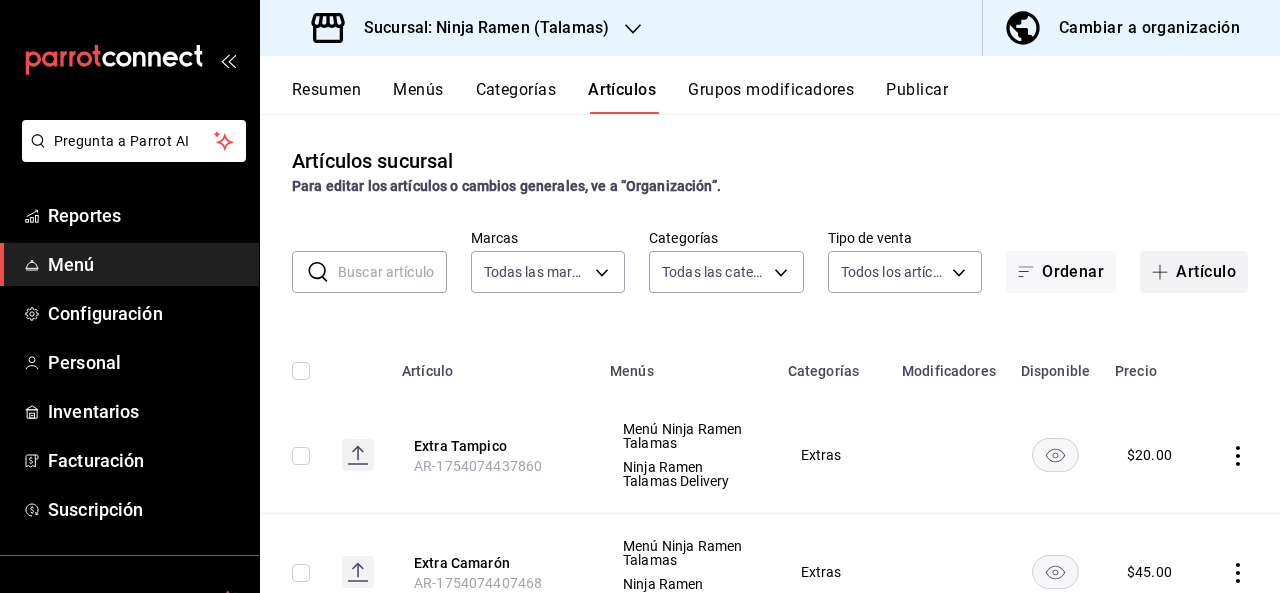 click on "Artículo" at bounding box center (1194, 272) 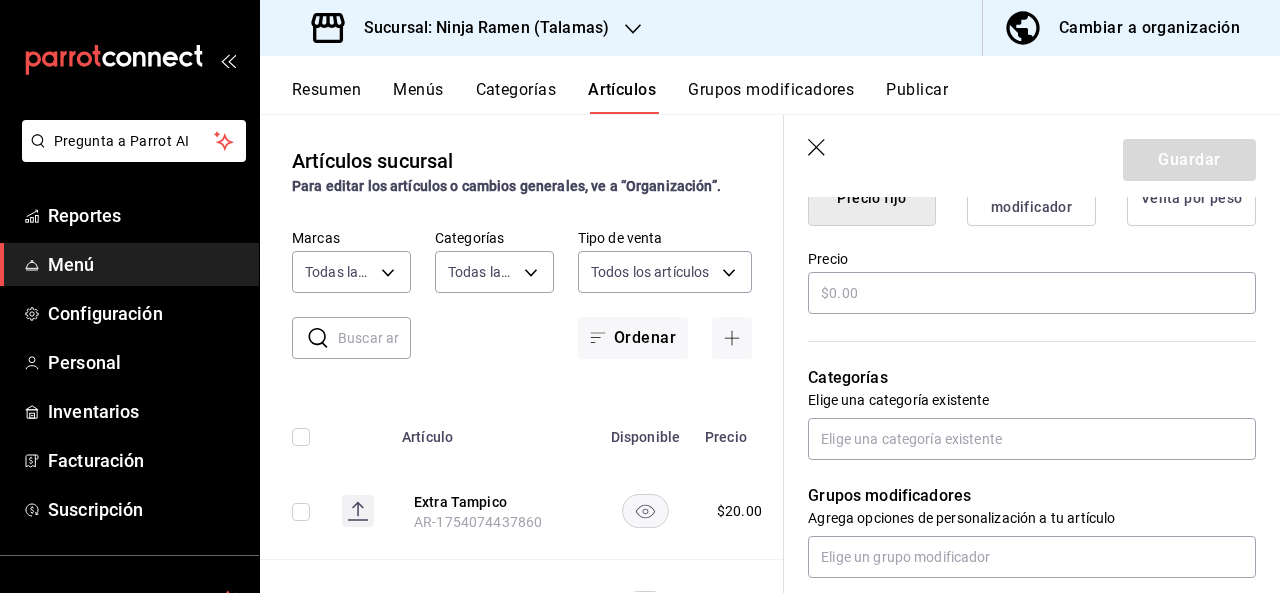 scroll, scrollTop: 554, scrollLeft: 0, axis: vertical 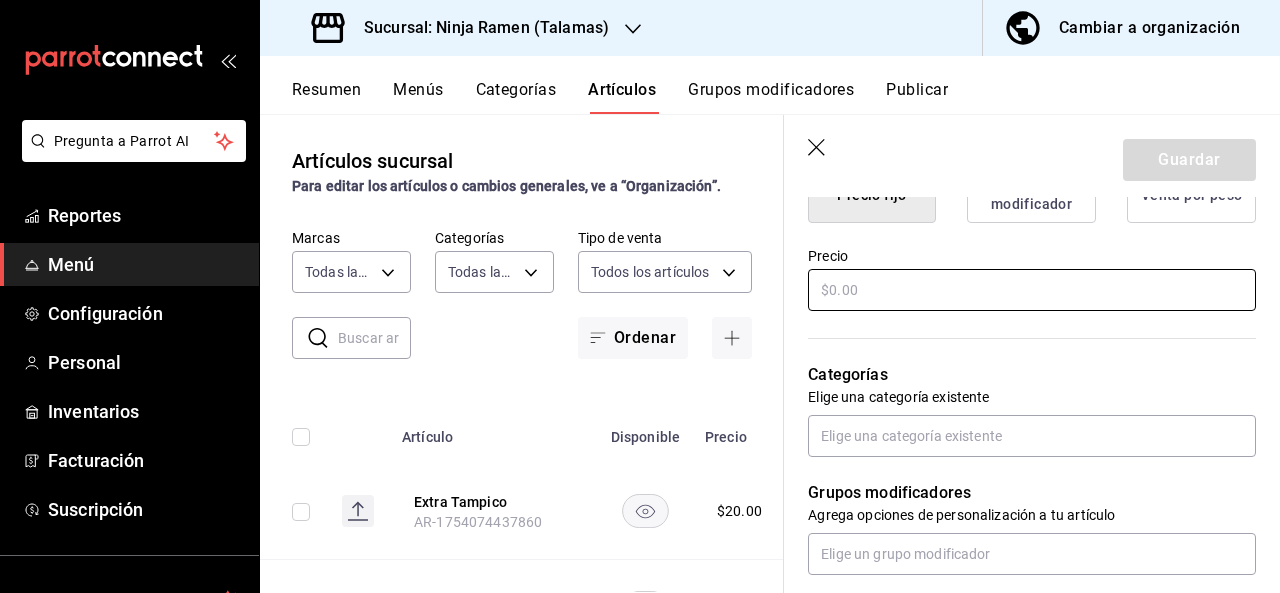 type on "Combo Ninja Kids 1" 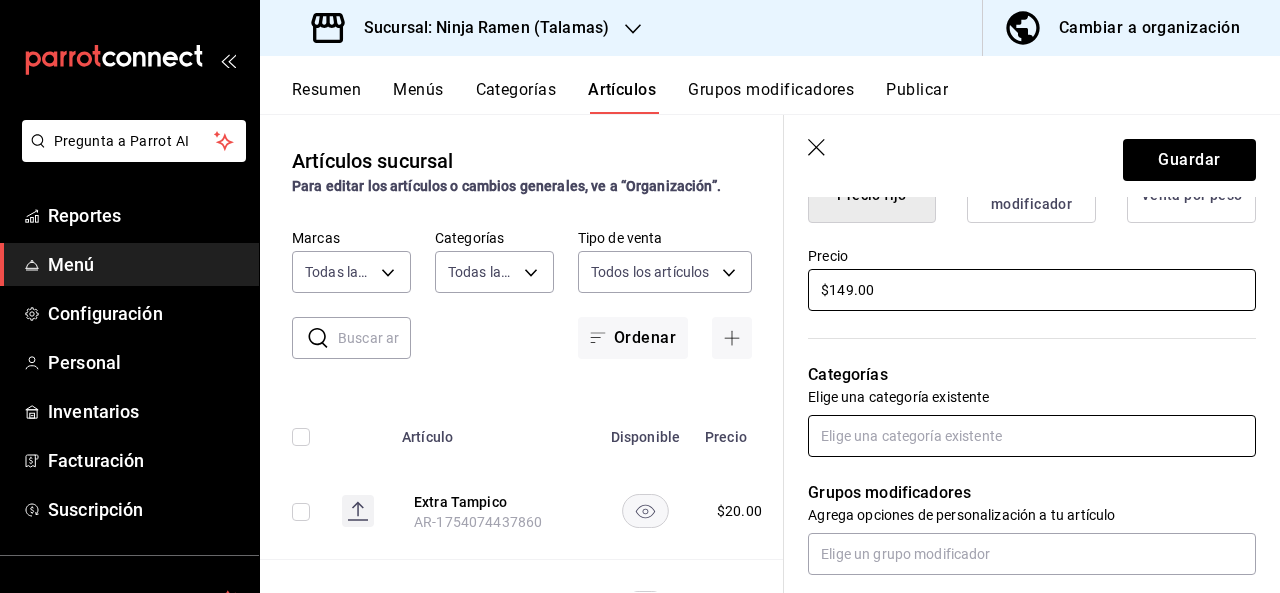 type on "$149.00" 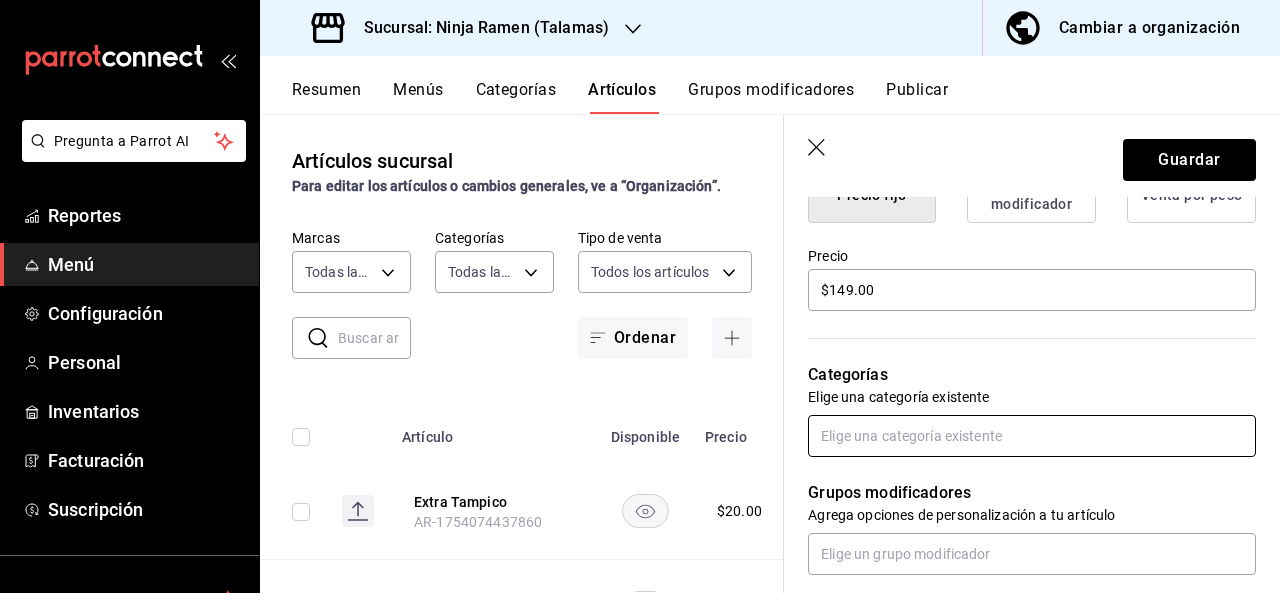 click at bounding box center [1032, 436] 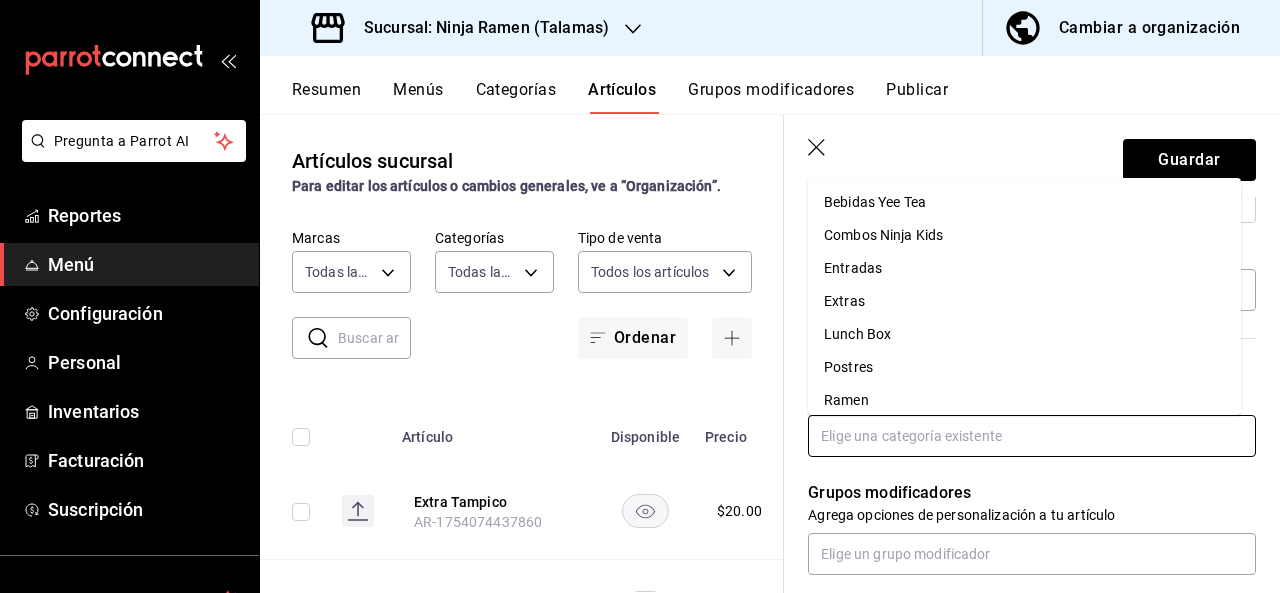 click on "Combos Ninja Kids" at bounding box center [1024, 235] 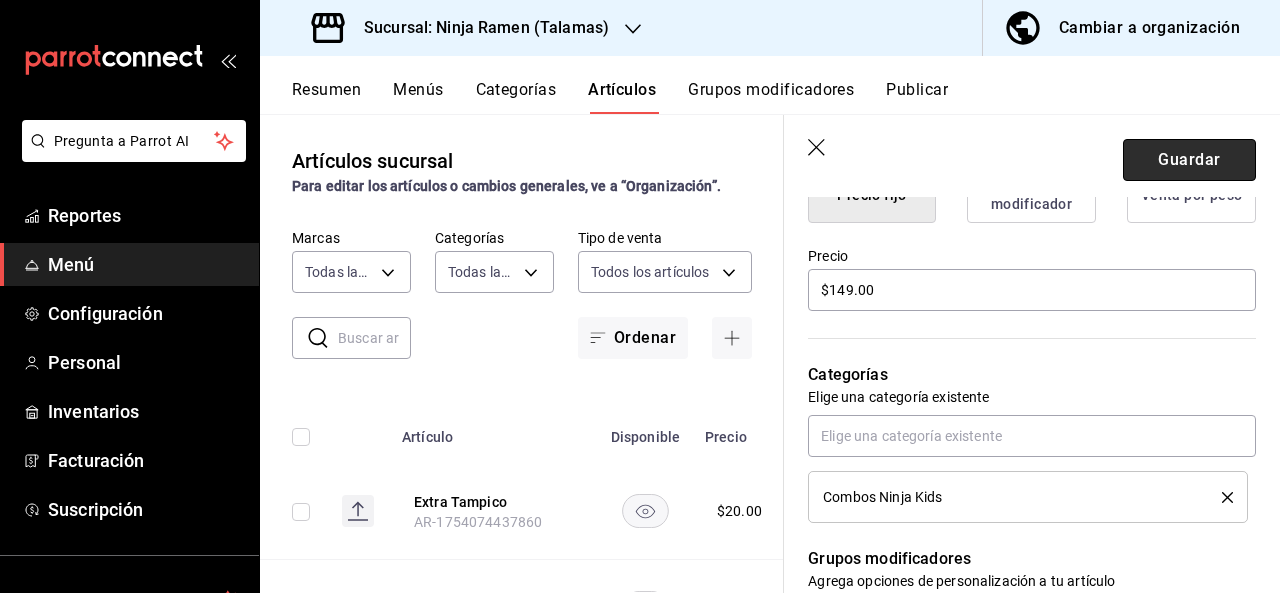 click on "Guardar" at bounding box center [1189, 160] 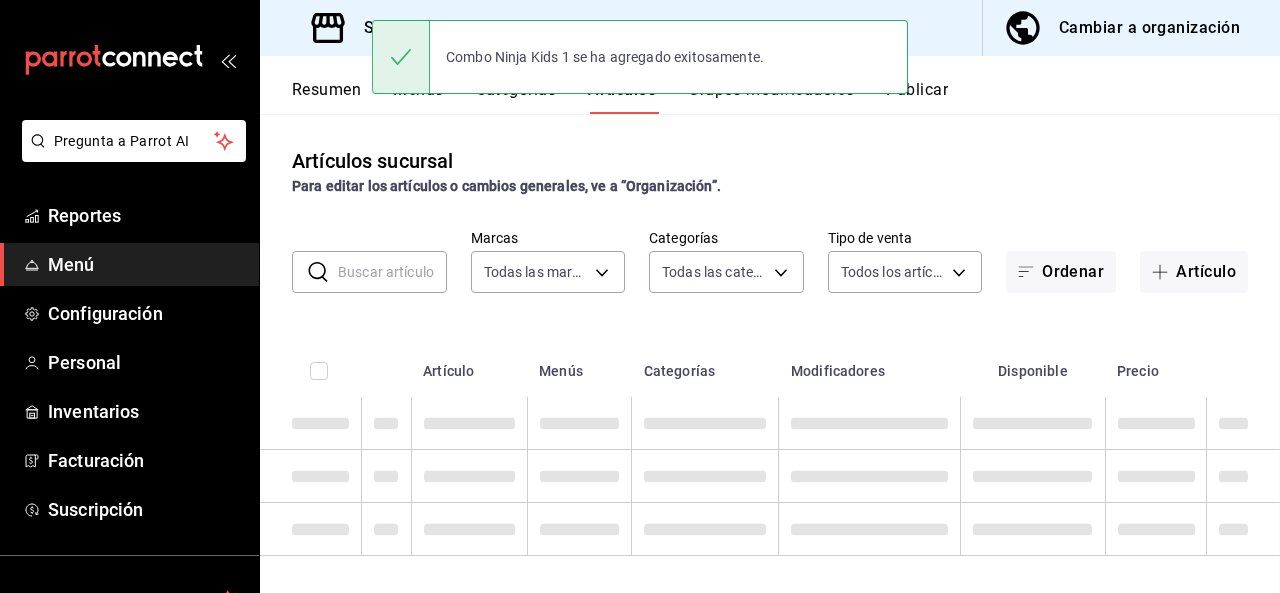 scroll, scrollTop: 0, scrollLeft: 0, axis: both 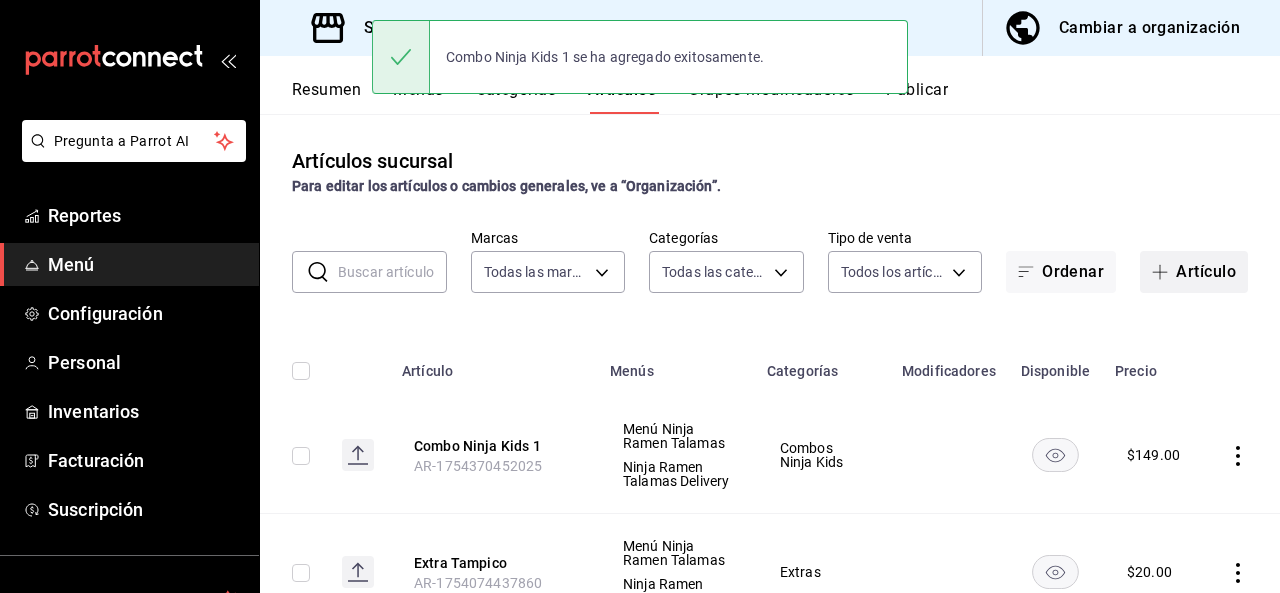 click on "Artículo" at bounding box center (1194, 272) 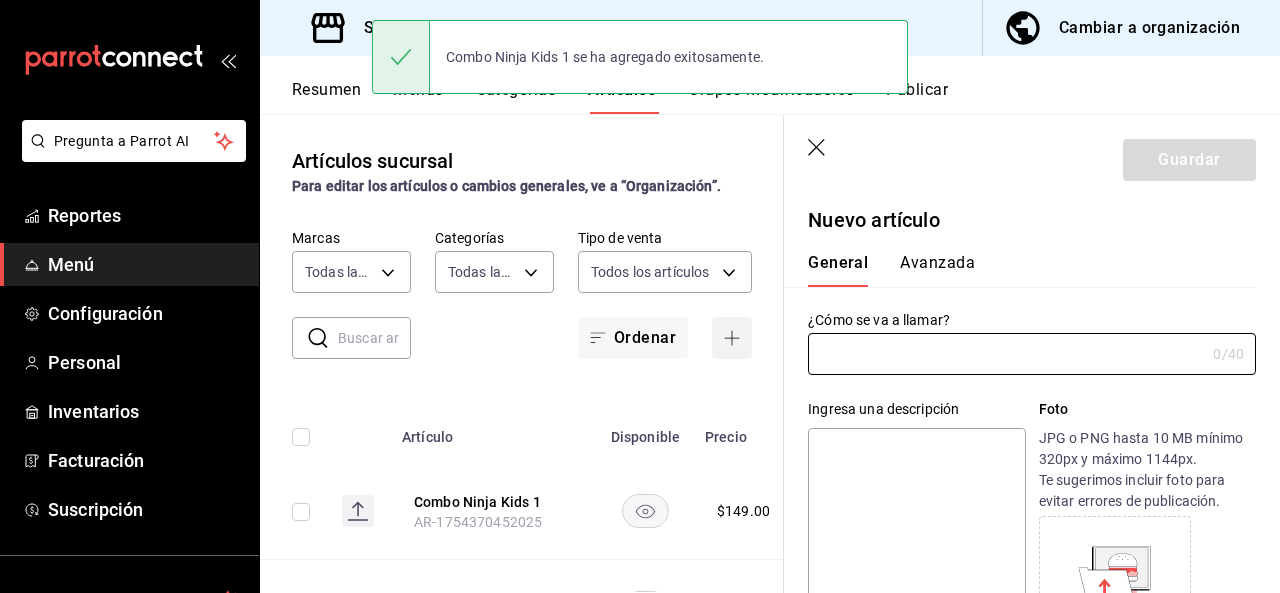 type on "AR-1754370544699" 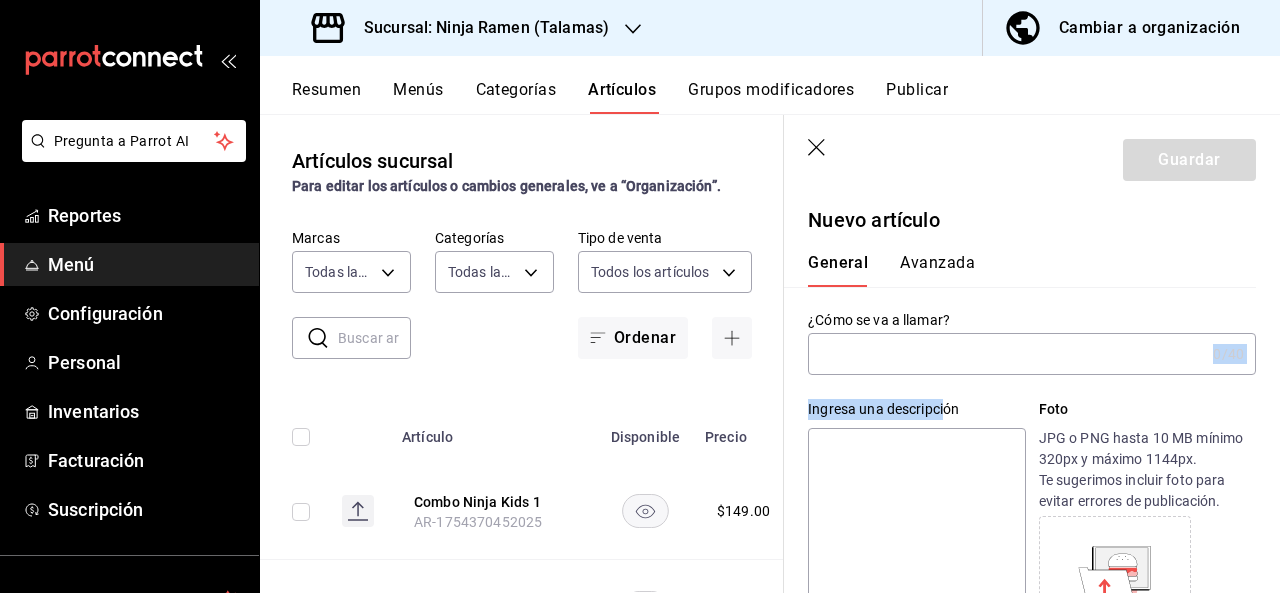 drag, startPoint x: 942, startPoint y: 387, endPoint x: 898, endPoint y: 365, distance: 49.193497 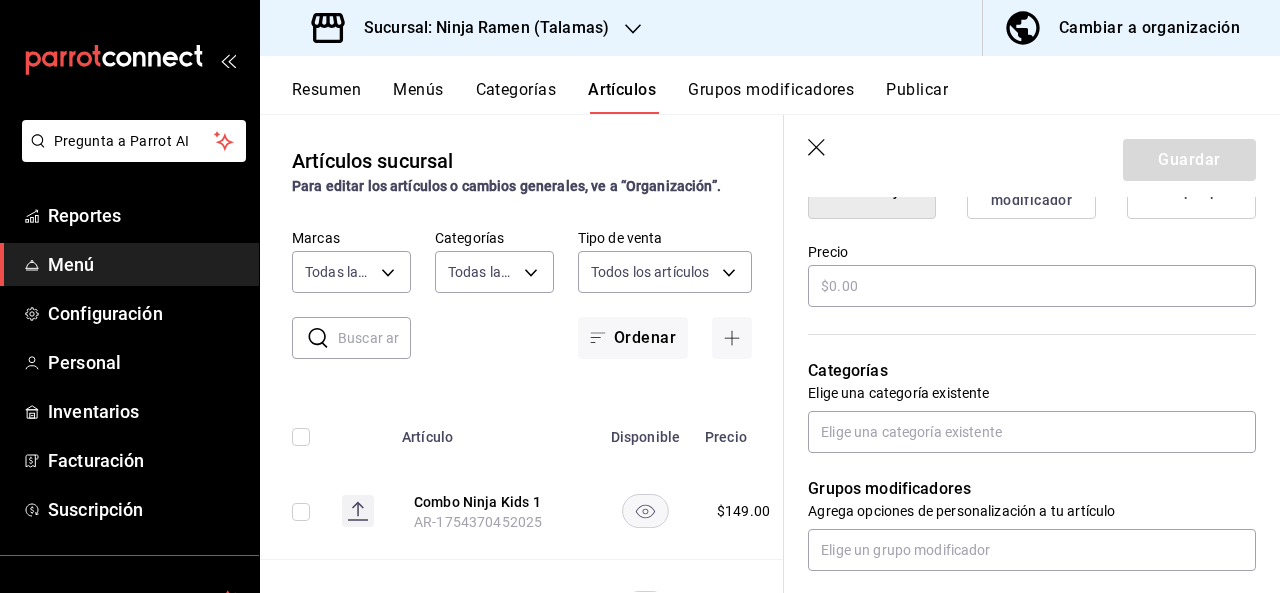 scroll, scrollTop: 560, scrollLeft: 0, axis: vertical 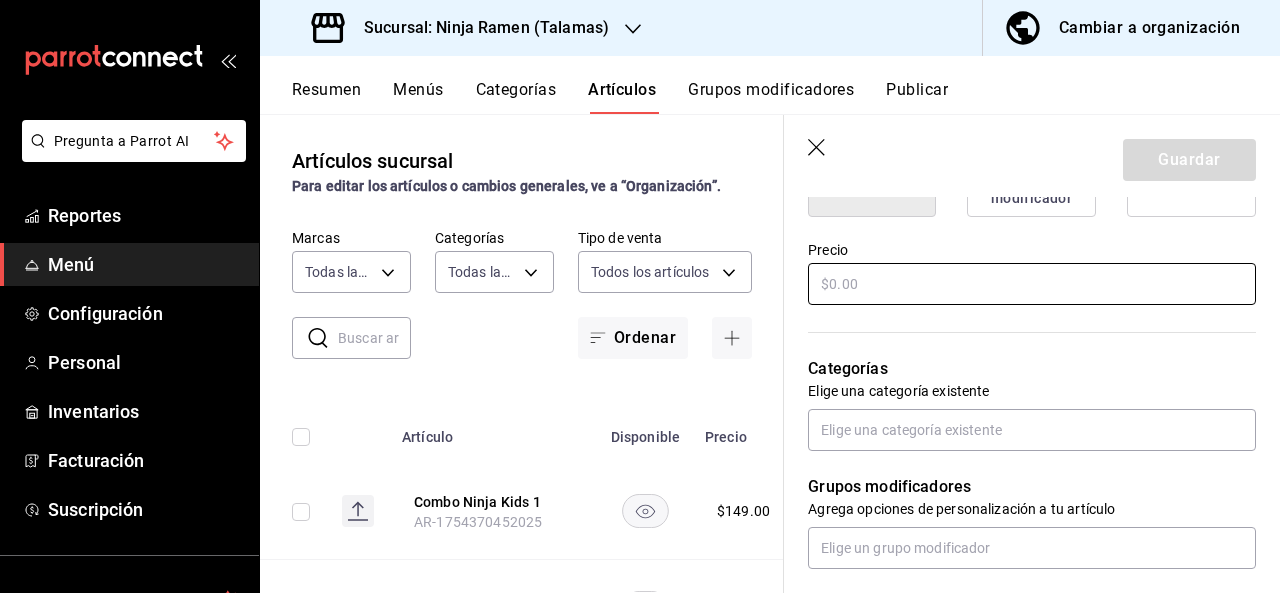 type on "Combo Ninja Kids 2" 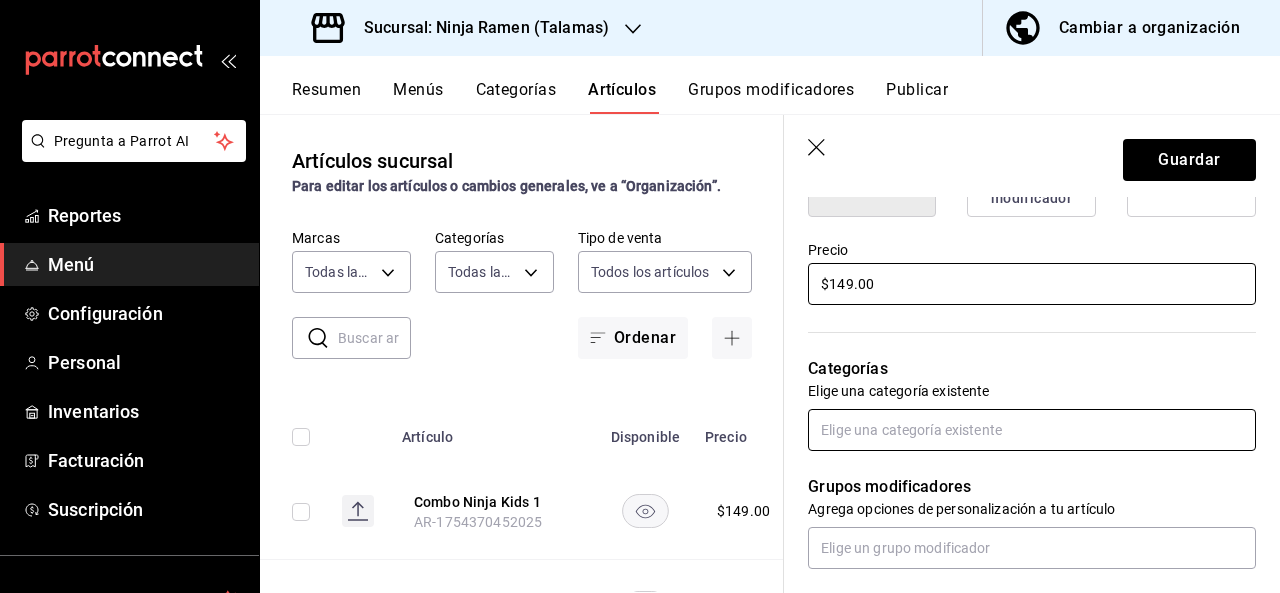 type on "$149.00" 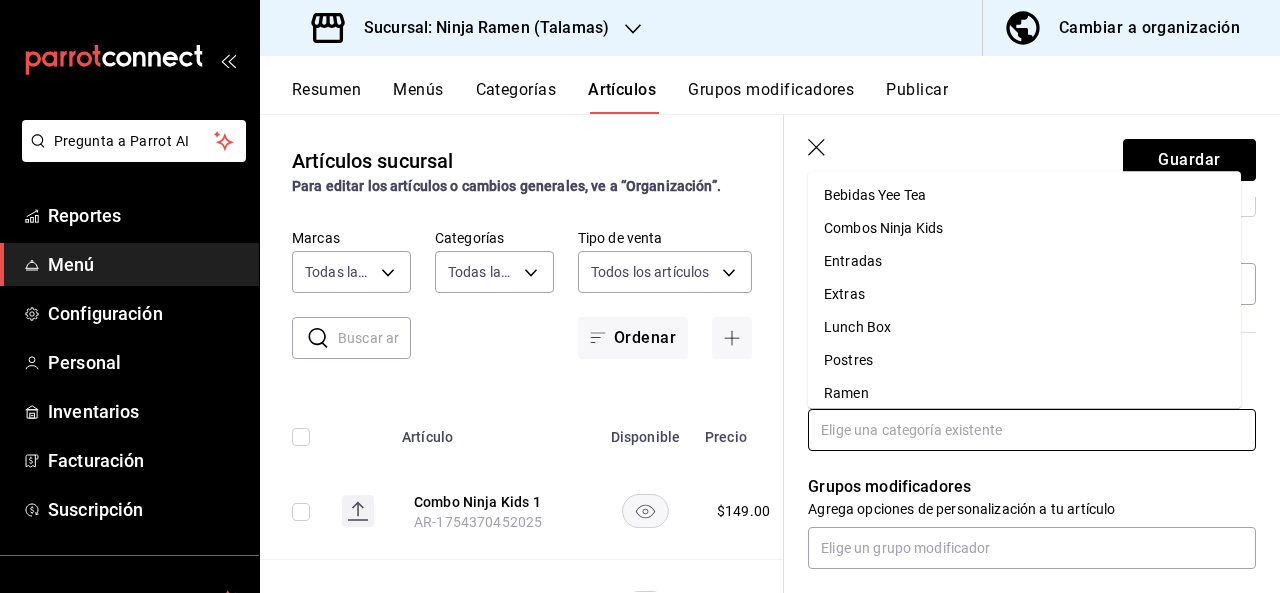 click at bounding box center (1032, 430) 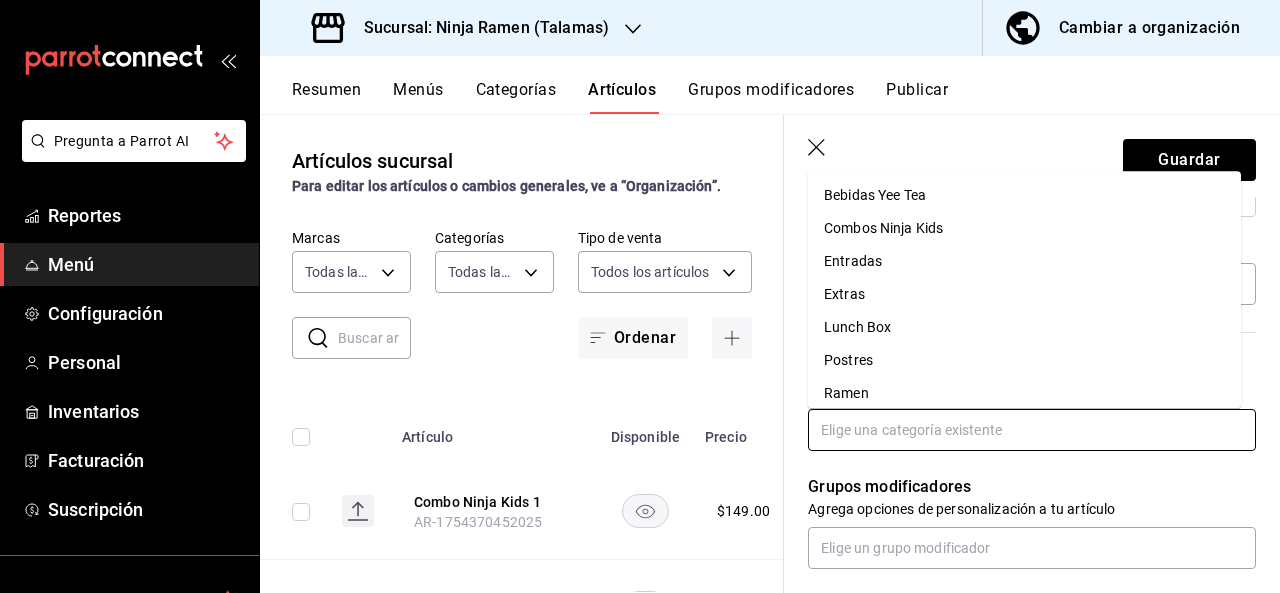 click on "Combos Ninja Kids" at bounding box center [1024, 228] 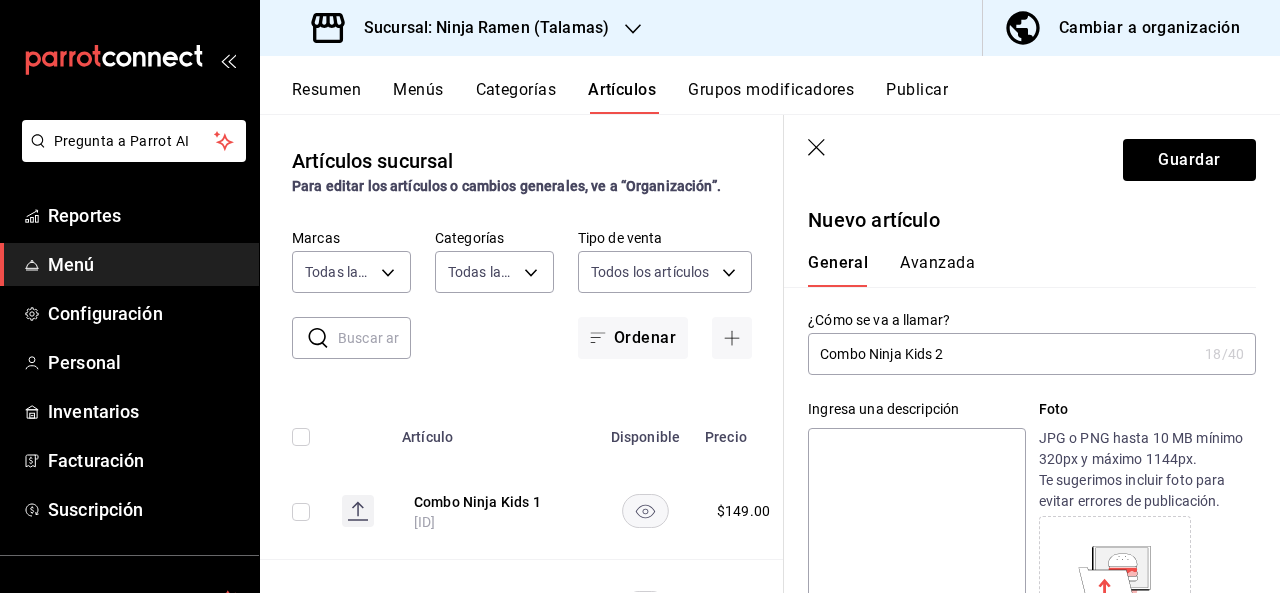scroll, scrollTop: 0, scrollLeft: 0, axis: both 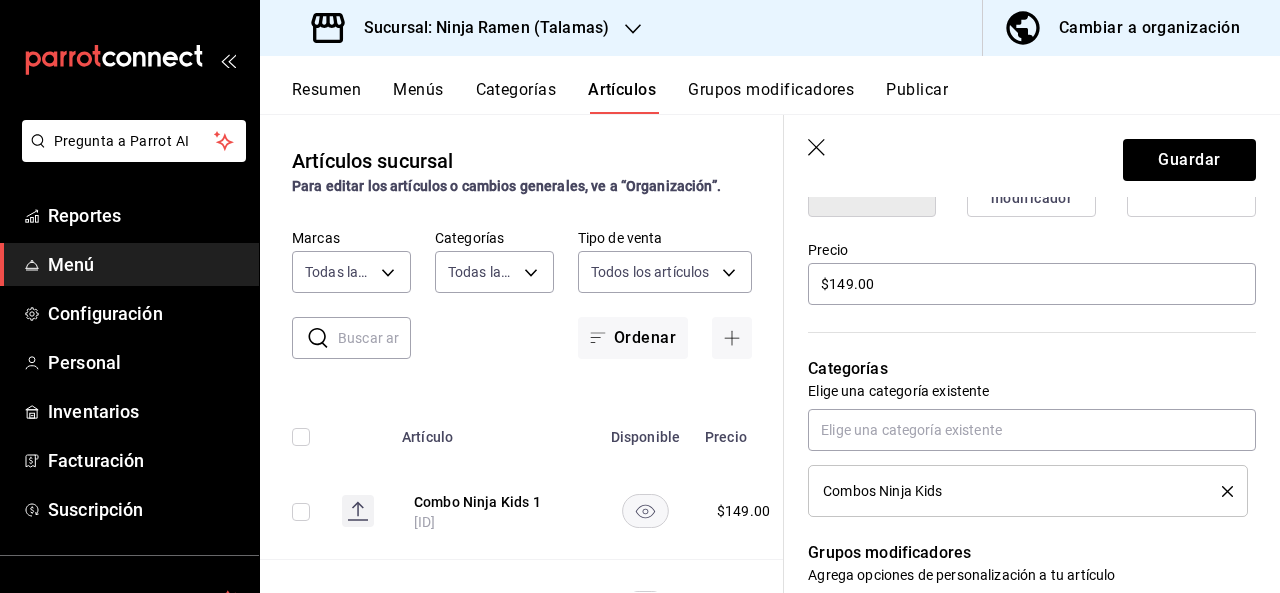 click on "Guardar" at bounding box center (1032, 156) 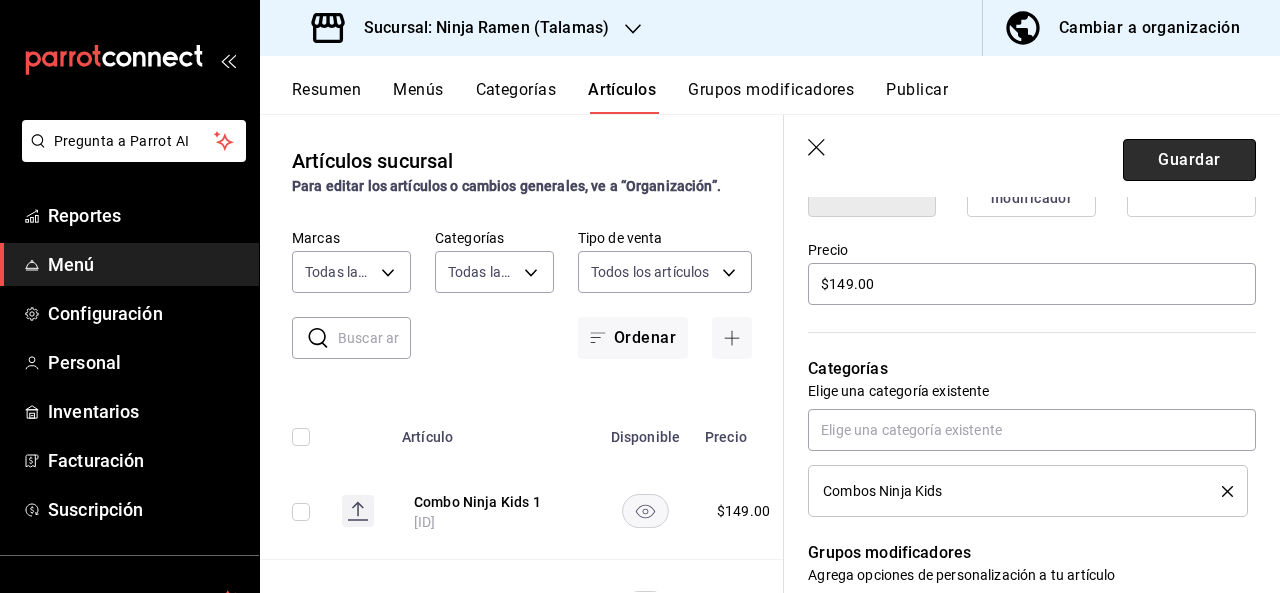 click on "Guardar" at bounding box center (1189, 160) 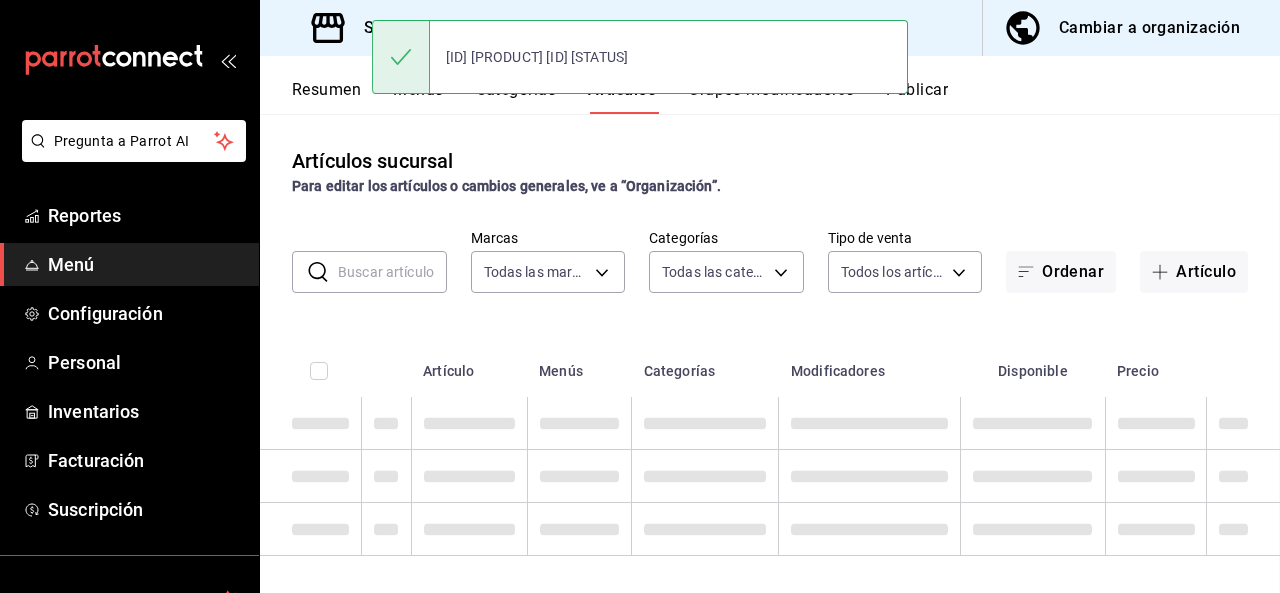 scroll, scrollTop: 0, scrollLeft: 0, axis: both 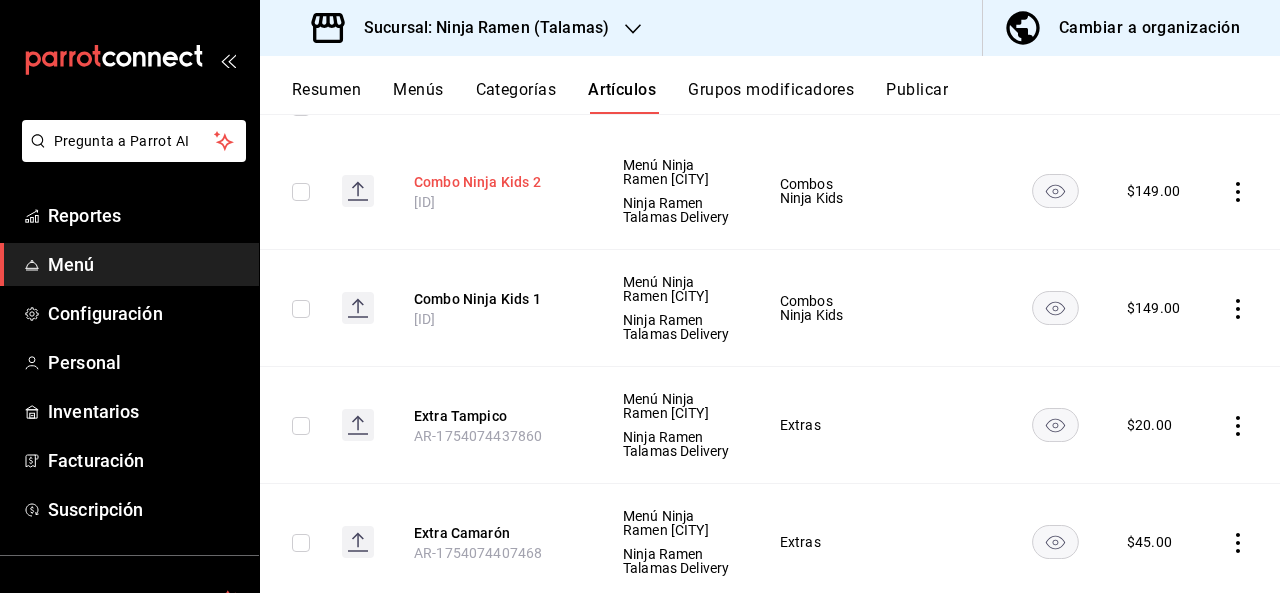 click on "Combo Ninja Kids 2" at bounding box center [494, 182] 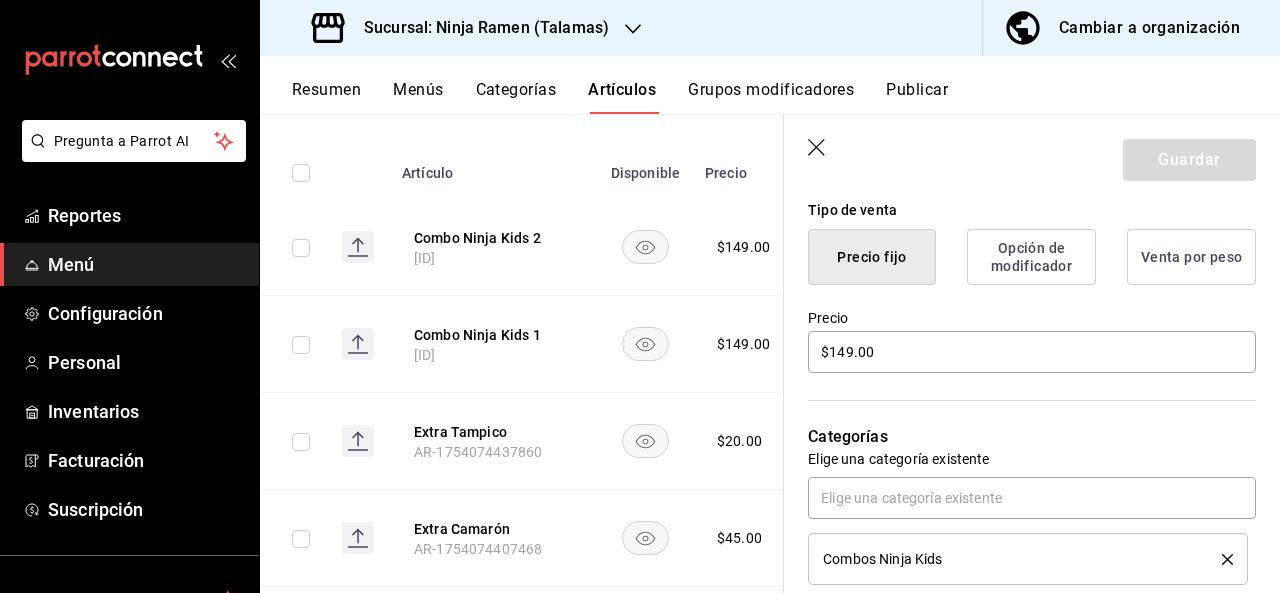 scroll, scrollTop: 520, scrollLeft: 0, axis: vertical 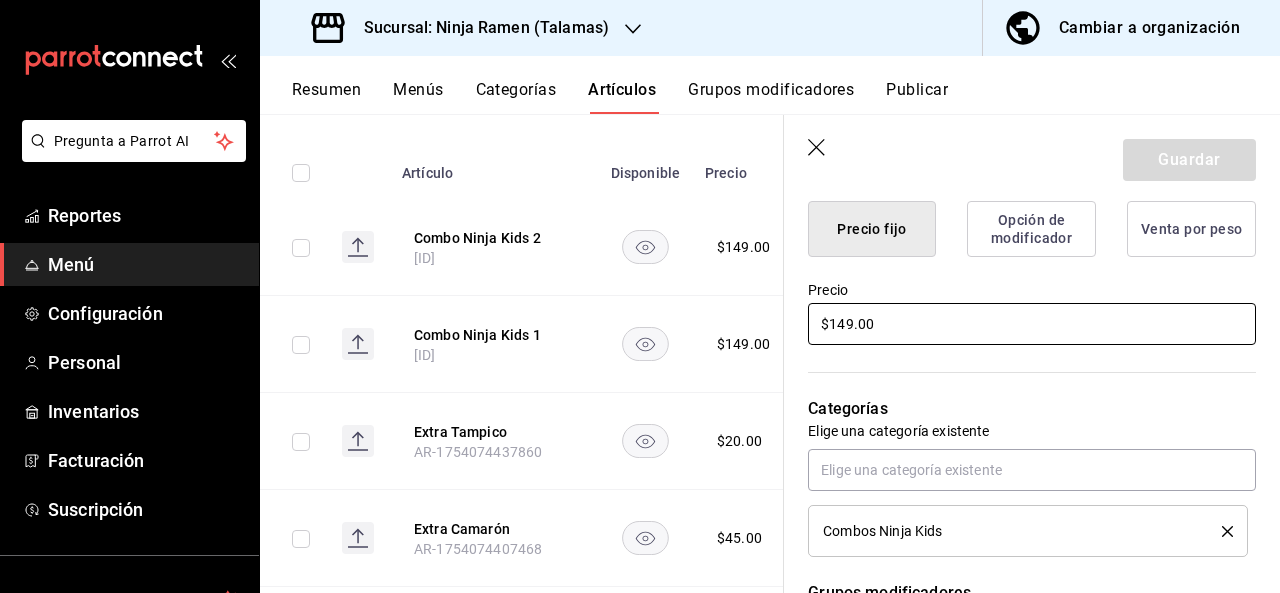 click on "$149.00" at bounding box center [1032, 324] 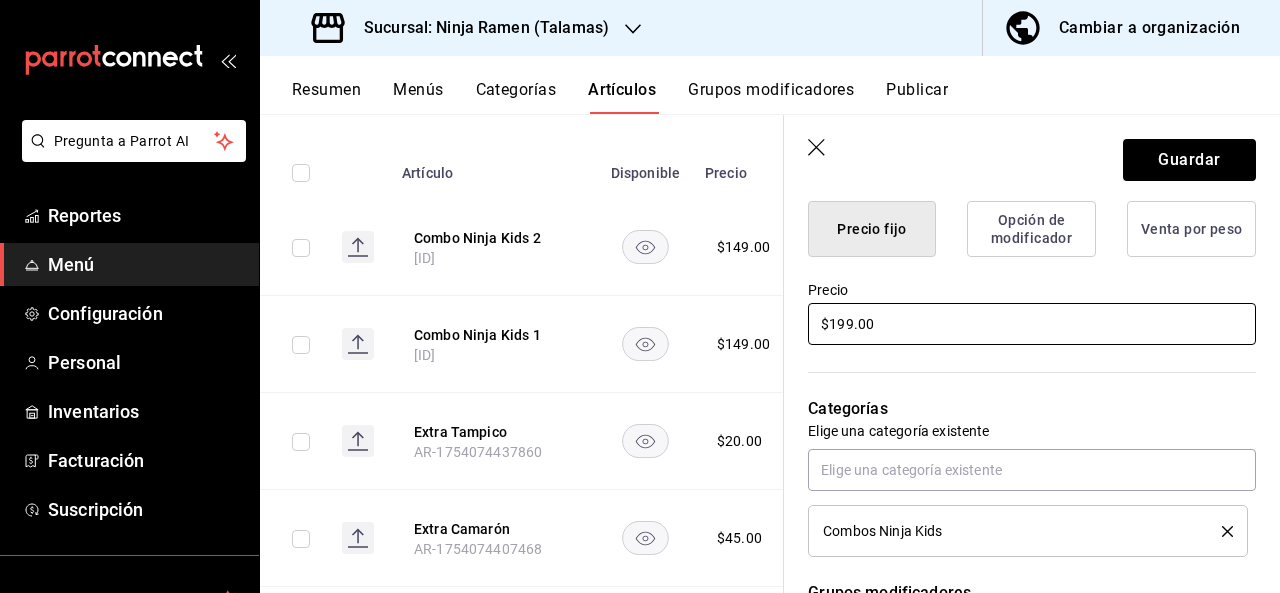 type on "$199.00" 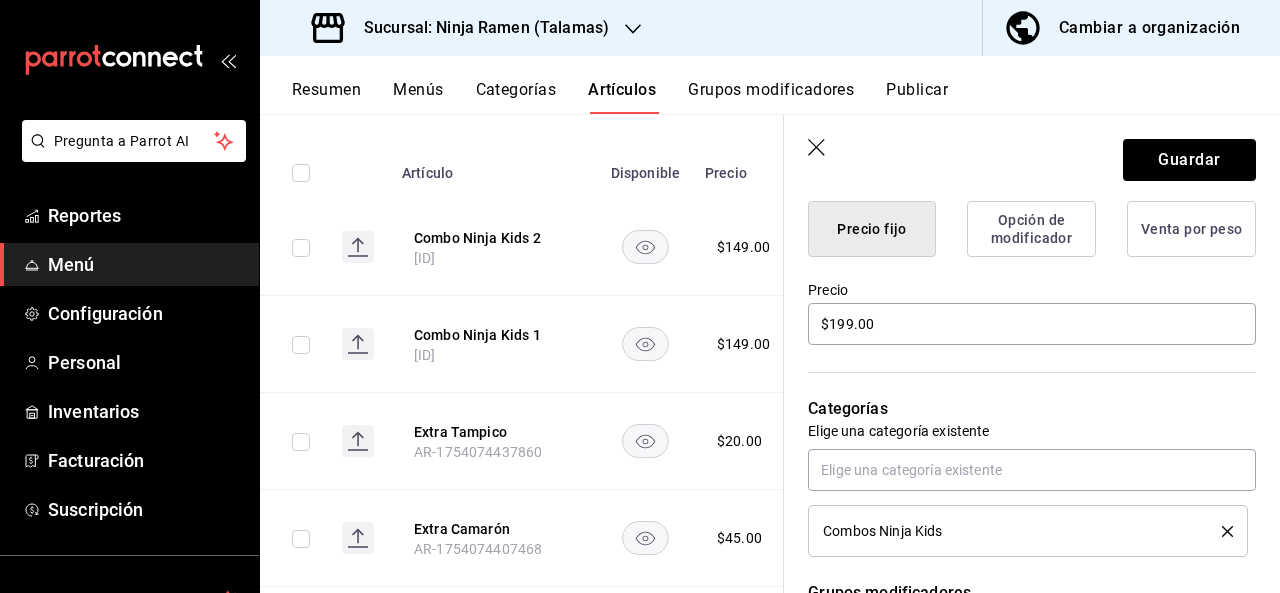 click on "Guardar" at bounding box center [1032, 156] 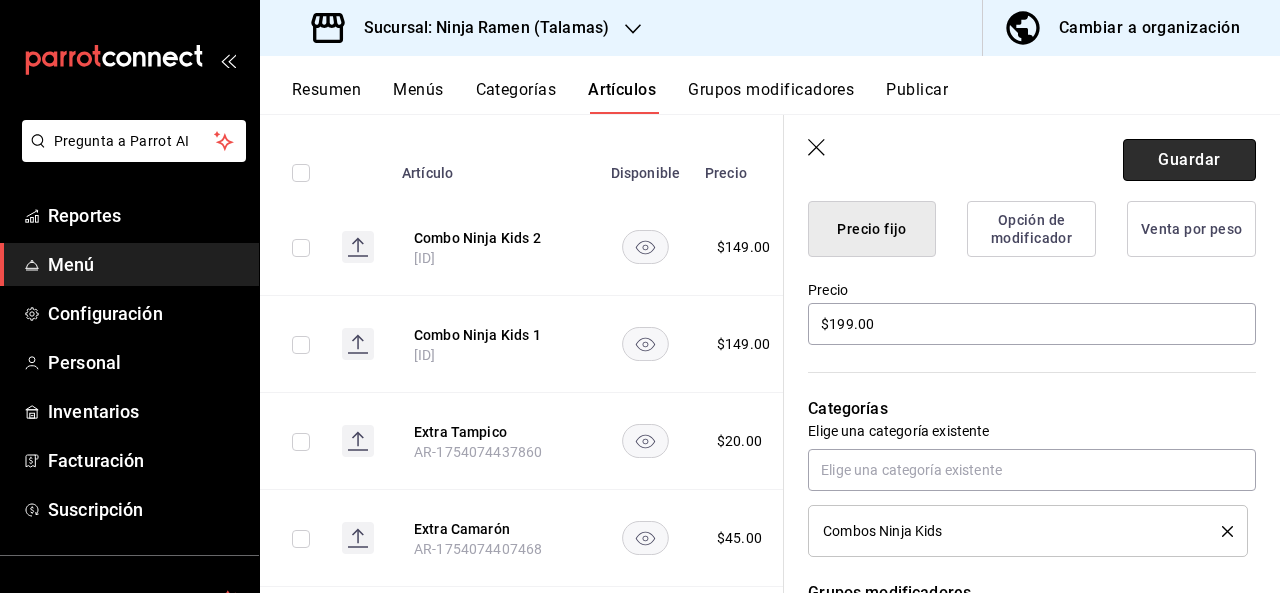 click on "Guardar" at bounding box center (1189, 160) 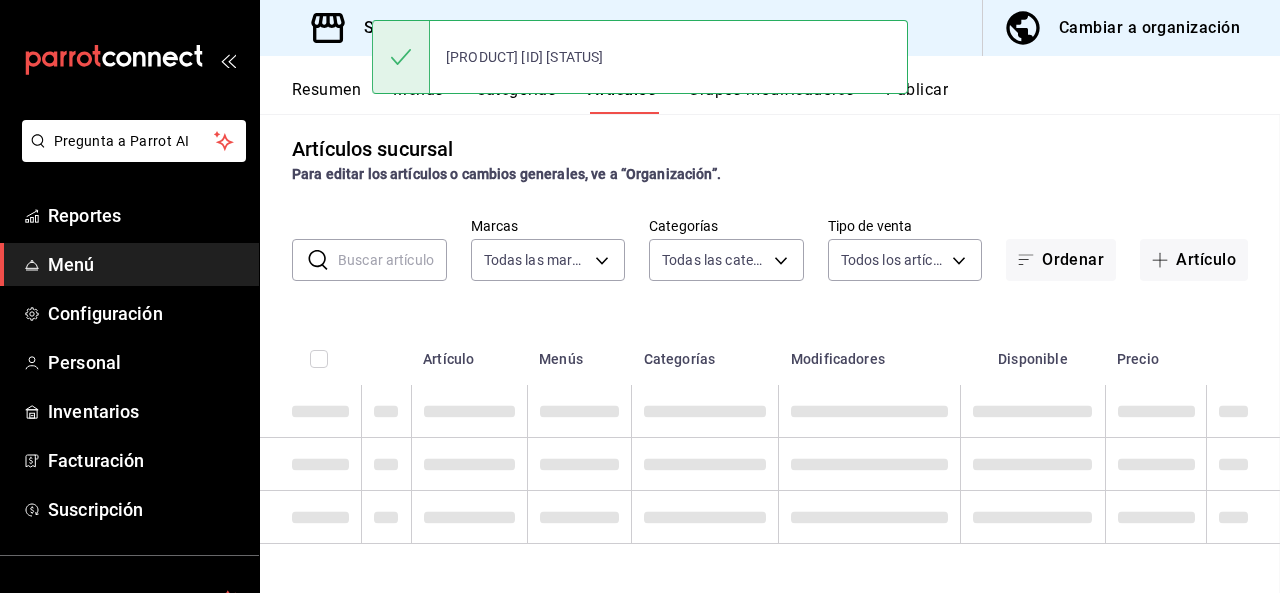 scroll, scrollTop: 10, scrollLeft: 0, axis: vertical 